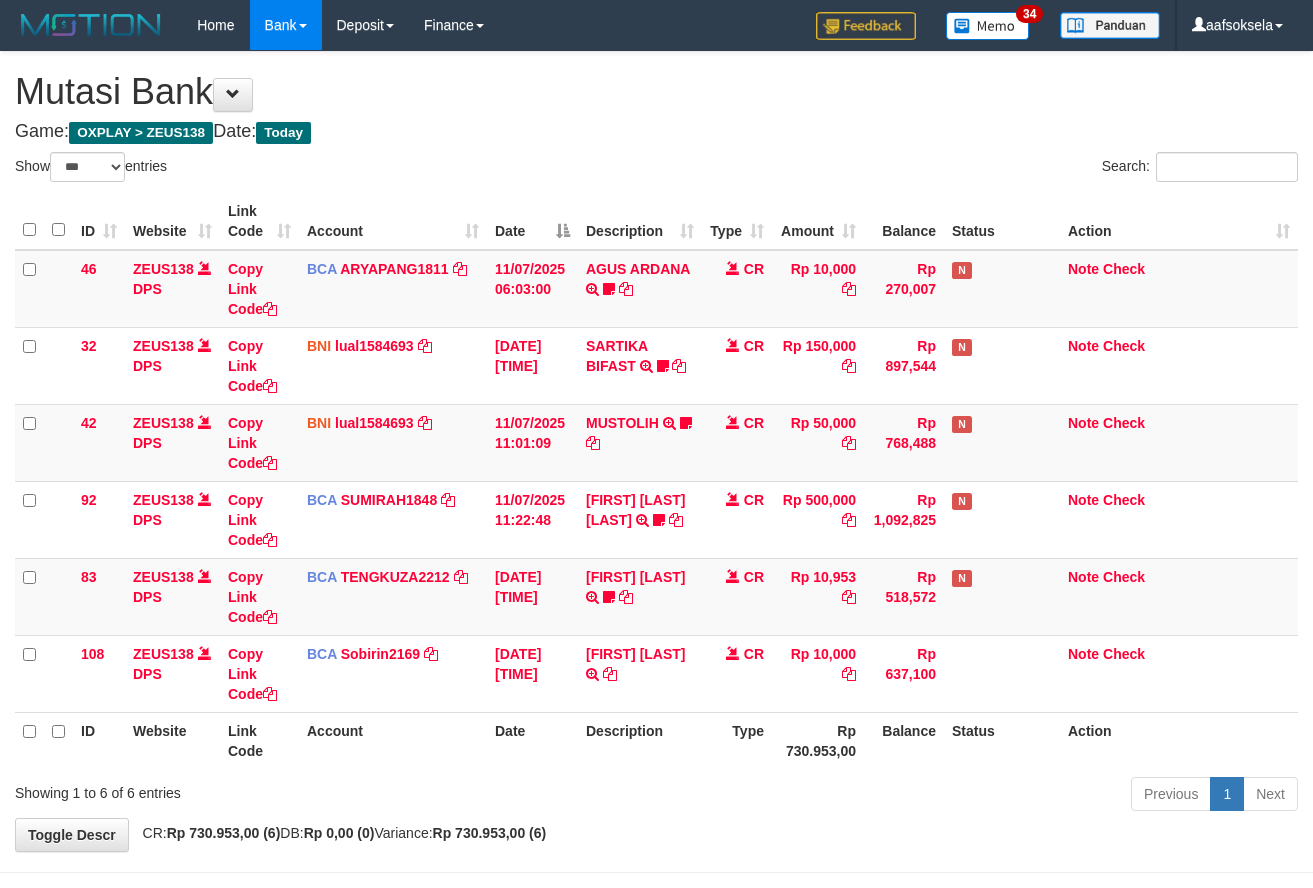 select on "***" 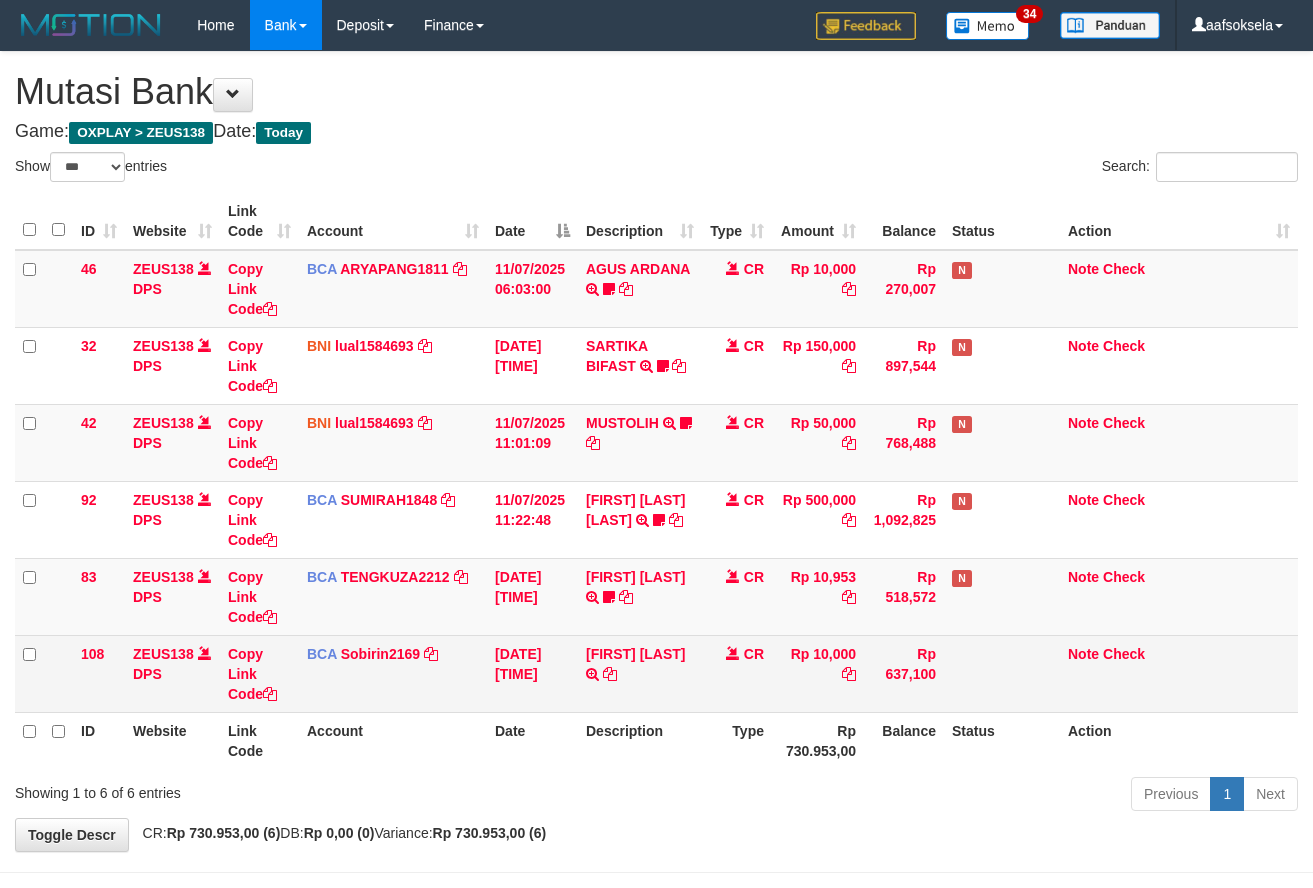 scroll, scrollTop: 0, scrollLeft: 0, axis: both 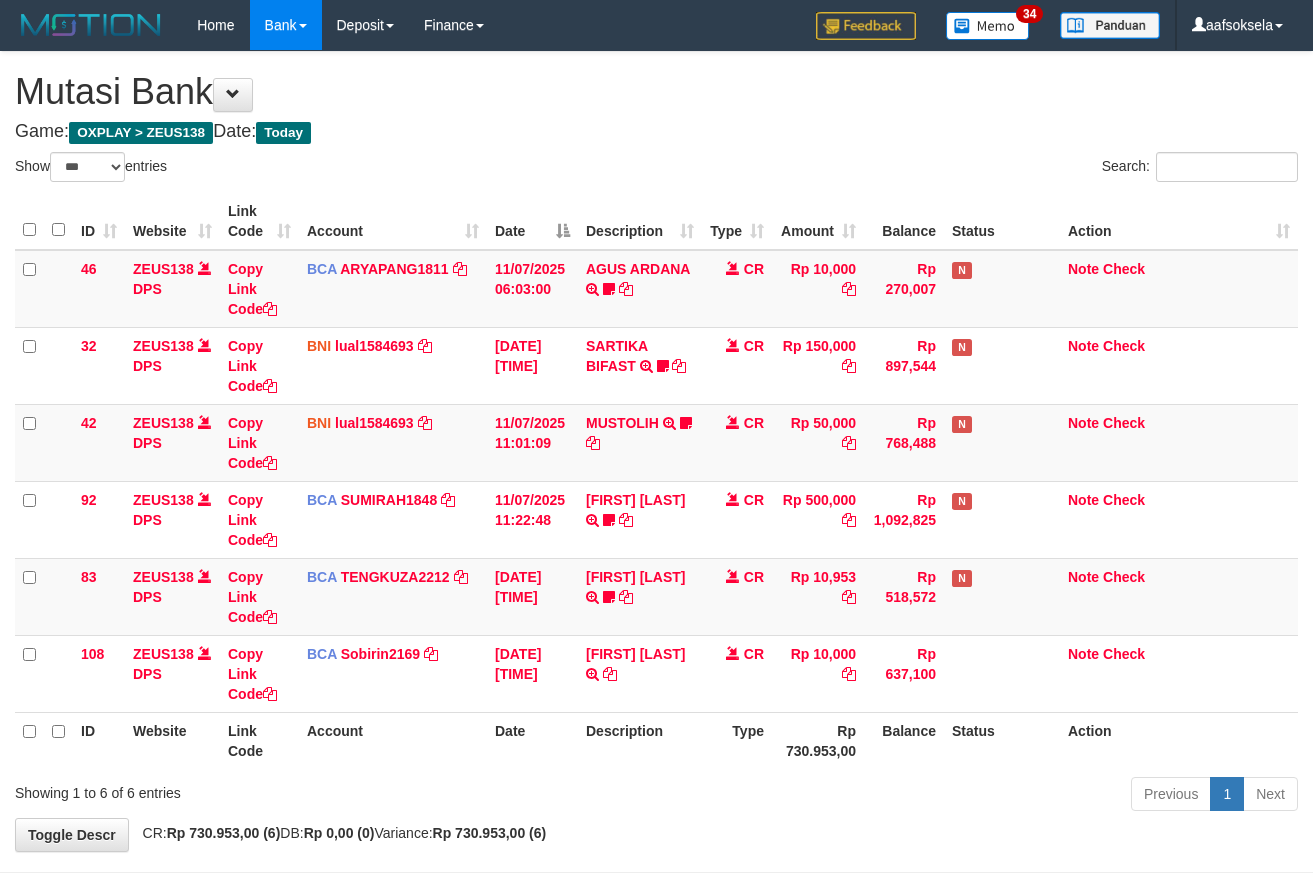 select on "***" 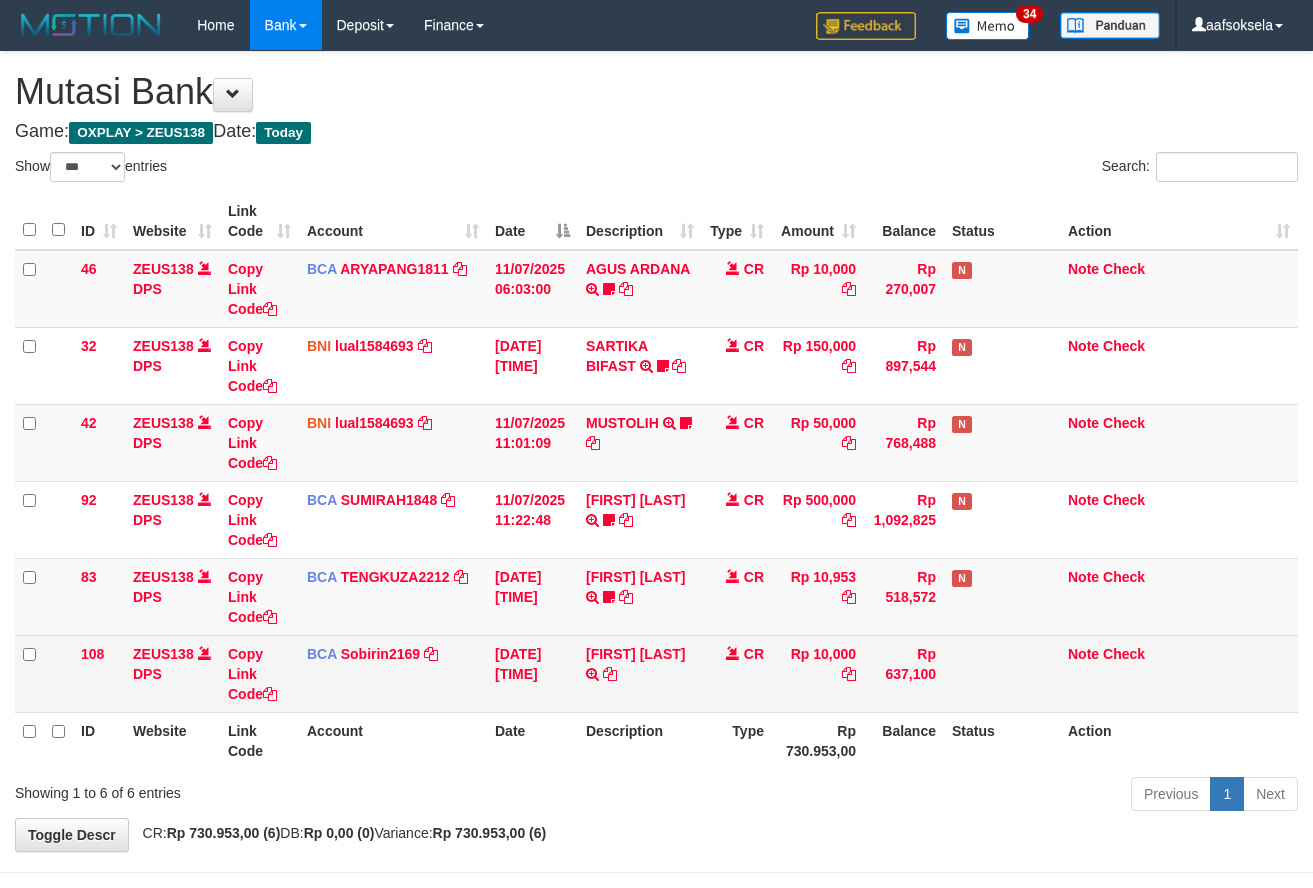 scroll, scrollTop: 0, scrollLeft: 0, axis: both 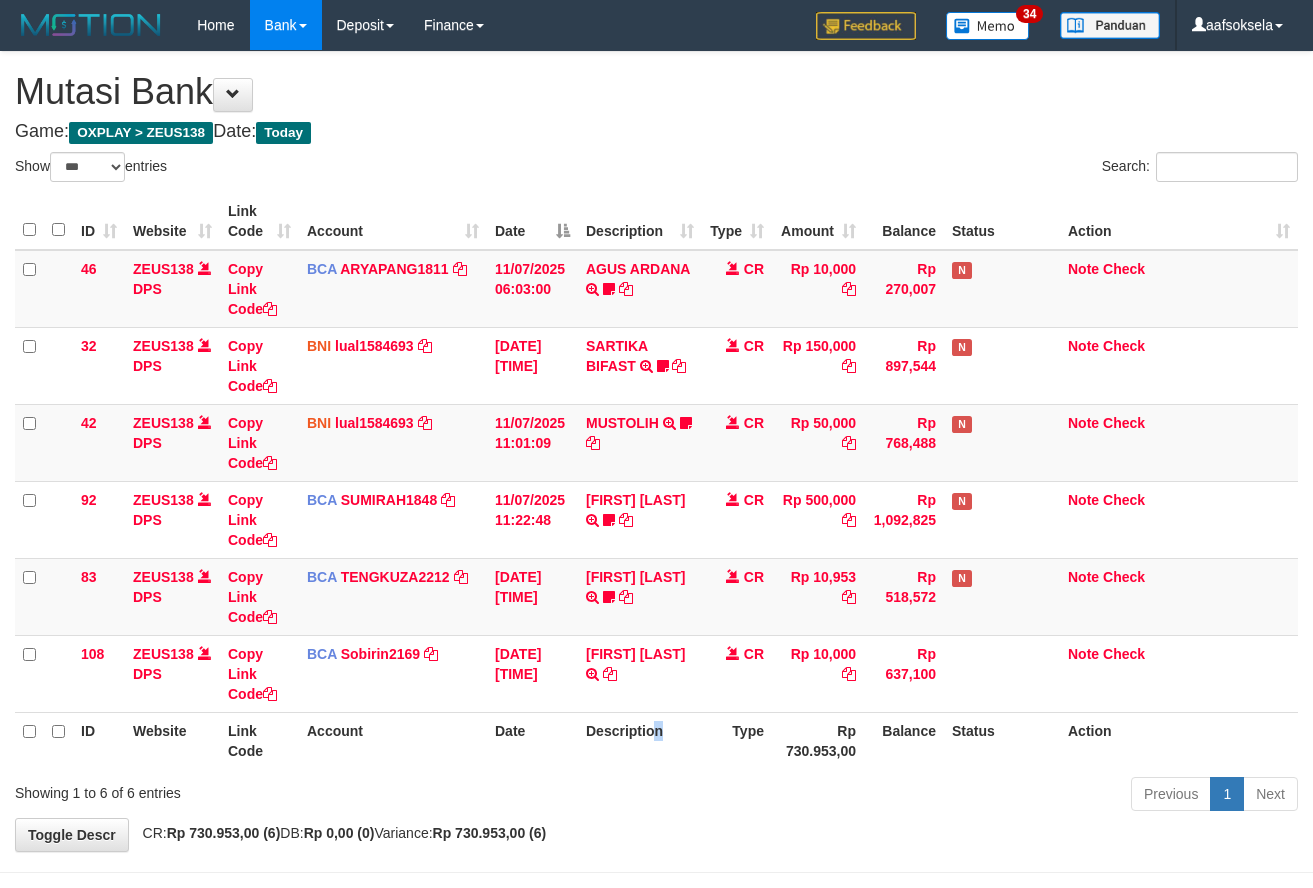 click on "Description" at bounding box center (640, 740) 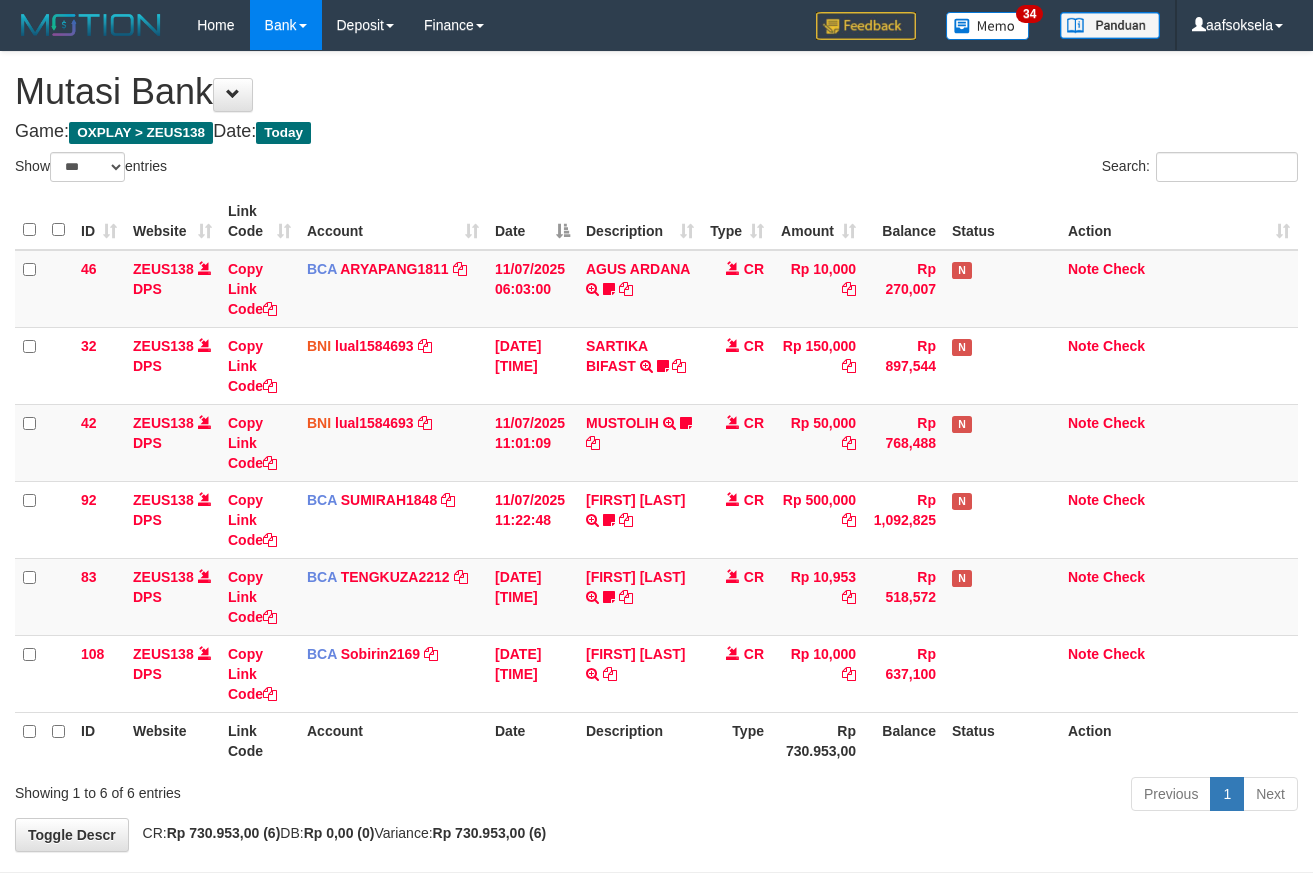 select on "***" 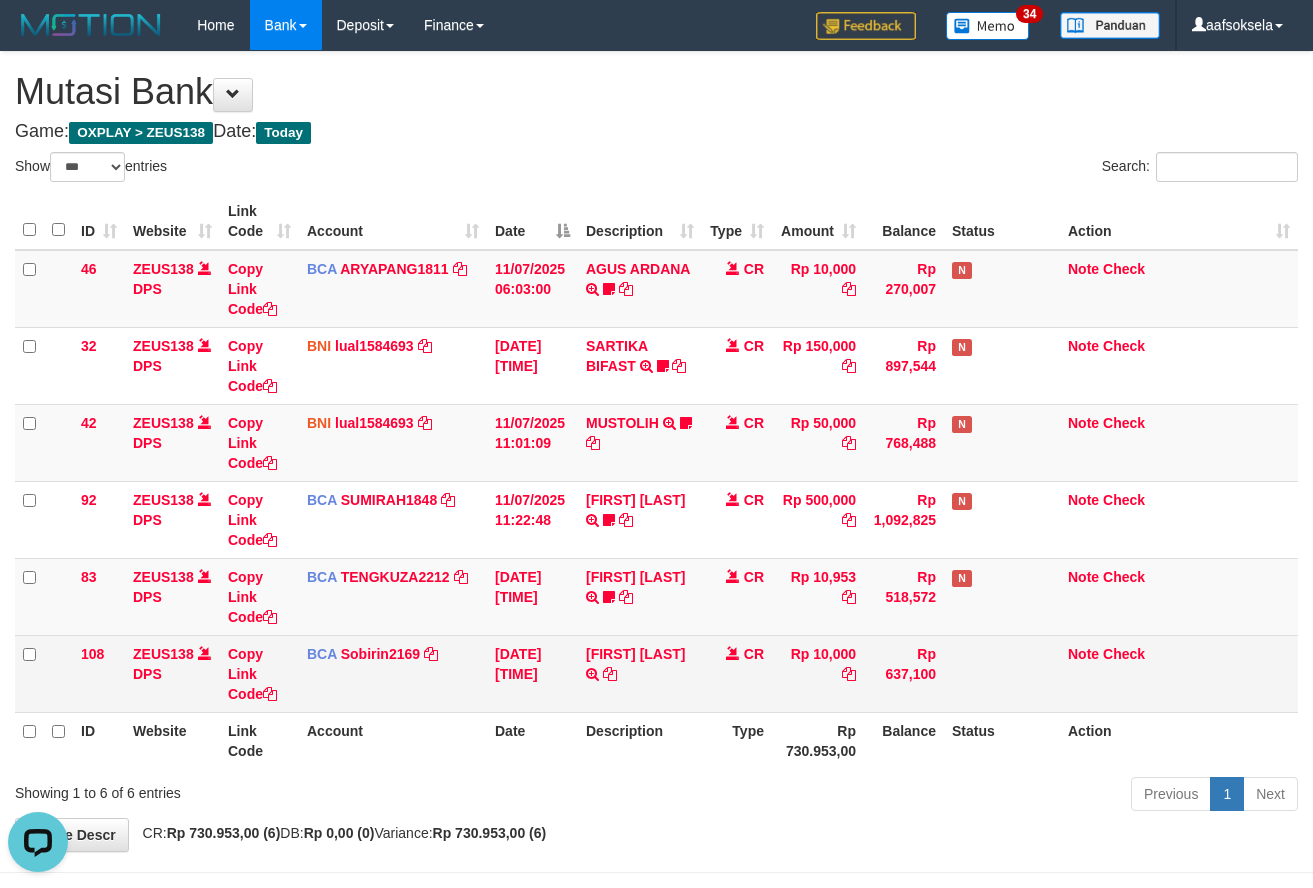 scroll, scrollTop: 0, scrollLeft: 0, axis: both 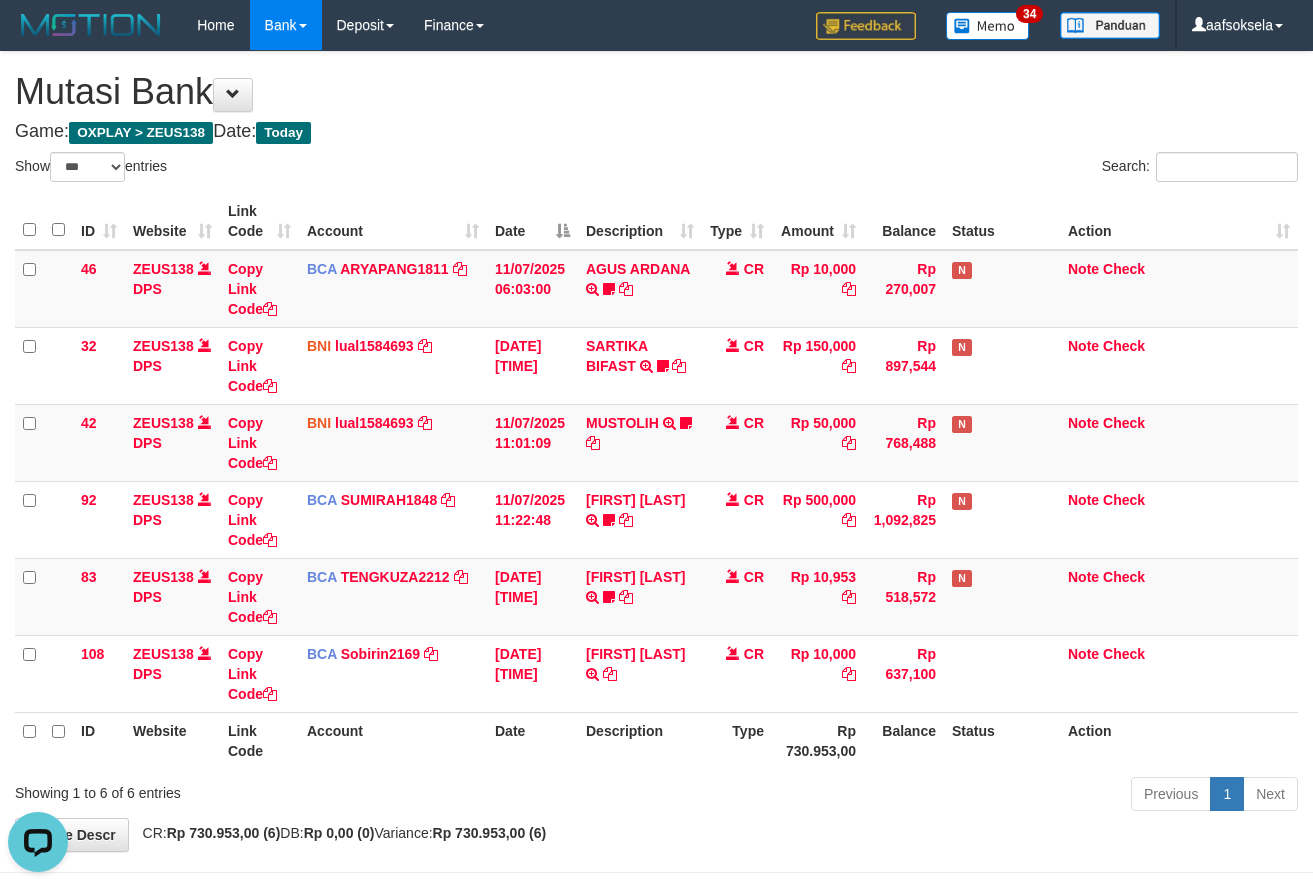 click on "**********" at bounding box center [656, 451] 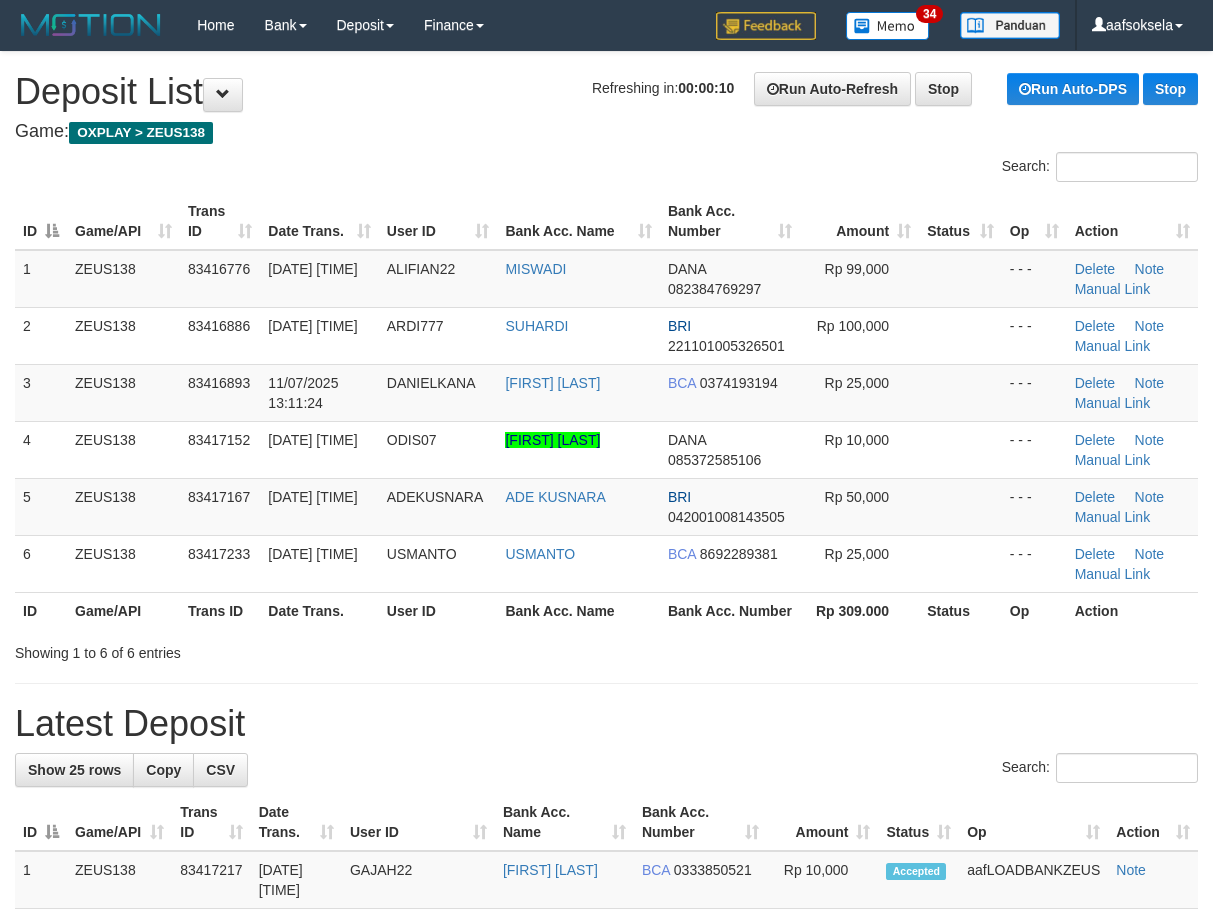 scroll, scrollTop: 0, scrollLeft: 0, axis: both 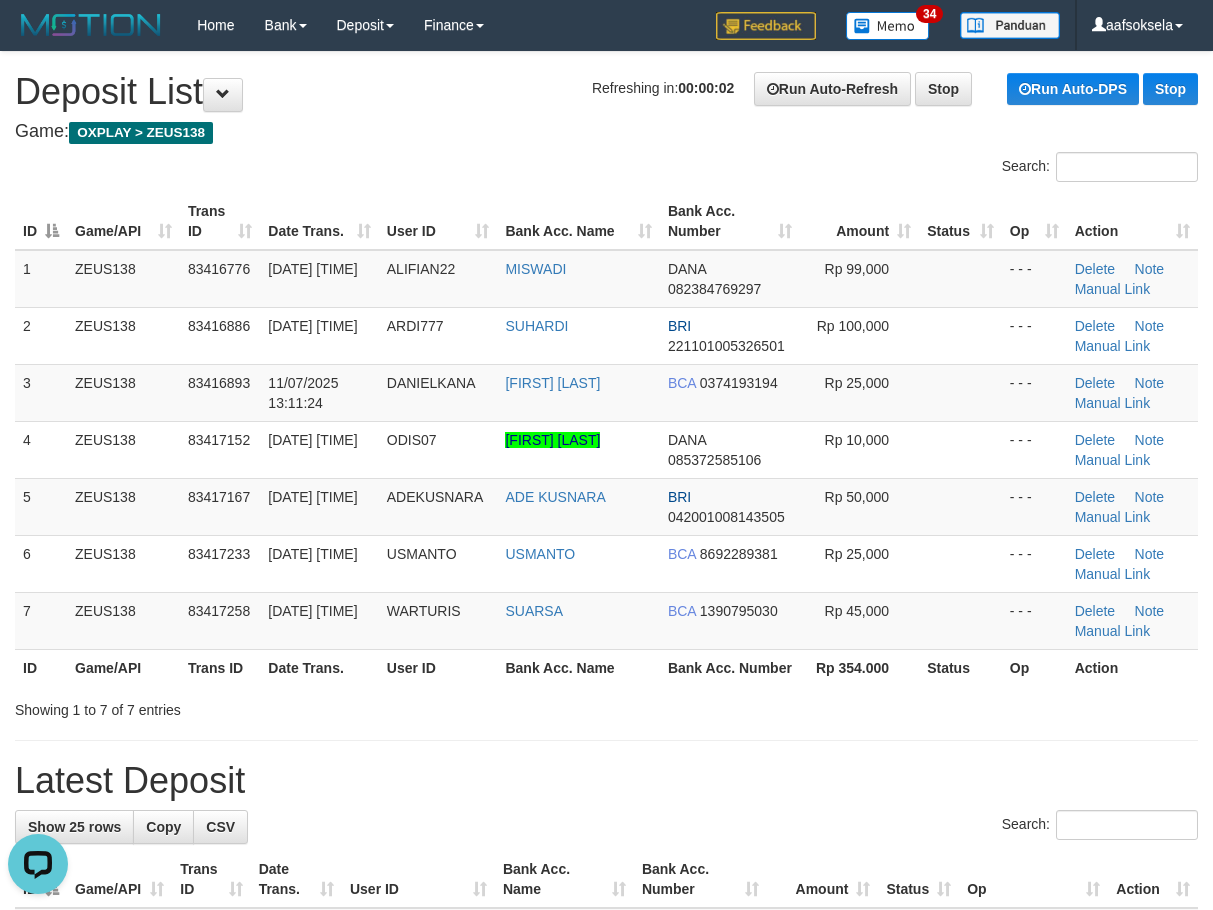 click on "Latest Deposit" at bounding box center [606, 781] 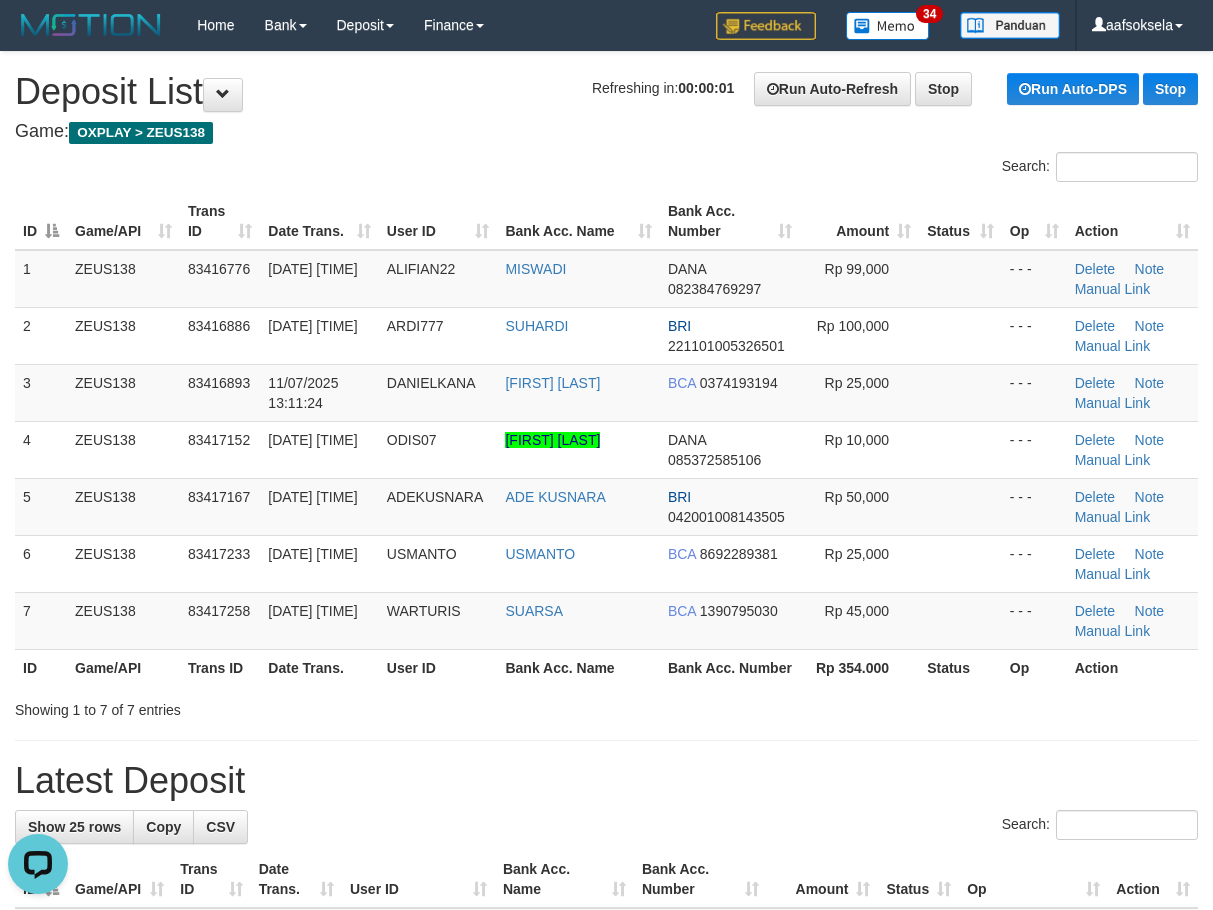 click on "**********" at bounding box center [606, 1259] 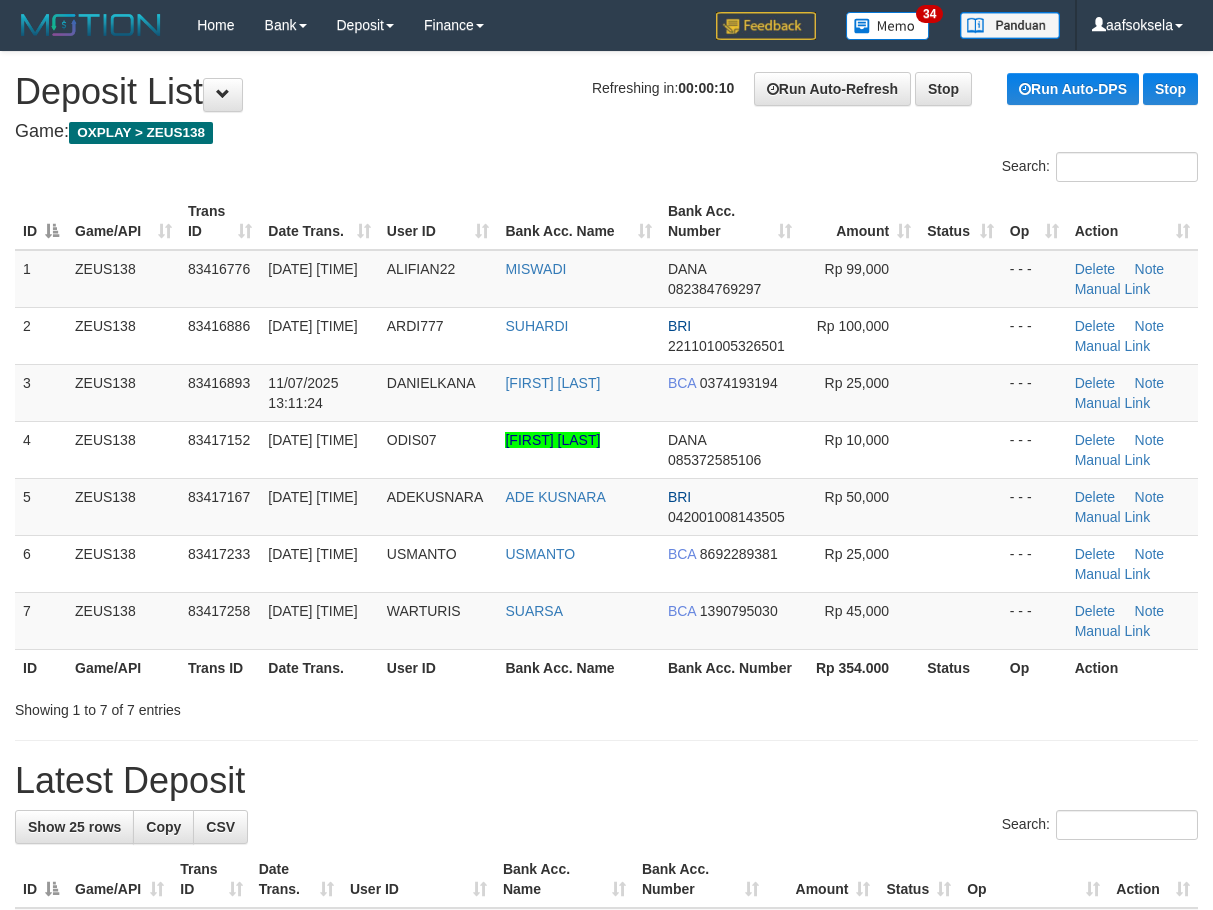 scroll, scrollTop: 0, scrollLeft: 0, axis: both 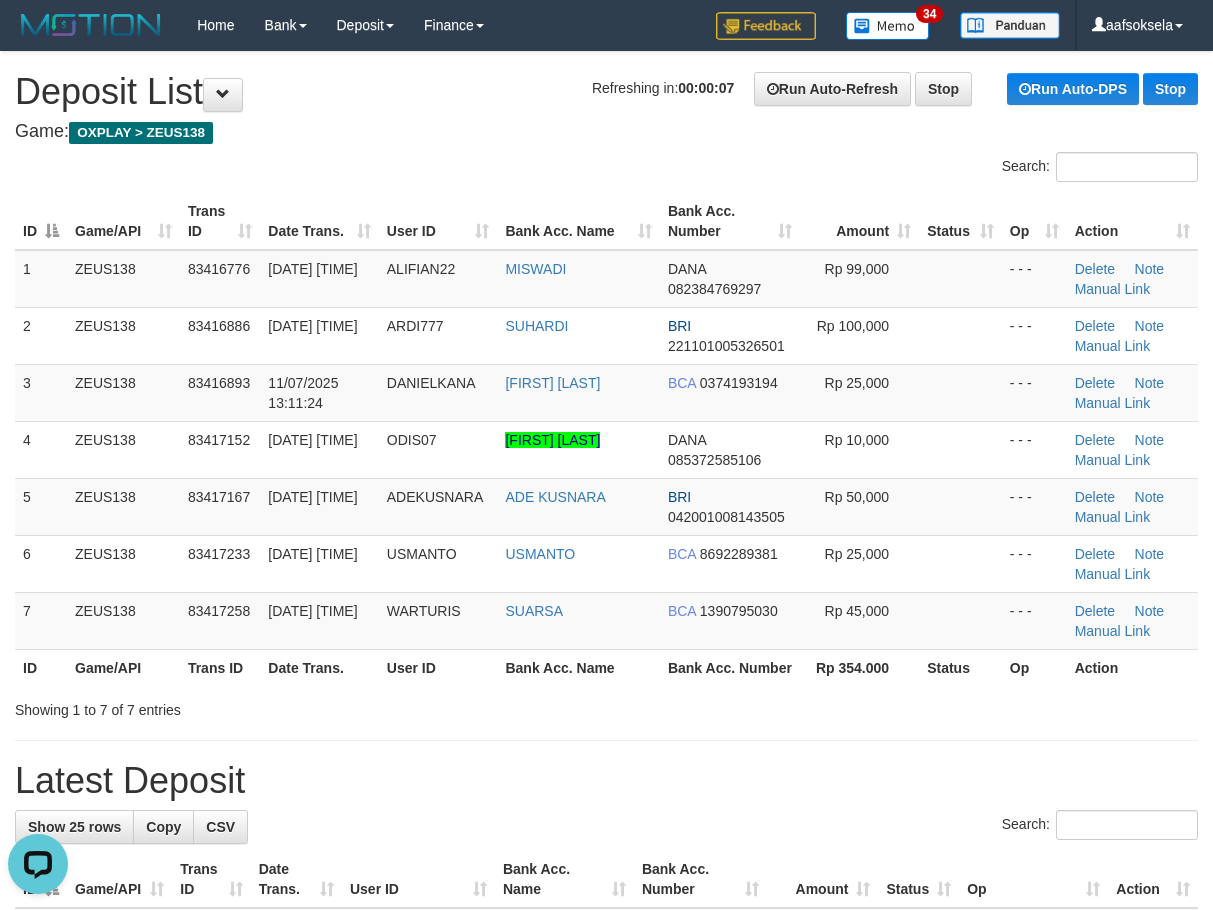 click on "**********" at bounding box center [606, 1259] 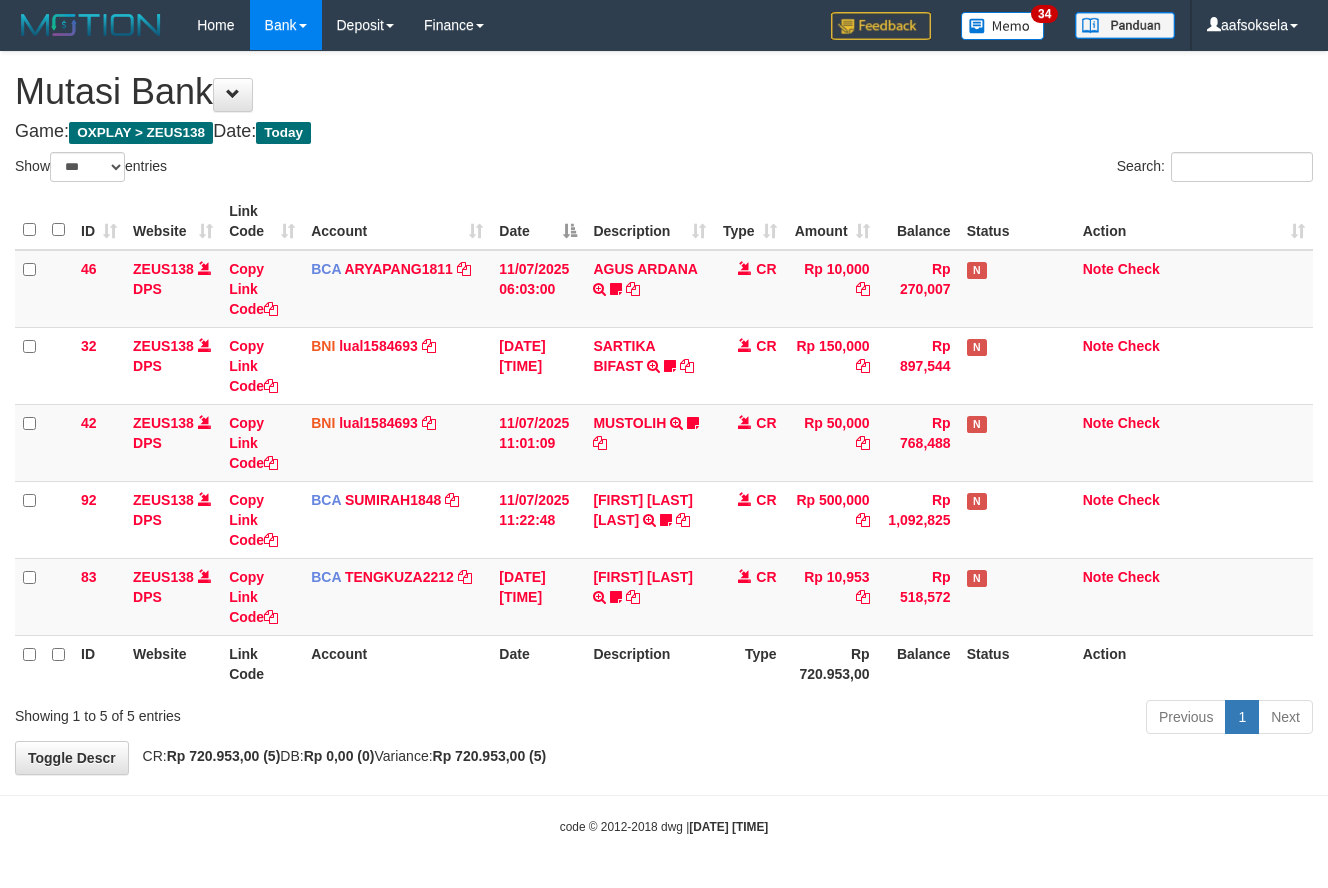 select on "***" 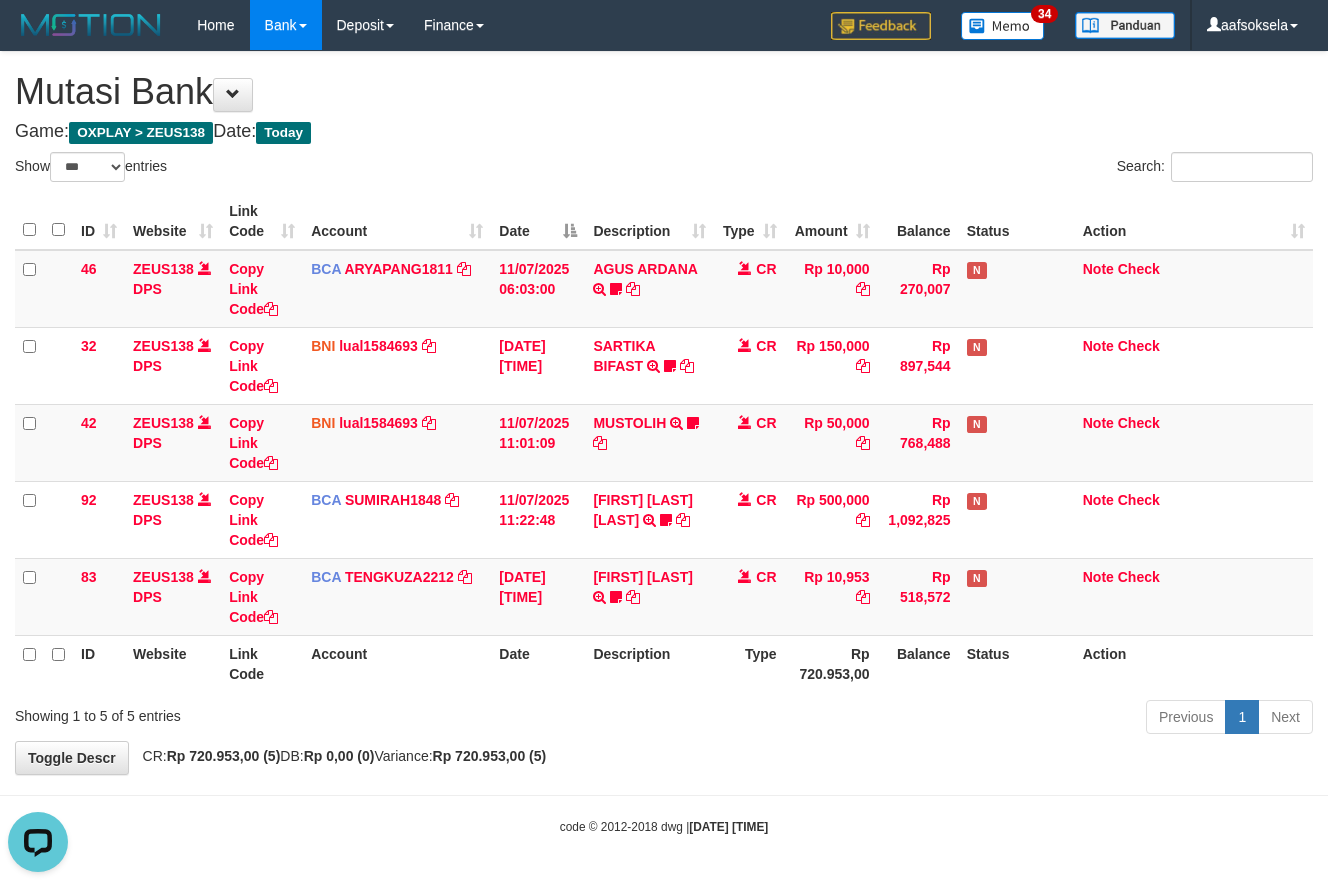 scroll, scrollTop: 0, scrollLeft: 0, axis: both 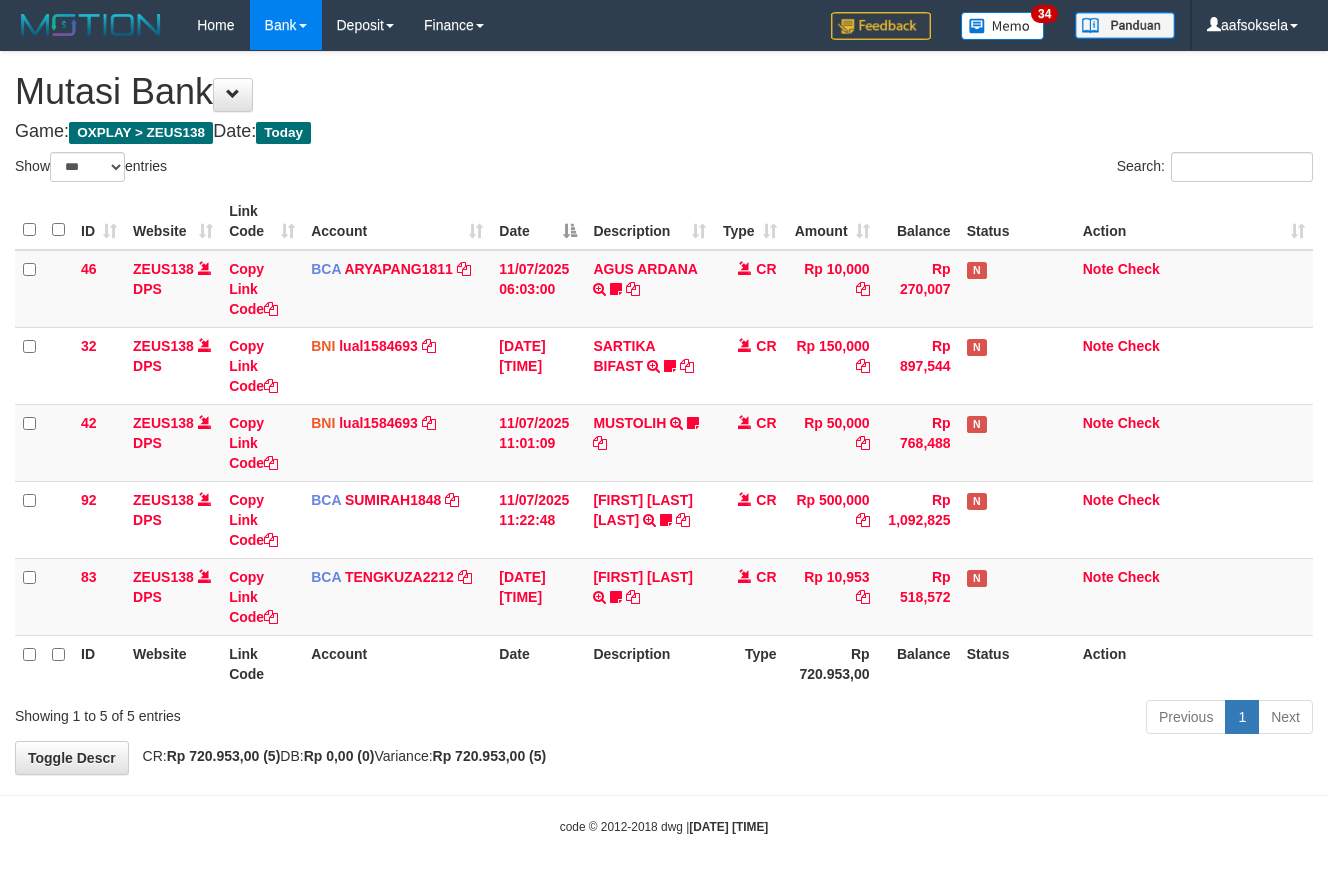 select on "***" 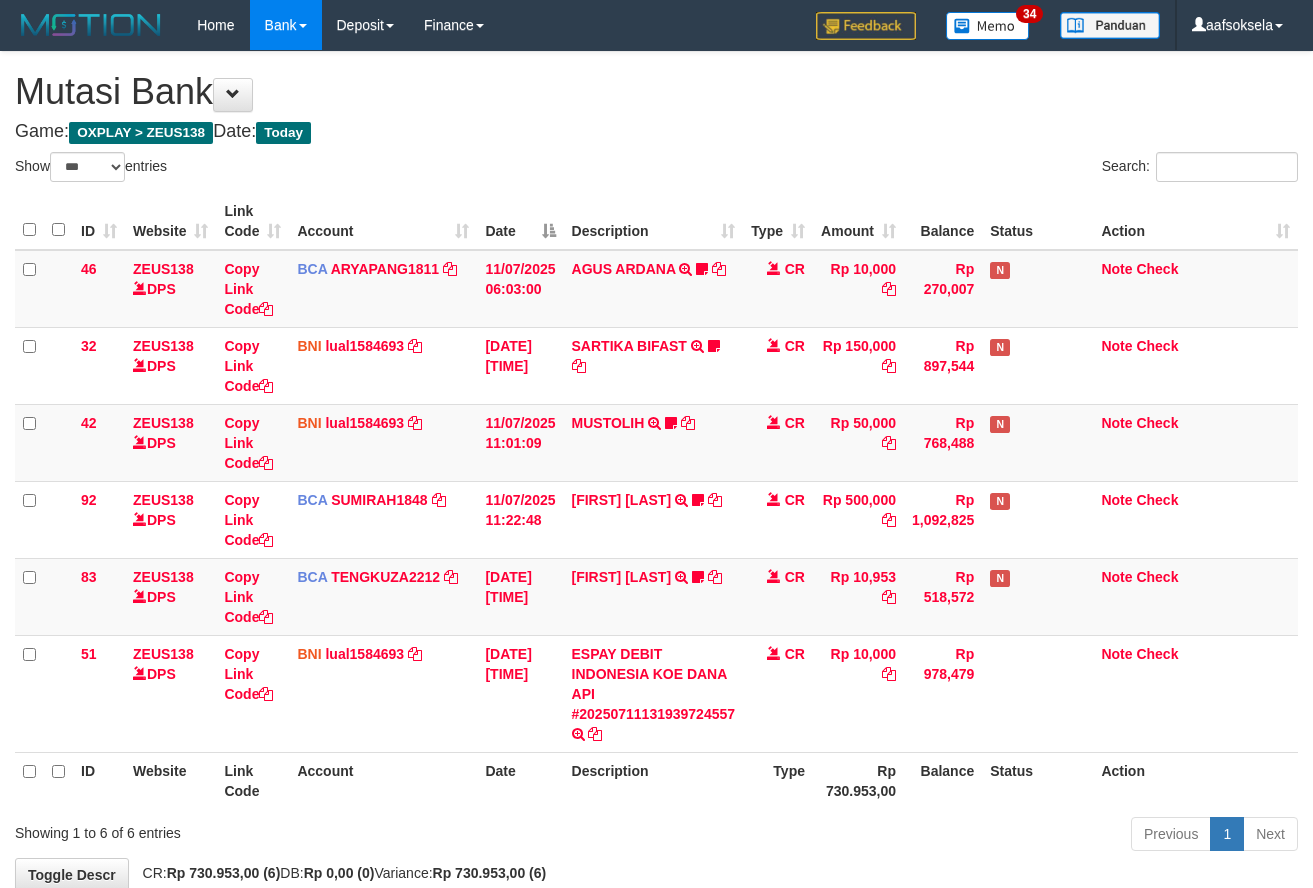 select on "***" 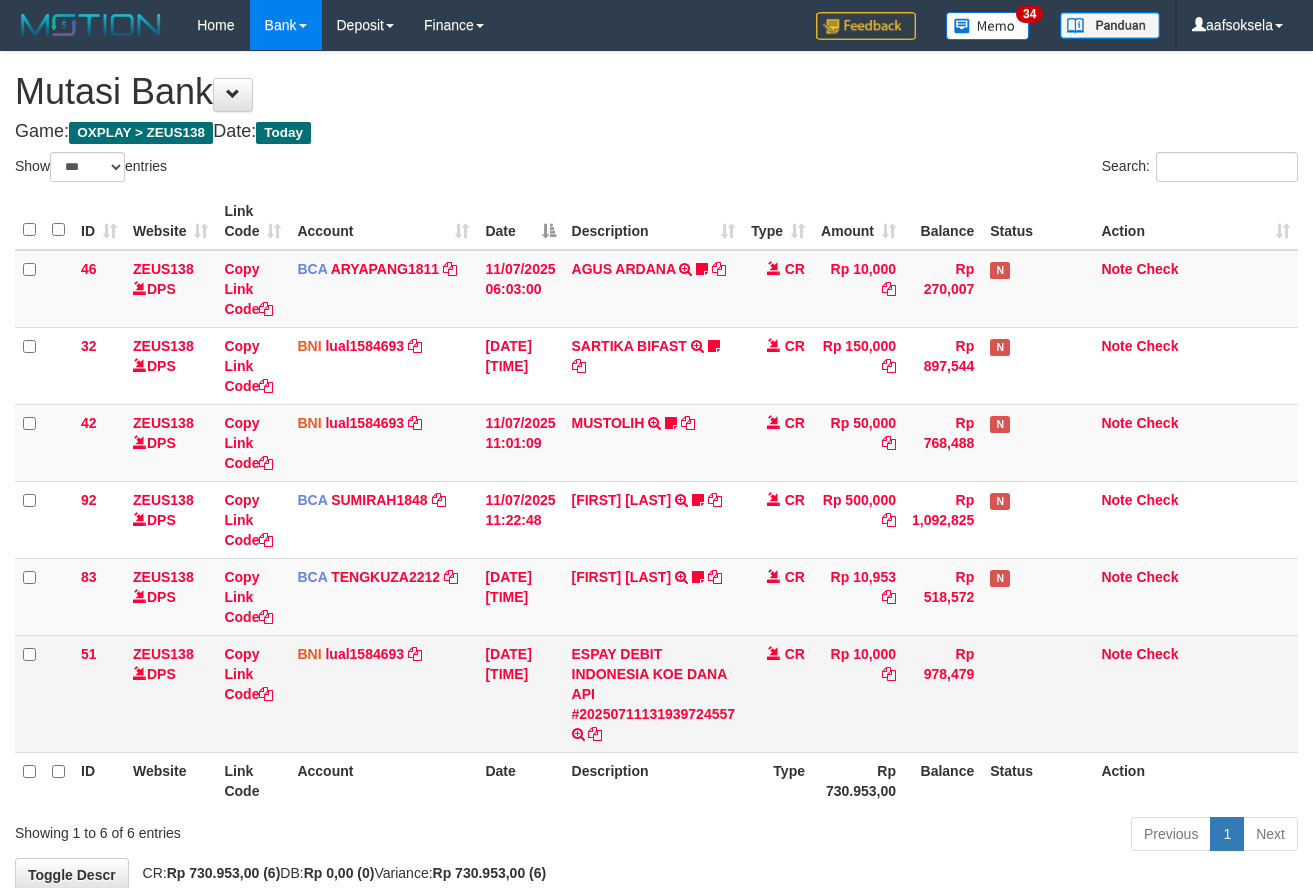 scroll, scrollTop: 0, scrollLeft: 0, axis: both 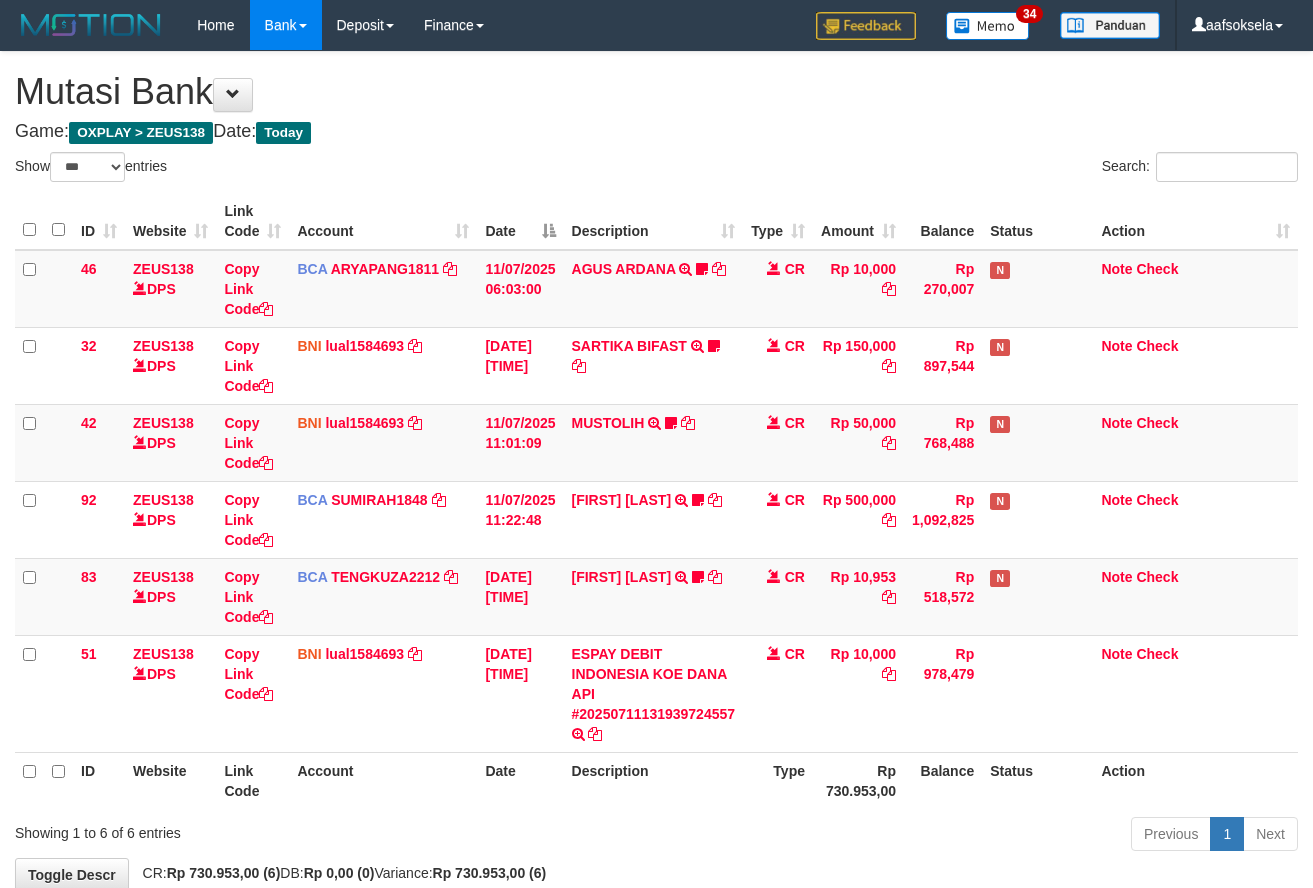 select on "***" 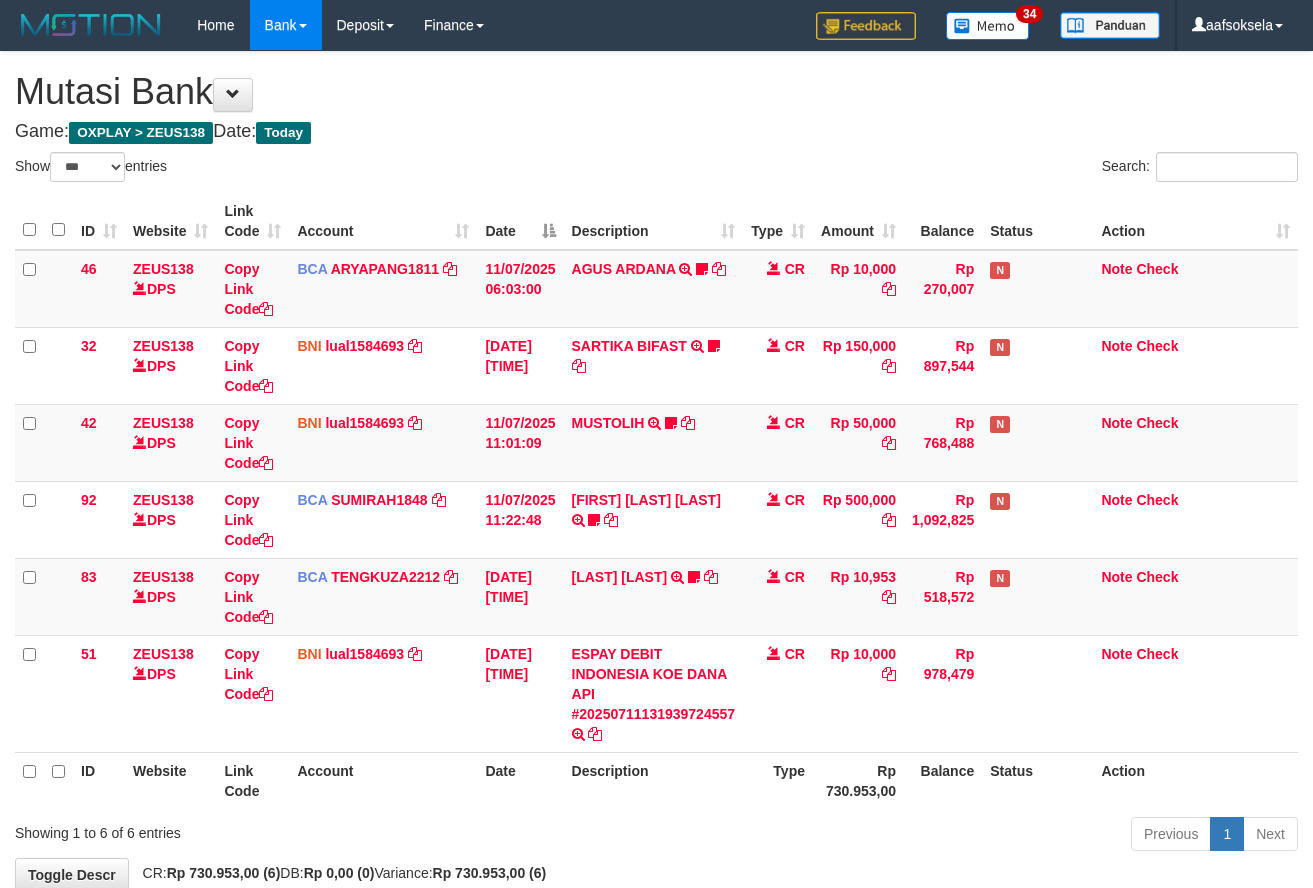 select on "***" 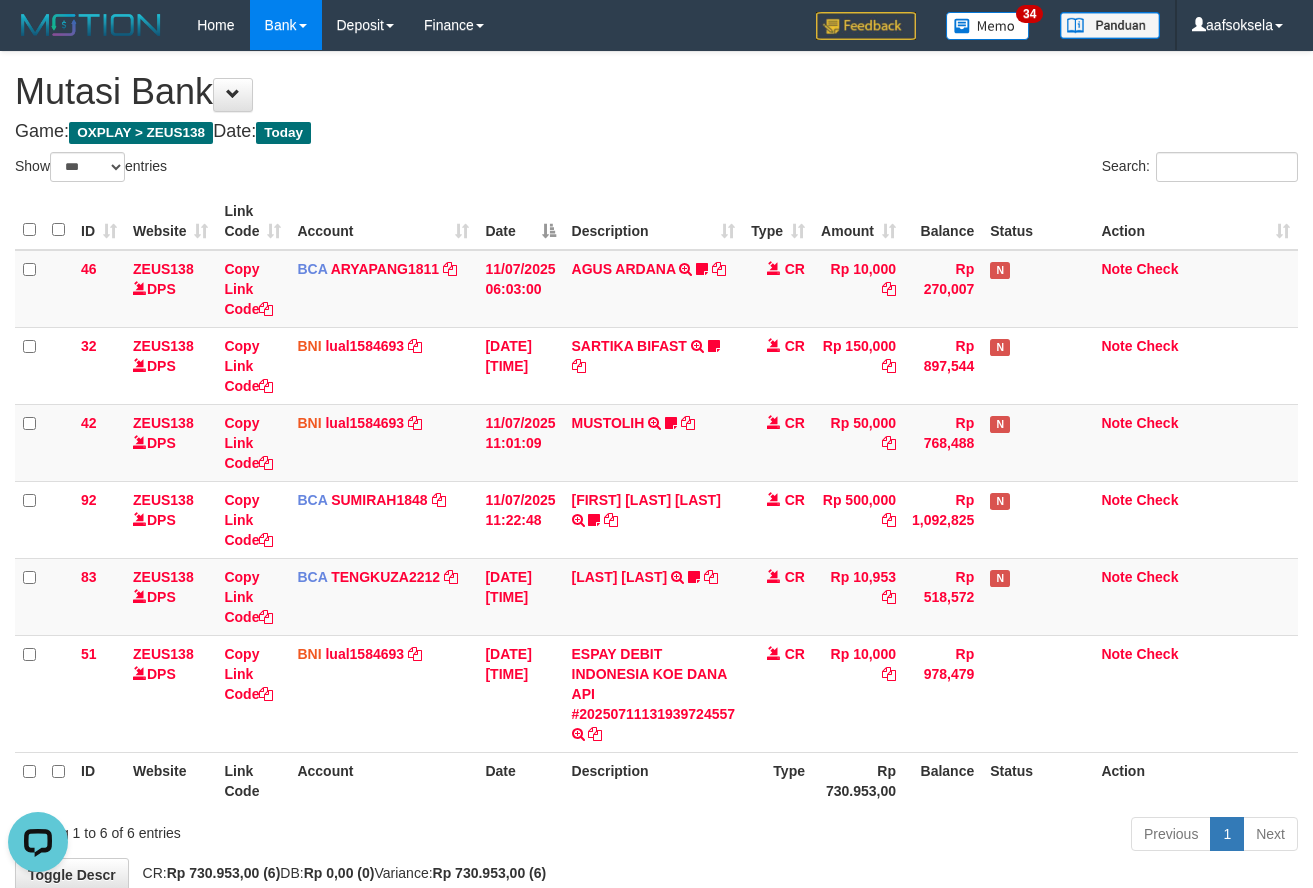 scroll, scrollTop: 0, scrollLeft: 0, axis: both 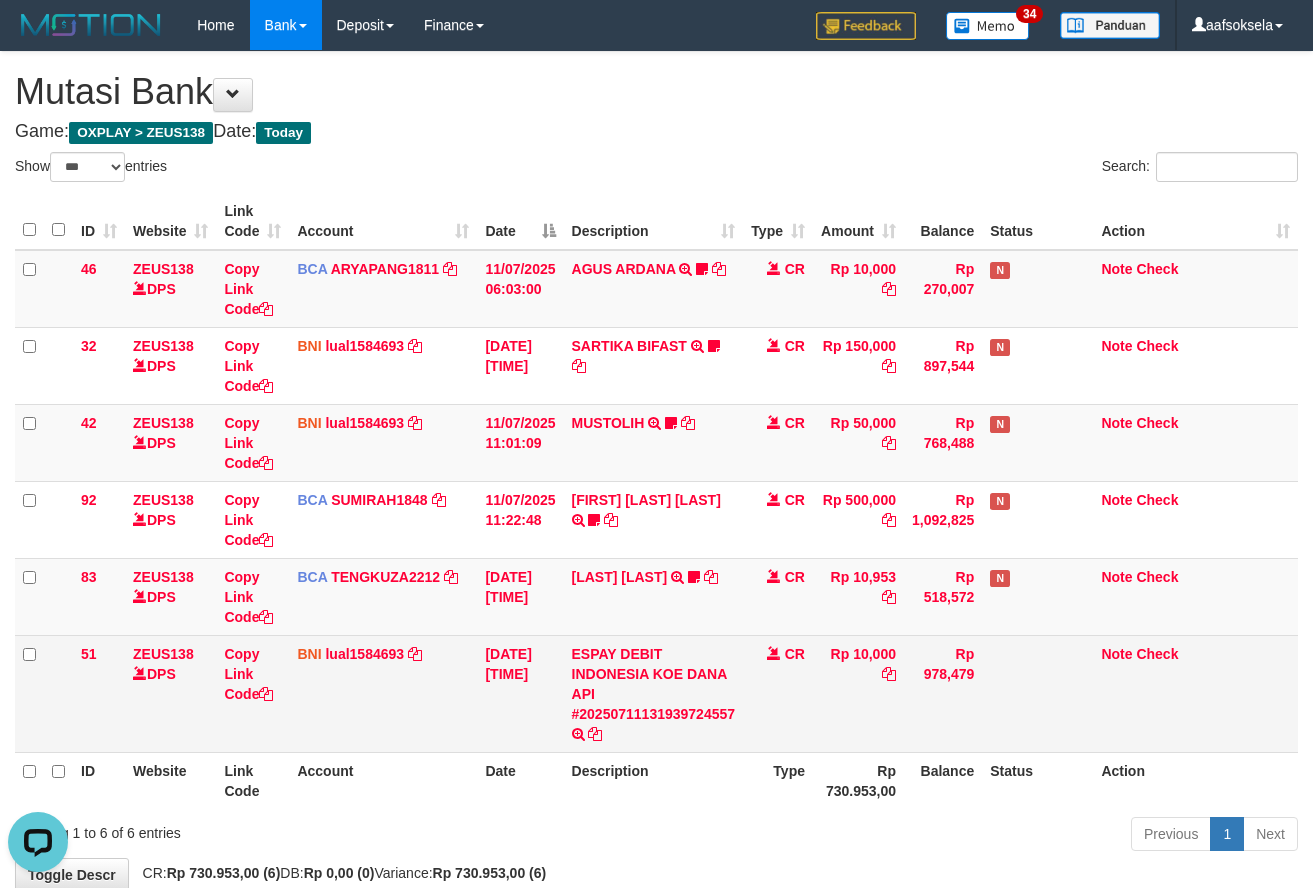 click on "CR" at bounding box center [778, 693] 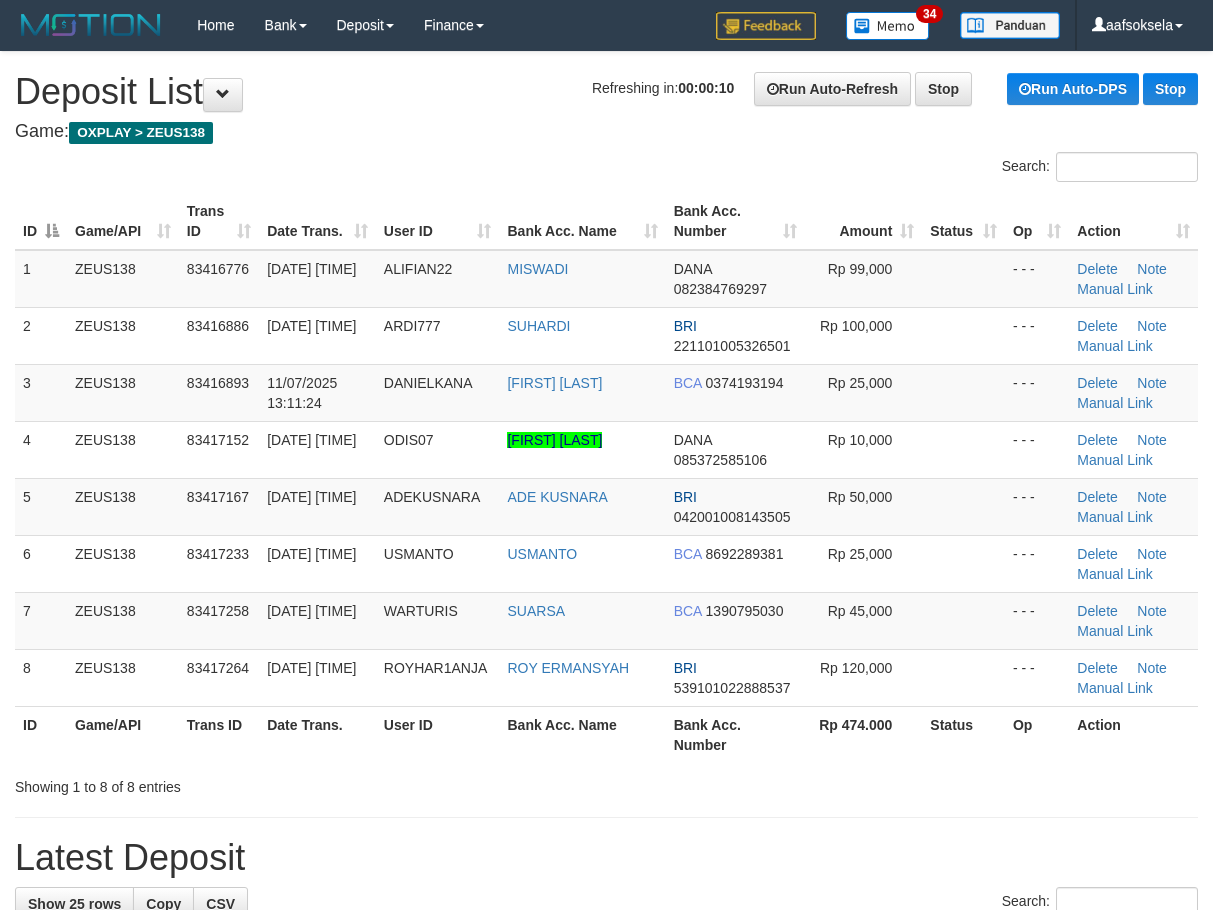 scroll, scrollTop: 0, scrollLeft: 0, axis: both 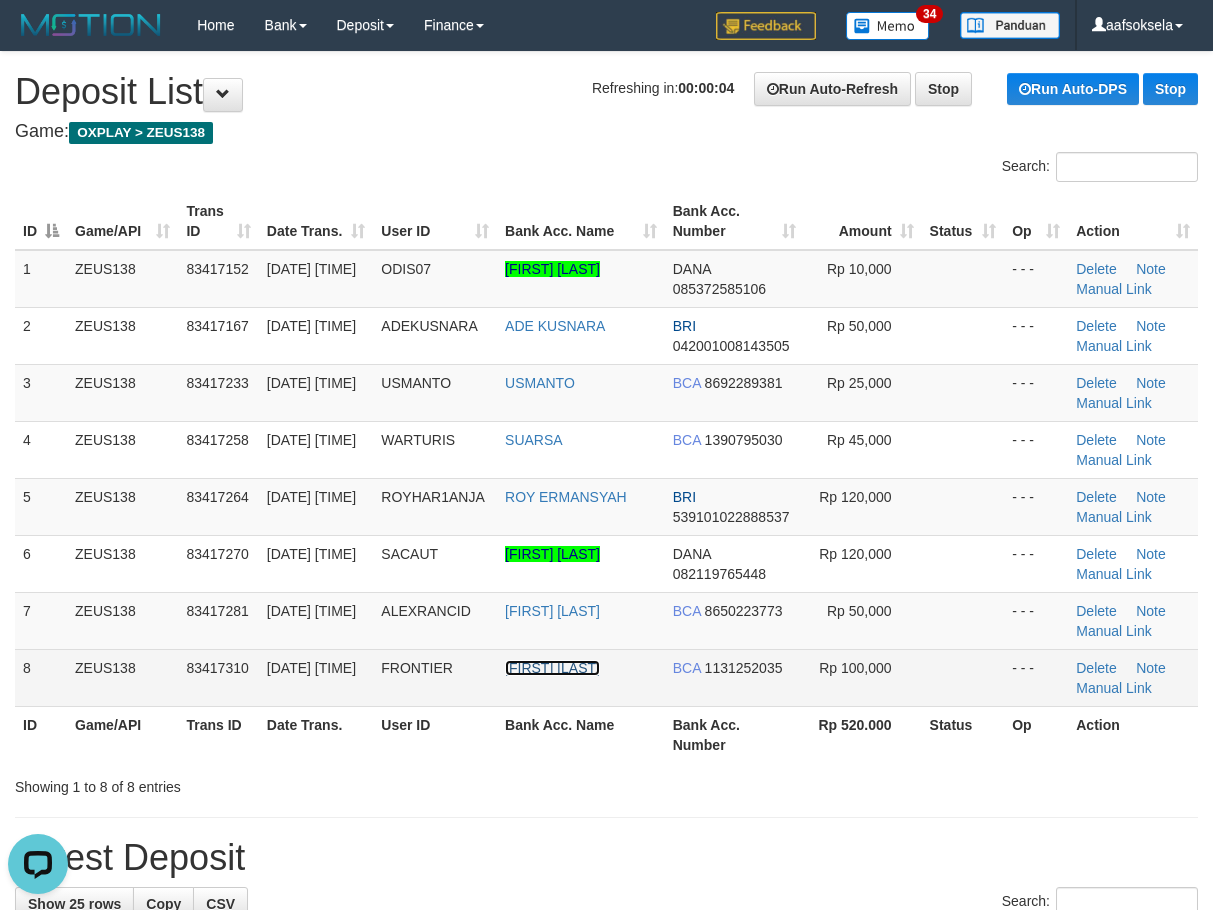 click on "EKO YULI SUNARYO" at bounding box center [552, 668] 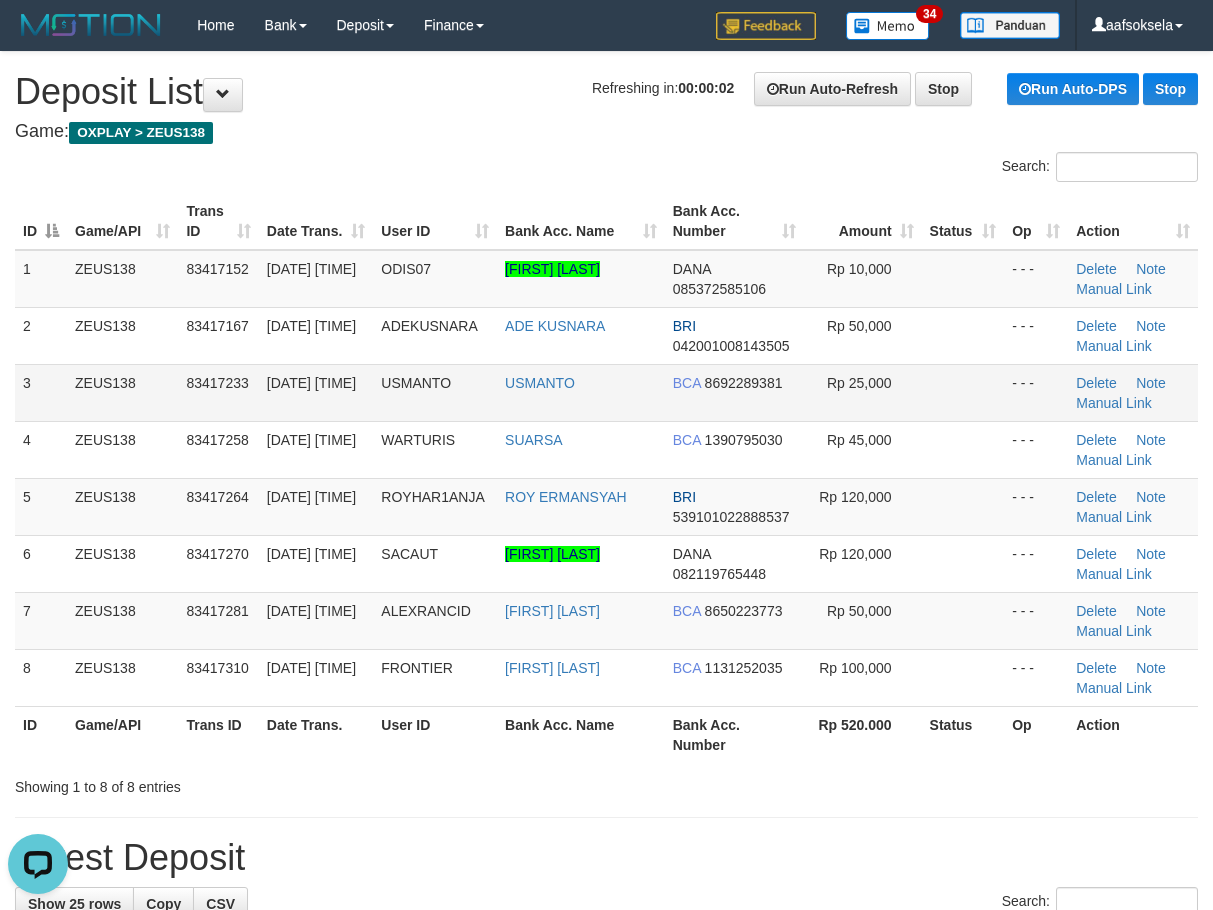 drag, startPoint x: 626, startPoint y: 373, endPoint x: 621, endPoint y: 408, distance: 35.35534 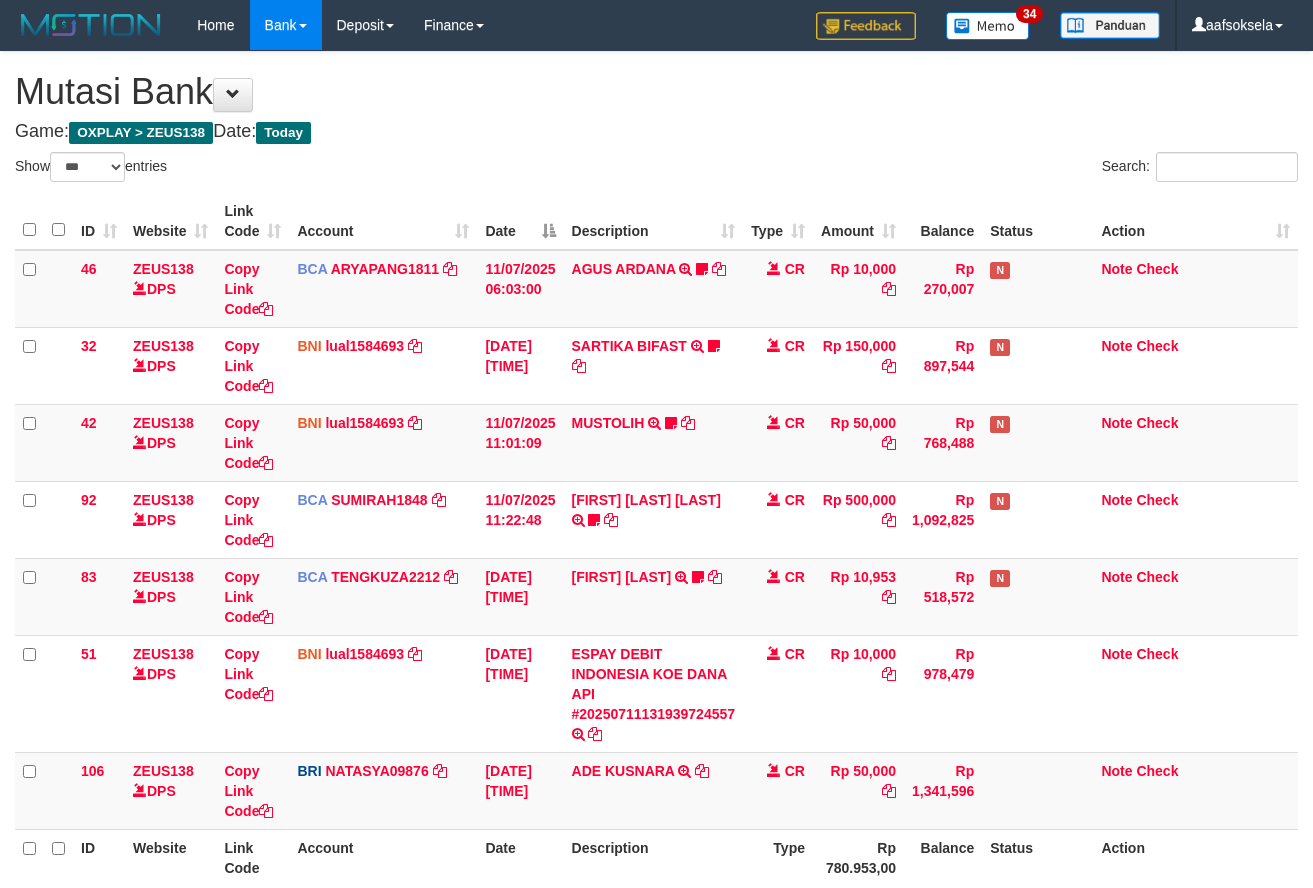 select on "***" 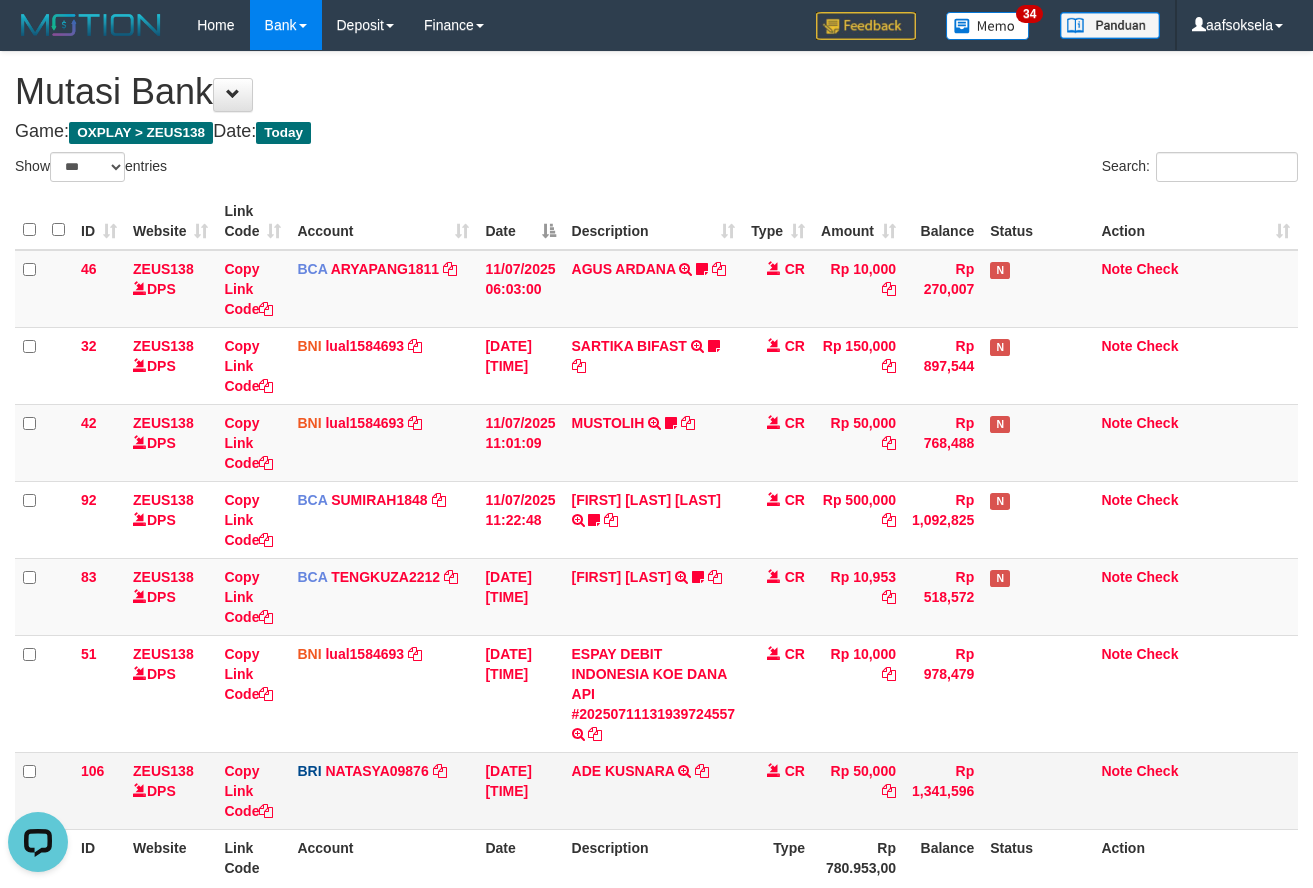 scroll, scrollTop: 0, scrollLeft: 0, axis: both 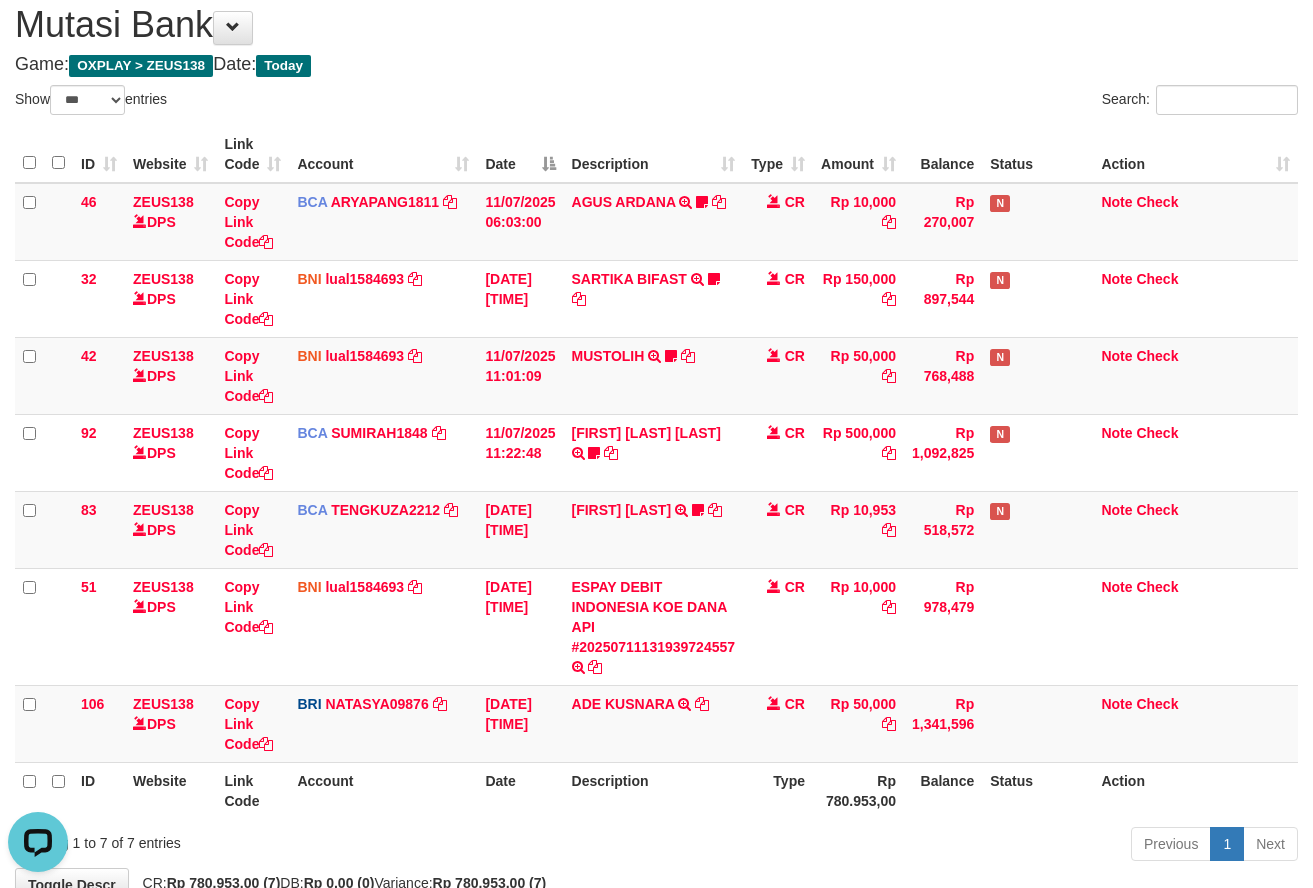 drag, startPoint x: 655, startPoint y: 791, endPoint x: 665, endPoint y: 768, distance: 25.079872 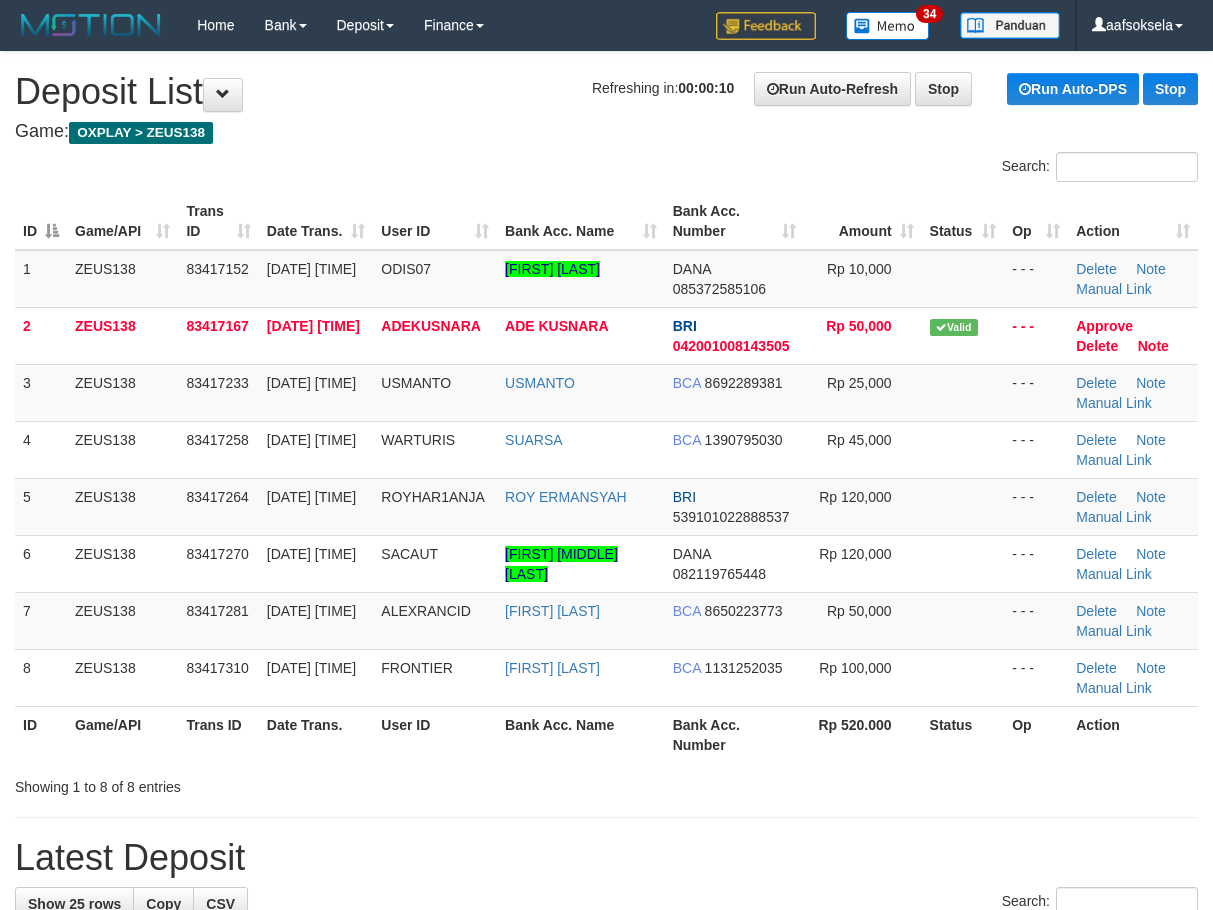 scroll, scrollTop: 0, scrollLeft: 0, axis: both 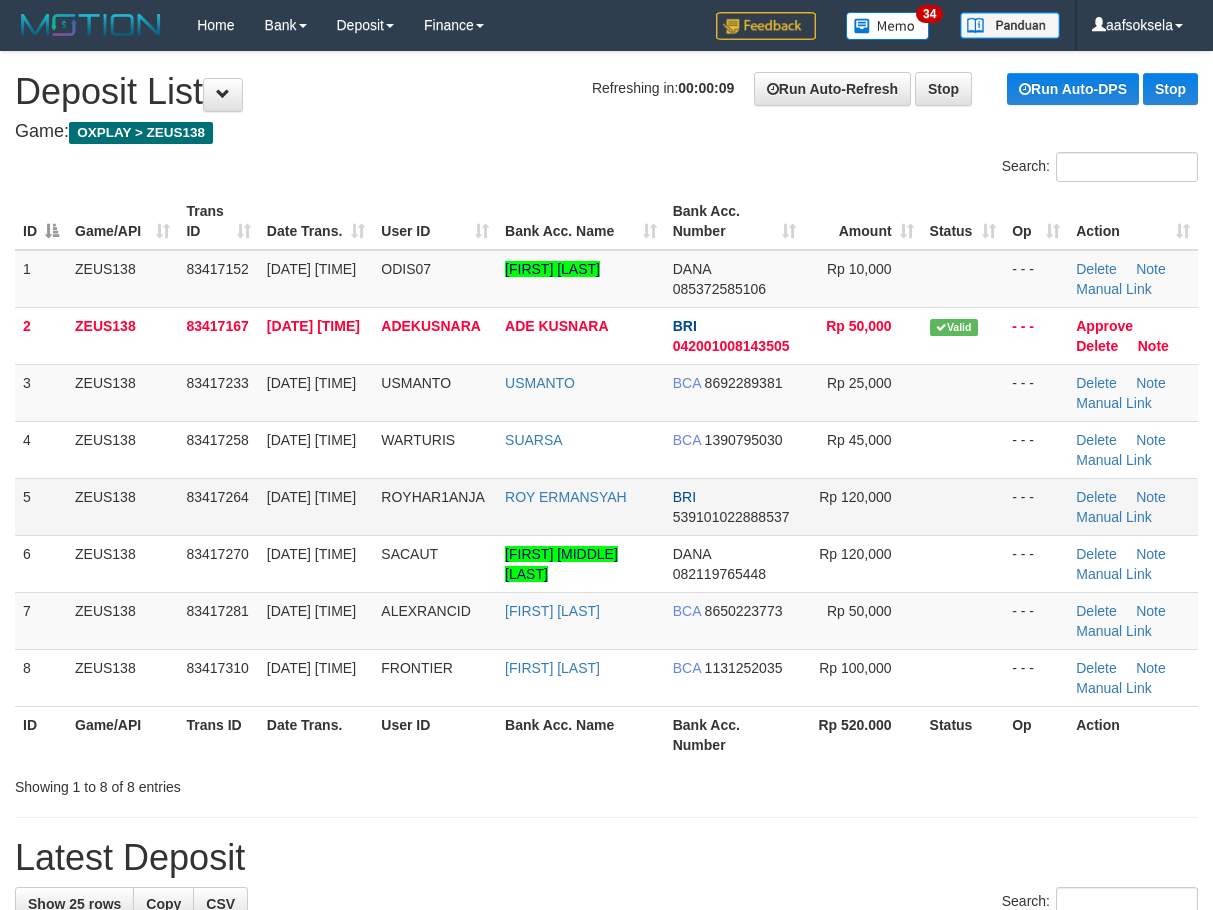 click on "[DATE] [TIME]" at bounding box center [316, 506] 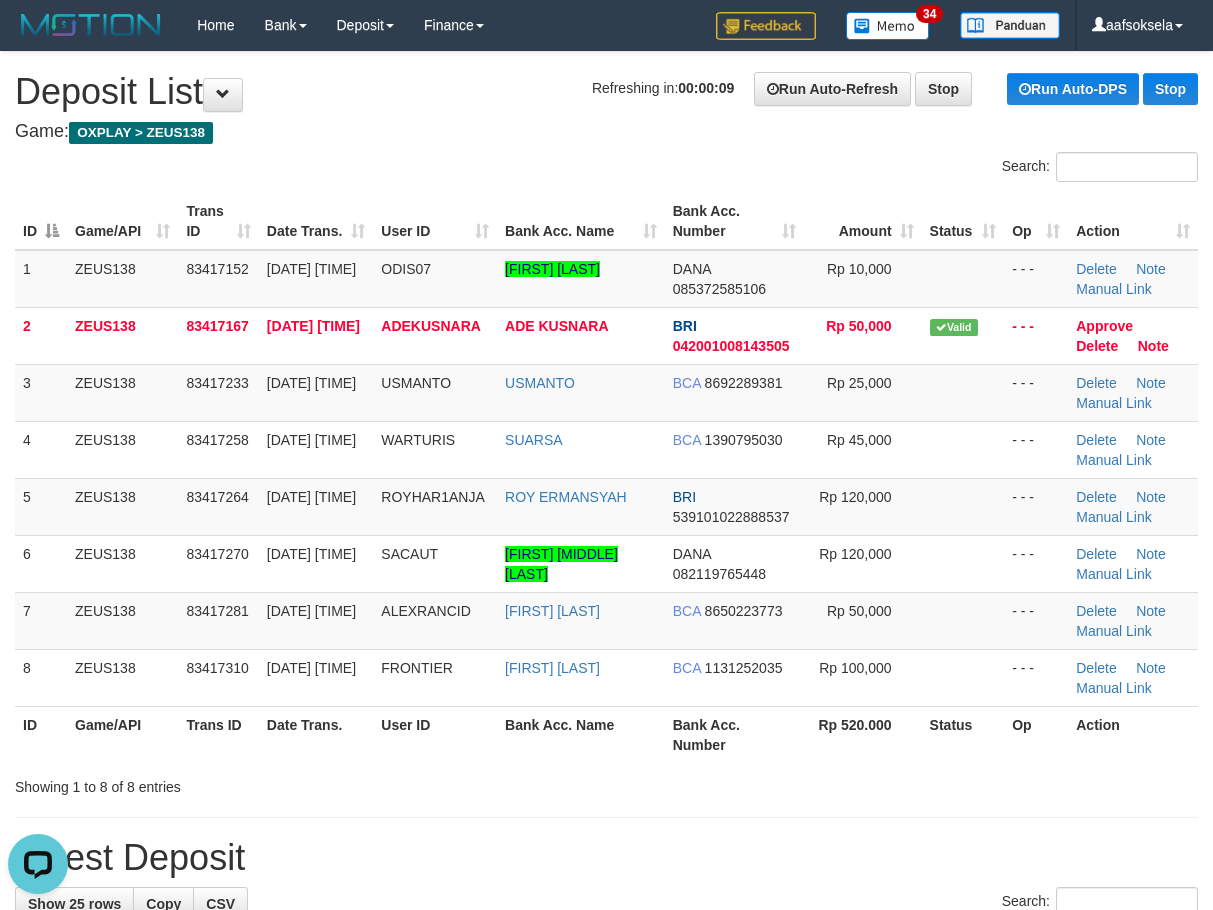scroll, scrollTop: 0, scrollLeft: 0, axis: both 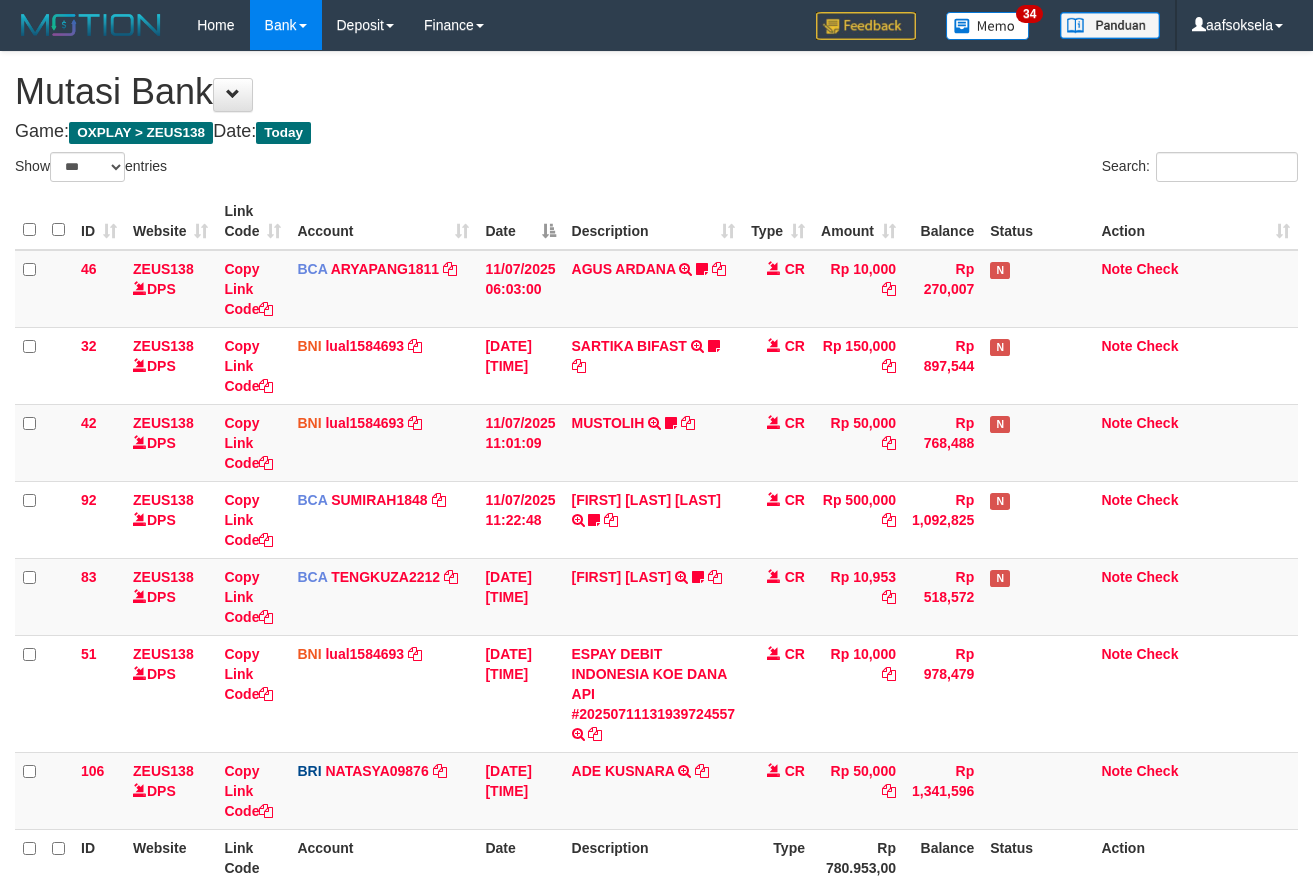 select on "***" 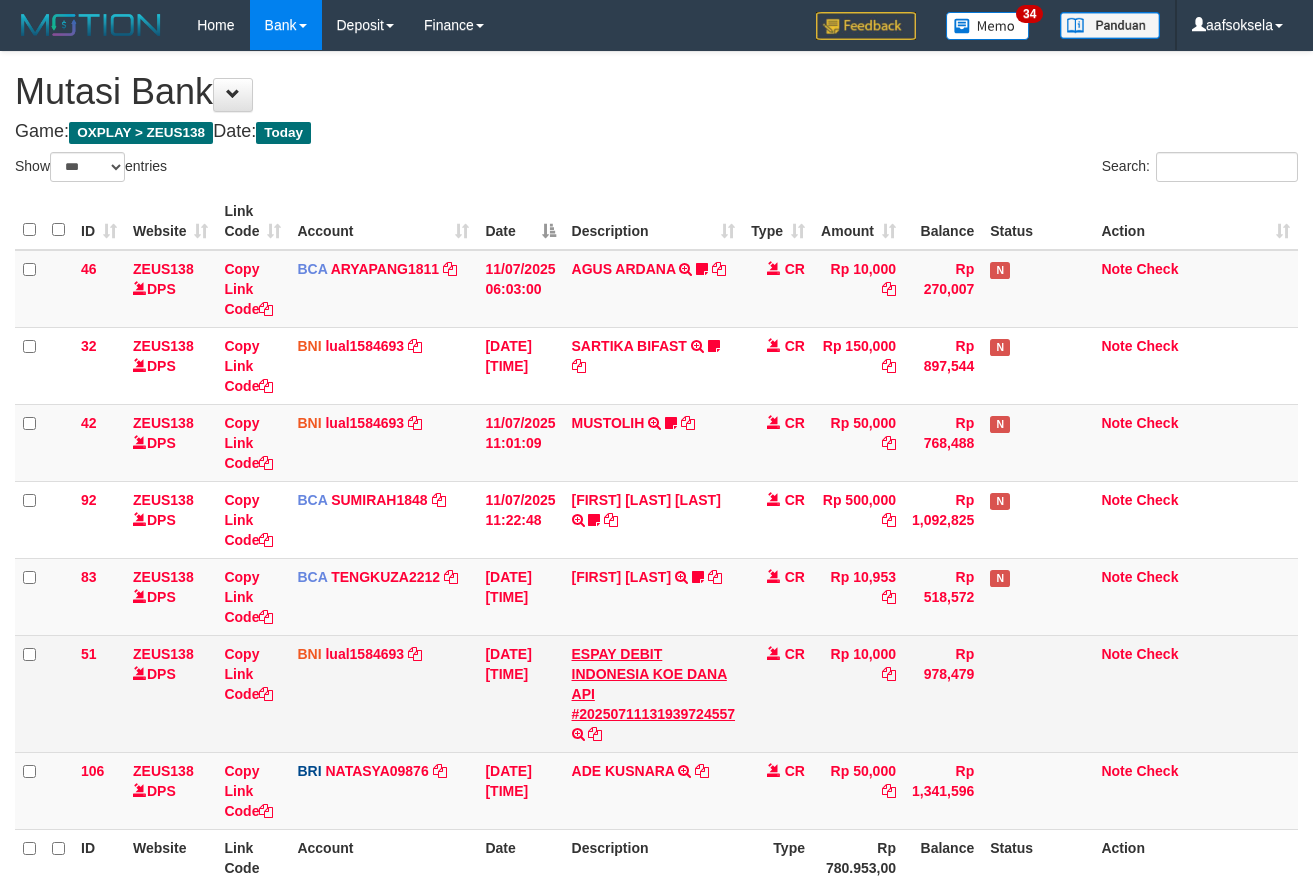 scroll, scrollTop: 67, scrollLeft: 0, axis: vertical 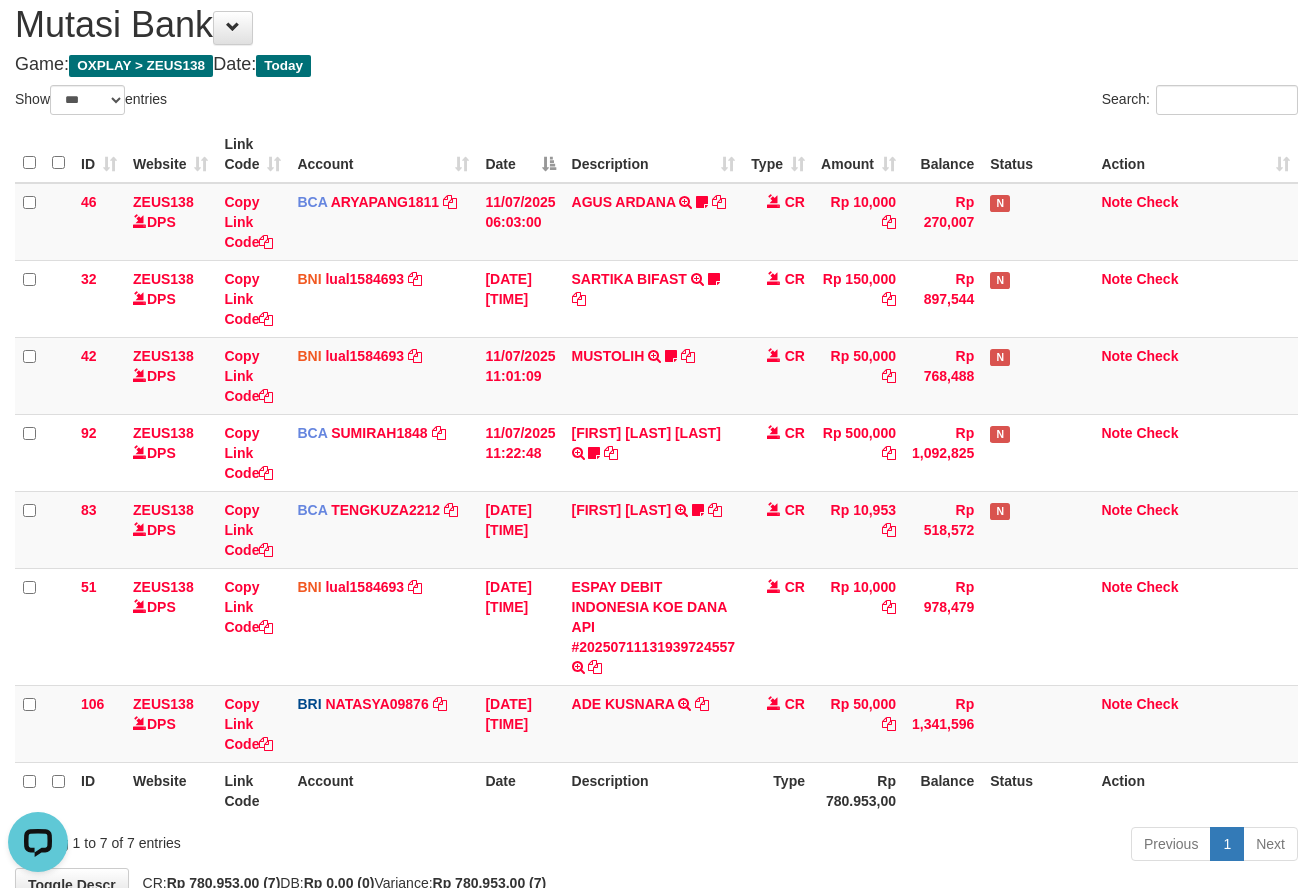 click on "Type" at bounding box center [778, 790] 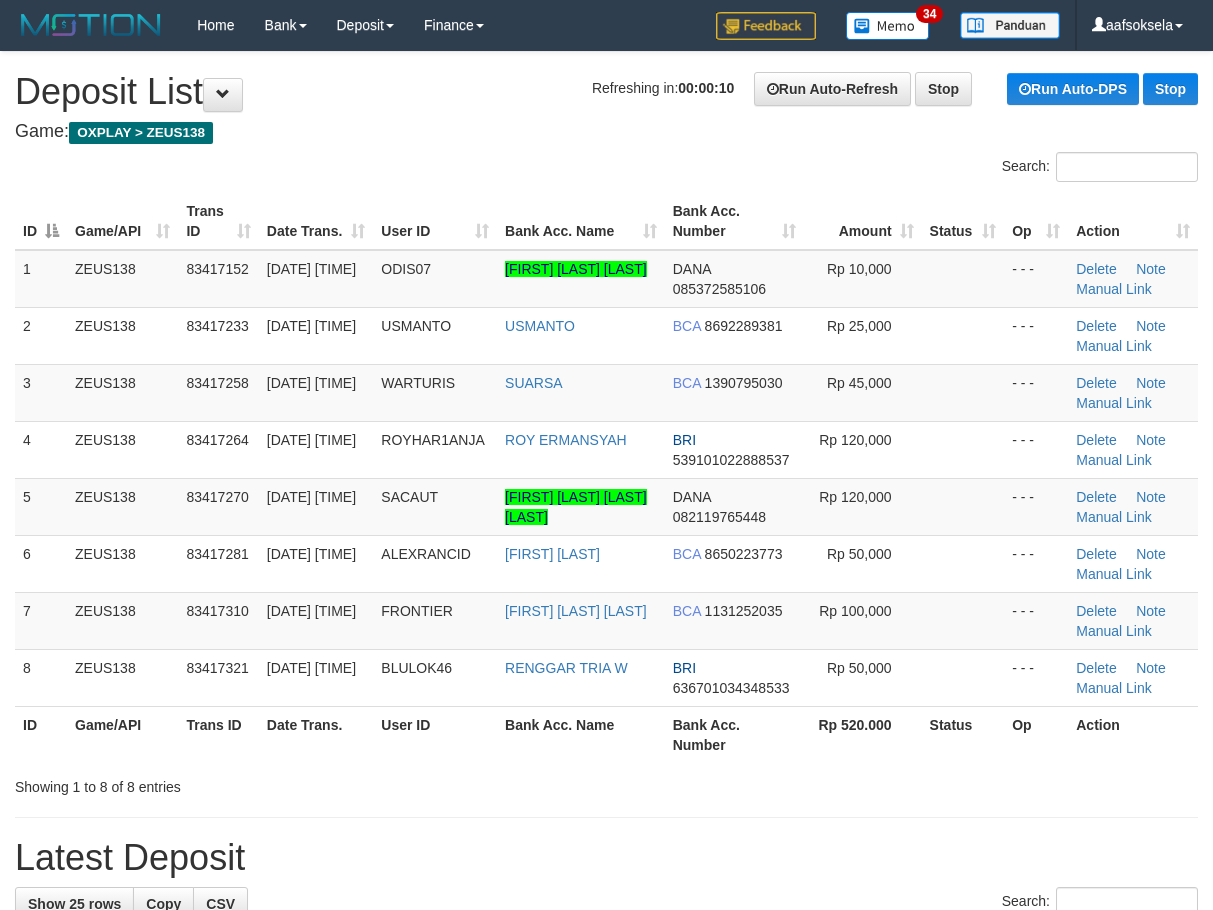 scroll, scrollTop: 0, scrollLeft: 0, axis: both 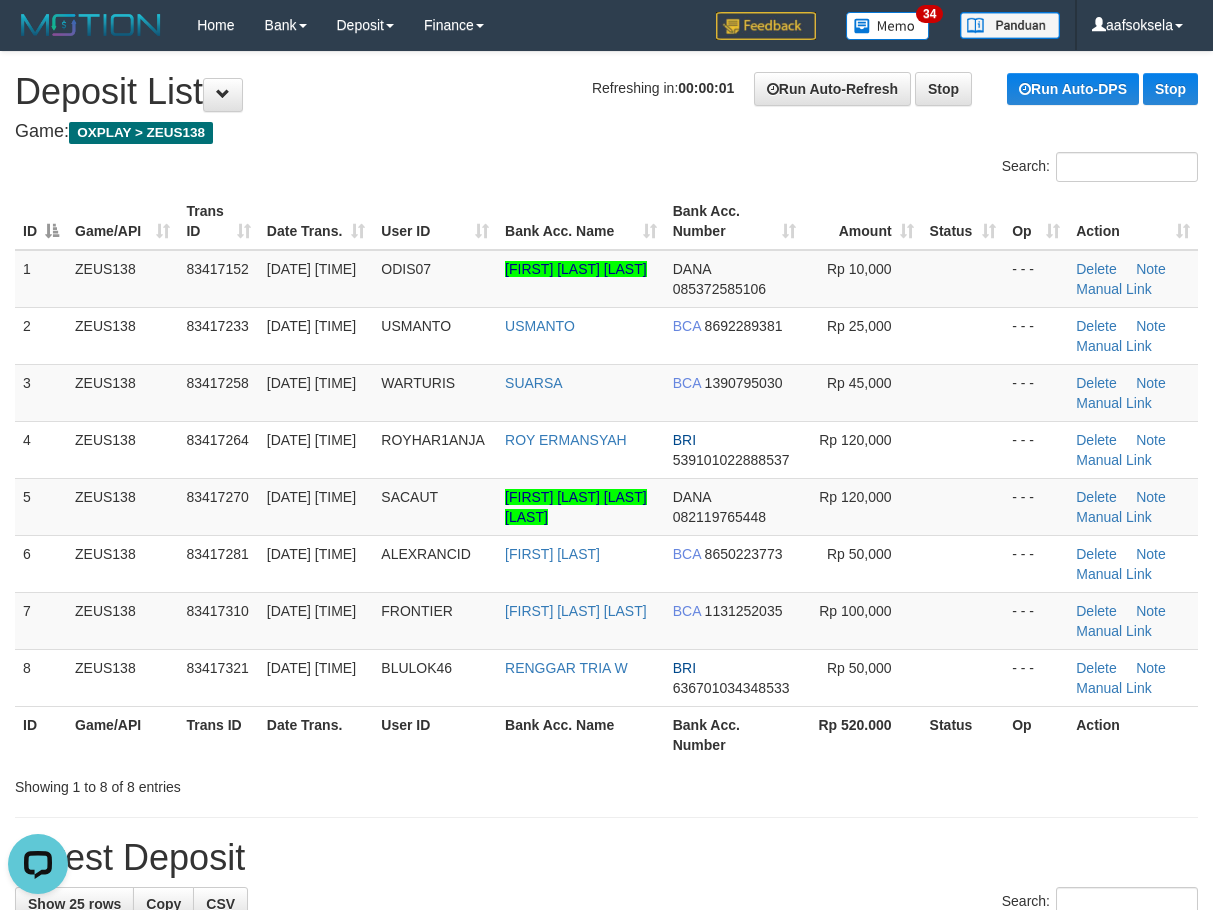 drag, startPoint x: 304, startPoint y: 596, endPoint x: 10, endPoint y: 684, distance: 306.8876 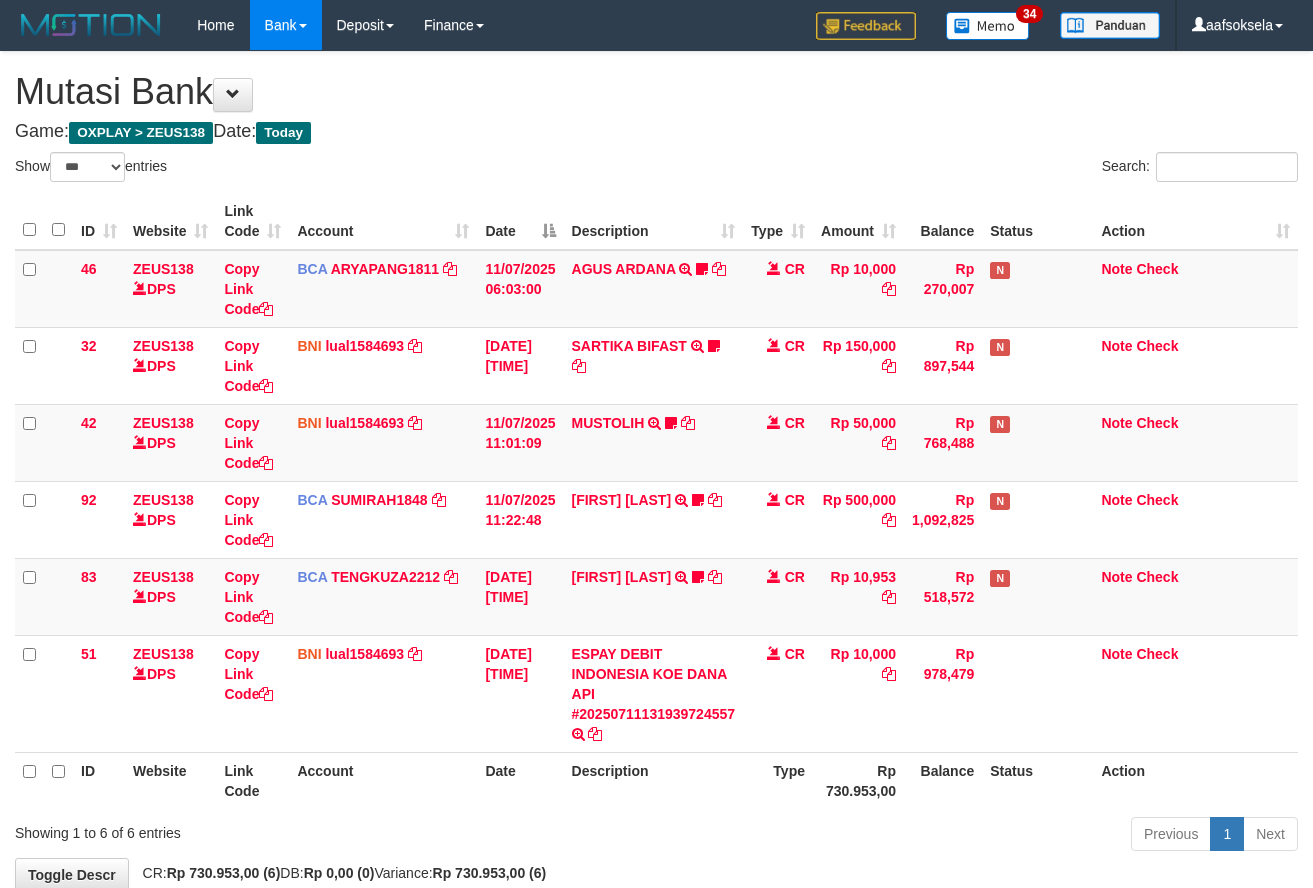 select on "***" 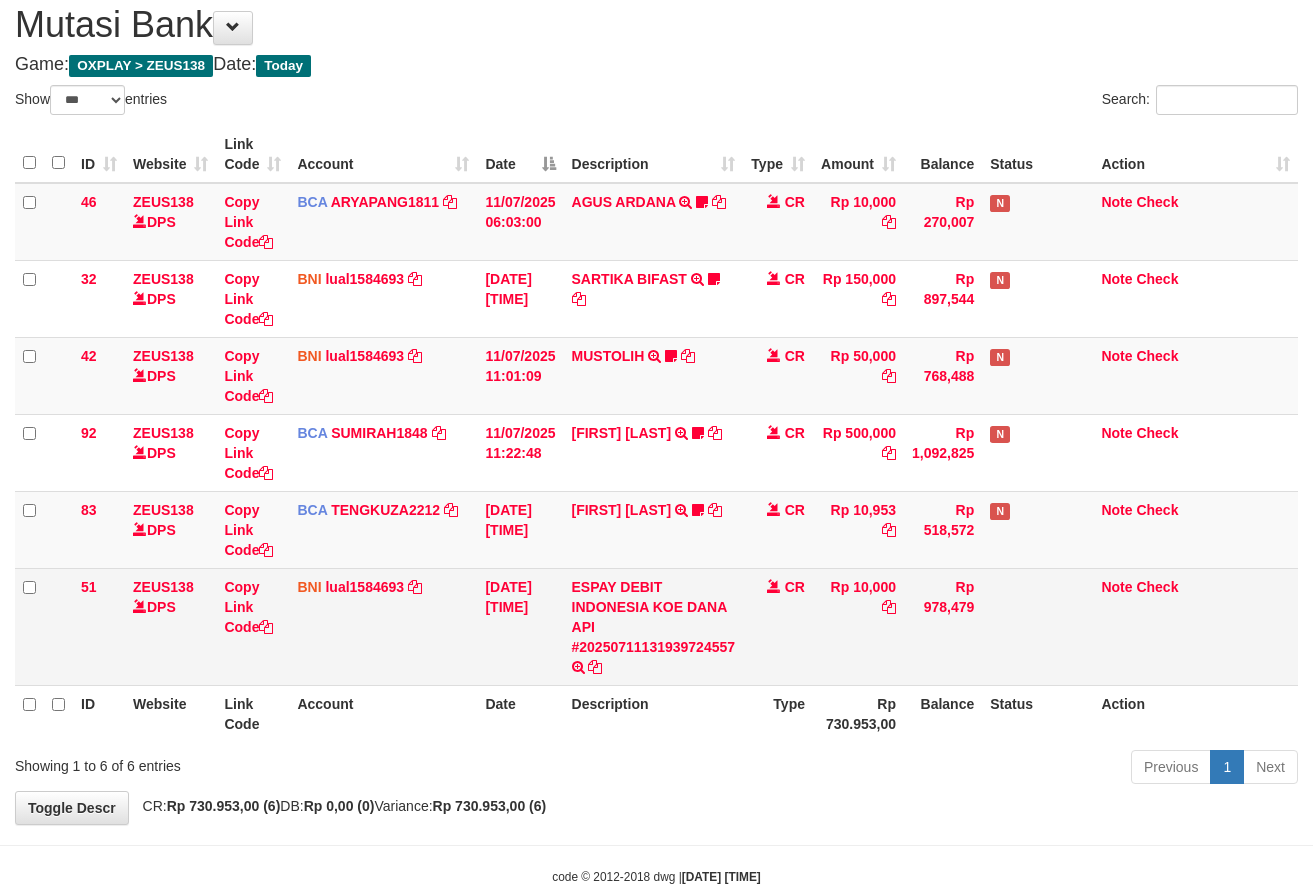 drag, startPoint x: 599, startPoint y: 744, endPoint x: 624, endPoint y: 679, distance: 69.641945 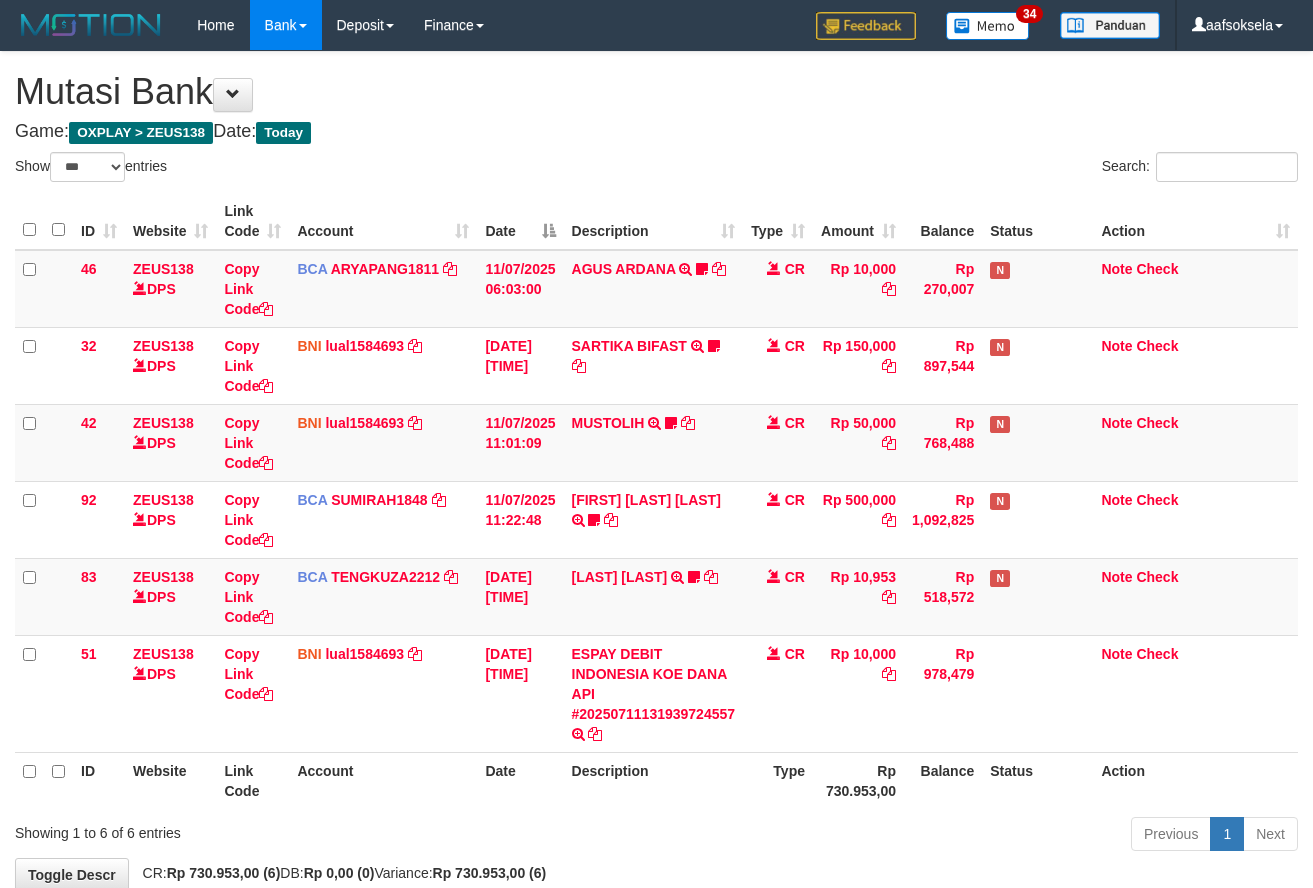 select on "***" 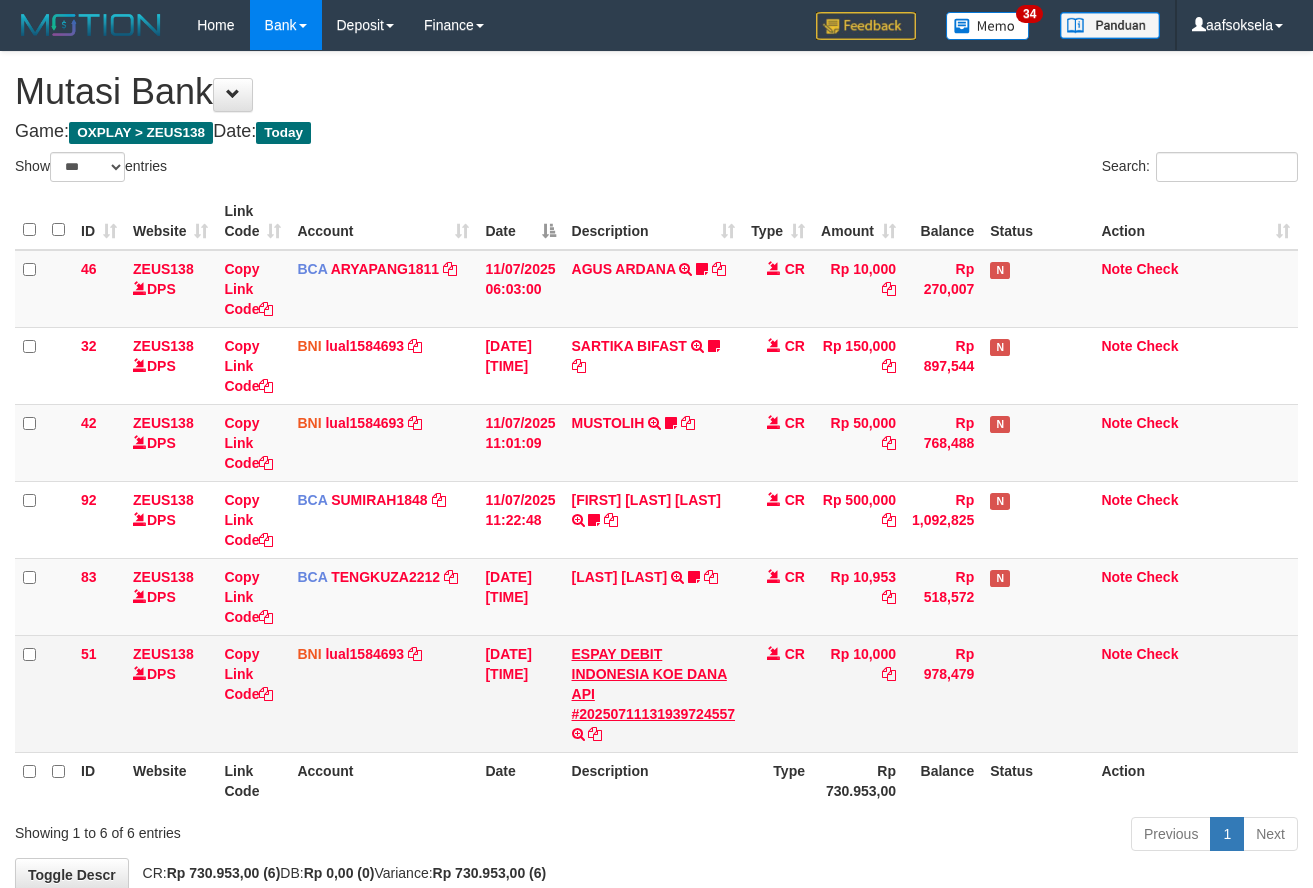 scroll, scrollTop: 67, scrollLeft: 0, axis: vertical 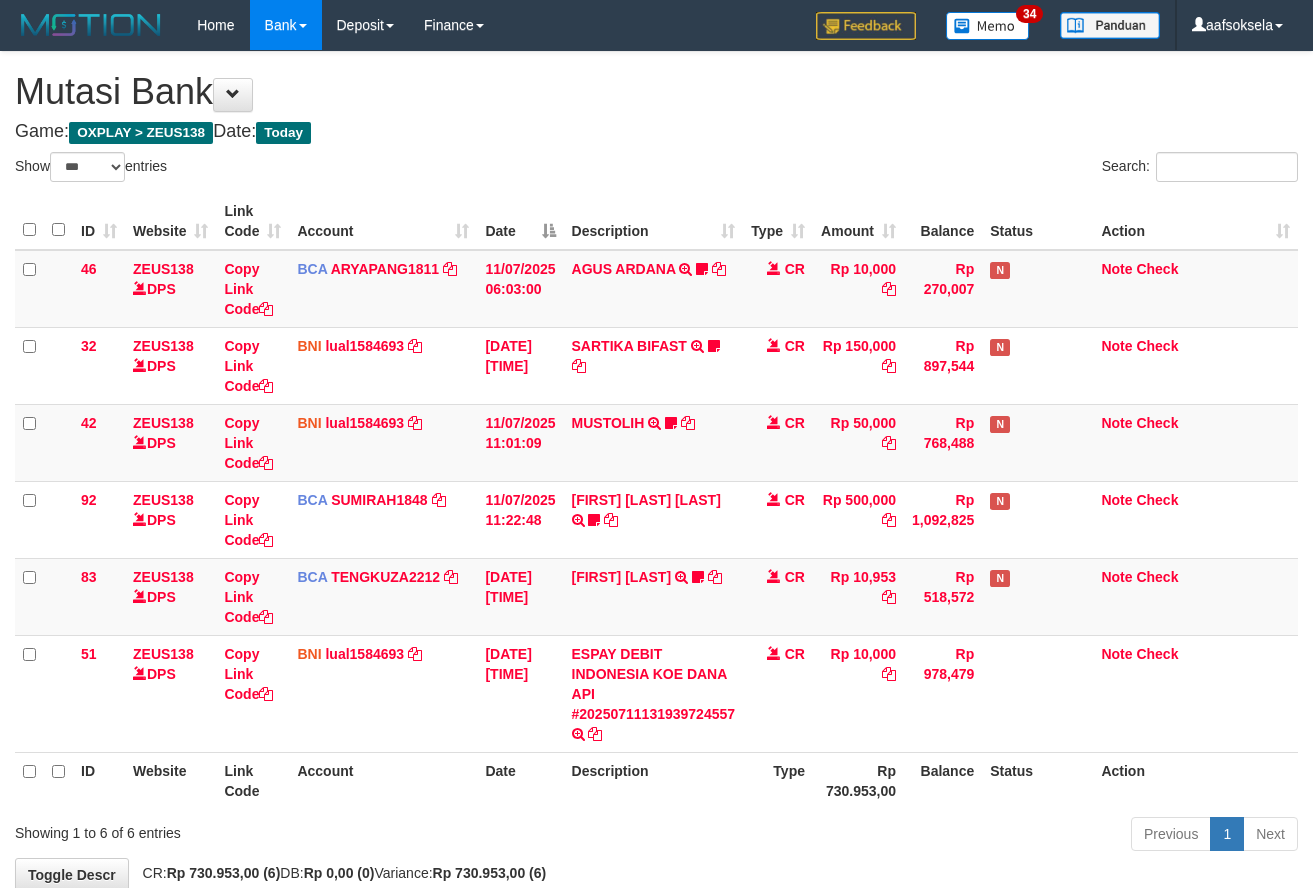 select on "***" 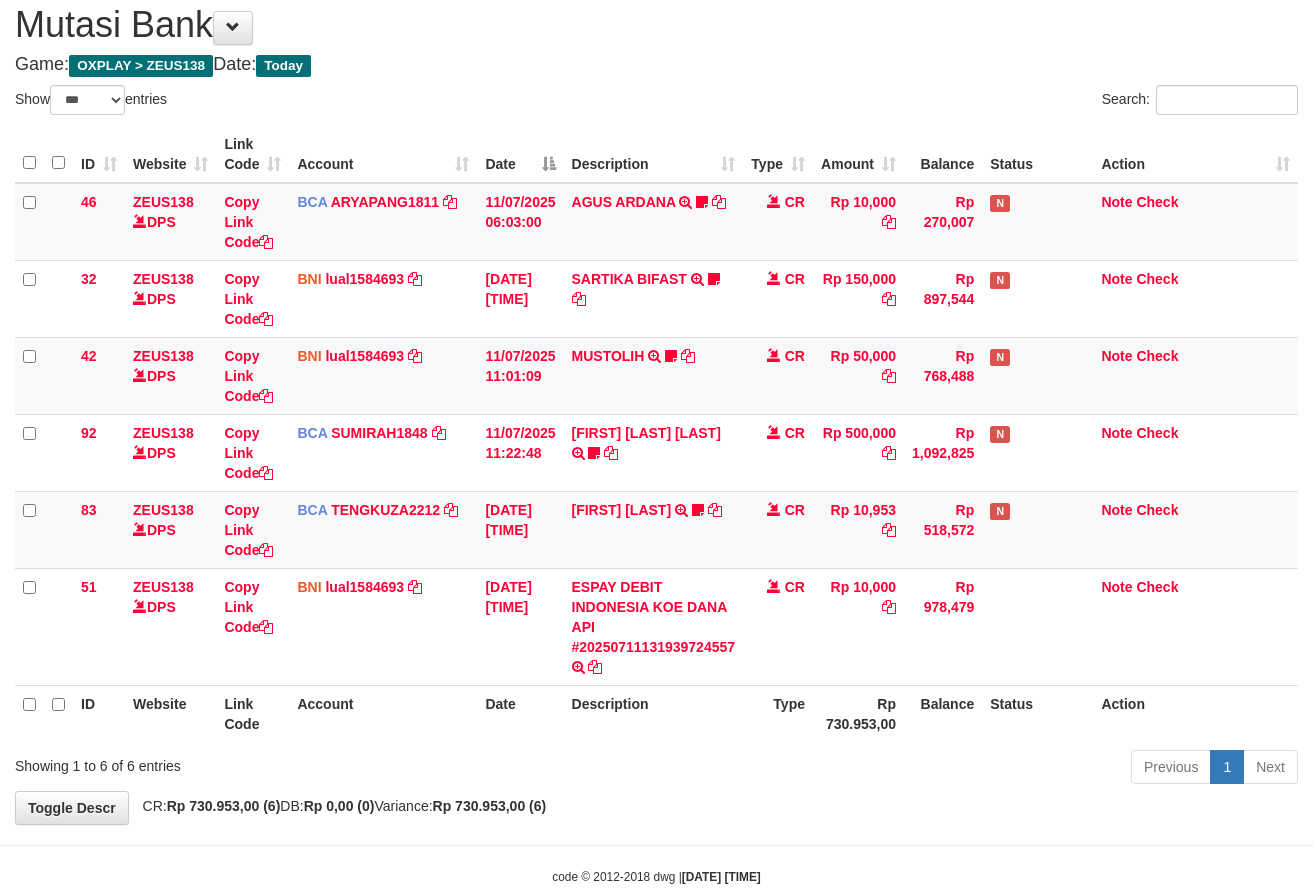click on "Description" at bounding box center (654, 713) 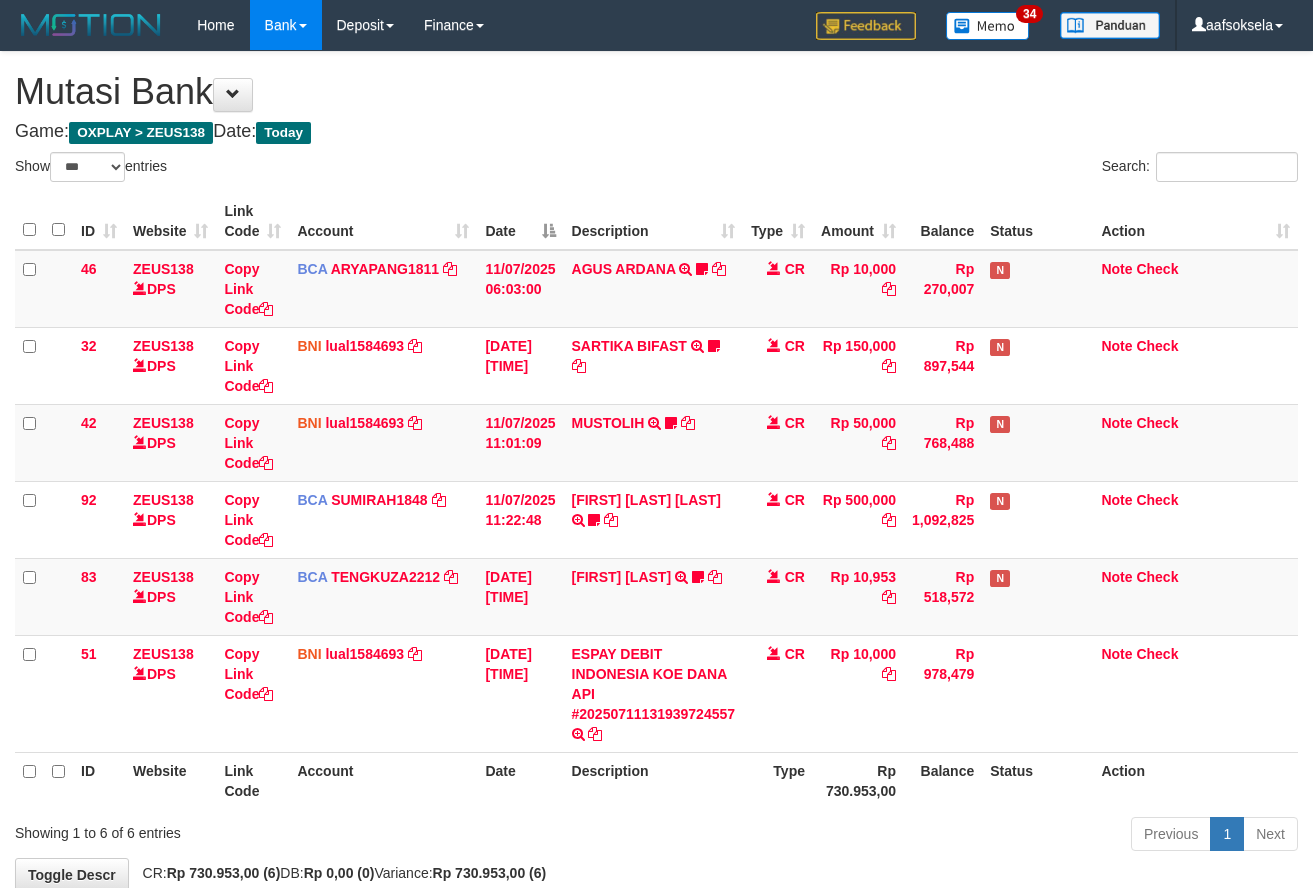 select on "***" 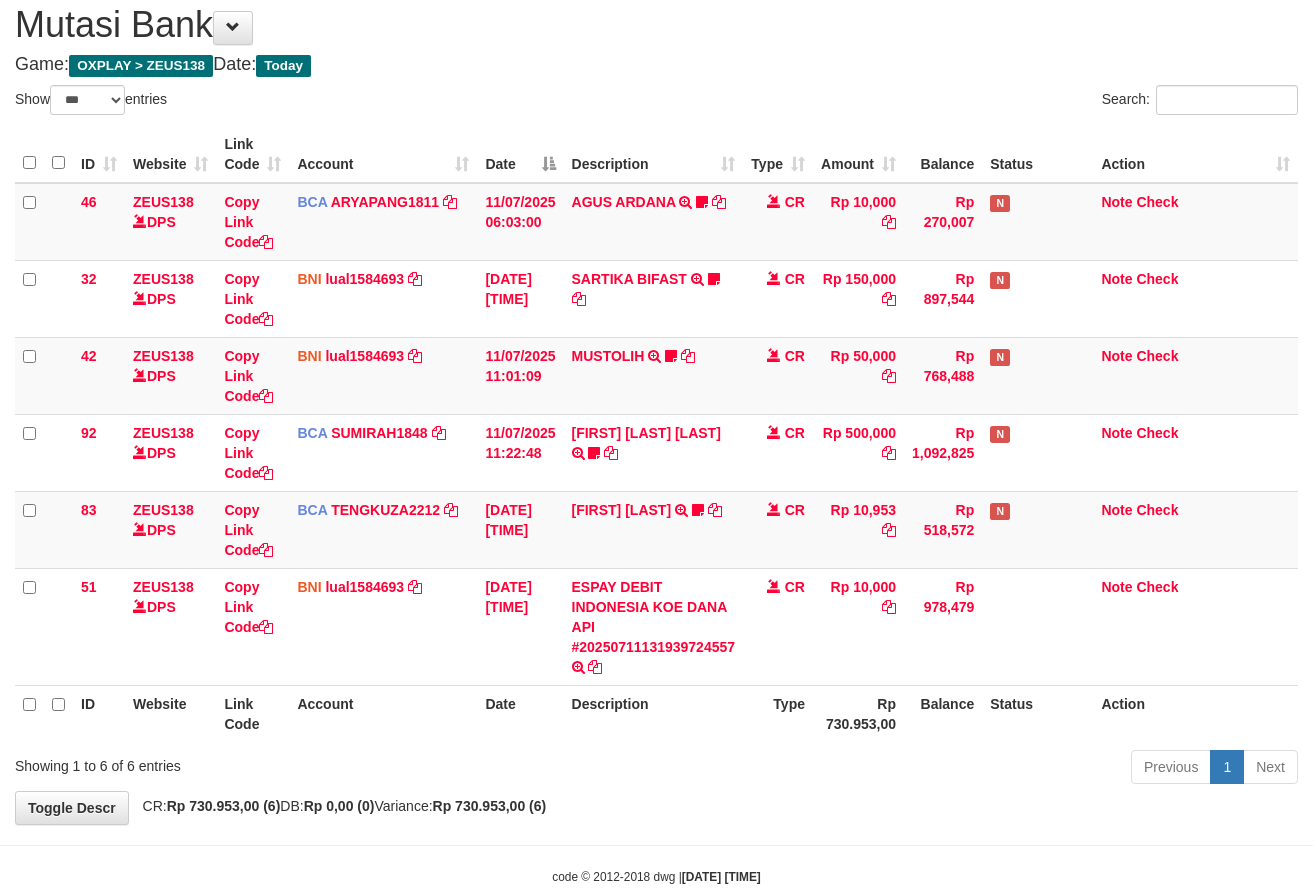 click on "Description" at bounding box center [654, 713] 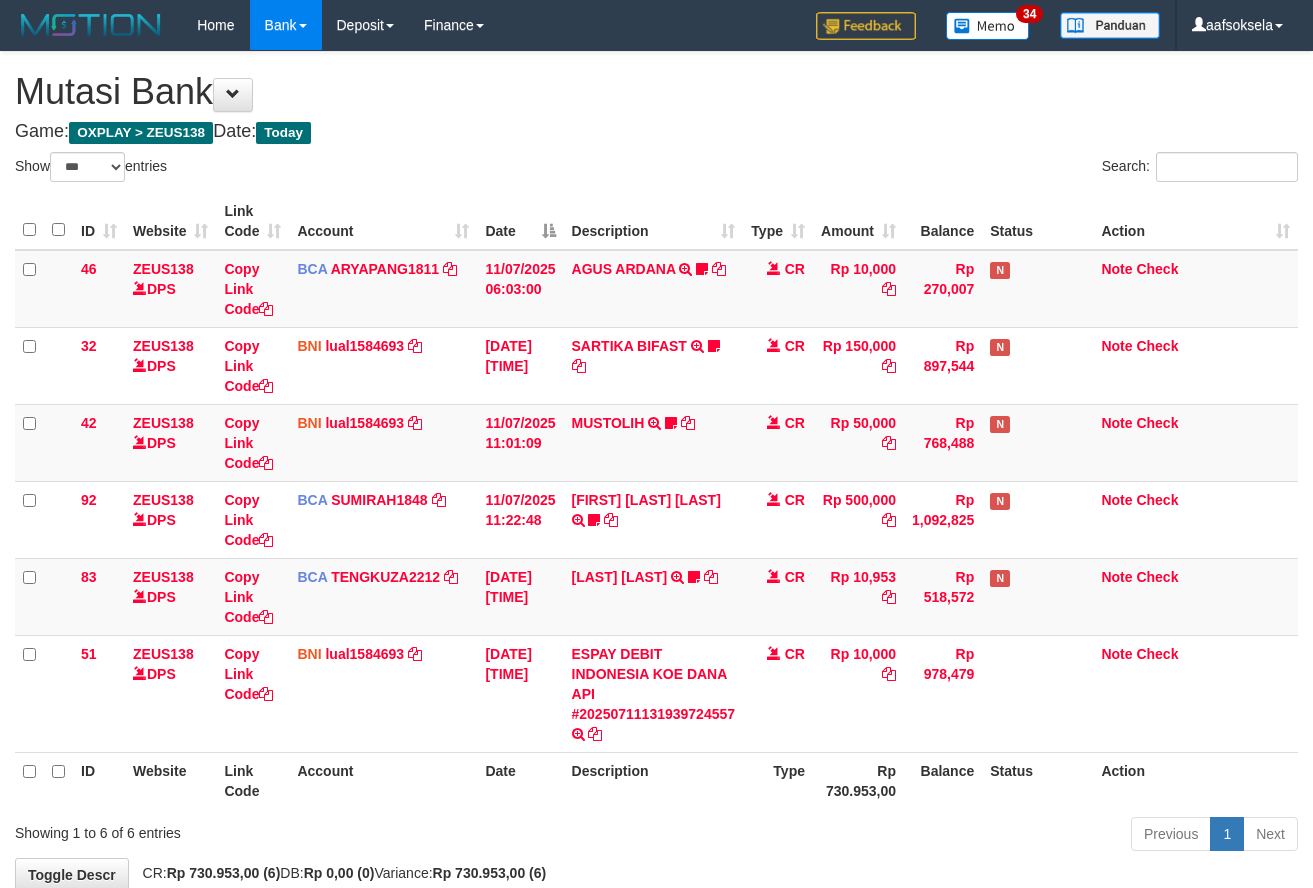 select on "***" 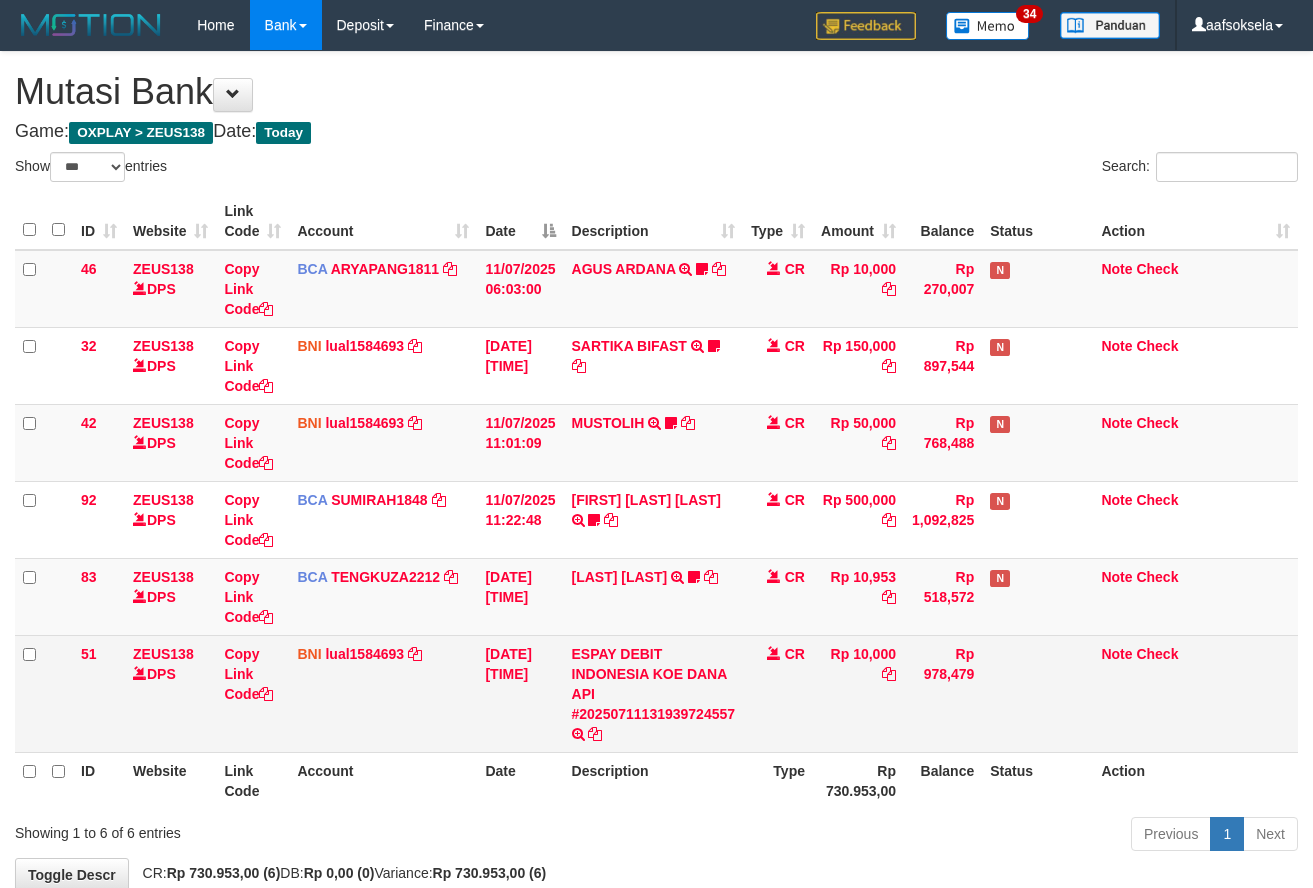 scroll, scrollTop: 67, scrollLeft: 0, axis: vertical 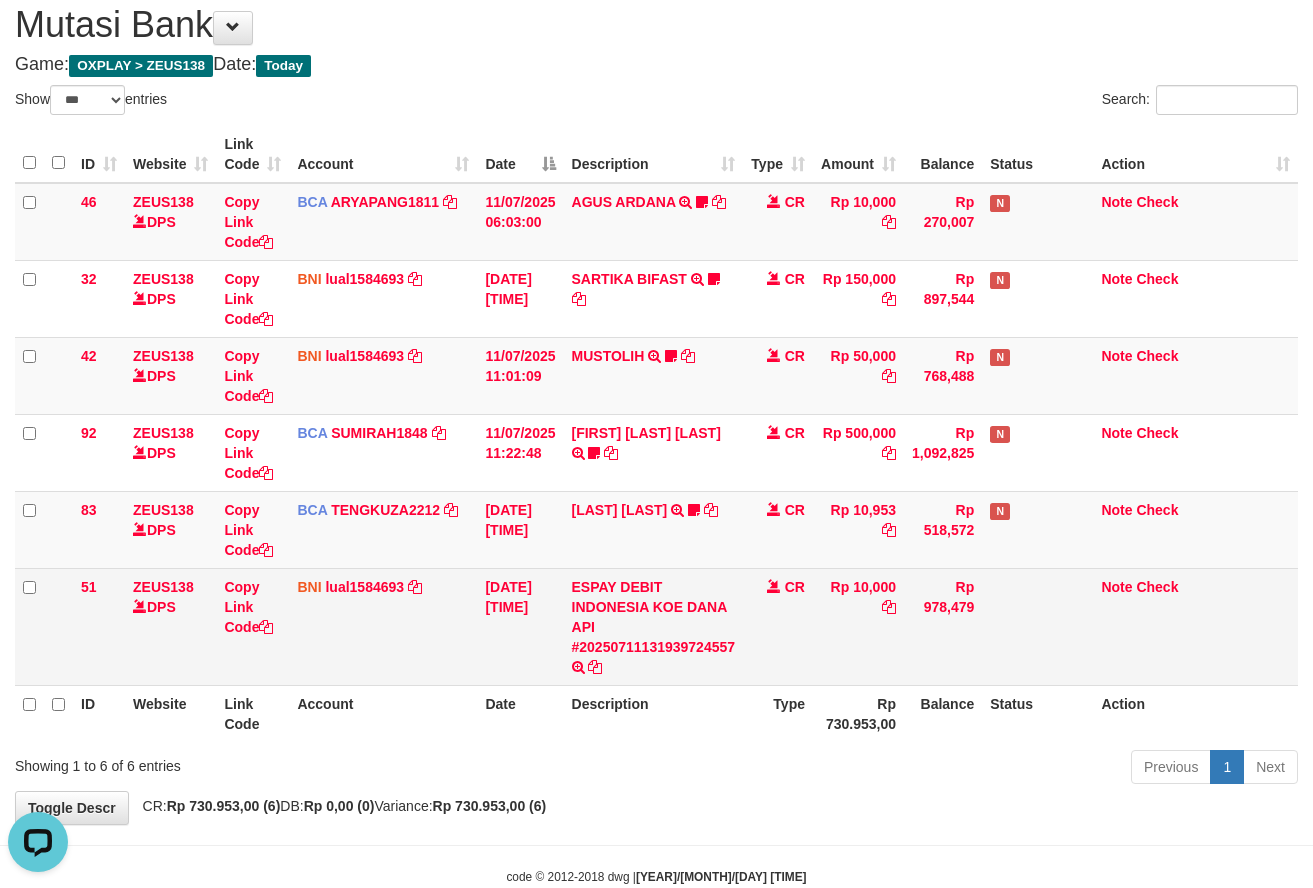 click on "ESPAY DEBIT INDONESIA KOE DANA API #20250711131939724557         TRANSFER DARI ESPAY DEBIT INDONESIA KOE DANA API #20250711131939724557" at bounding box center (654, 626) 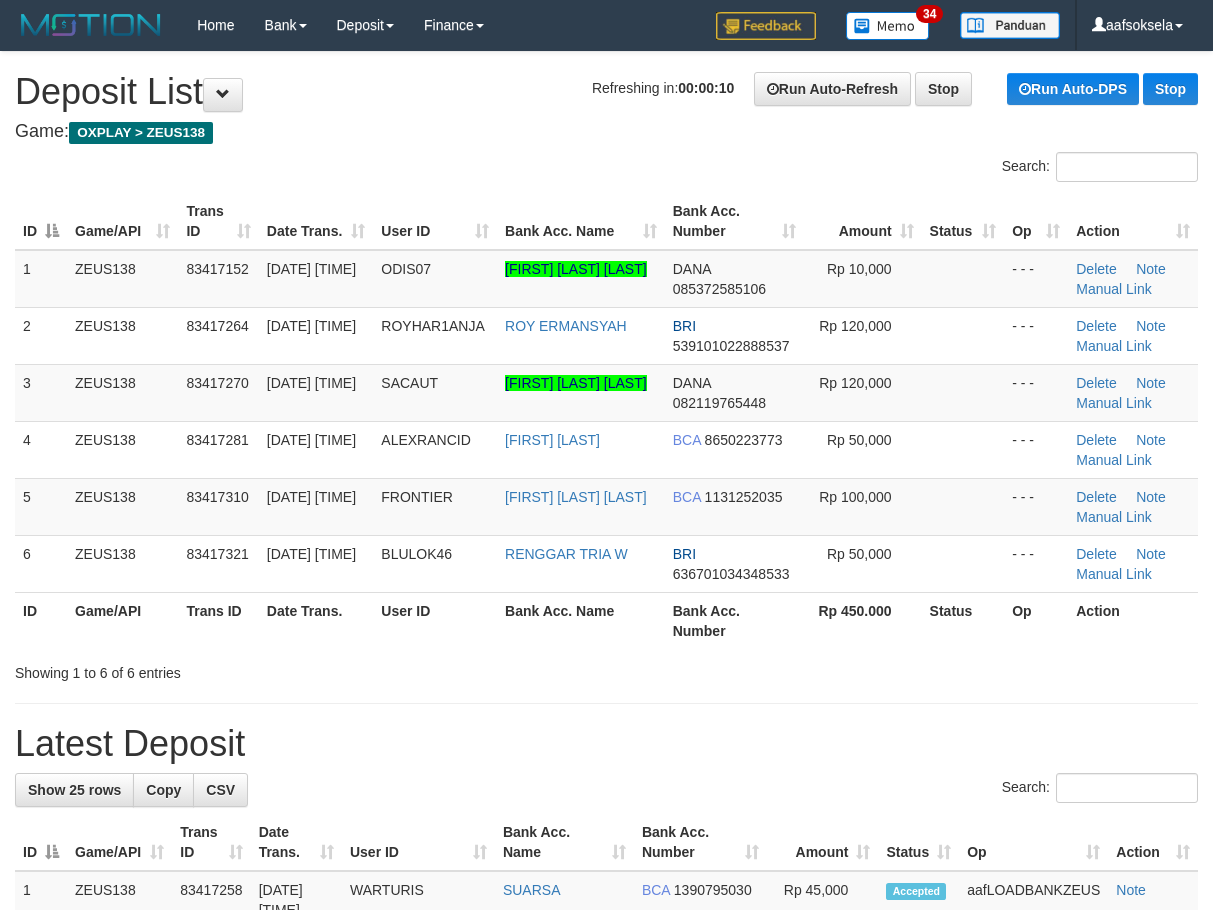 scroll, scrollTop: 0, scrollLeft: 0, axis: both 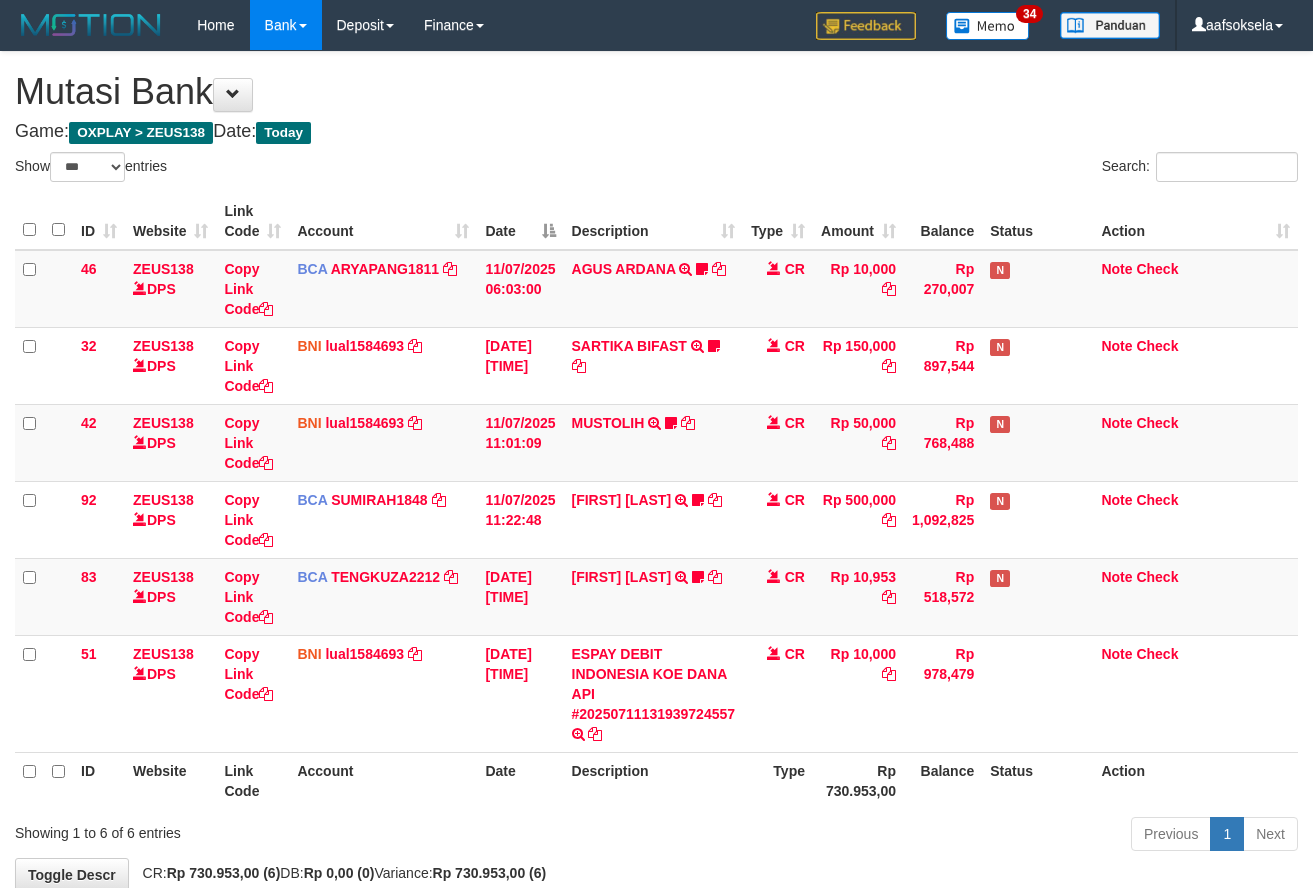 select on "***" 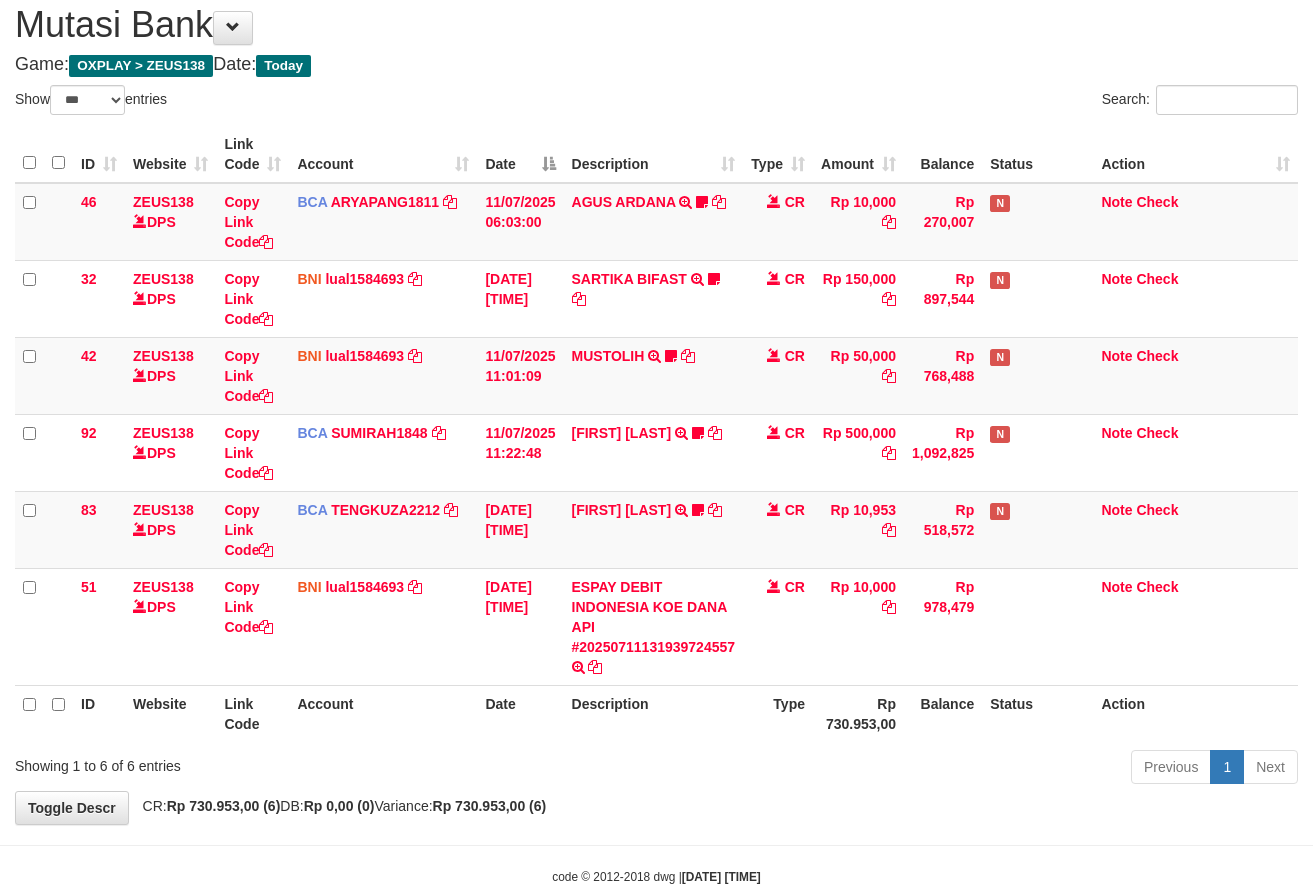 drag, startPoint x: 636, startPoint y: 830, endPoint x: 618, endPoint y: 813, distance: 24.758837 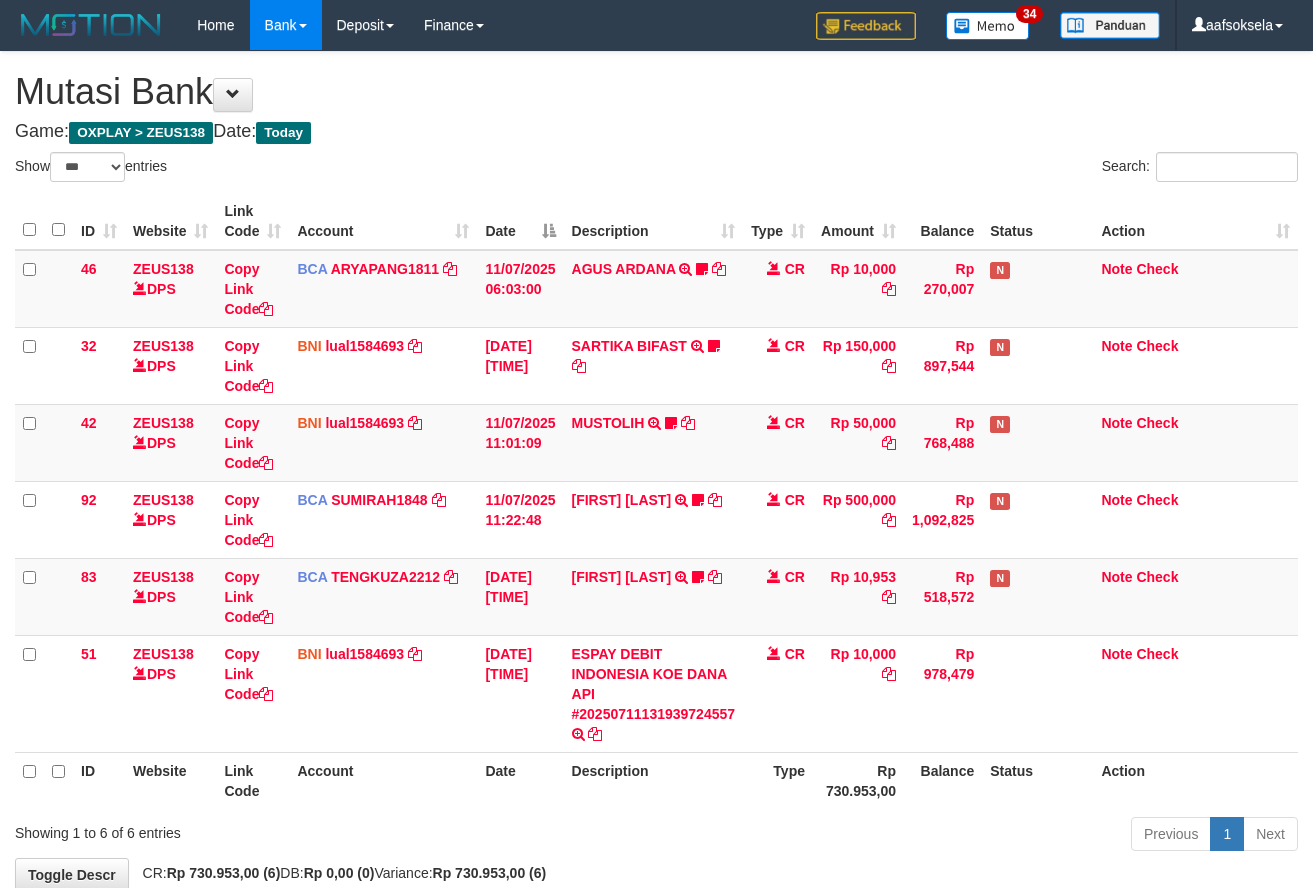 select on "***" 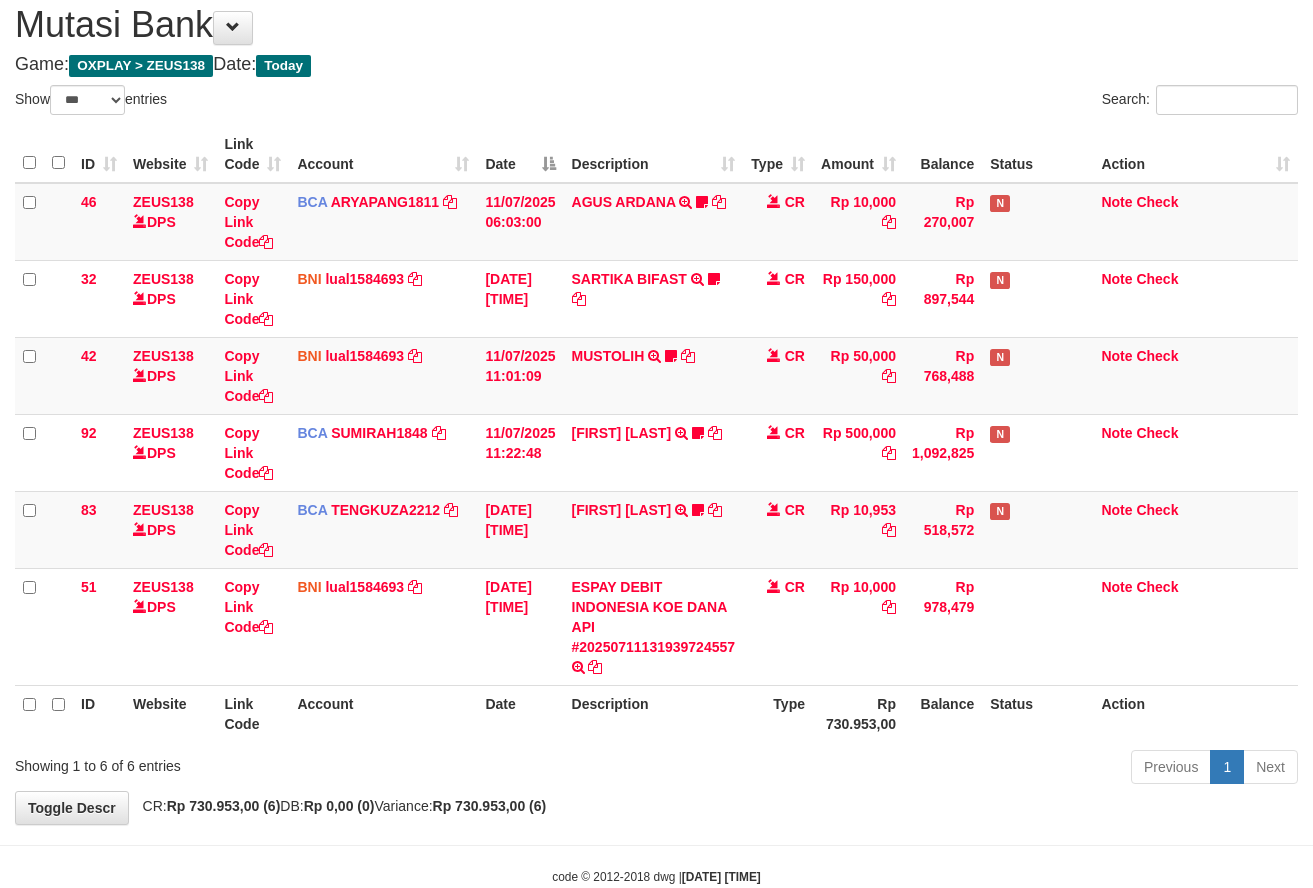 drag, startPoint x: 0, startPoint y: 0, endPoint x: 630, endPoint y: 814, distance: 1029.3182 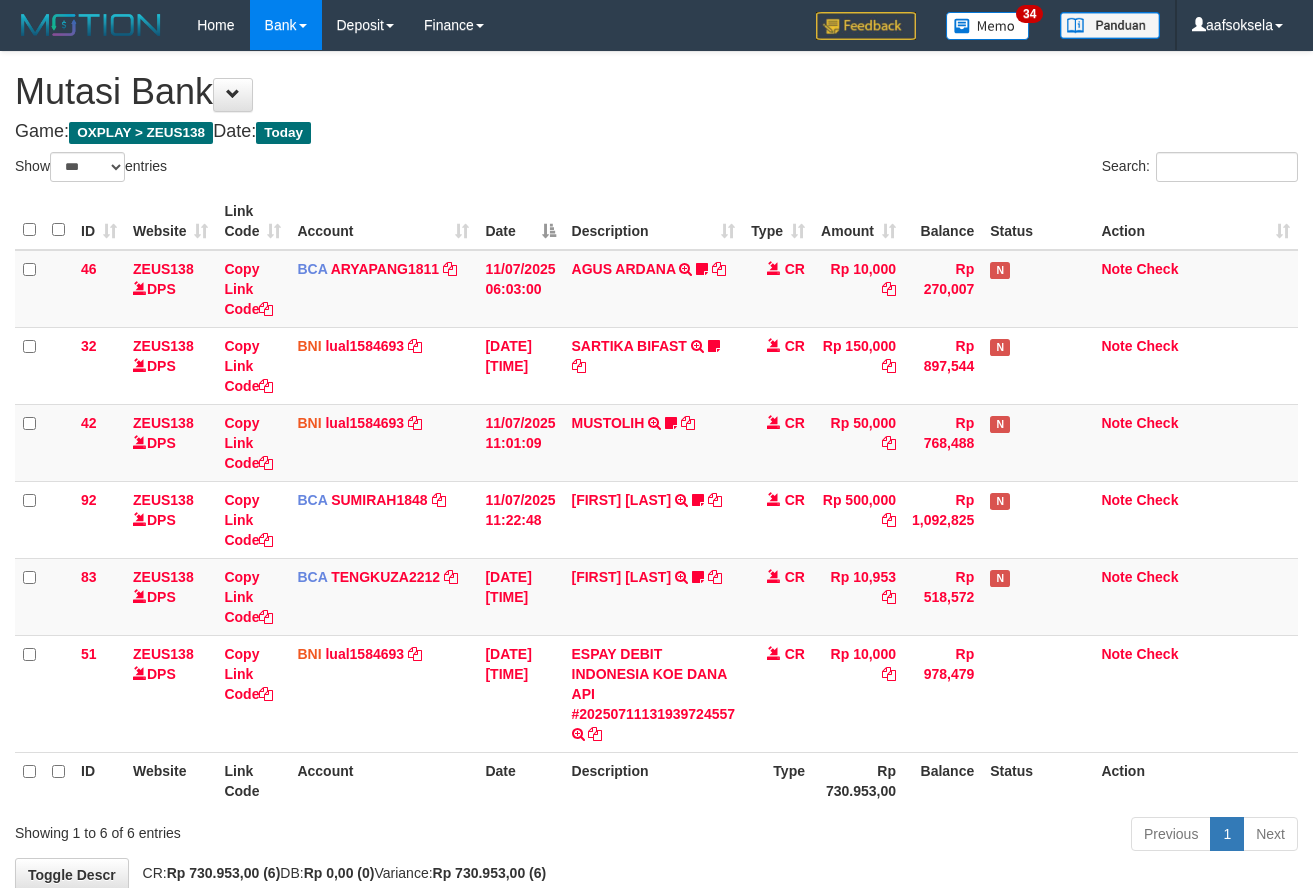 select on "***" 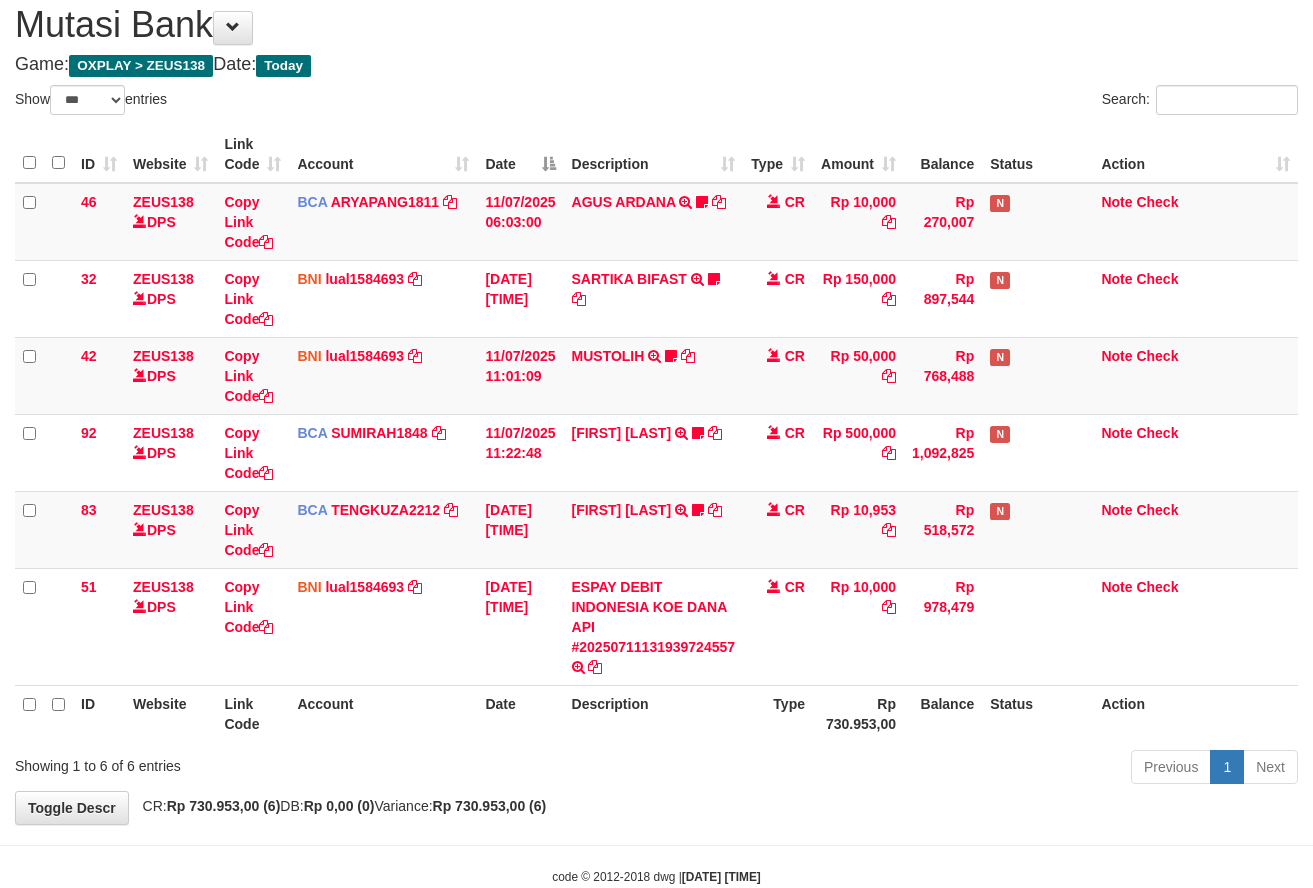 click on "**********" at bounding box center [656, 404] 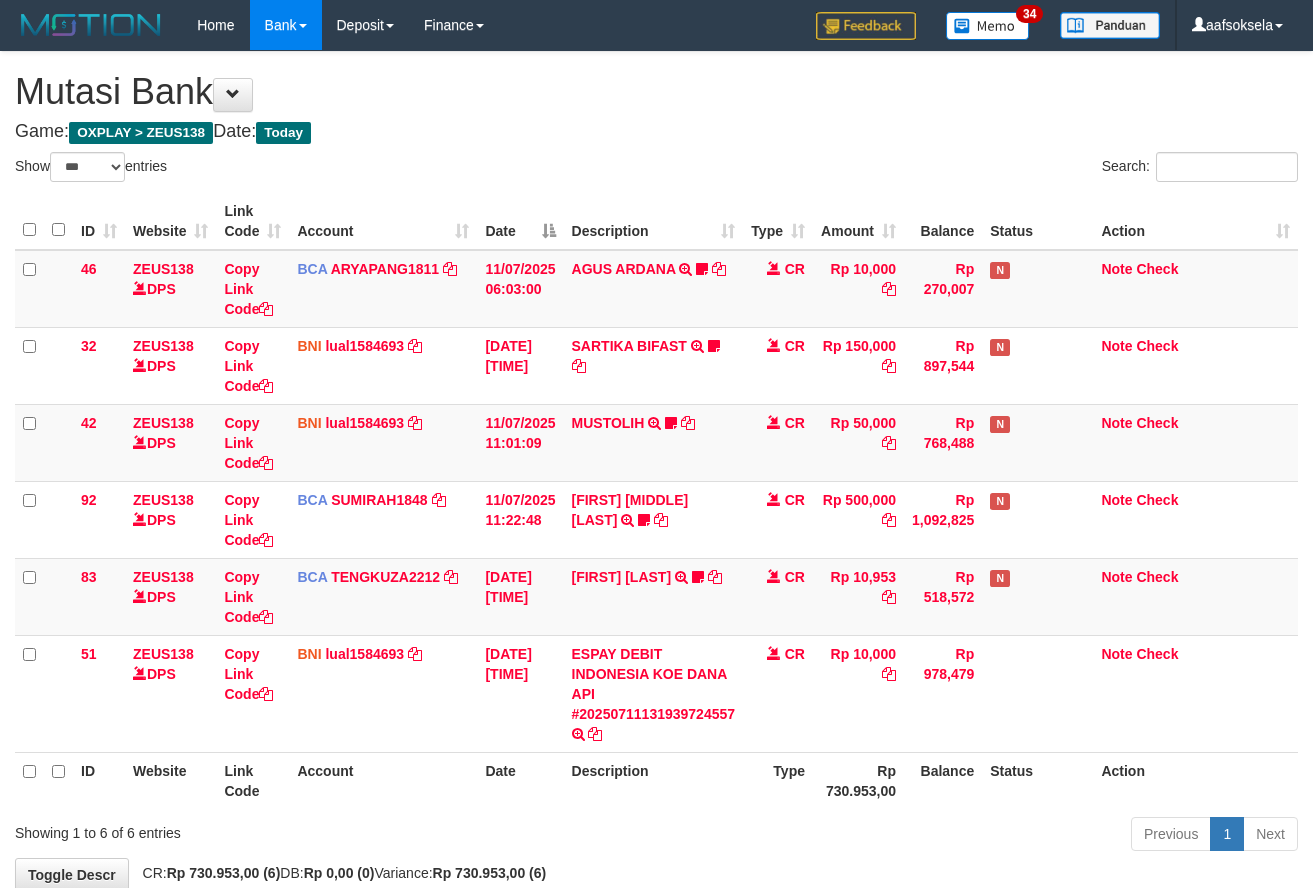 select on "***" 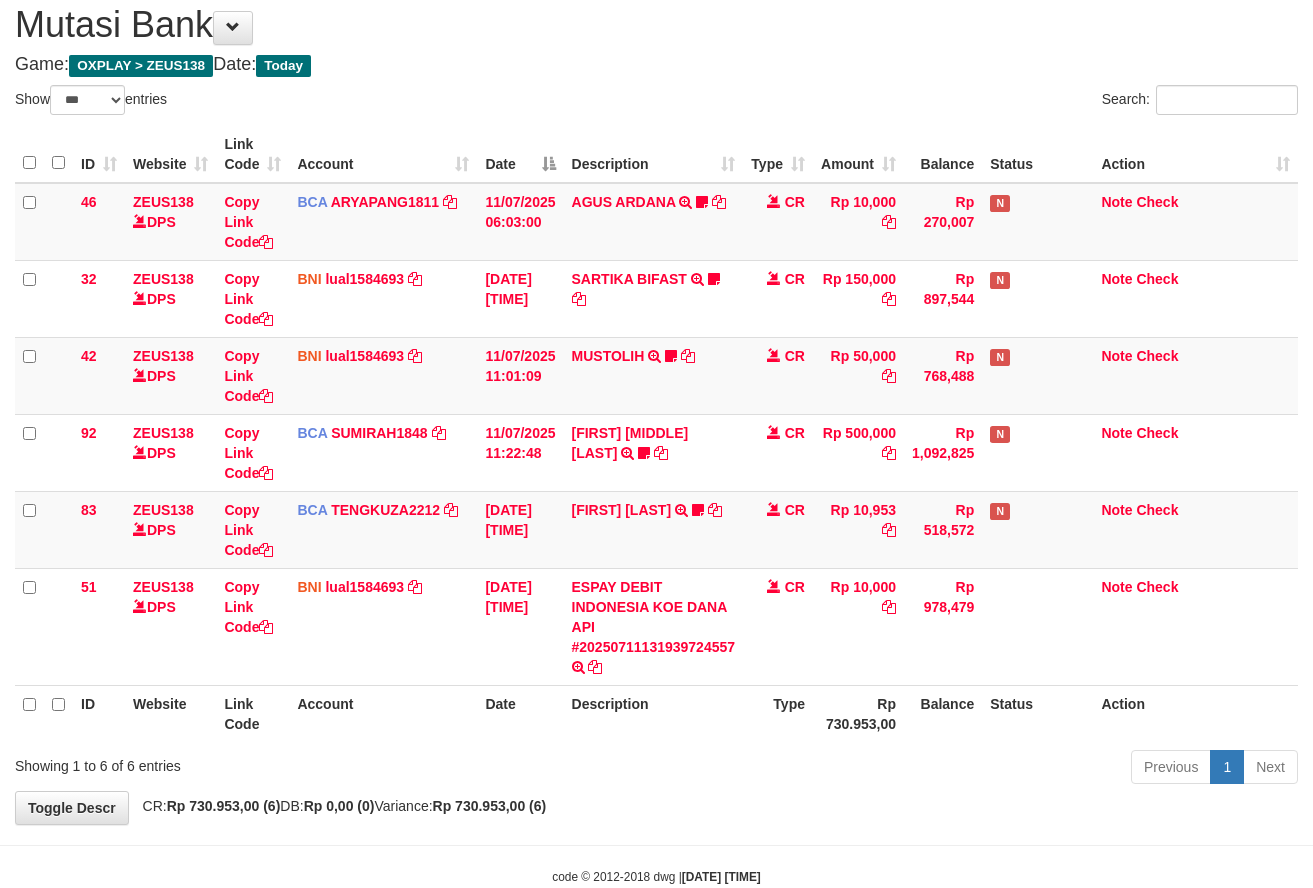 click on "Description" at bounding box center [654, 713] 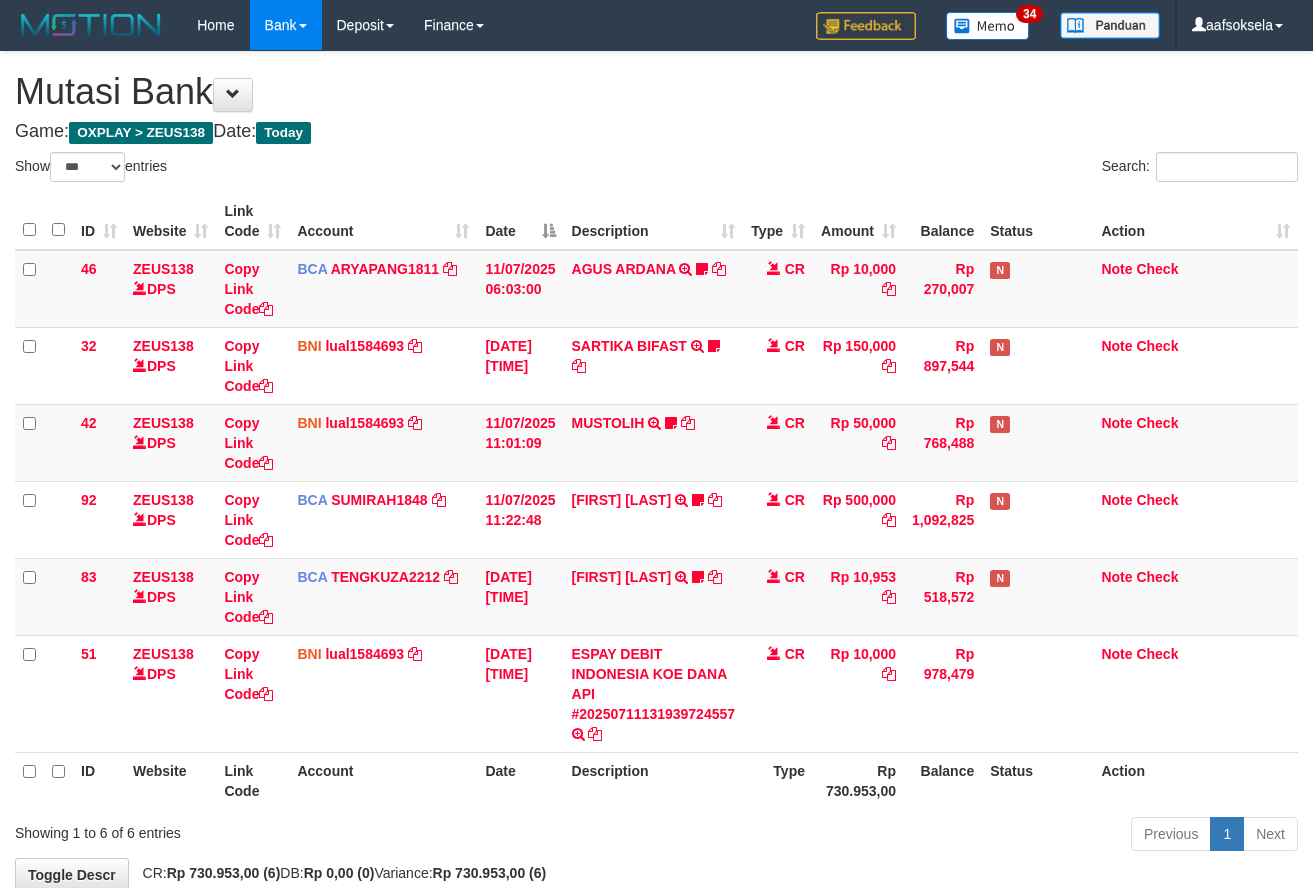 select on "***" 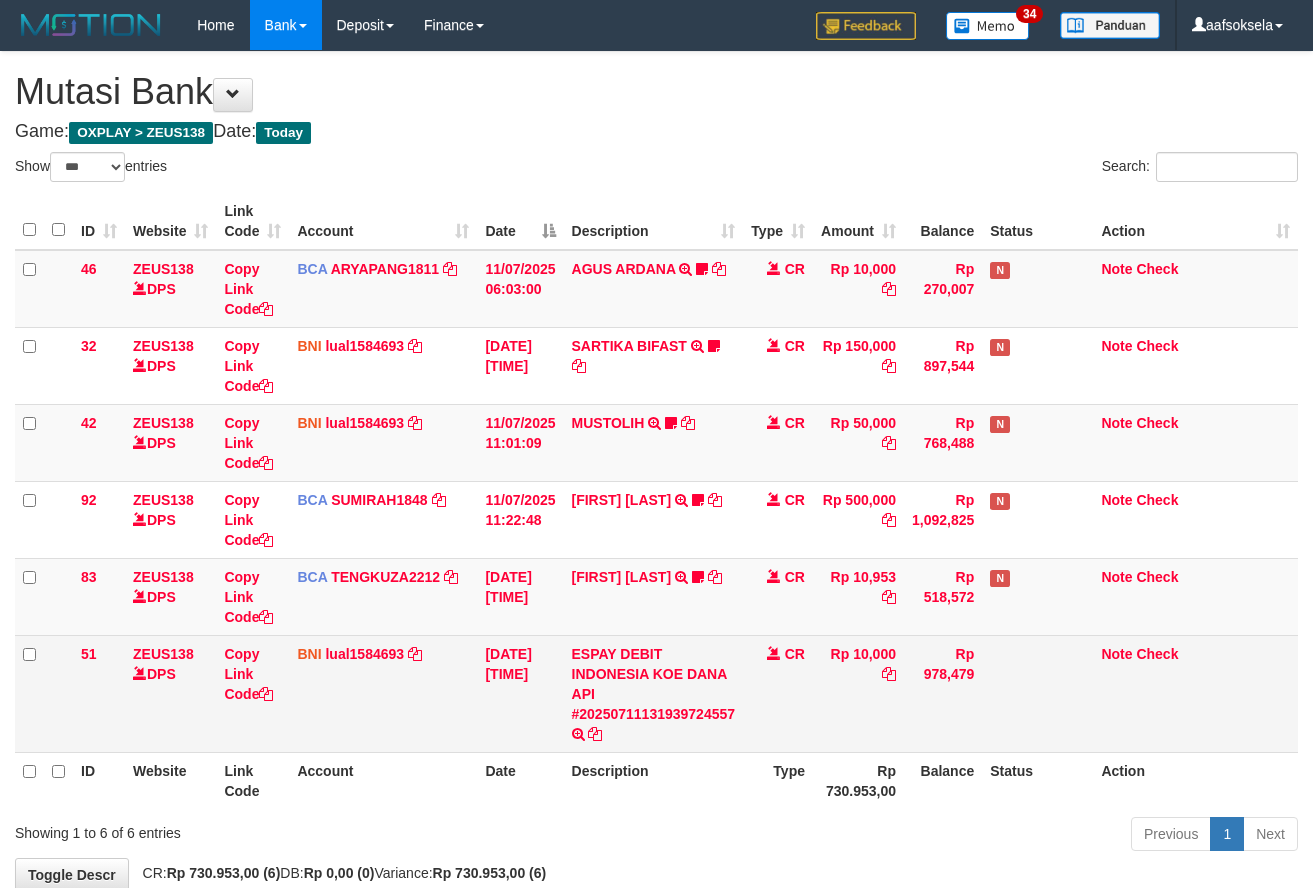 scroll, scrollTop: 67, scrollLeft: 0, axis: vertical 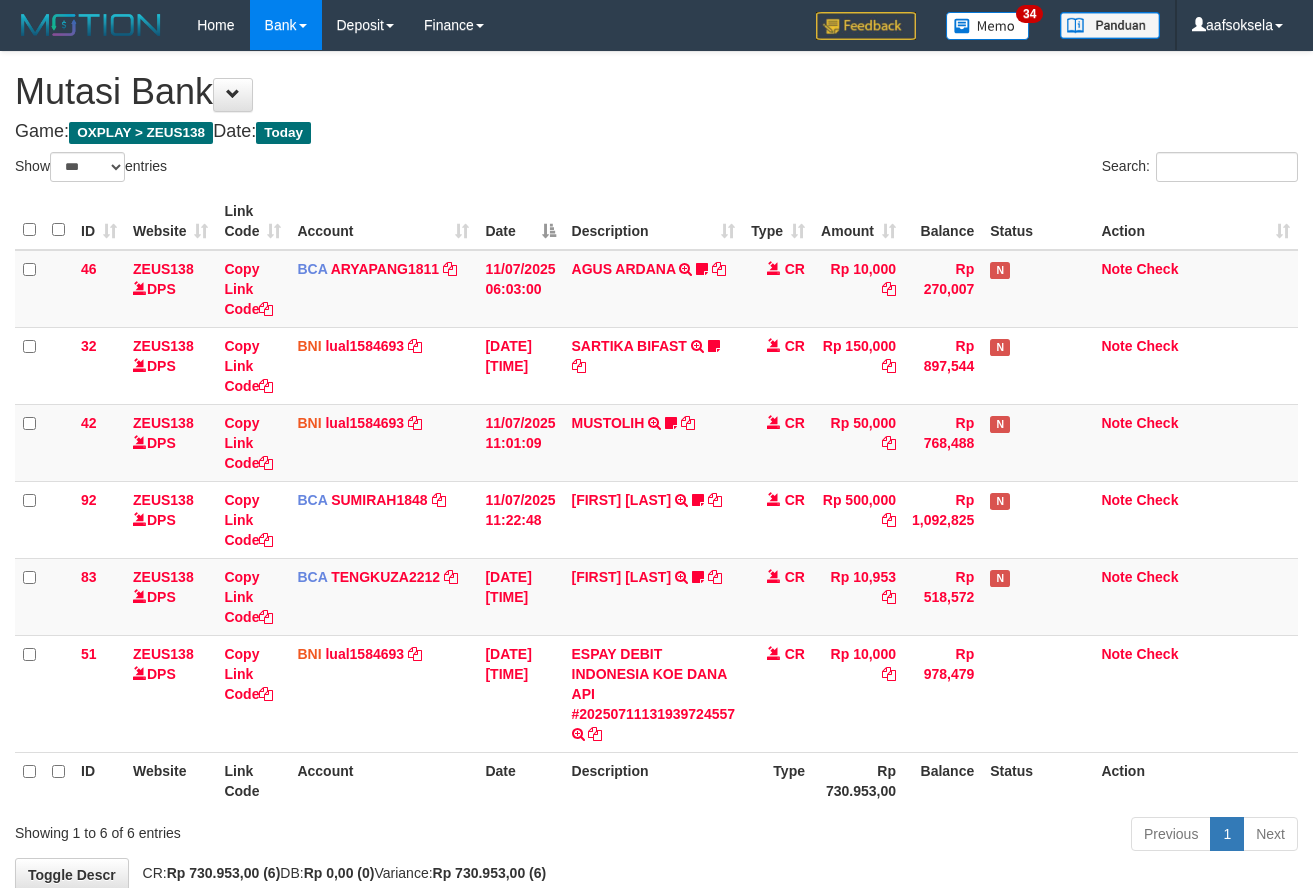 select on "***" 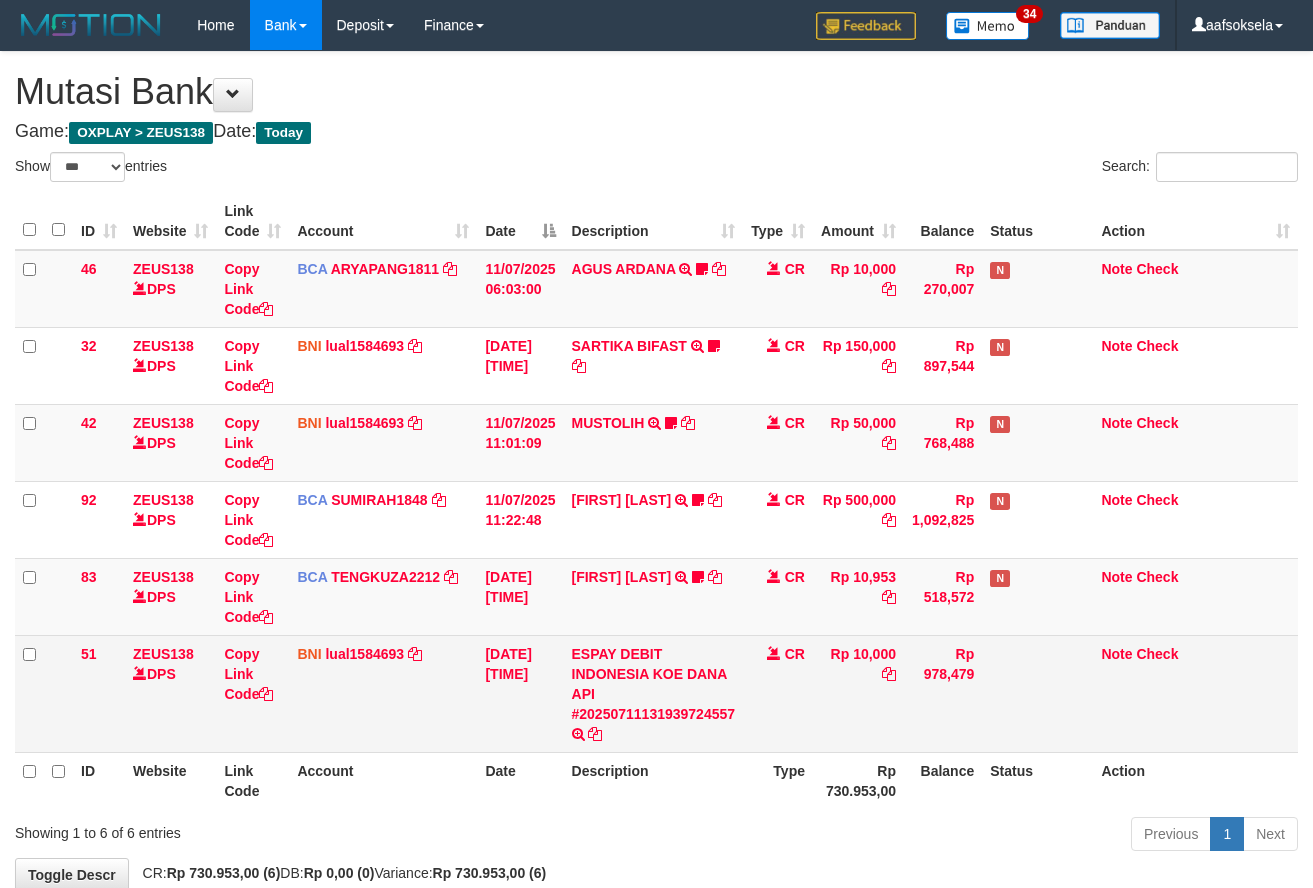scroll, scrollTop: 67, scrollLeft: 0, axis: vertical 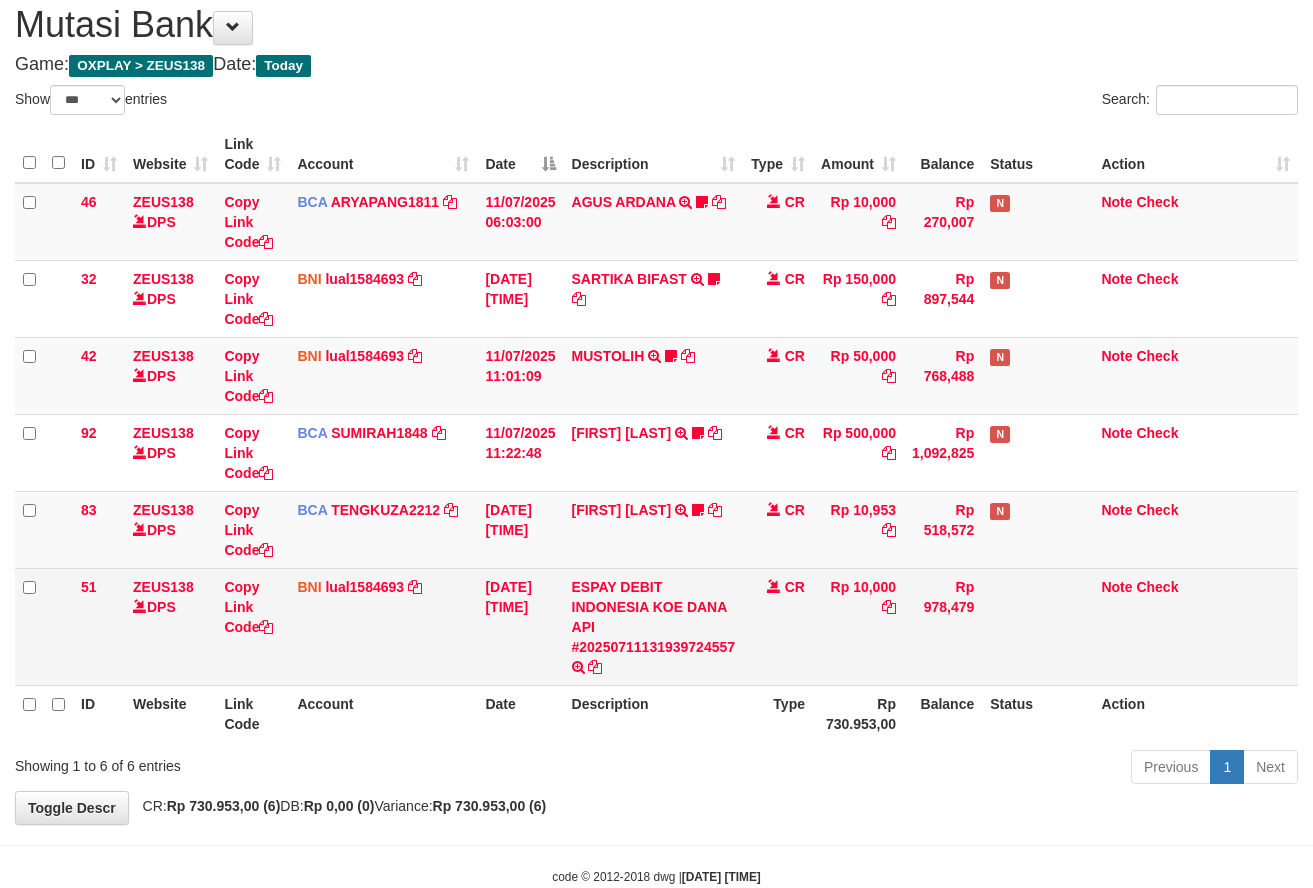 drag, startPoint x: 744, startPoint y: 656, endPoint x: 755, endPoint y: 646, distance: 14.866069 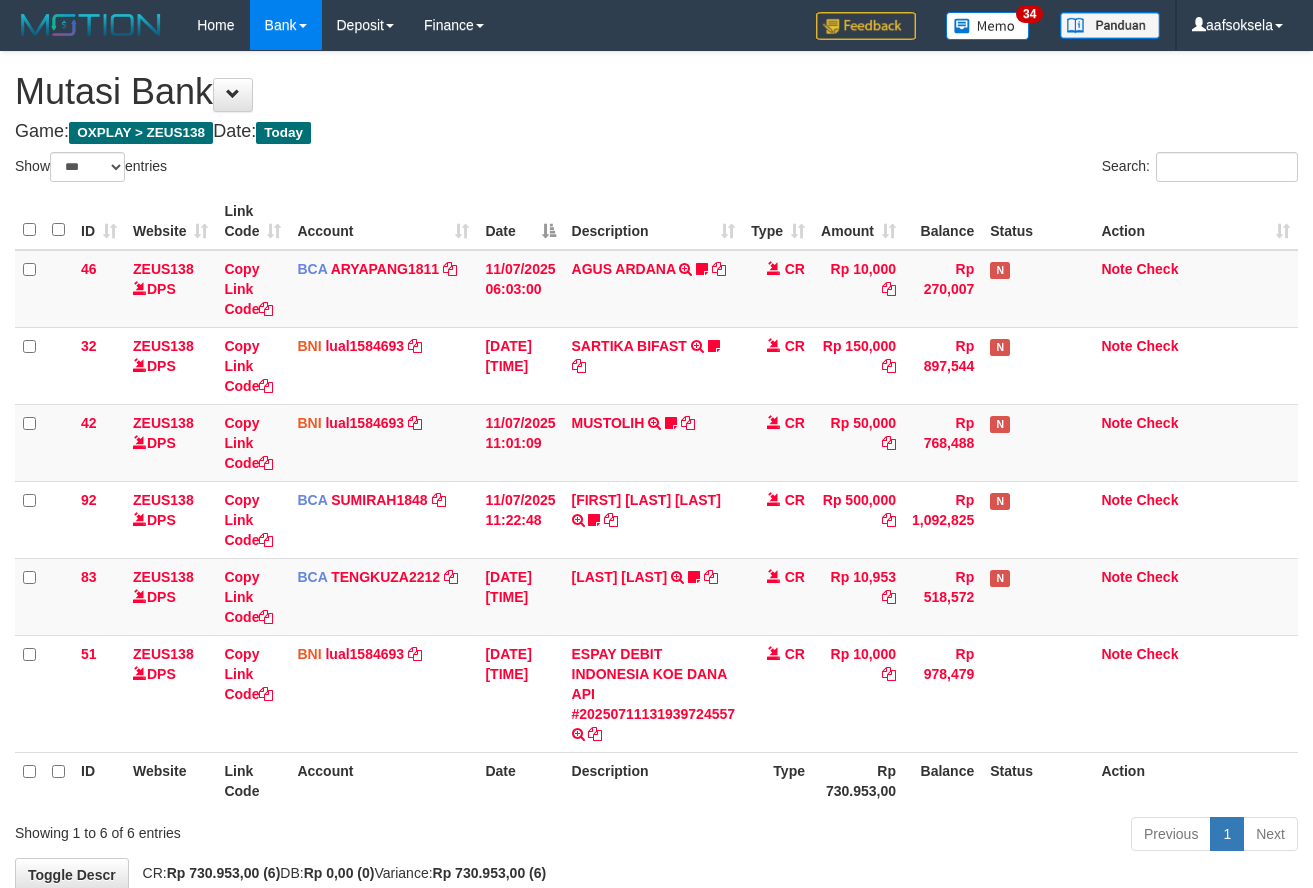 select on "***" 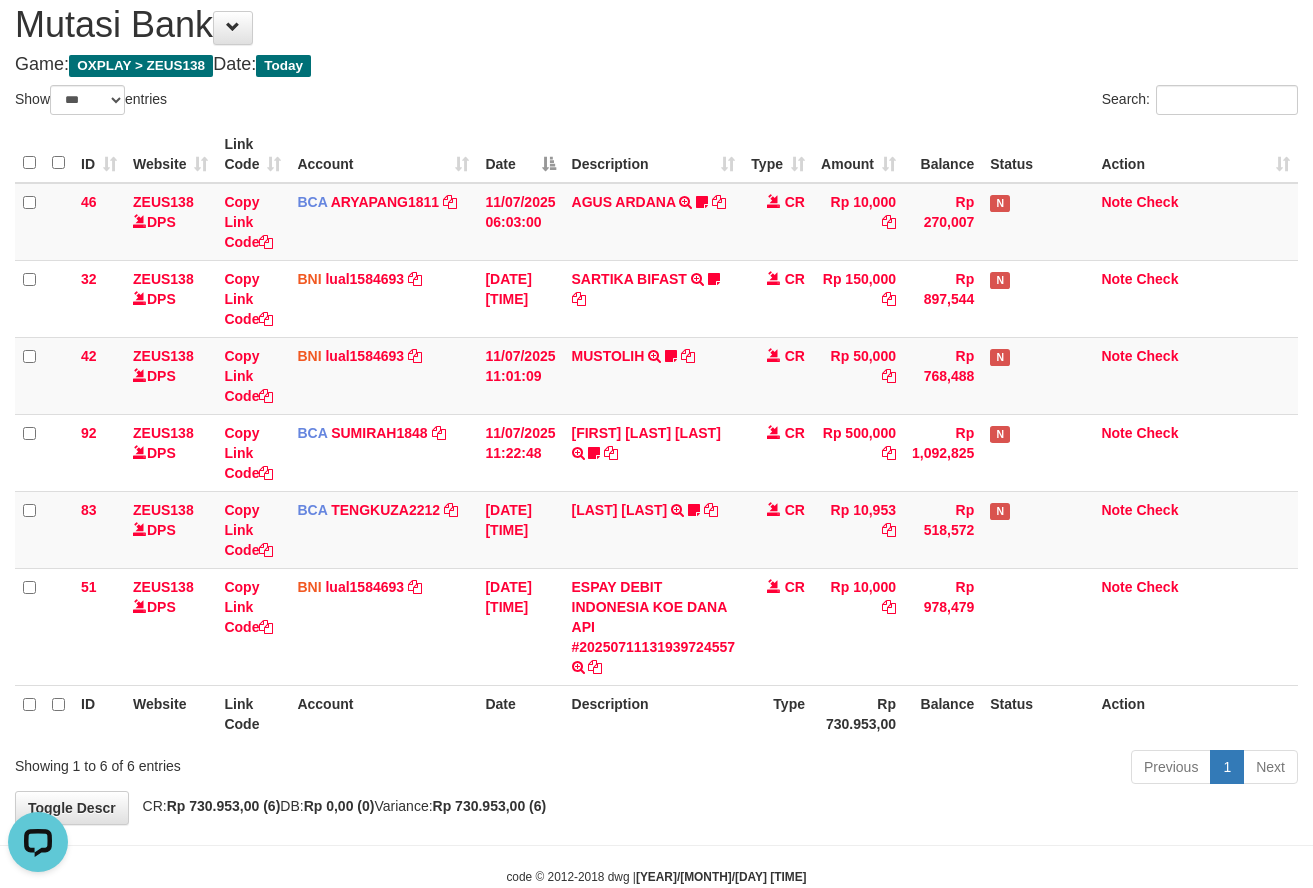 scroll, scrollTop: 0, scrollLeft: 0, axis: both 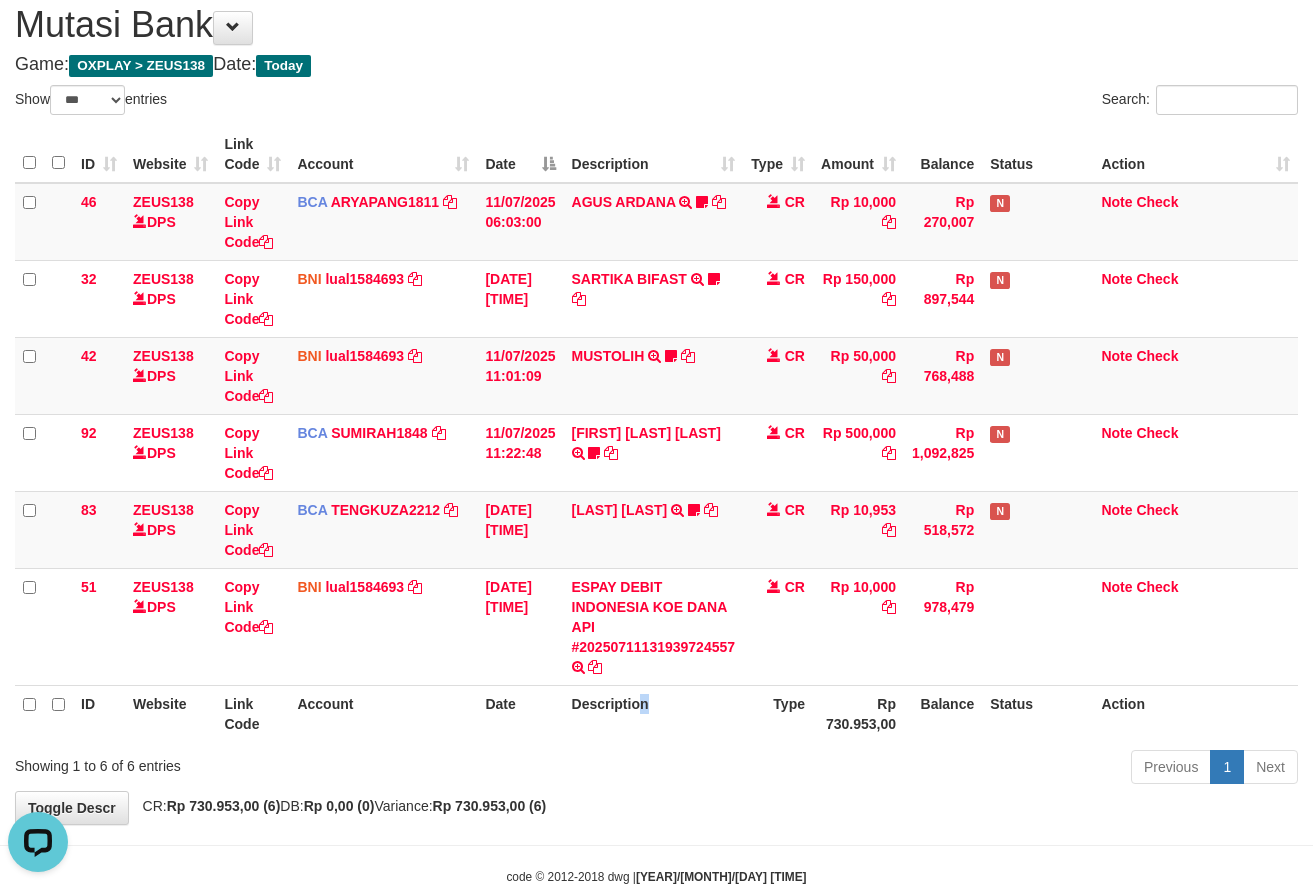 drag, startPoint x: 635, startPoint y: 710, endPoint x: 667, endPoint y: 703, distance: 32.75668 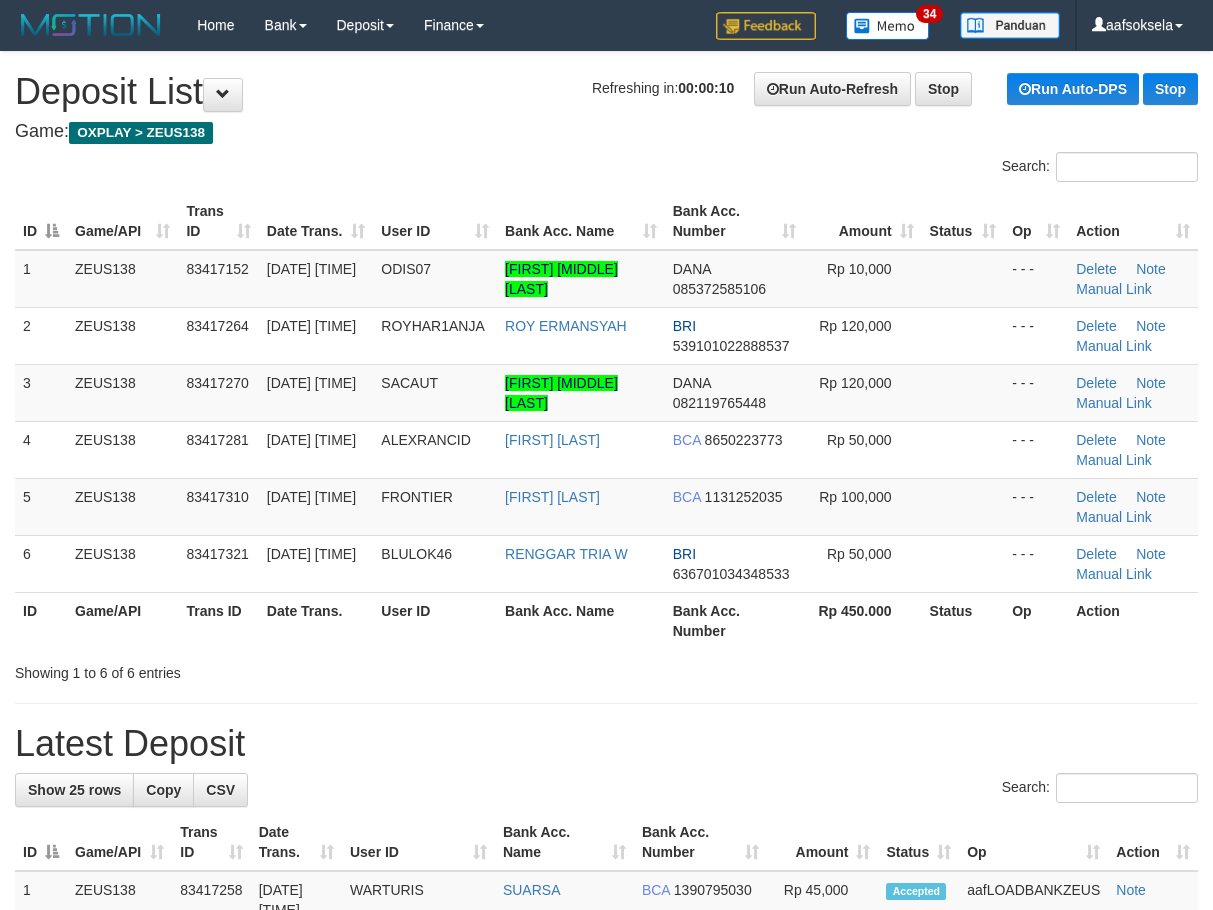 scroll, scrollTop: 0, scrollLeft: 0, axis: both 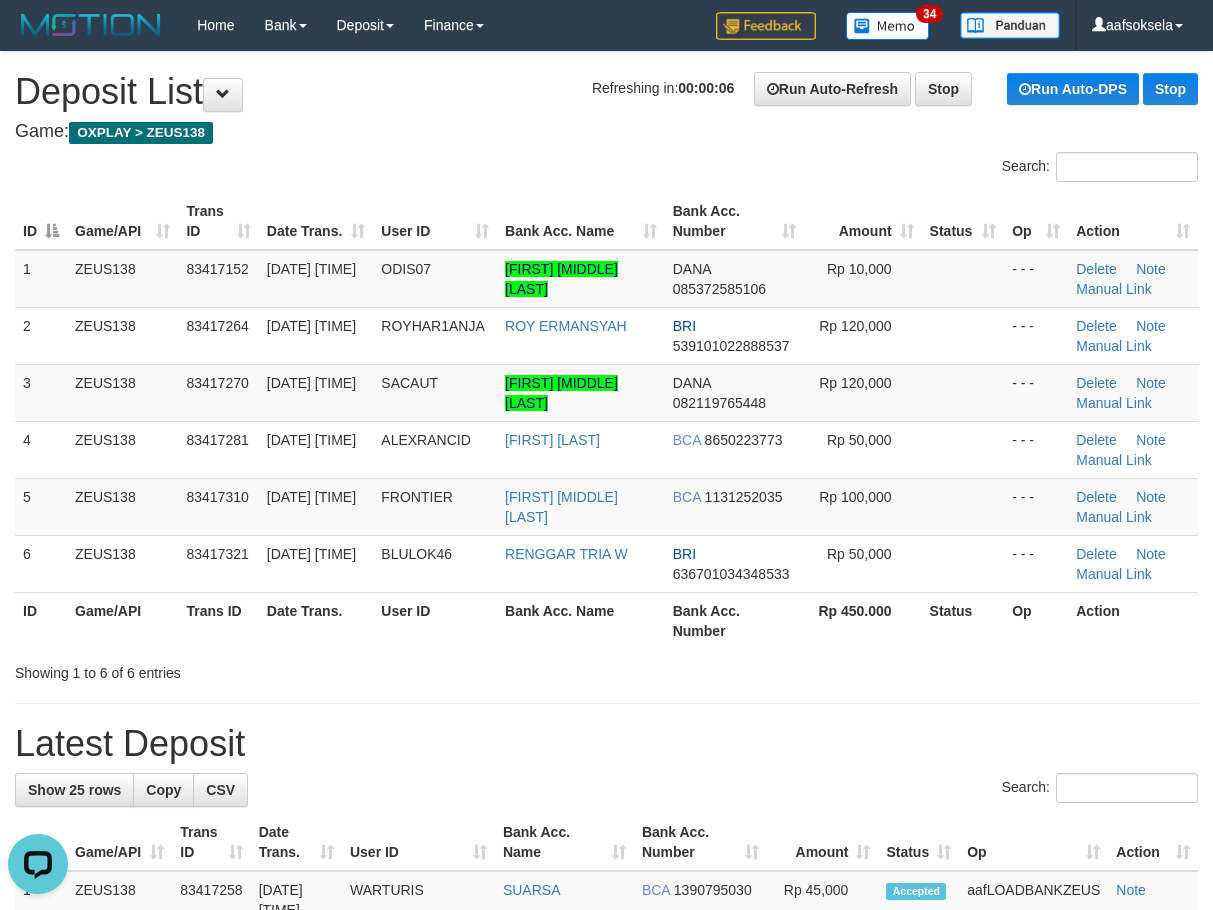 click on "**********" at bounding box center (606, 1241) 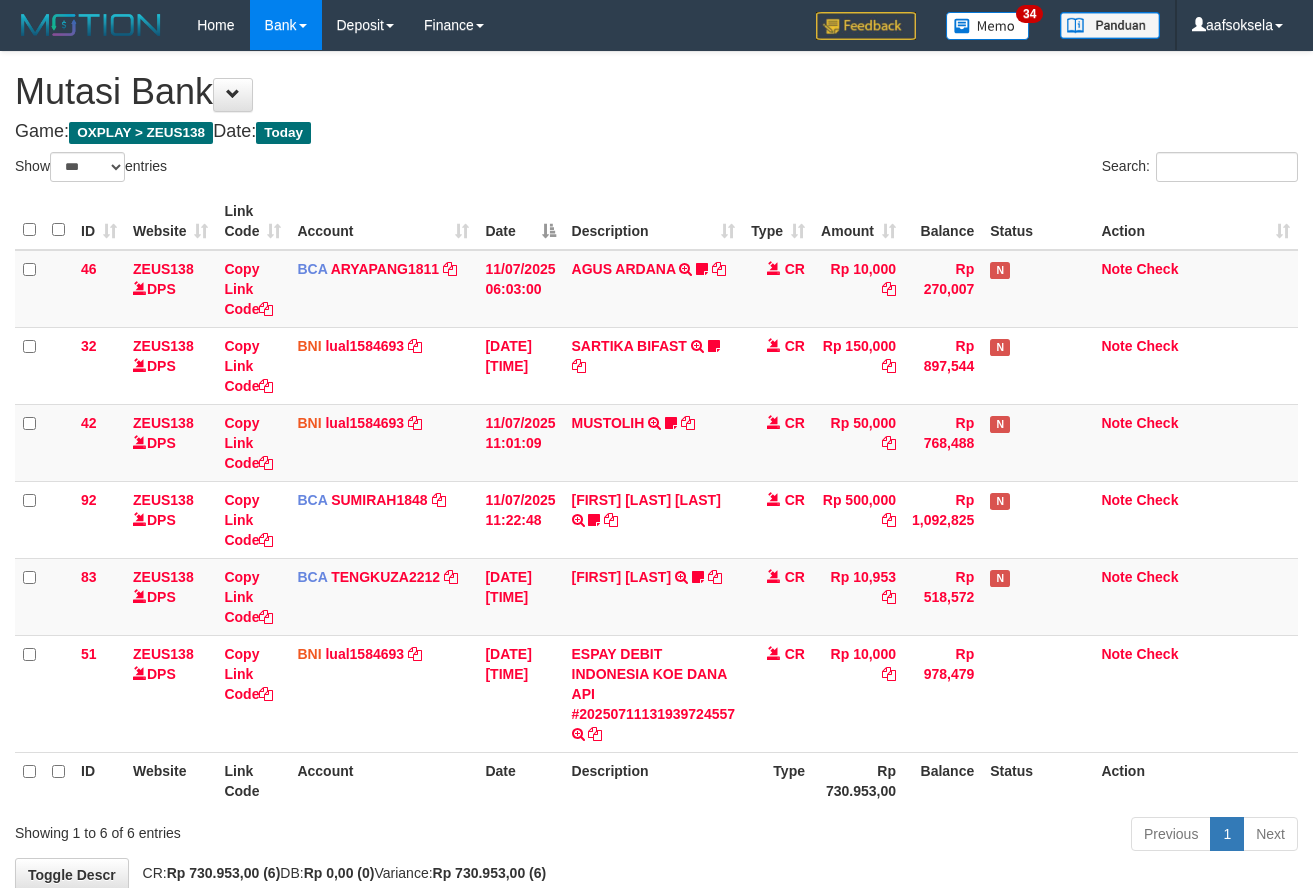select on "***" 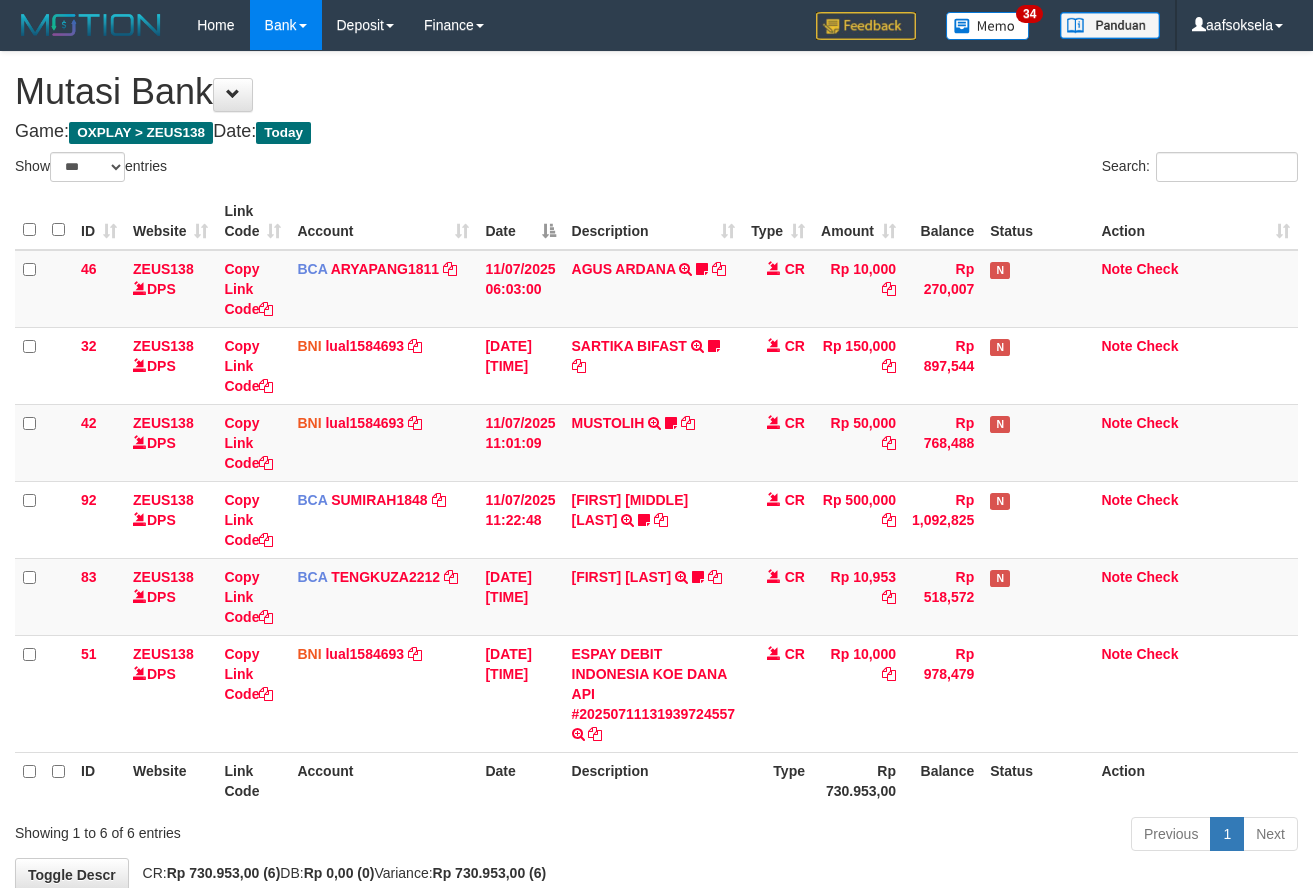 select on "***" 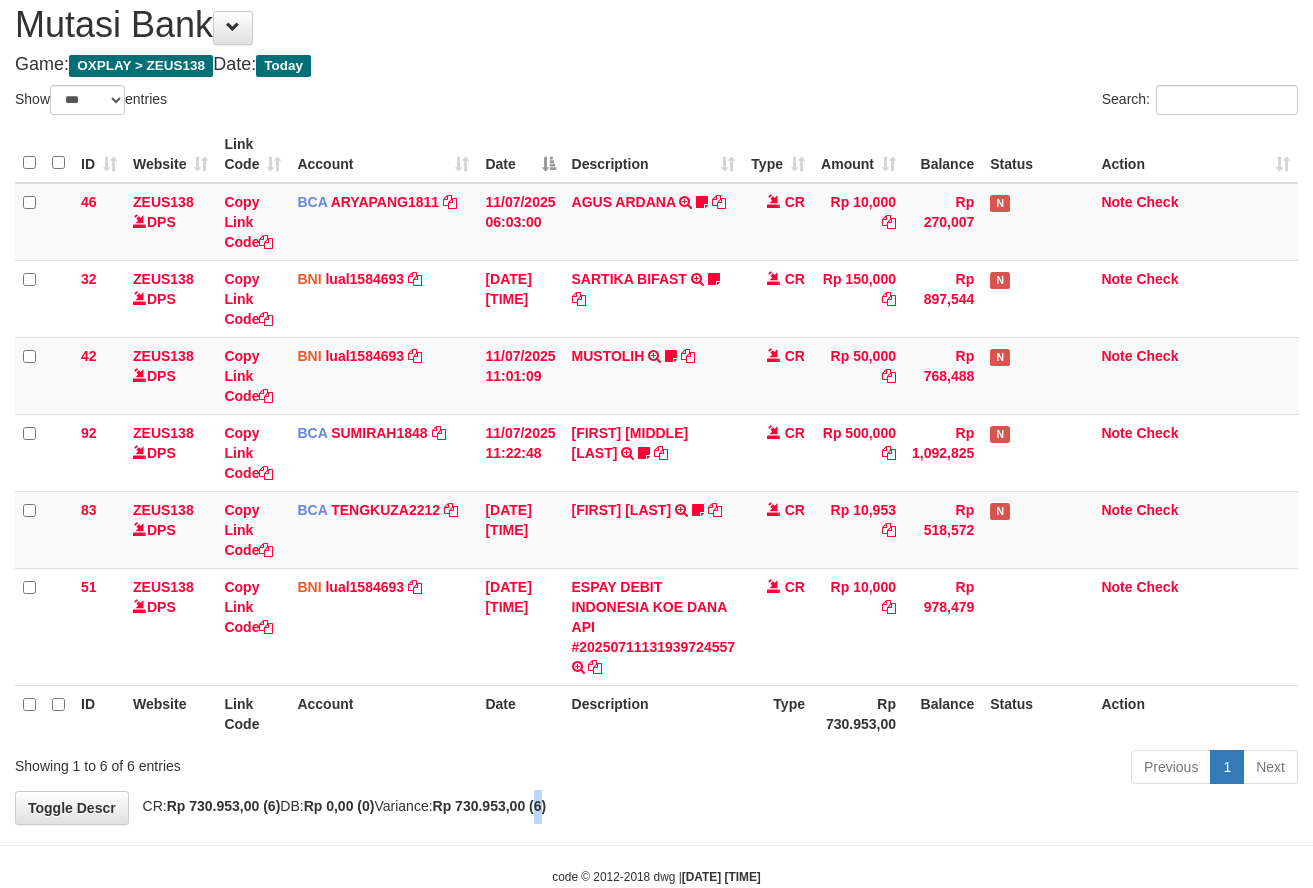 click on "**********" at bounding box center (656, 404) 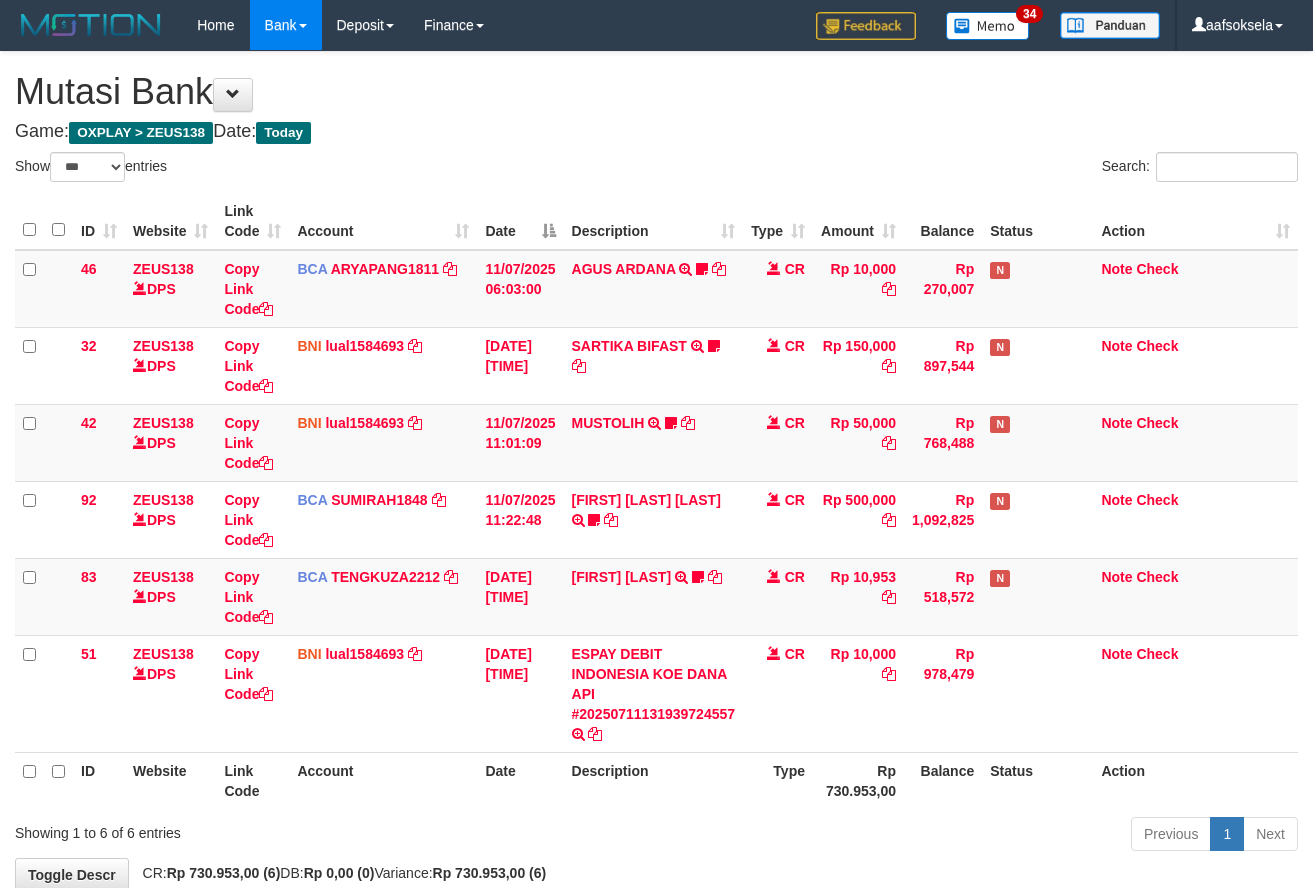 select on "***" 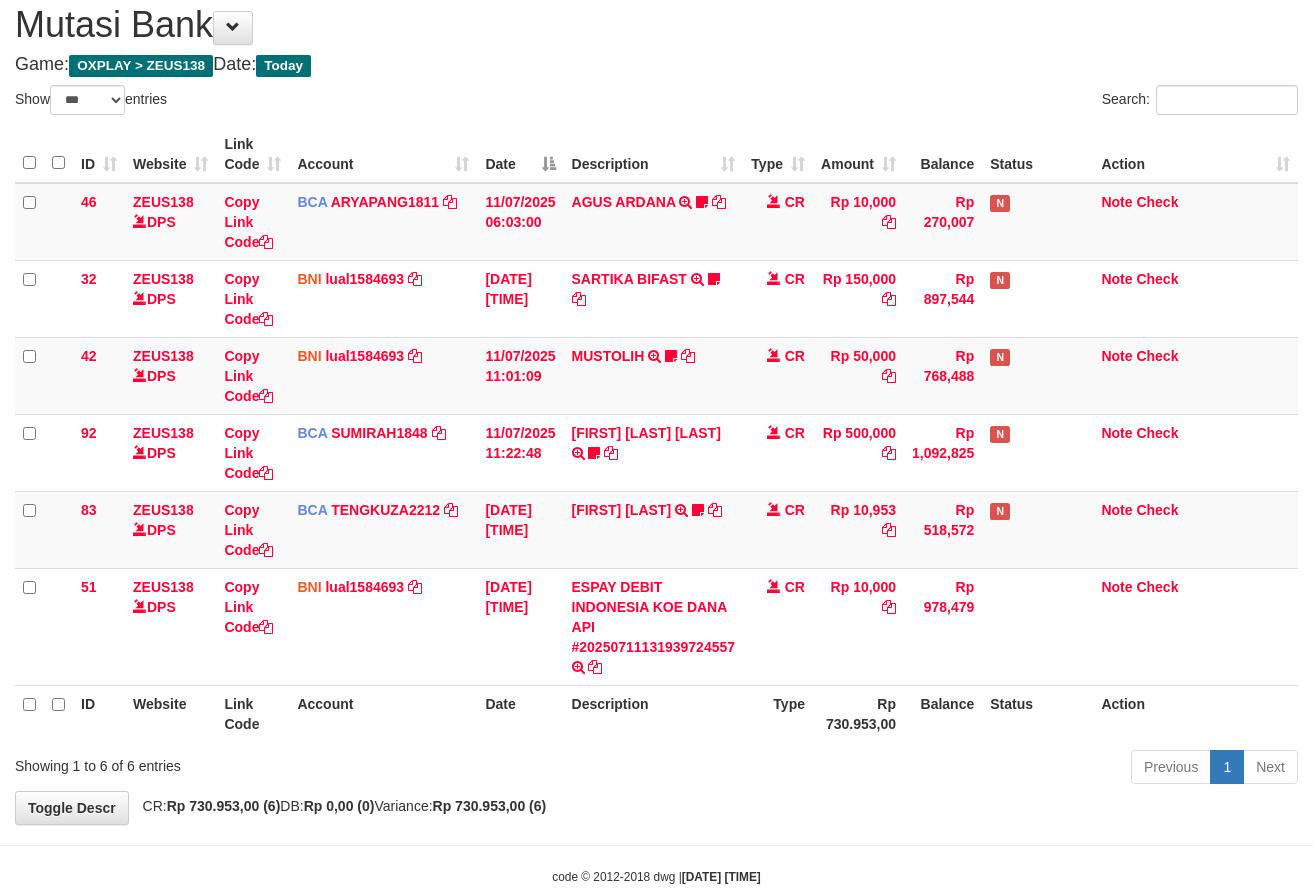 click on "**********" at bounding box center (656, 404) 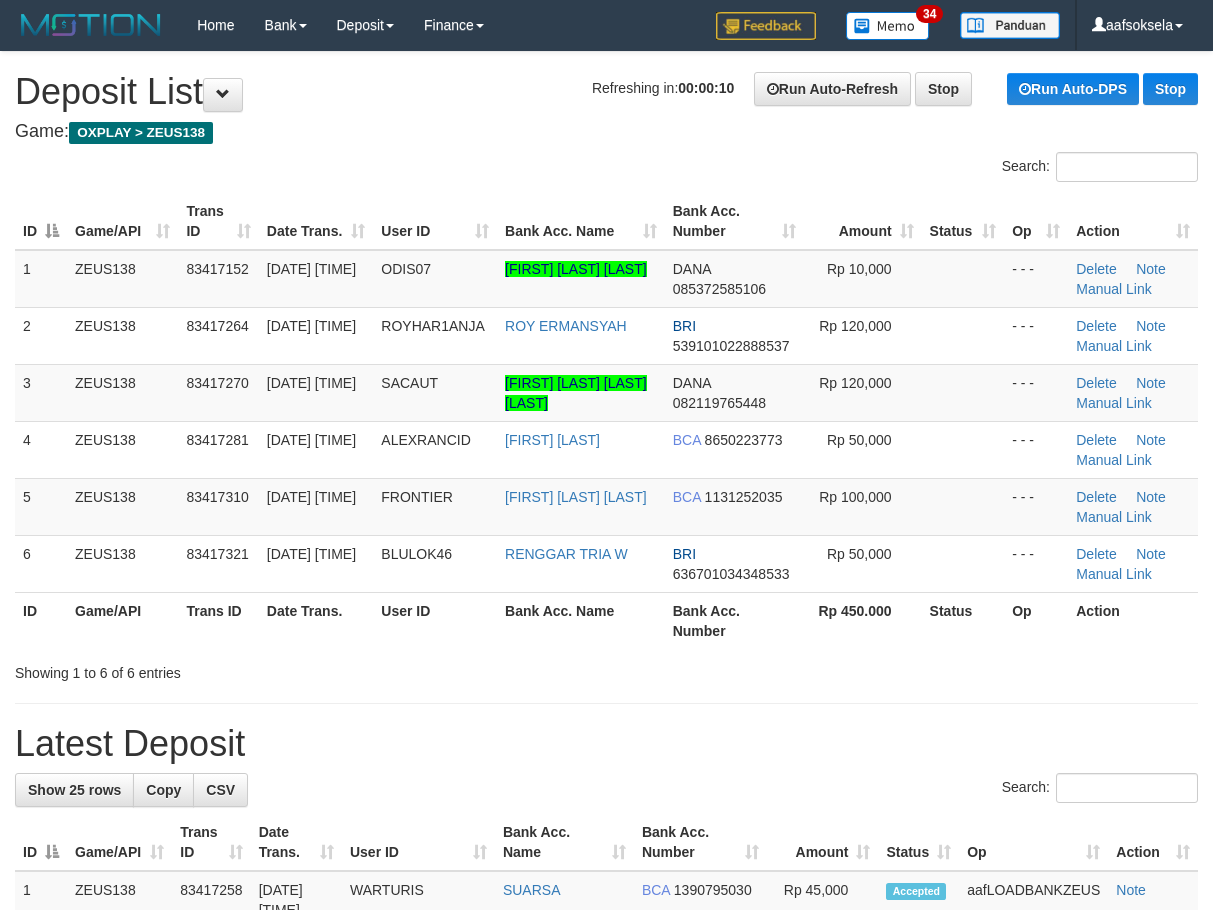 scroll, scrollTop: 0, scrollLeft: 0, axis: both 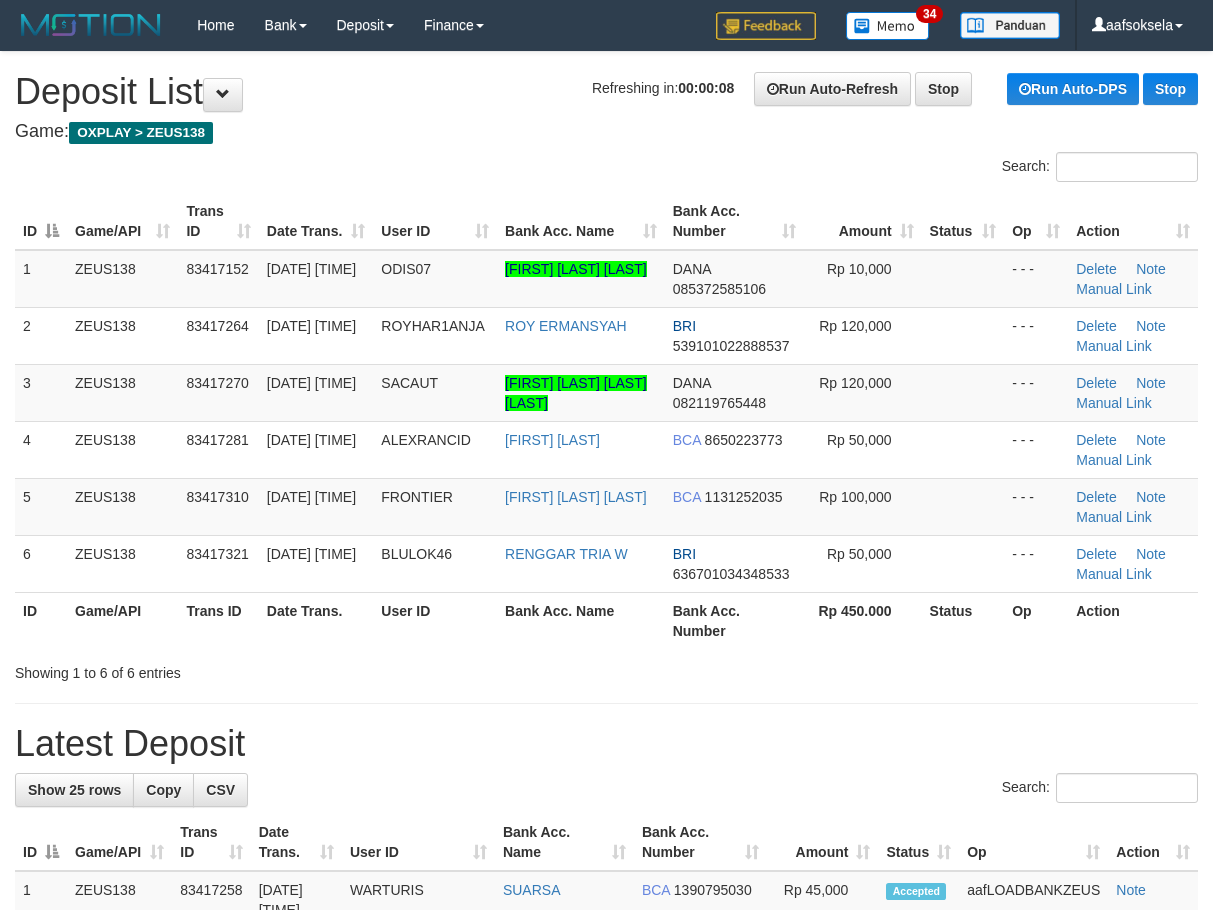 click on "**********" at bounding box center (606, 1241) 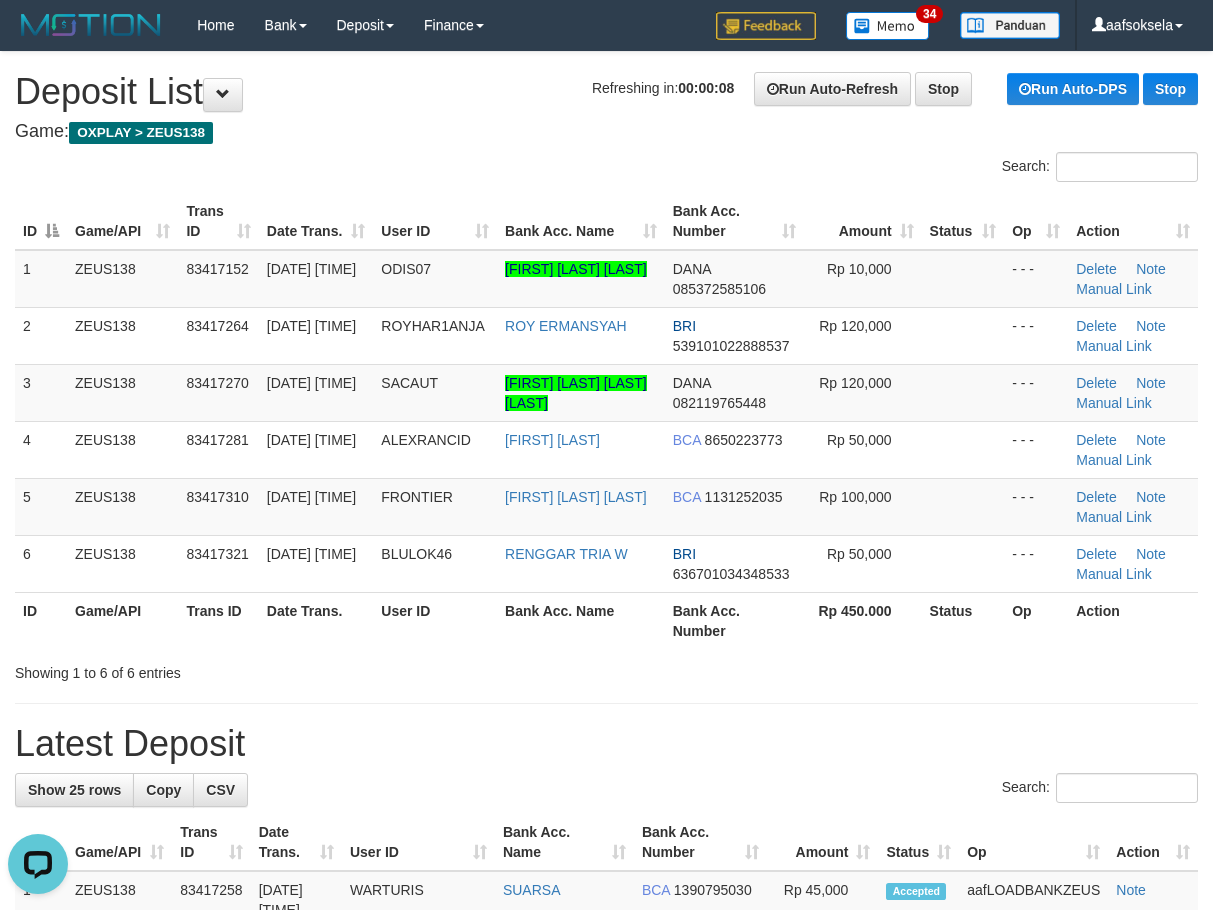 scroll, scrollTop: 0, scrollLeft: 0, axis: both 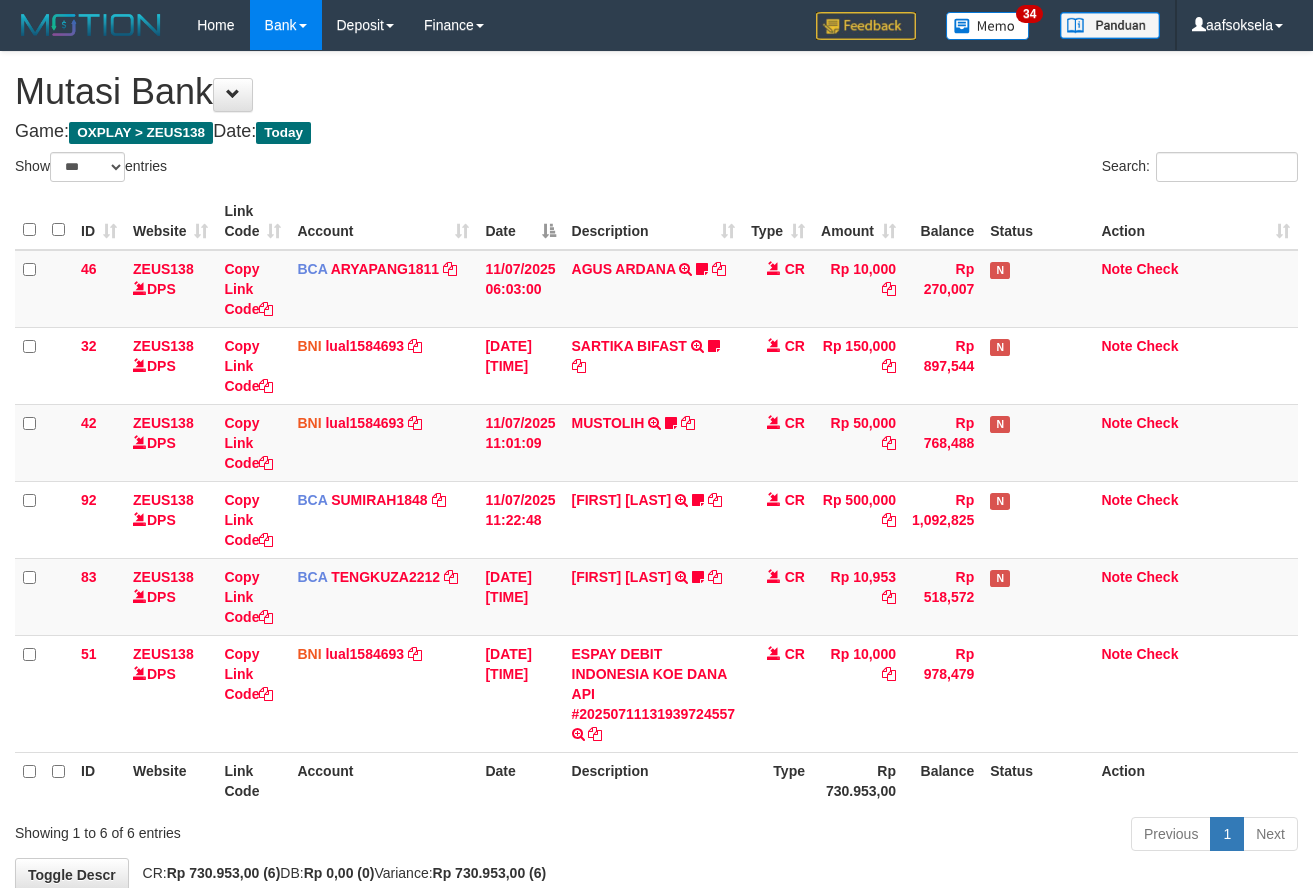 select on "***" 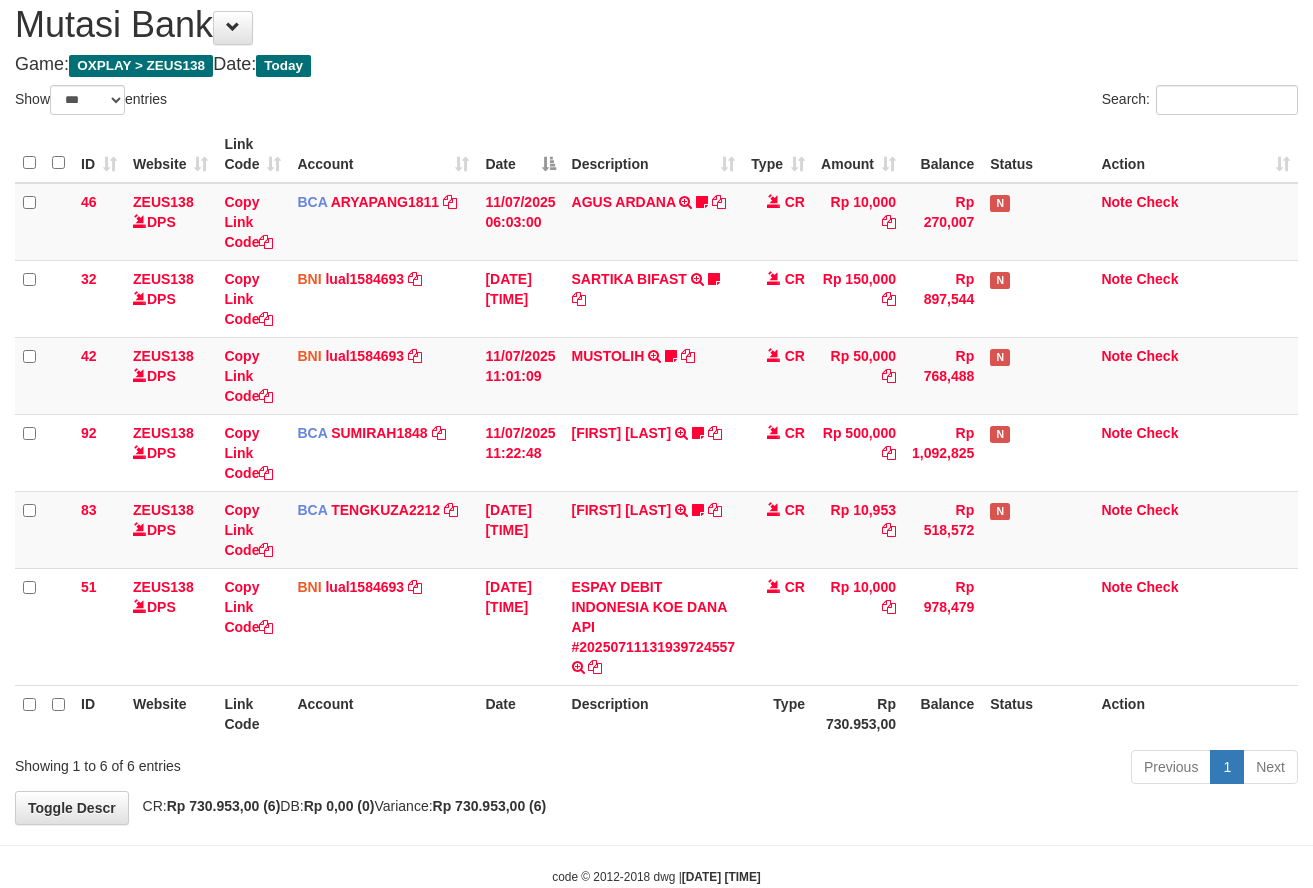 click on "**********" at bounding box center (656, 404) 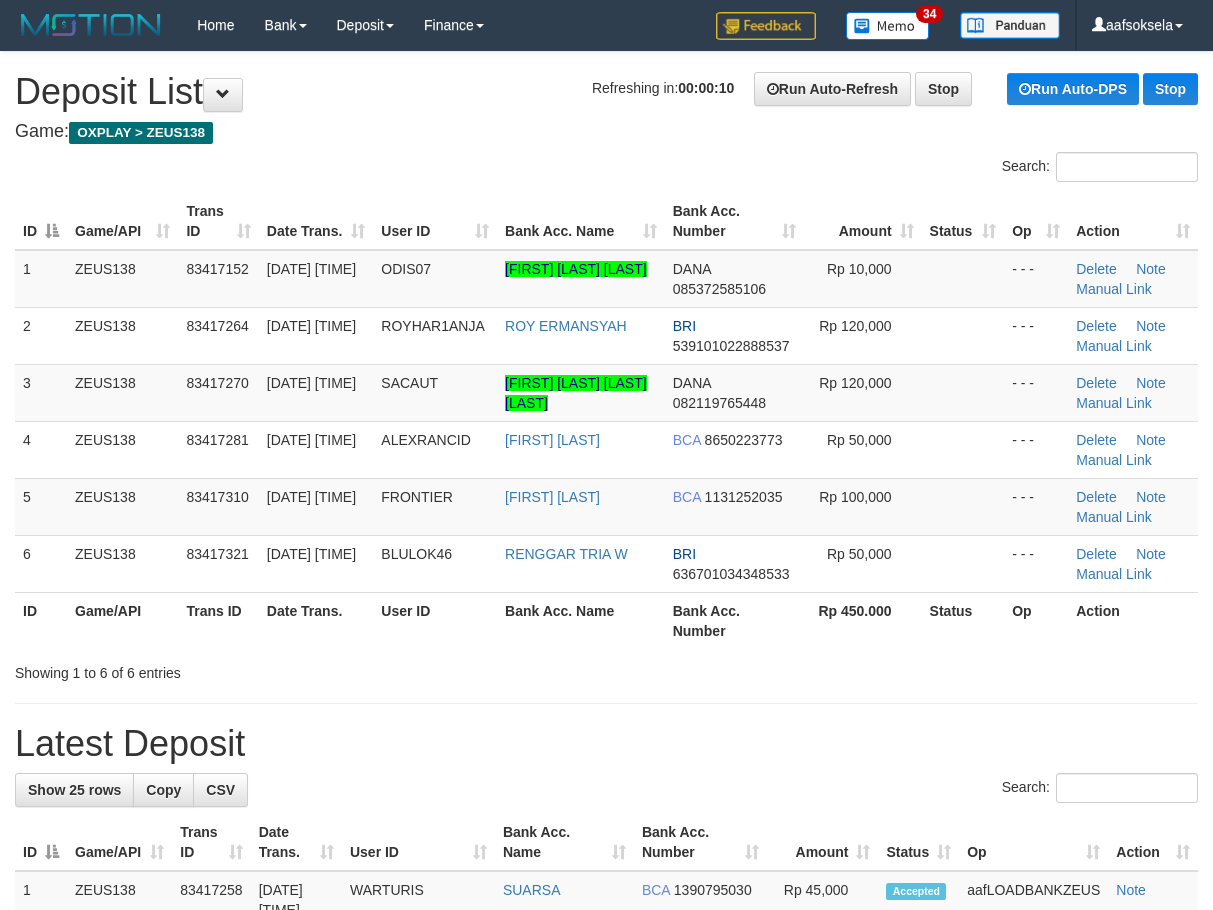 scroll, scrollTop: 0, scrollLeft: 0, axis: both 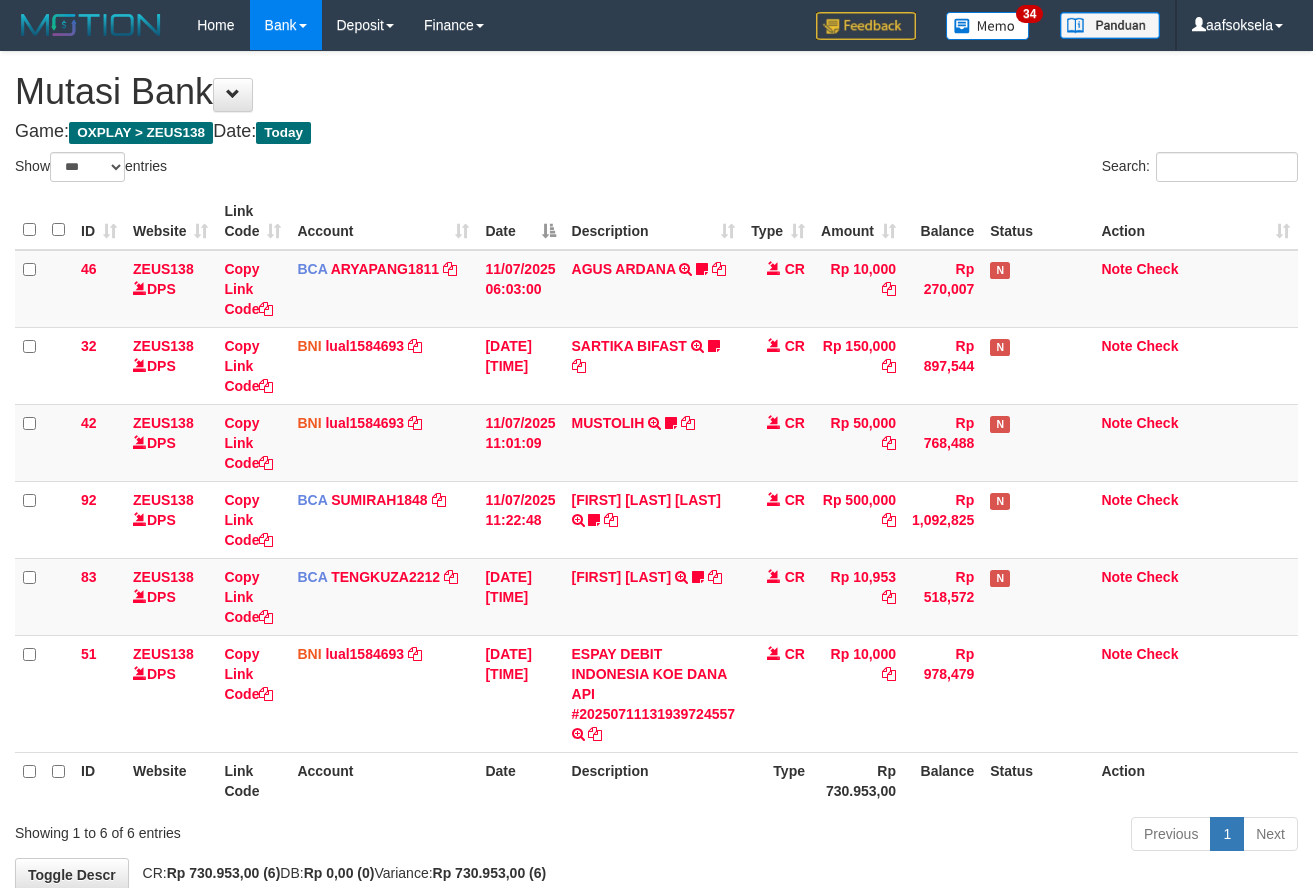 select on "***" 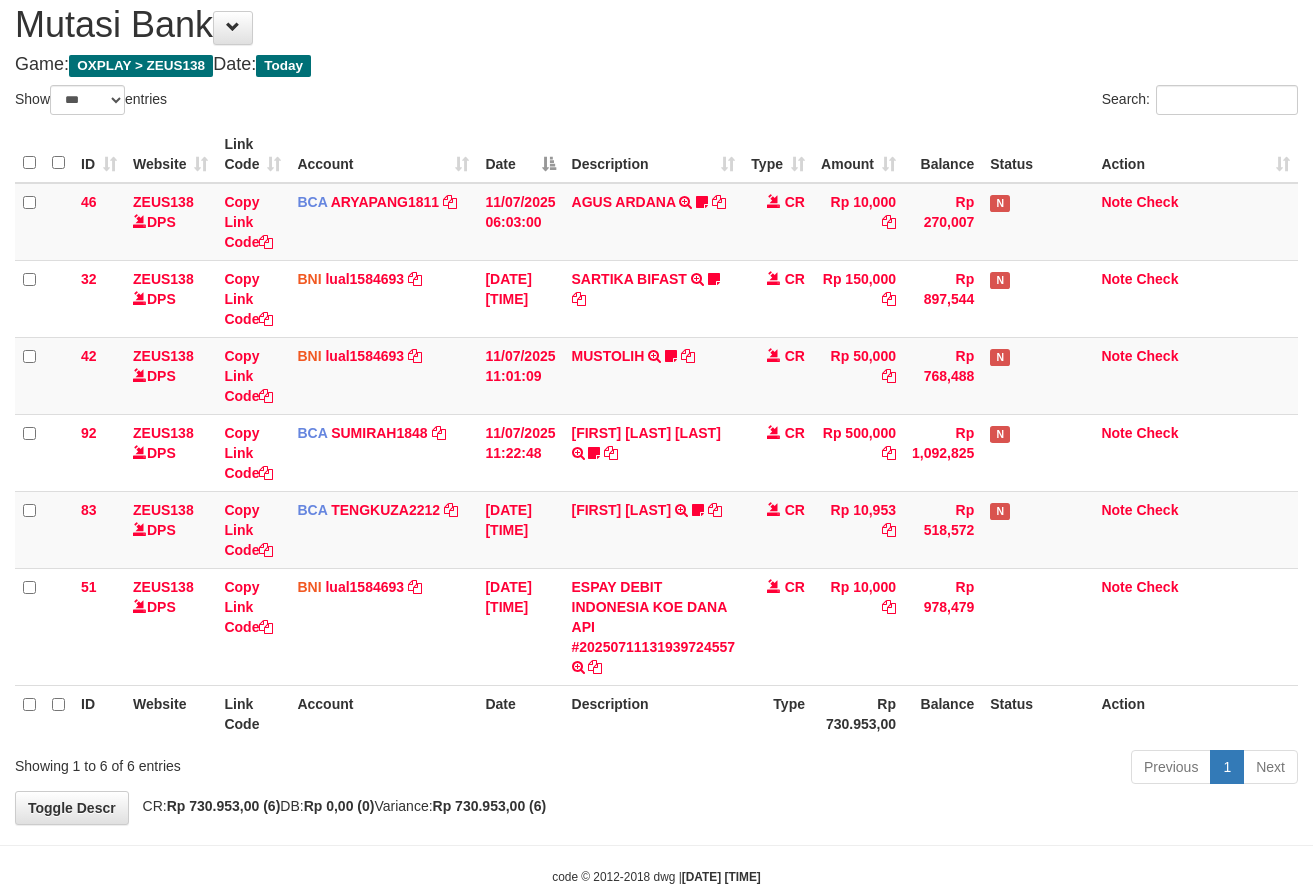 click on "**********" at bounding box center [656, 404] 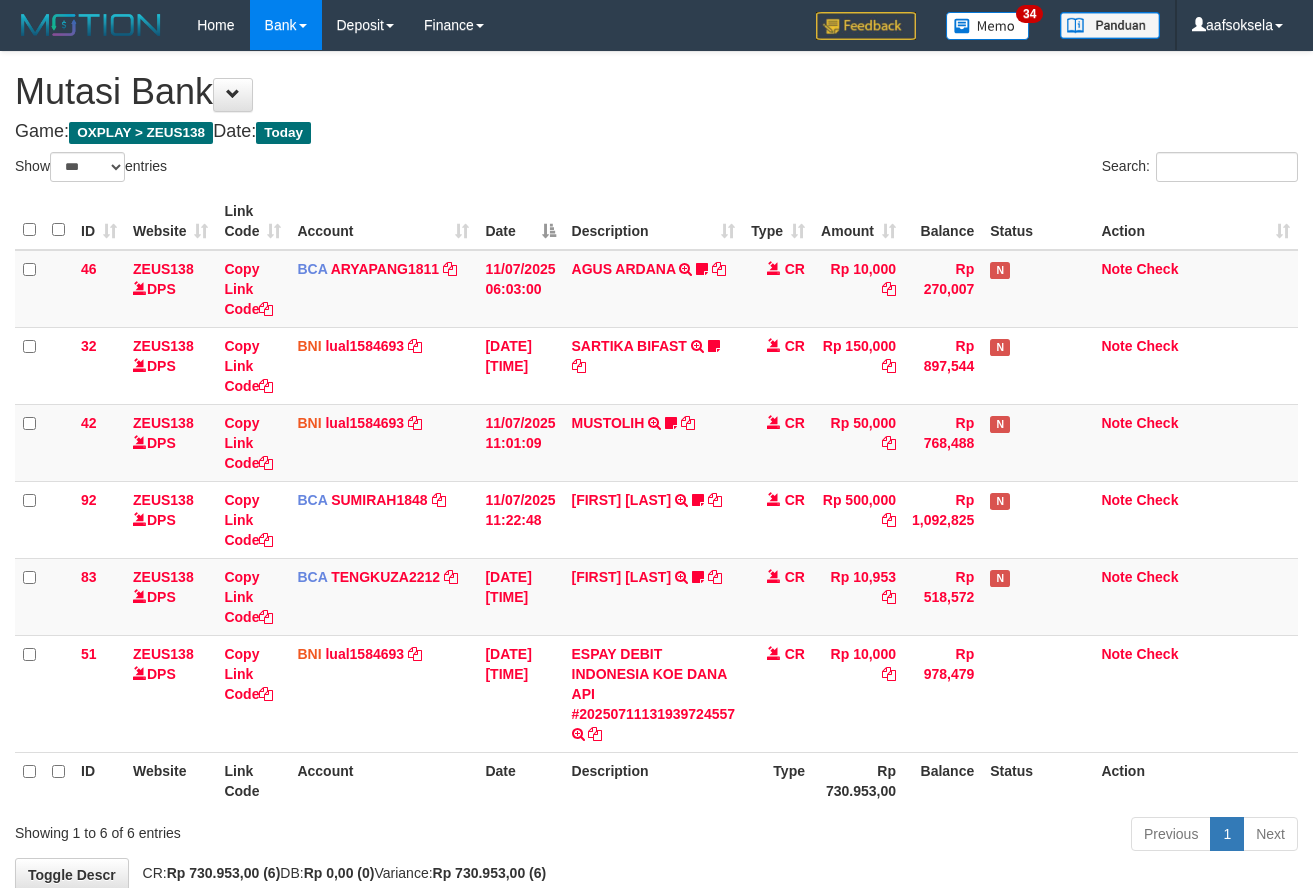 select on "***" 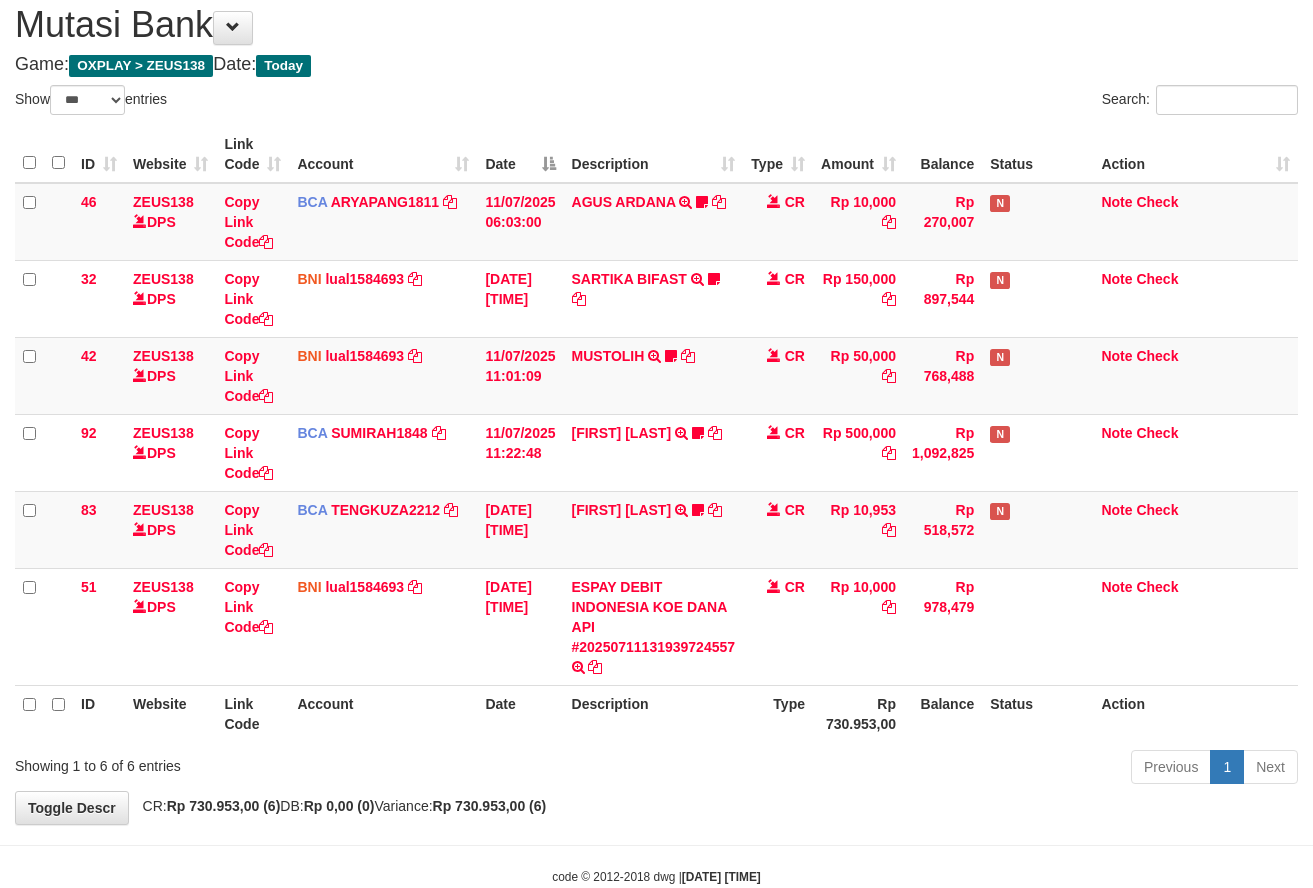 click on "Previous 1 Next" at bounding box center [930, 769] 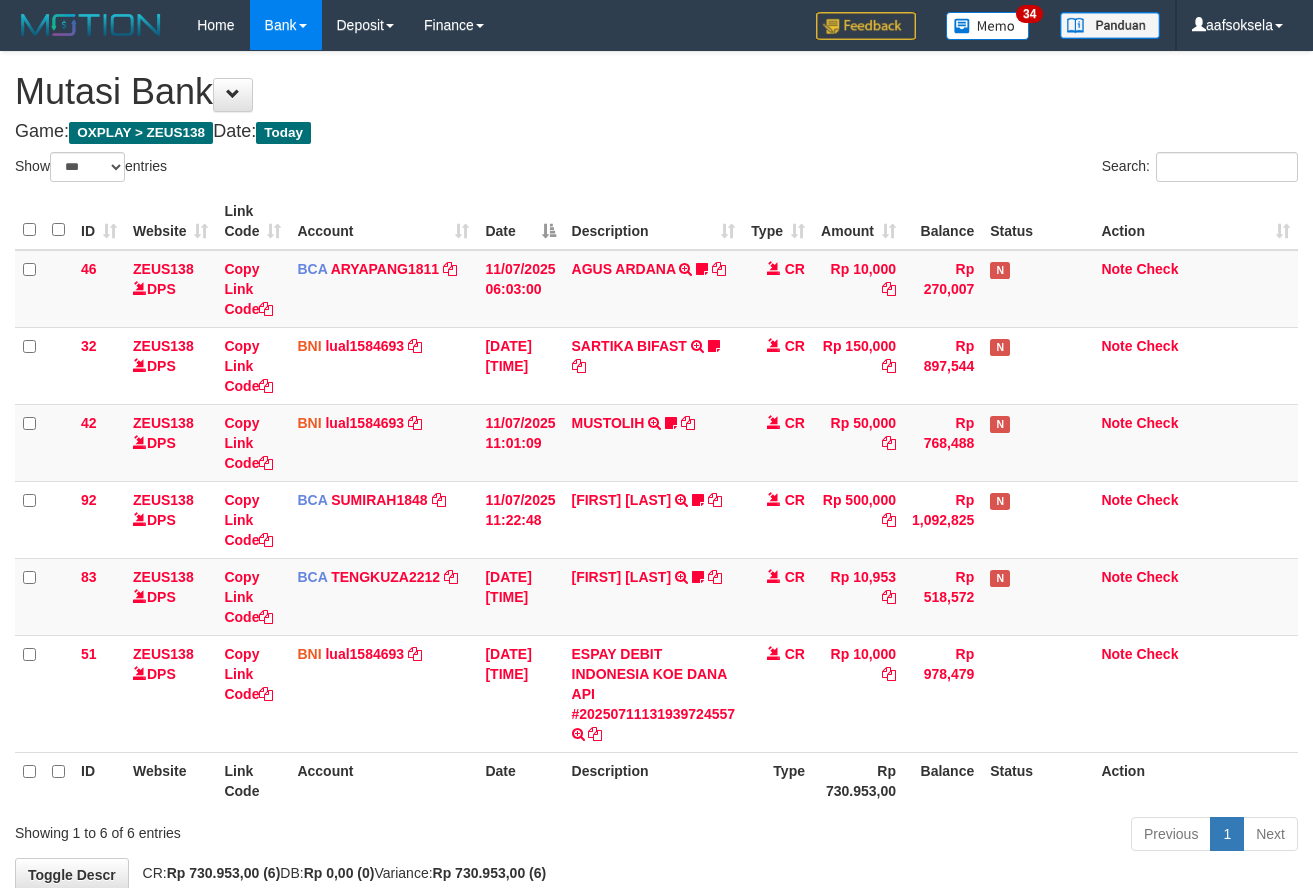 select on "***" 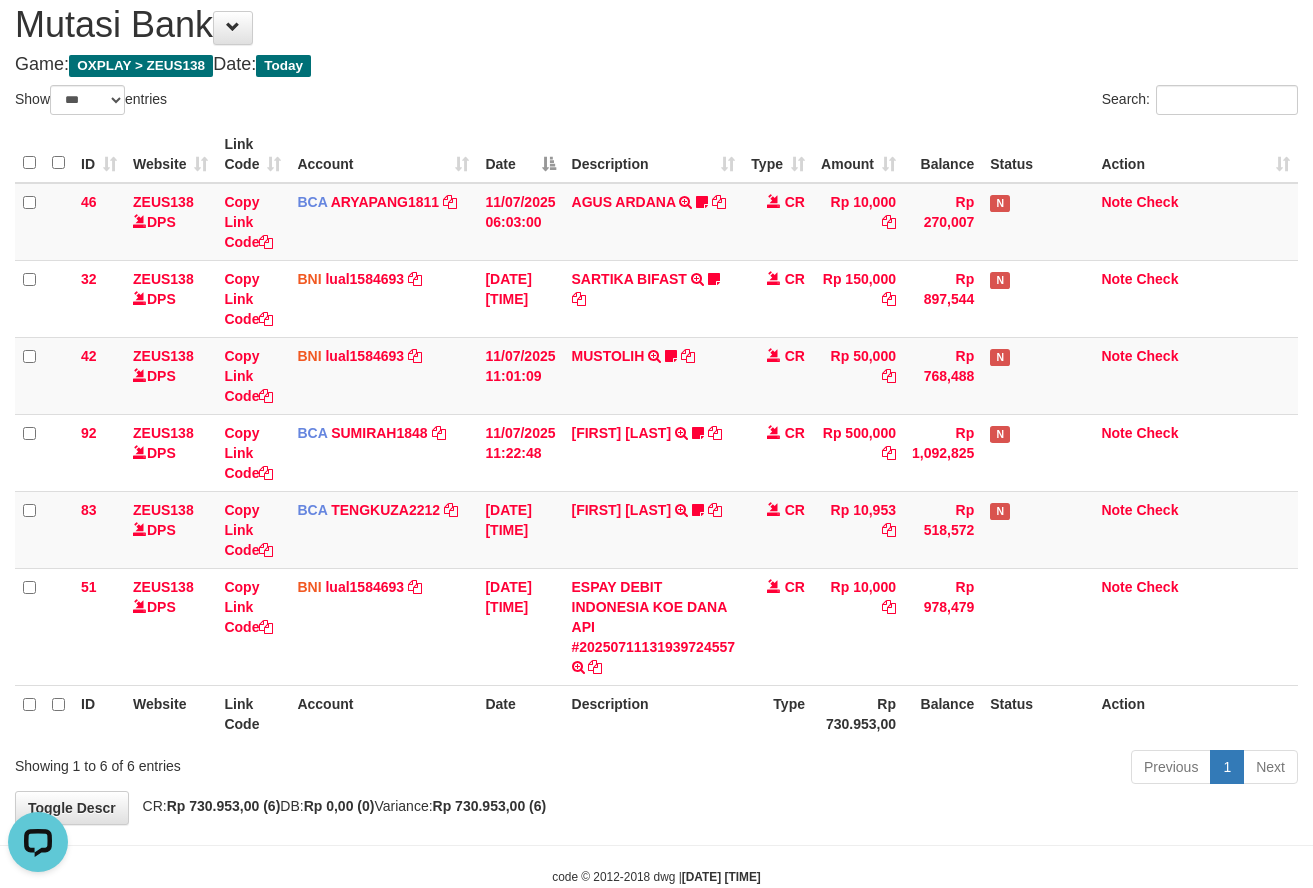 scroll, scrollTop: 0, scrollLeft: 0, axis: both 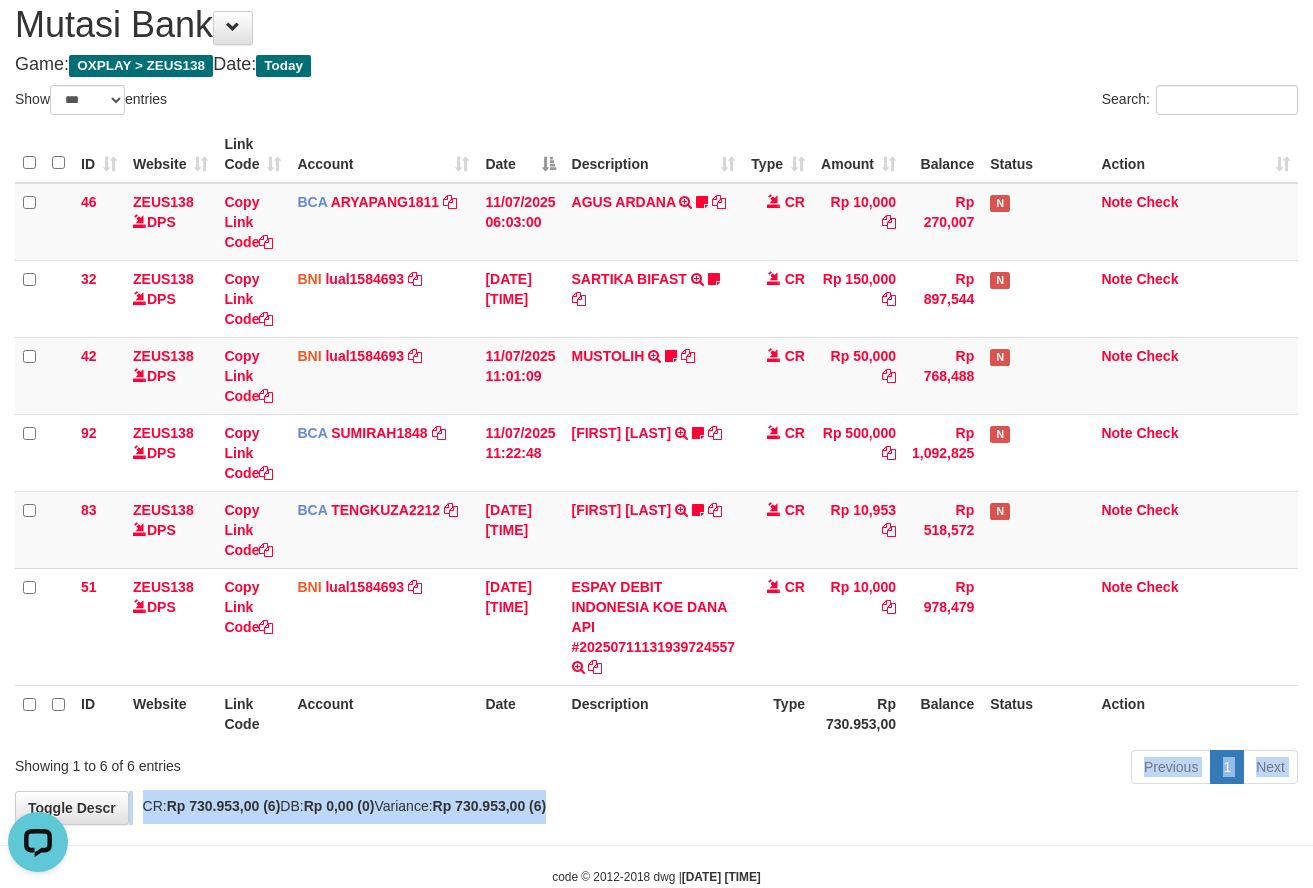 drag, startPoint x: 791, startPoint y: 789, endPoint x: 818, endPoint y: 812, distance: 35.468296 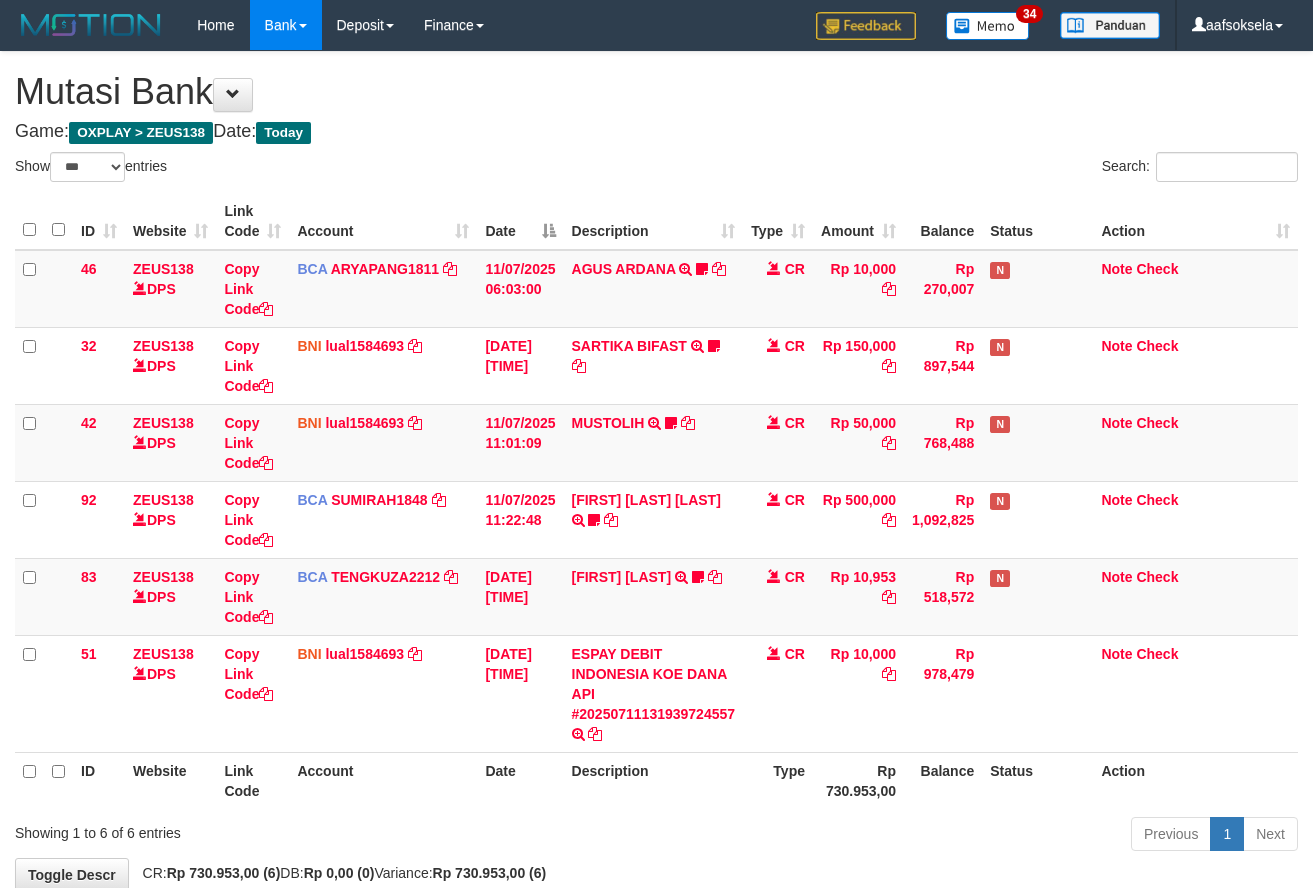 select on "***" 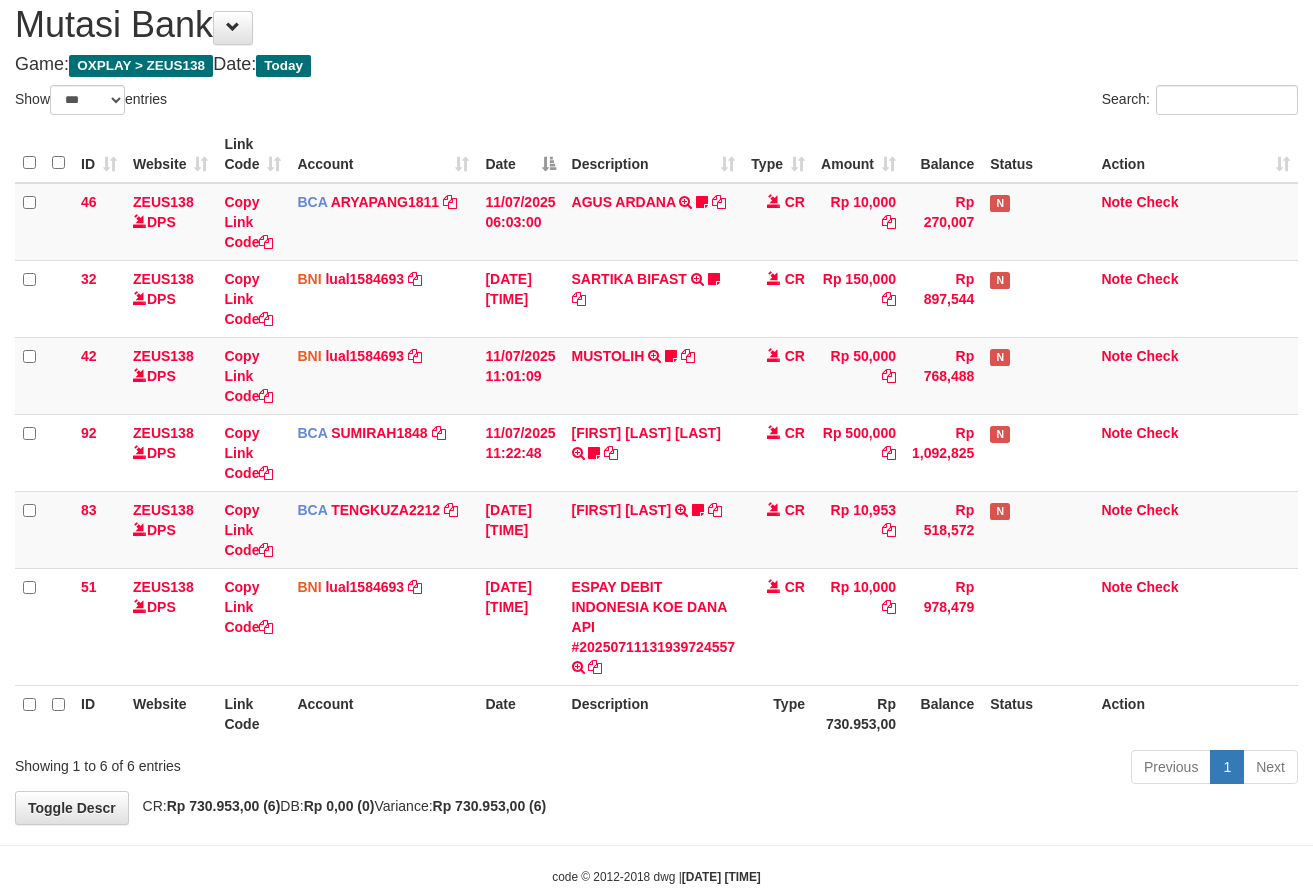 click on "Previous 1 Next" at bounding box center [930, 769] 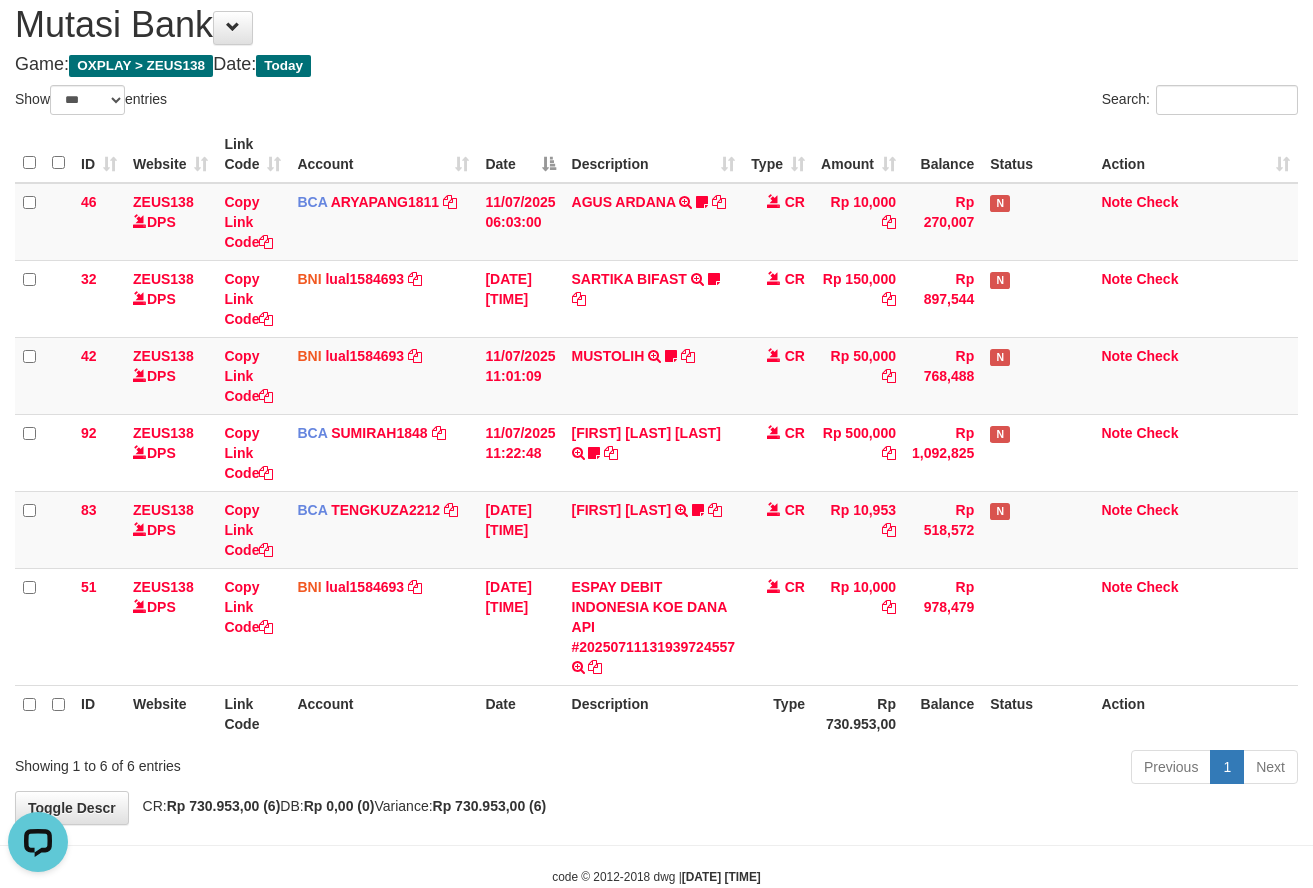 scroll, scrollTop: 0, scrollLeft: 0, axis: both 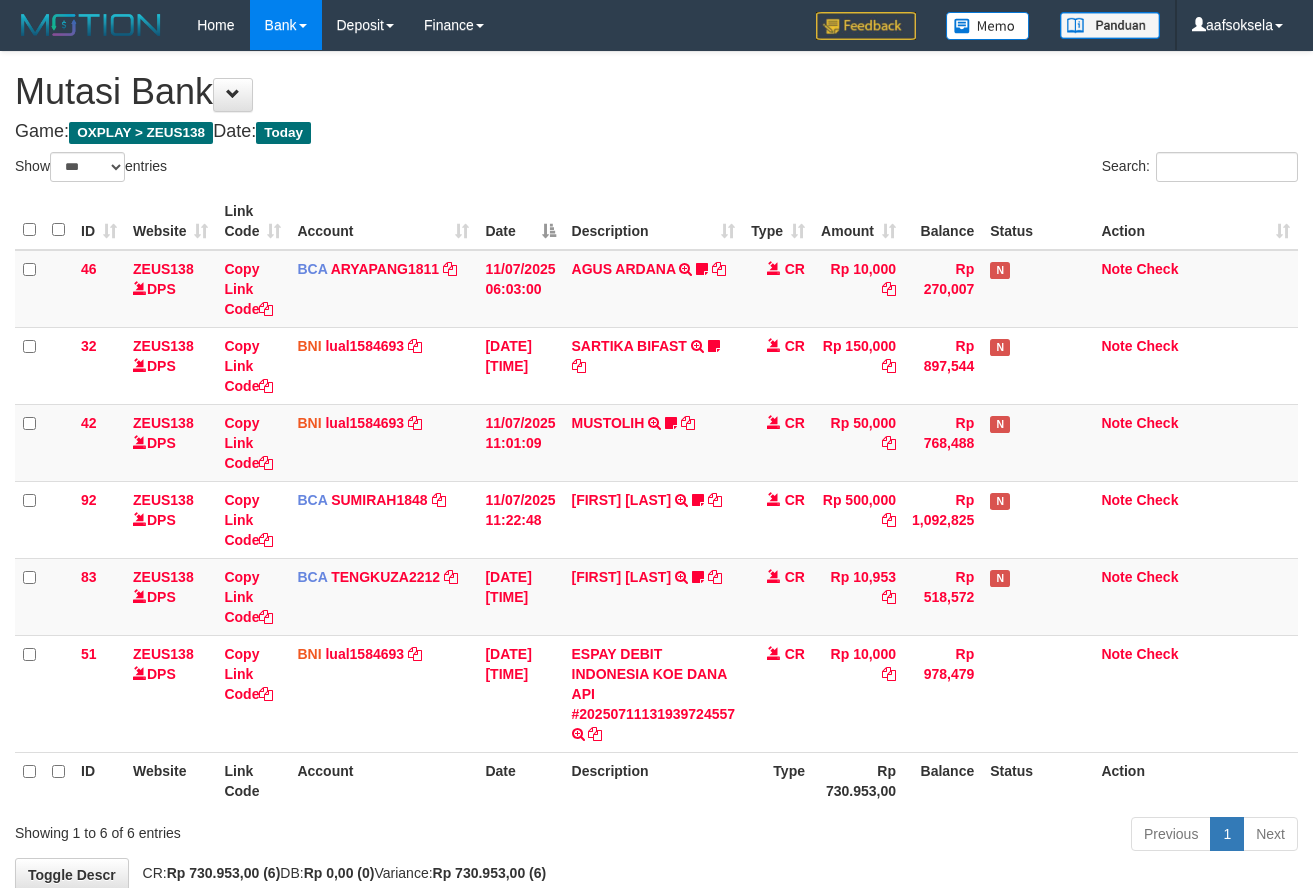 select on "***" 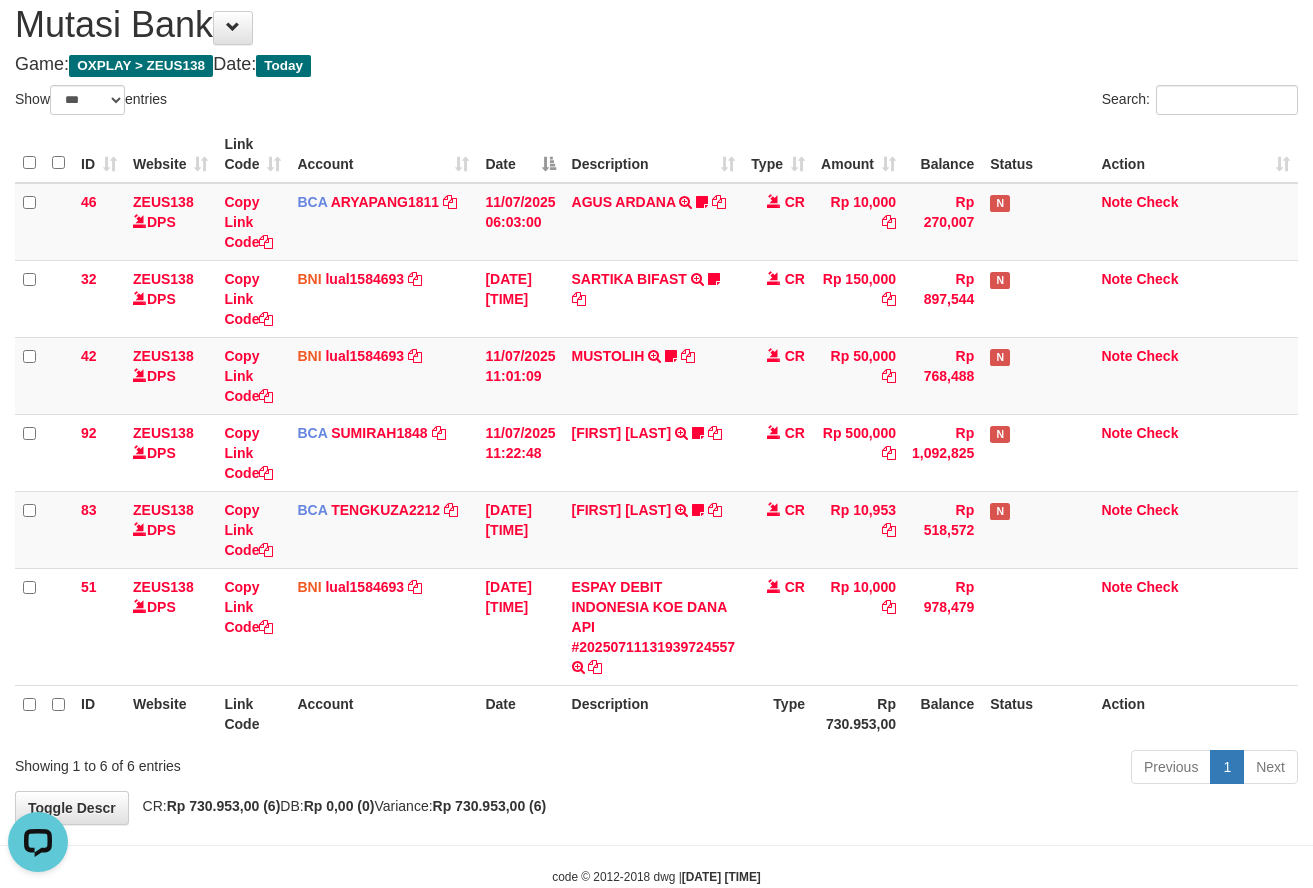 scroll, scrollTop: 0, scrollLeft: 0, axis: both 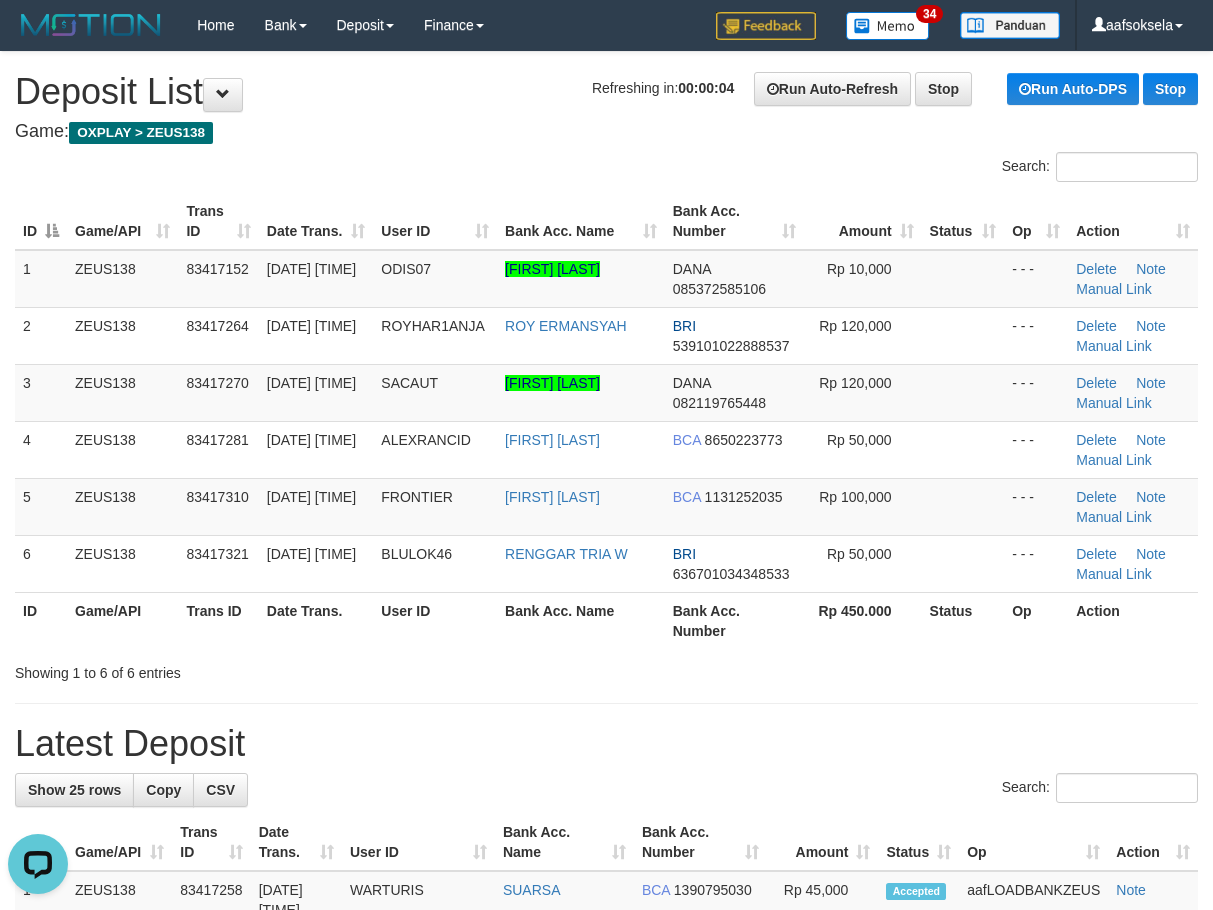 drag, startPoint x: 467, startPoint y: 706, endPoint x: 446, endPoint y: 725, distance: 28.319605 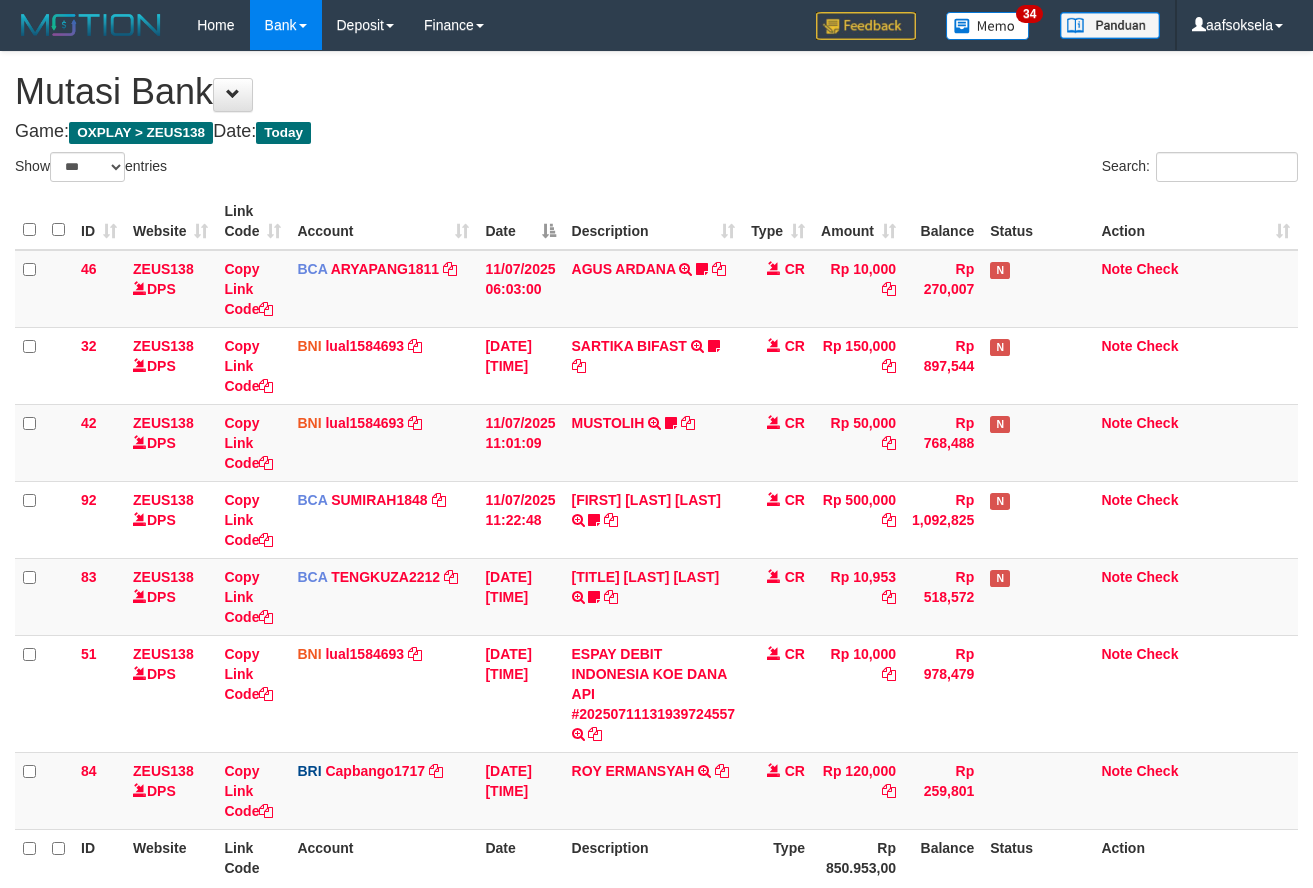 select on "***" 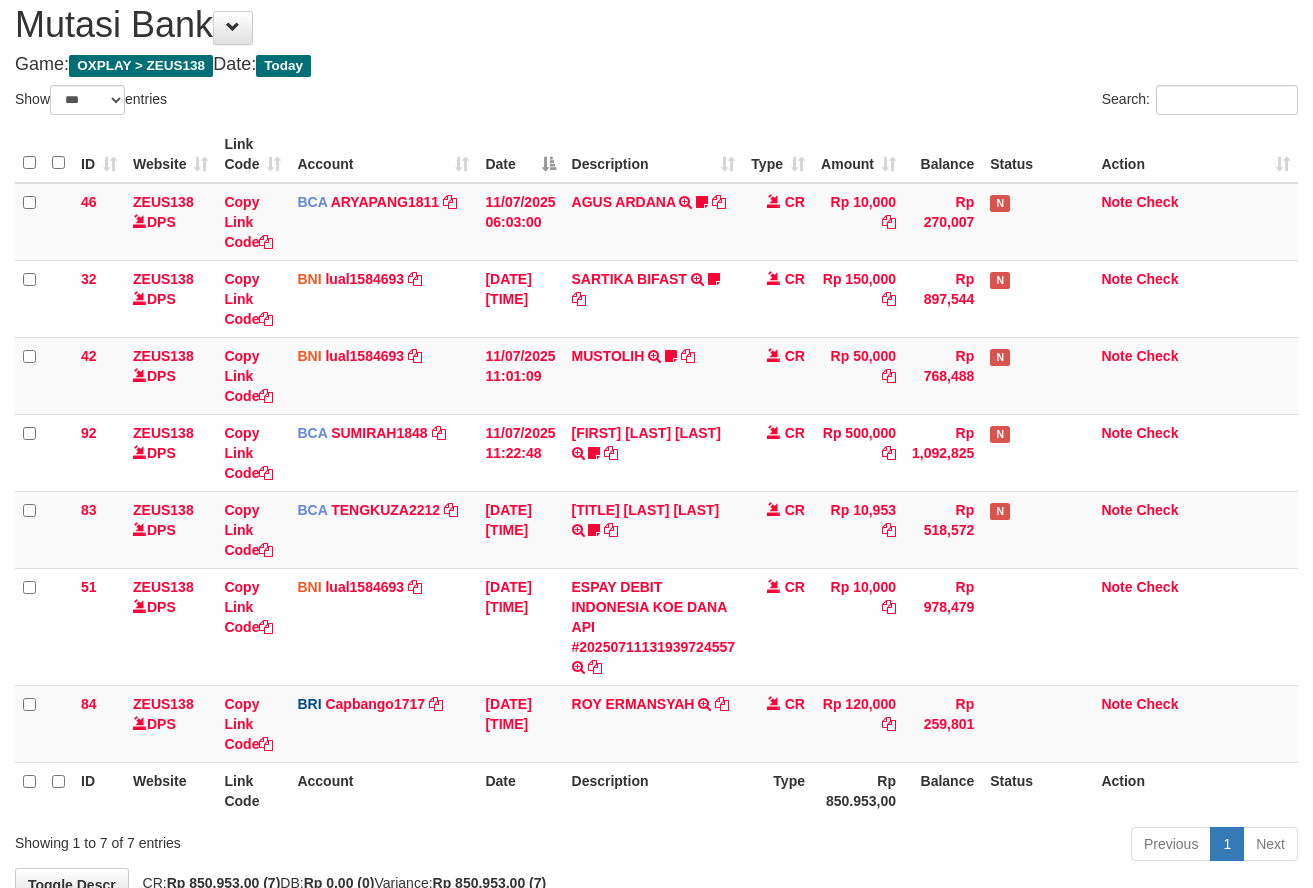 click on "Description" at bounding box center (654, 790) 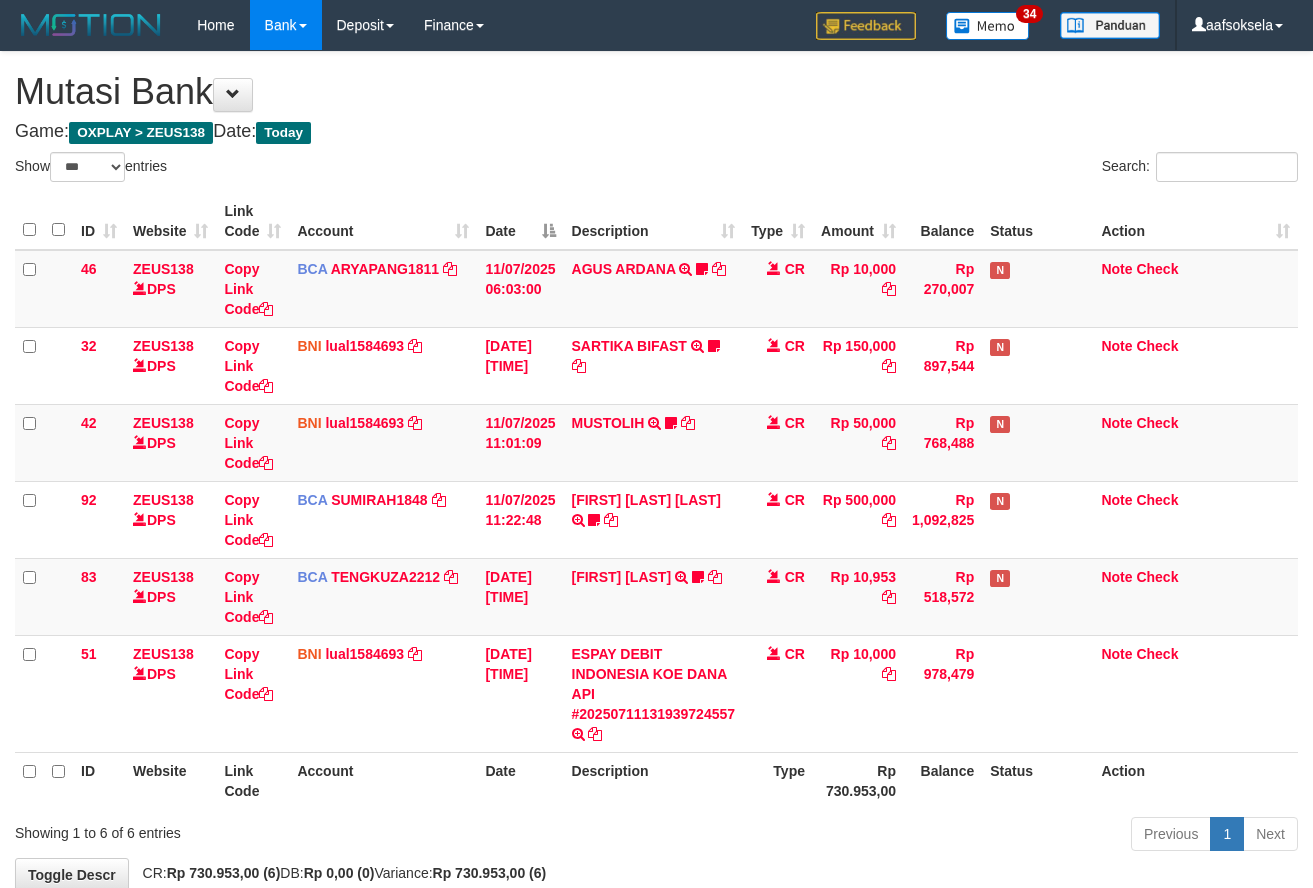 select on "***" 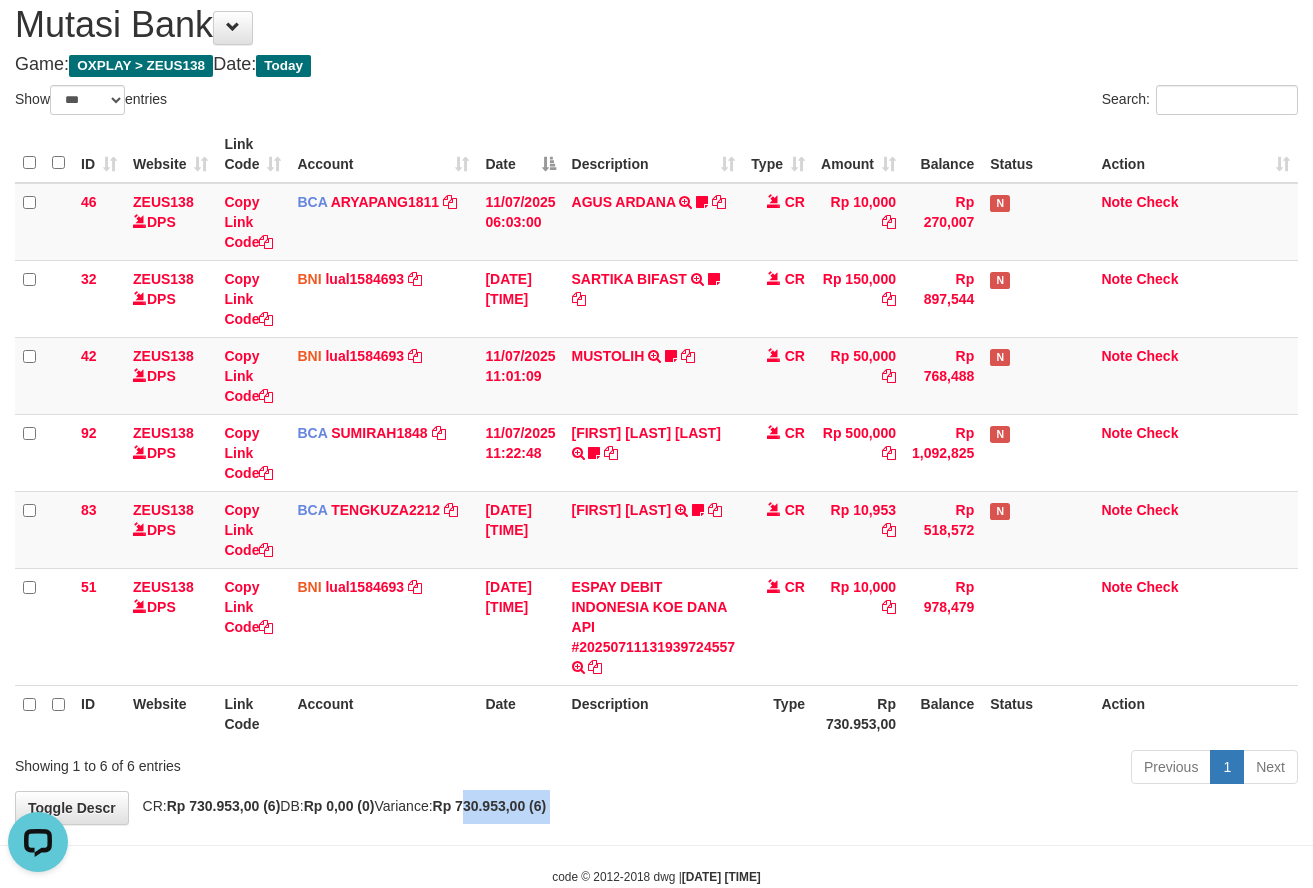drag, startPoint x: 537, startPoint y: 830, endPoint x: 552, endPoint y: 829, distance: 15.033297 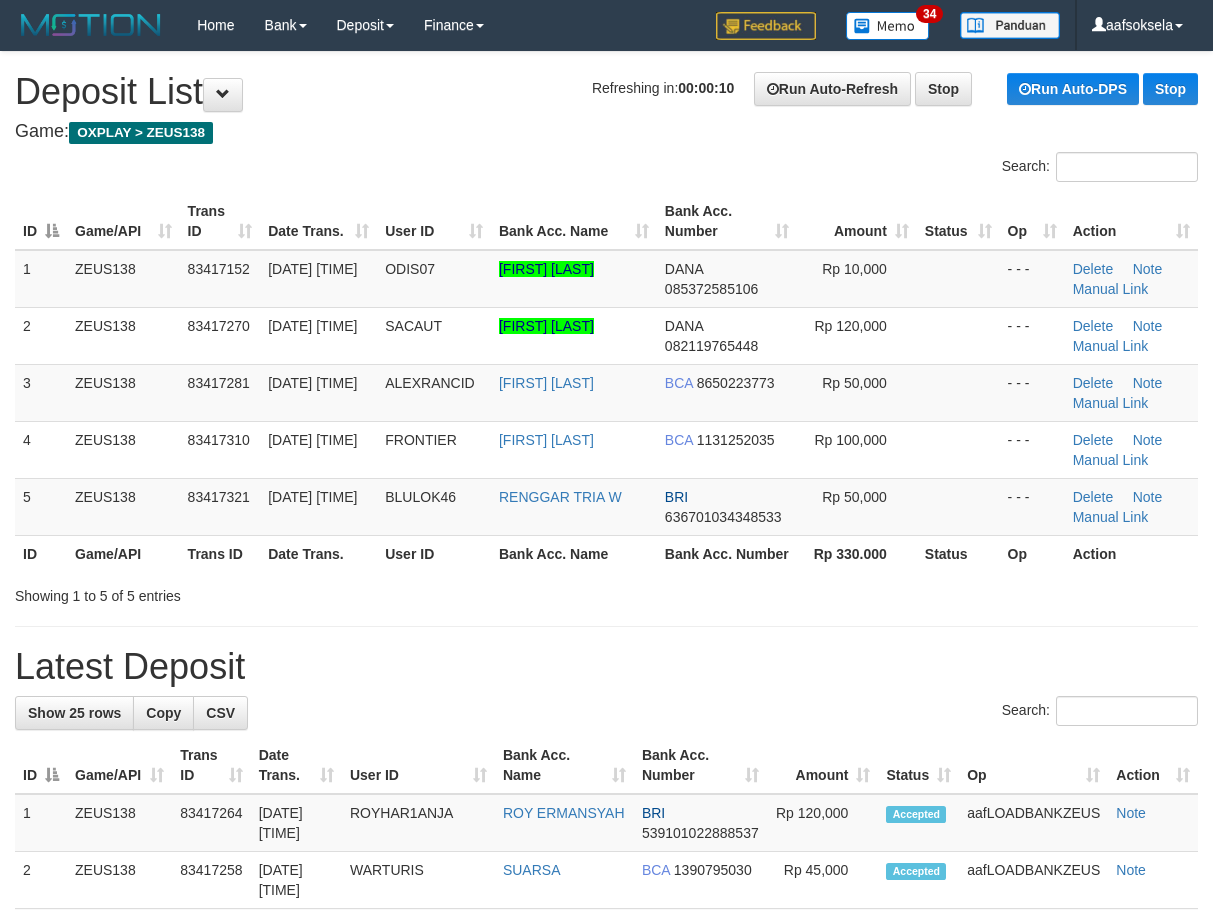 scroll, scrollTop: 0, scrollLeft: 0, axis: both 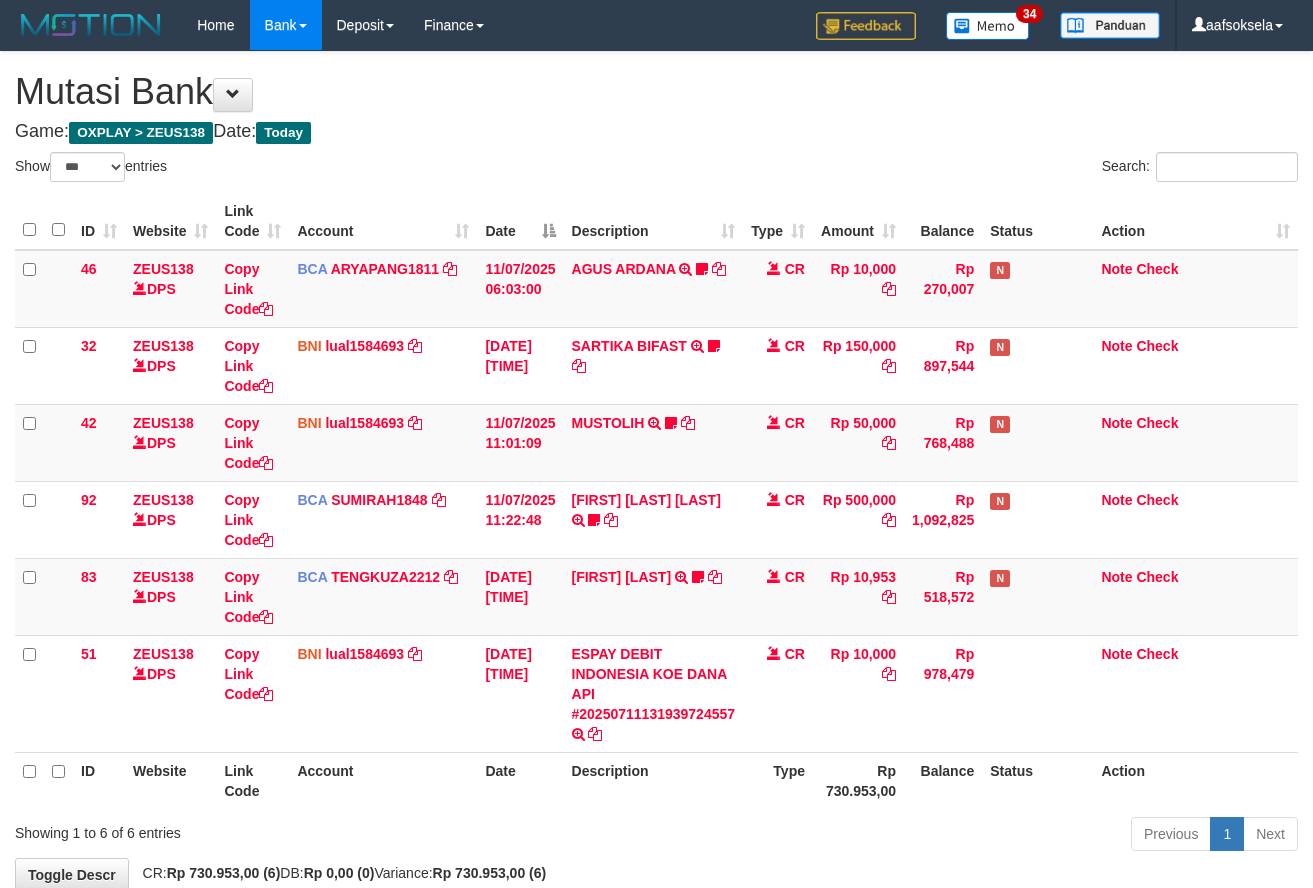select on "***" 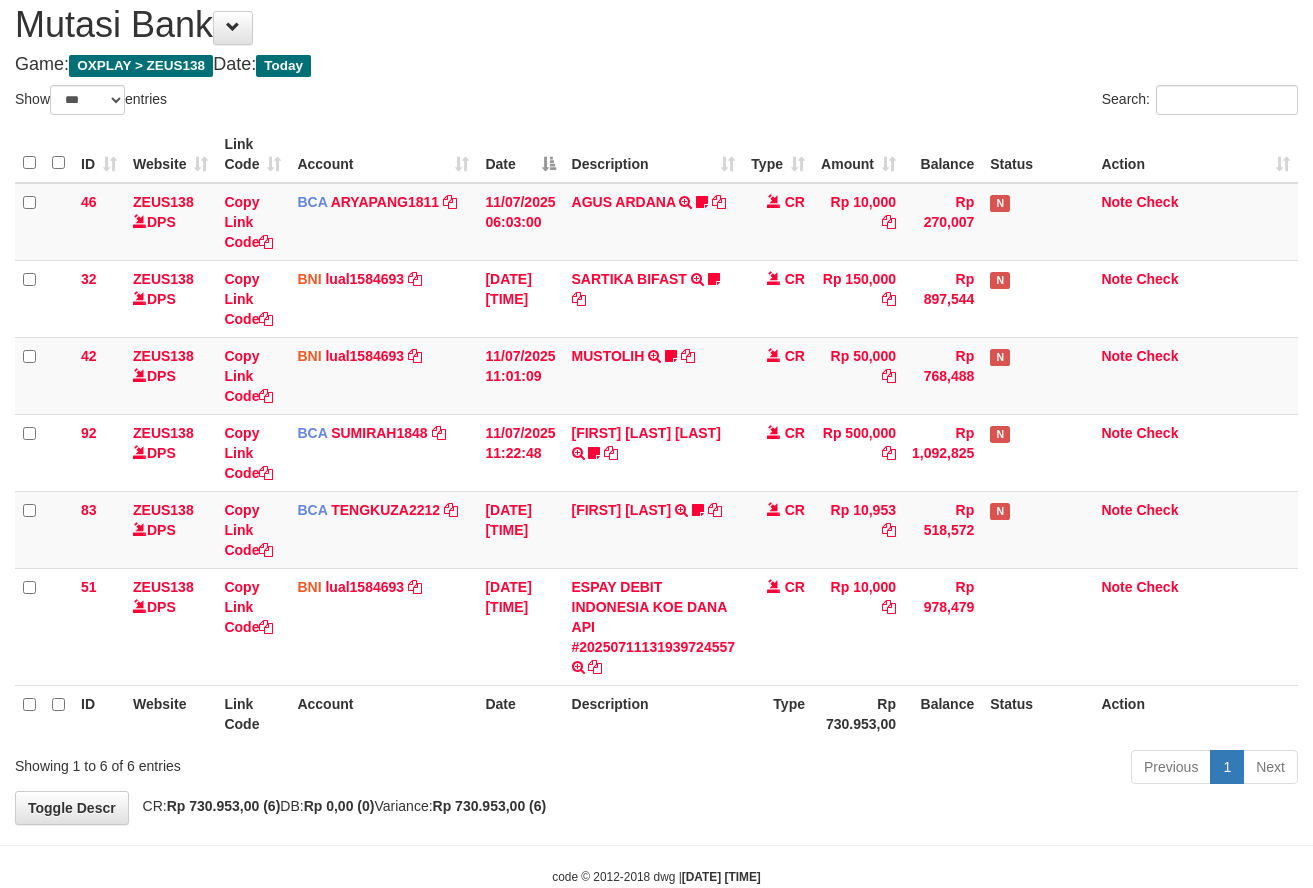 click on "**********" at bounding box center [656, 404] 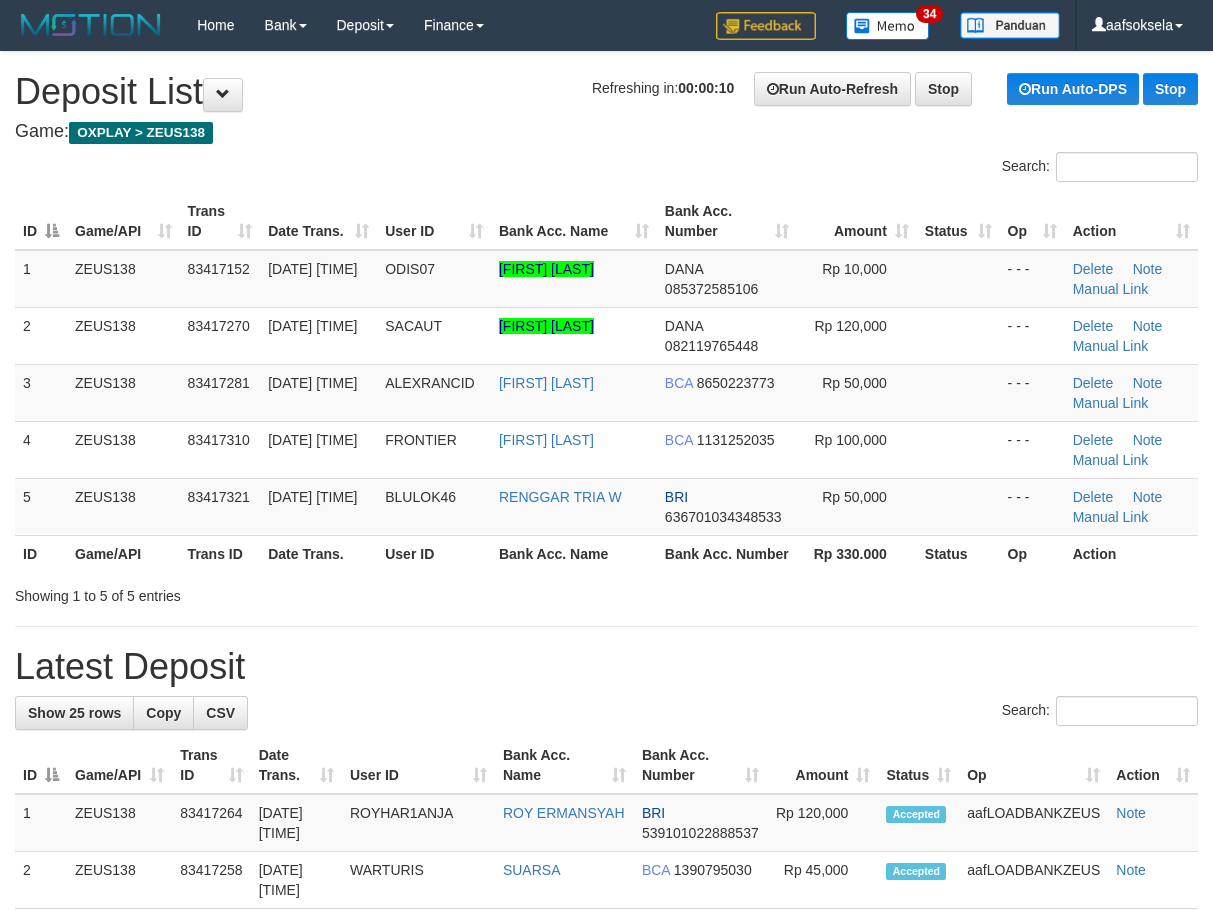scroll, scrollTop: 0, scrollLeft: 0, axis: both 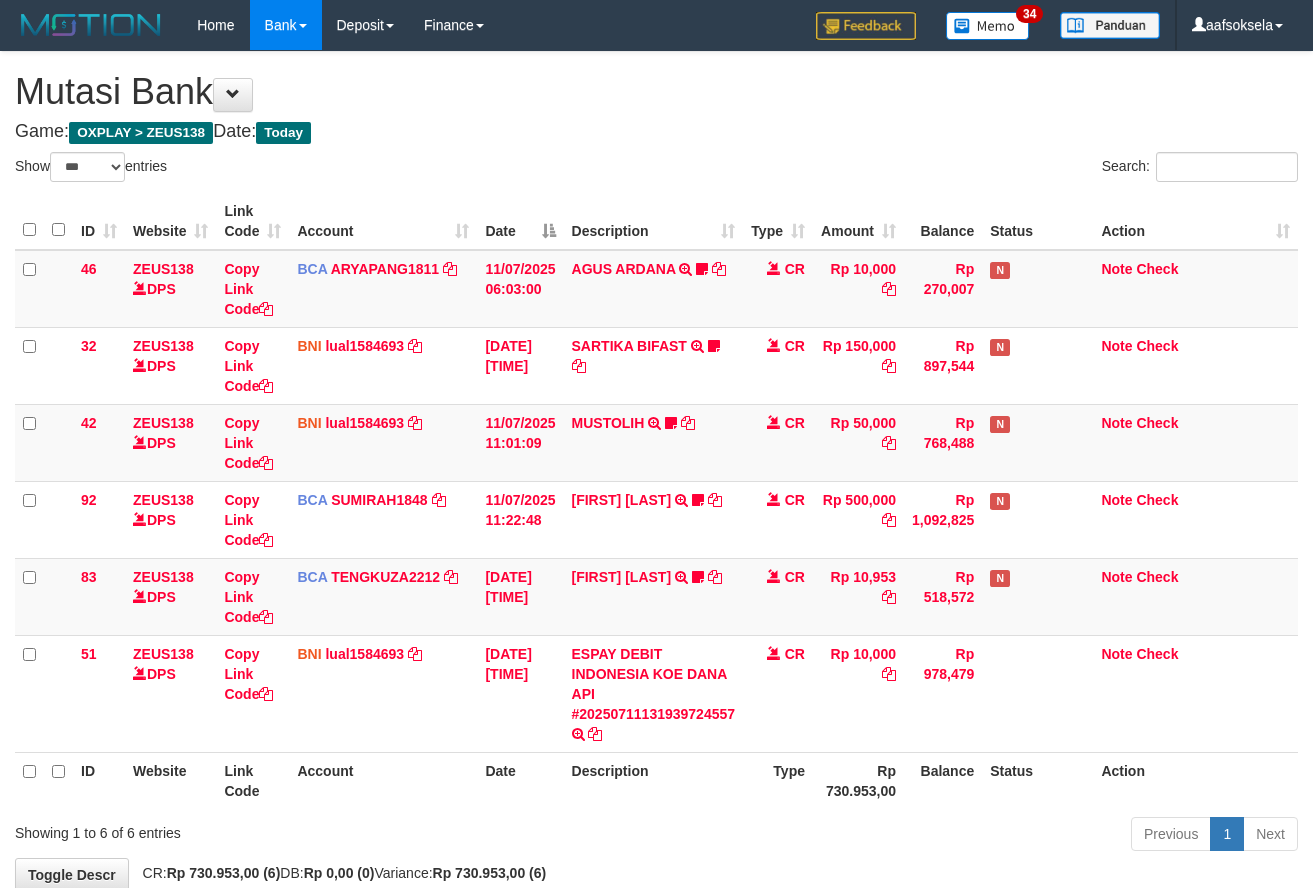 select on "***" 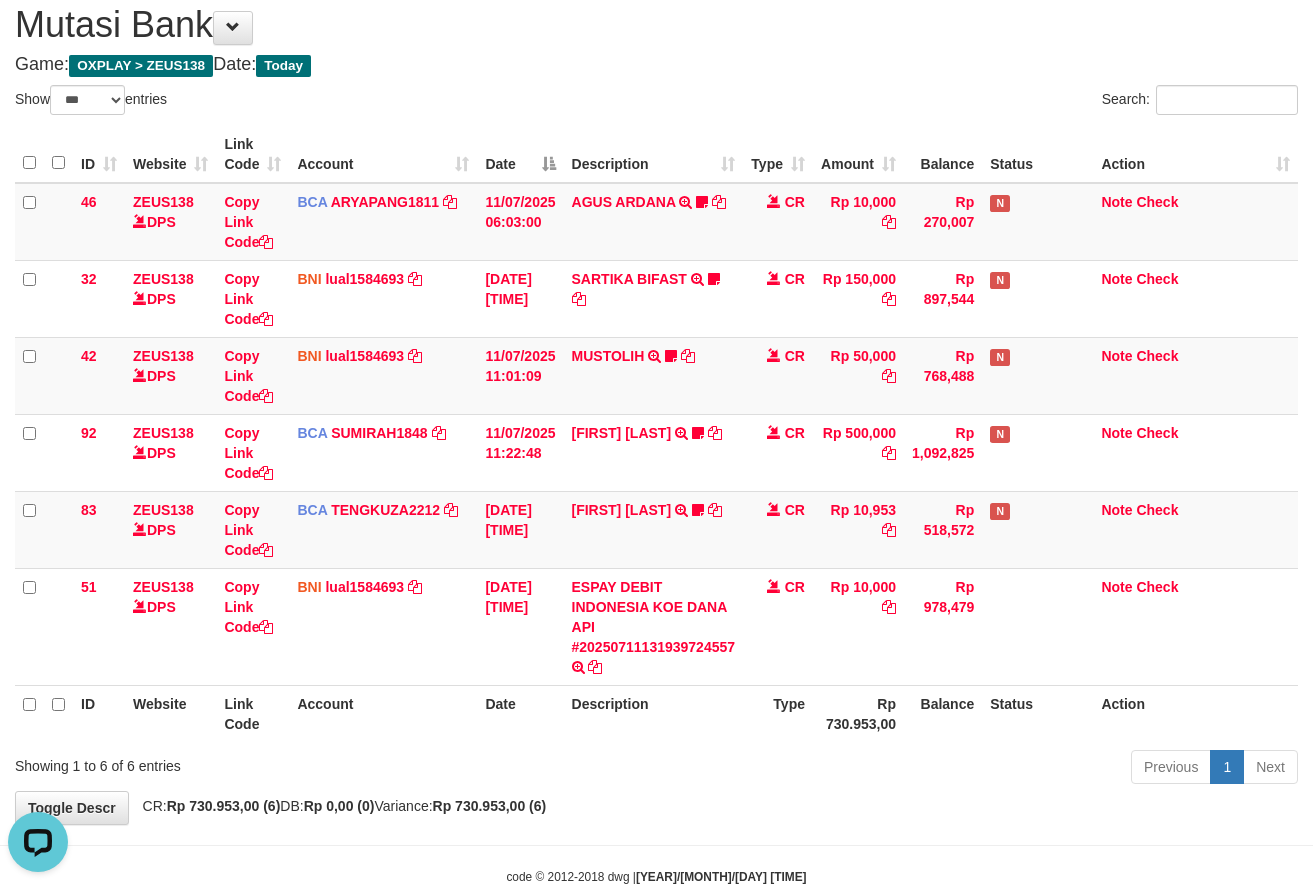 scroll, scrollTop: 0, scrollLeft: 0, axis: both 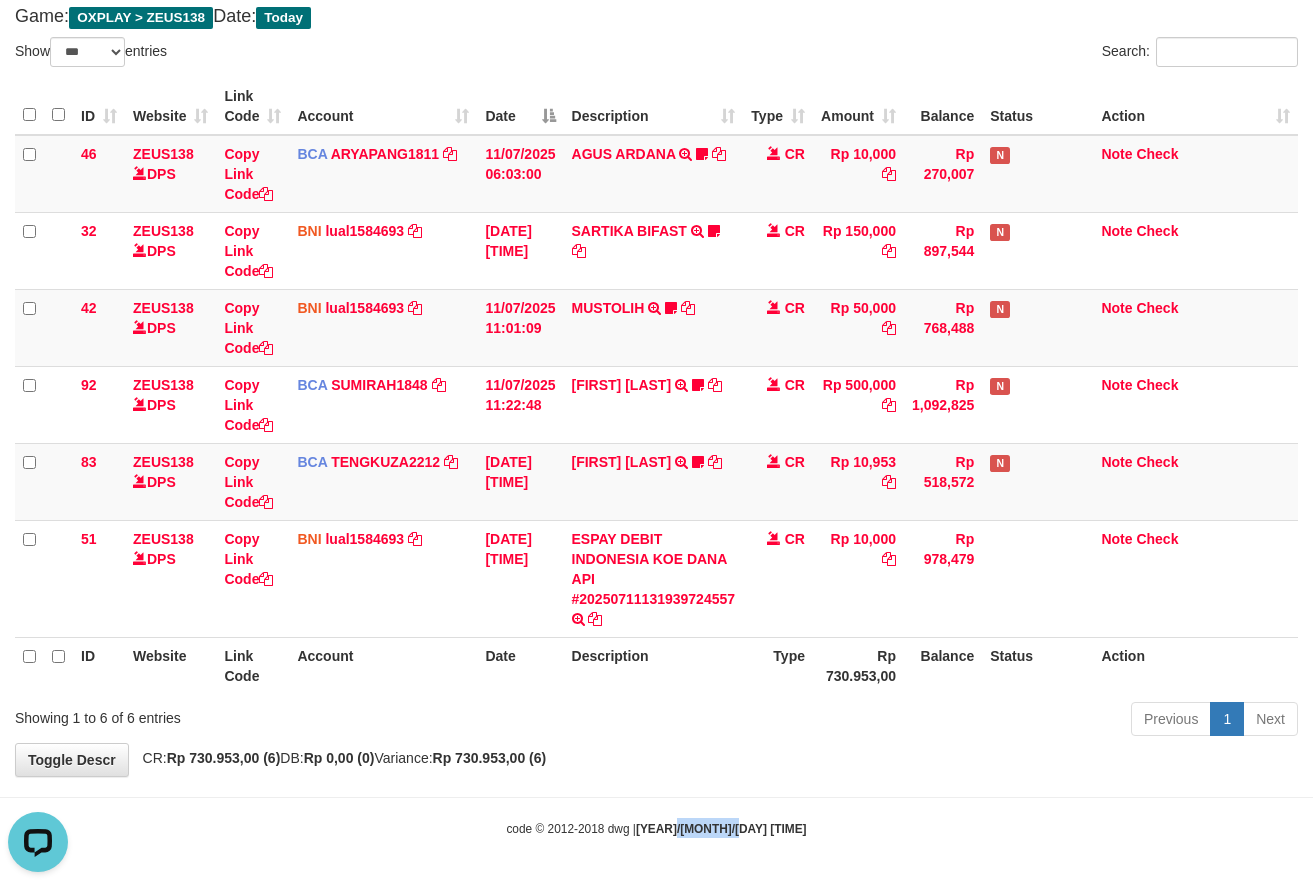 drag, startPoint x: 758, startPoint y: 866, endPoint x: 702, endPoint y: 913, distance: 73.109505 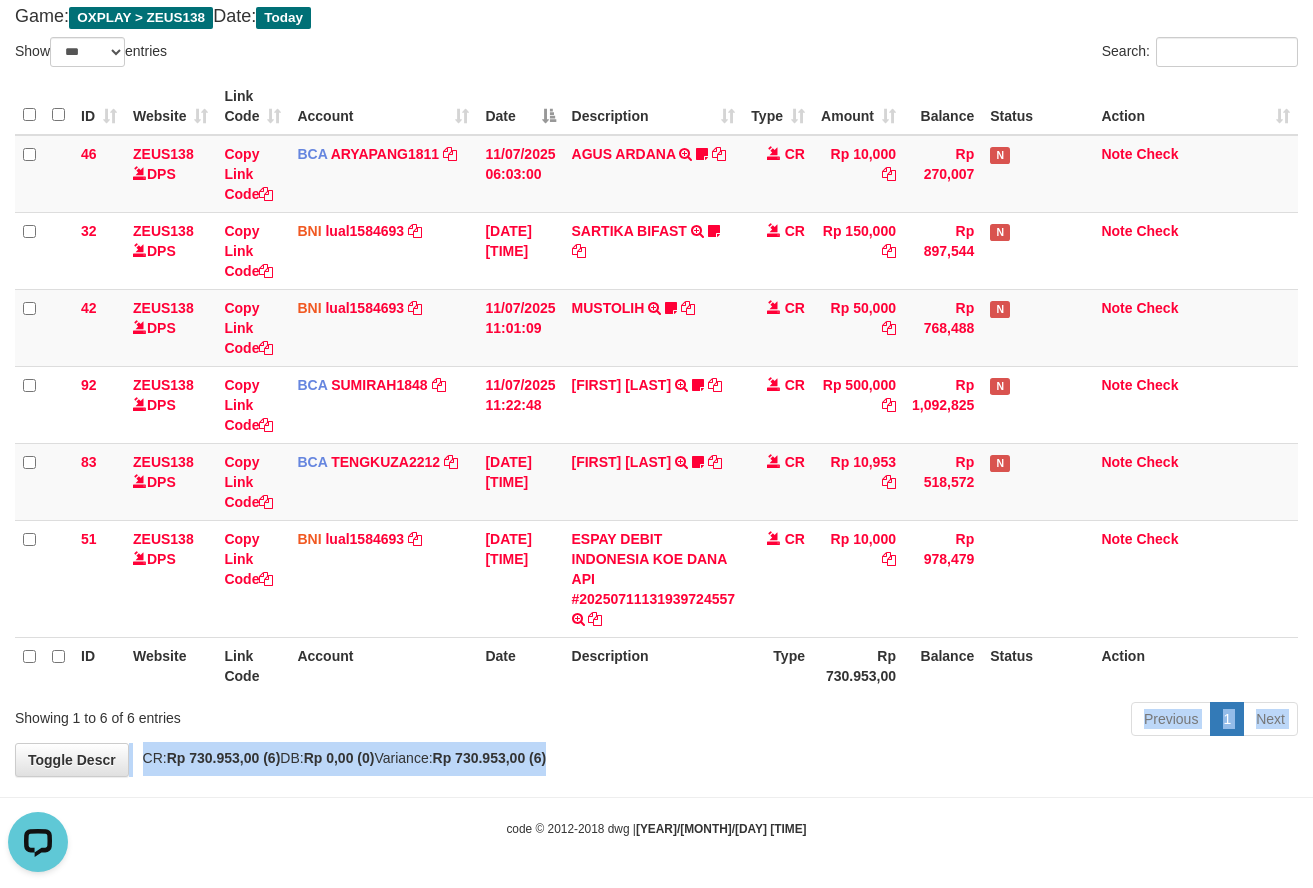 click on "**********" at bounding box center [656, 356] 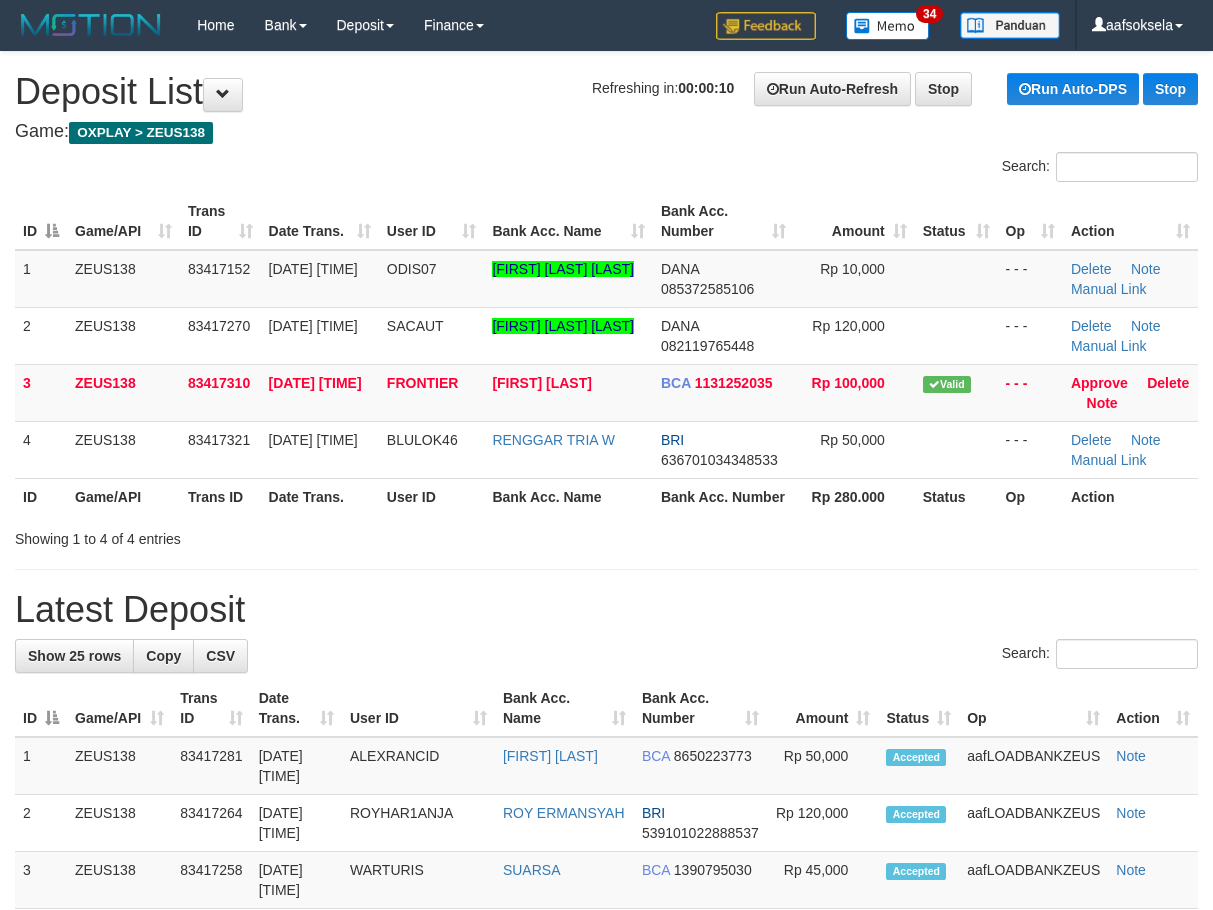 scroll, scrollTop: 0, scrollLeft: 0, axis: both 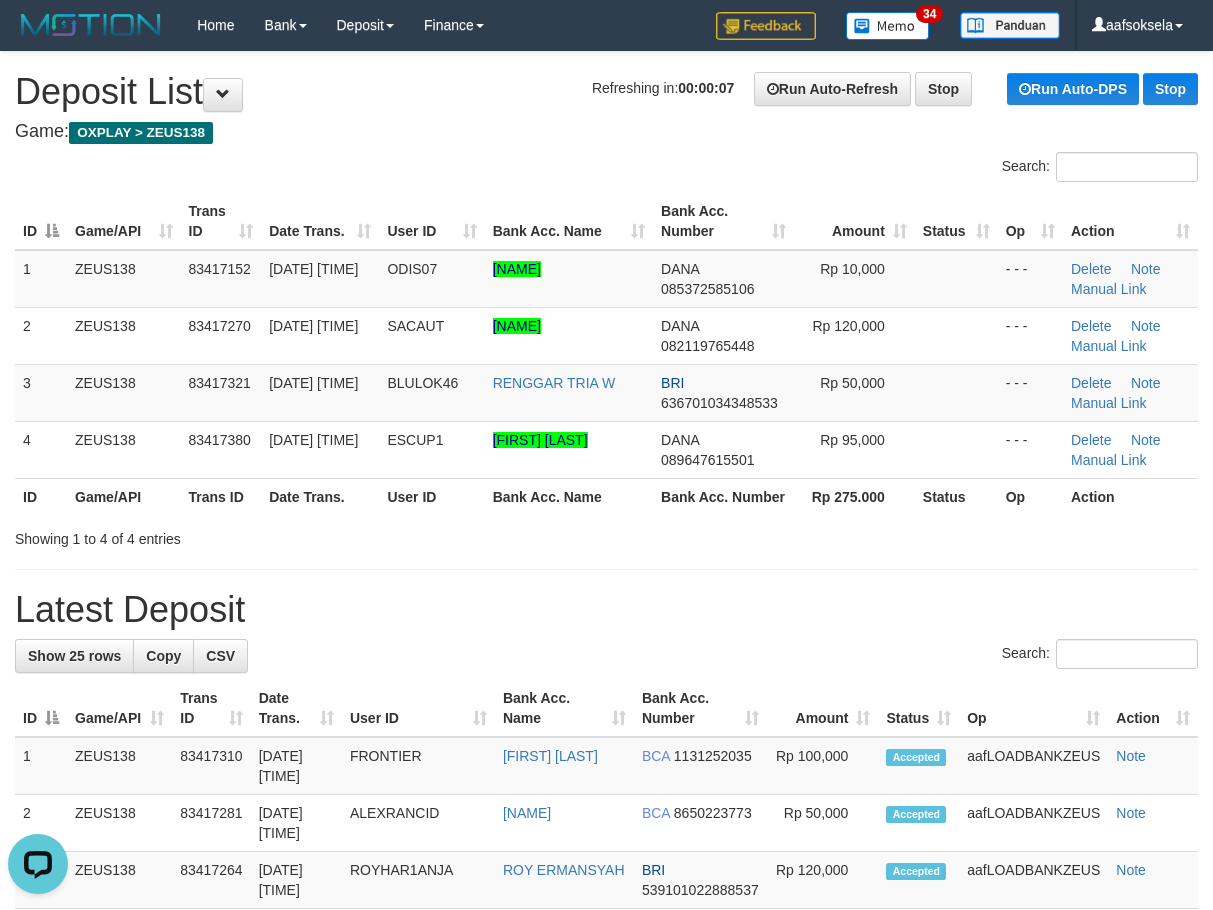 drag, startPoint x: 600, startPoint y: 579, endPoint x: 446, endPoint y: 631, distance: 162.5423 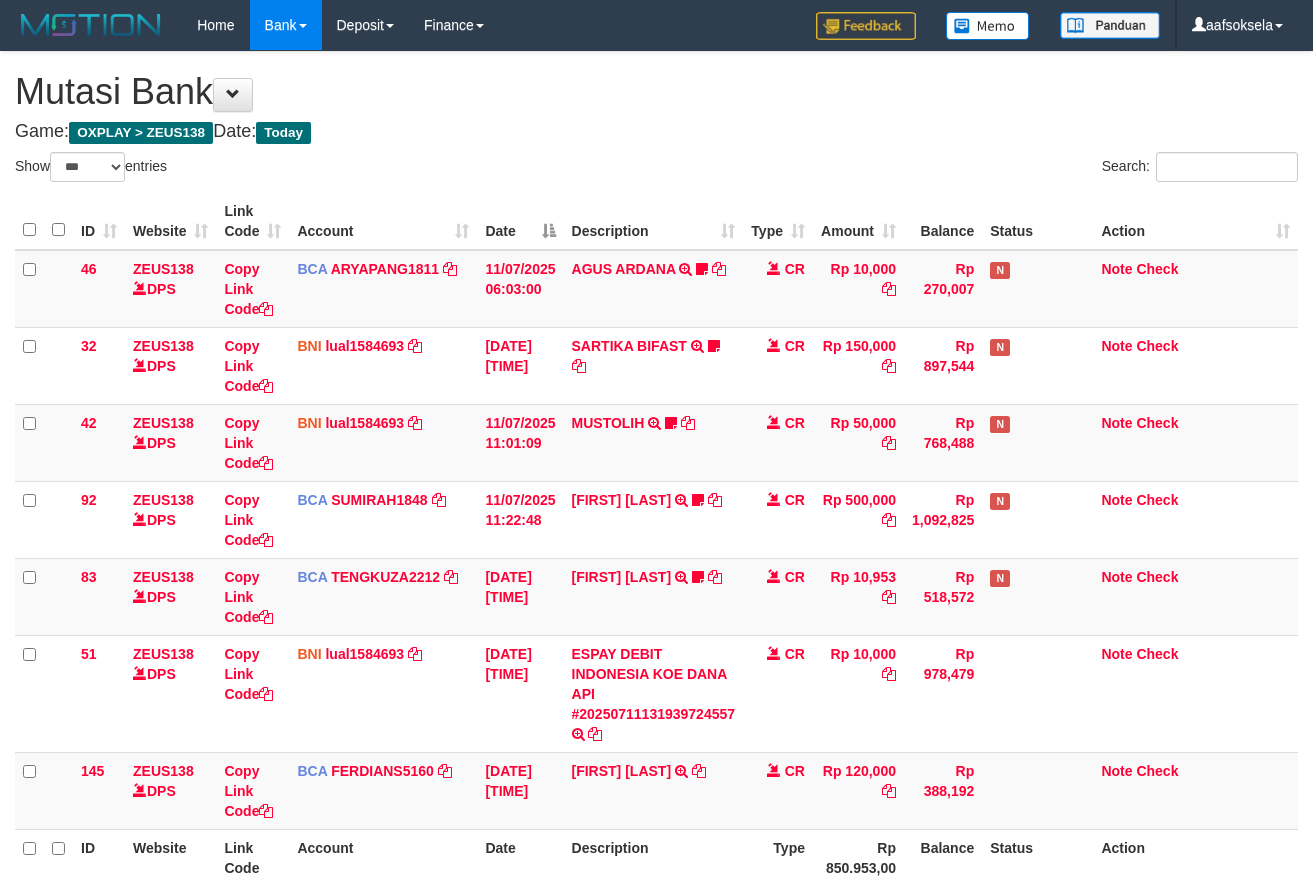 select on "***" 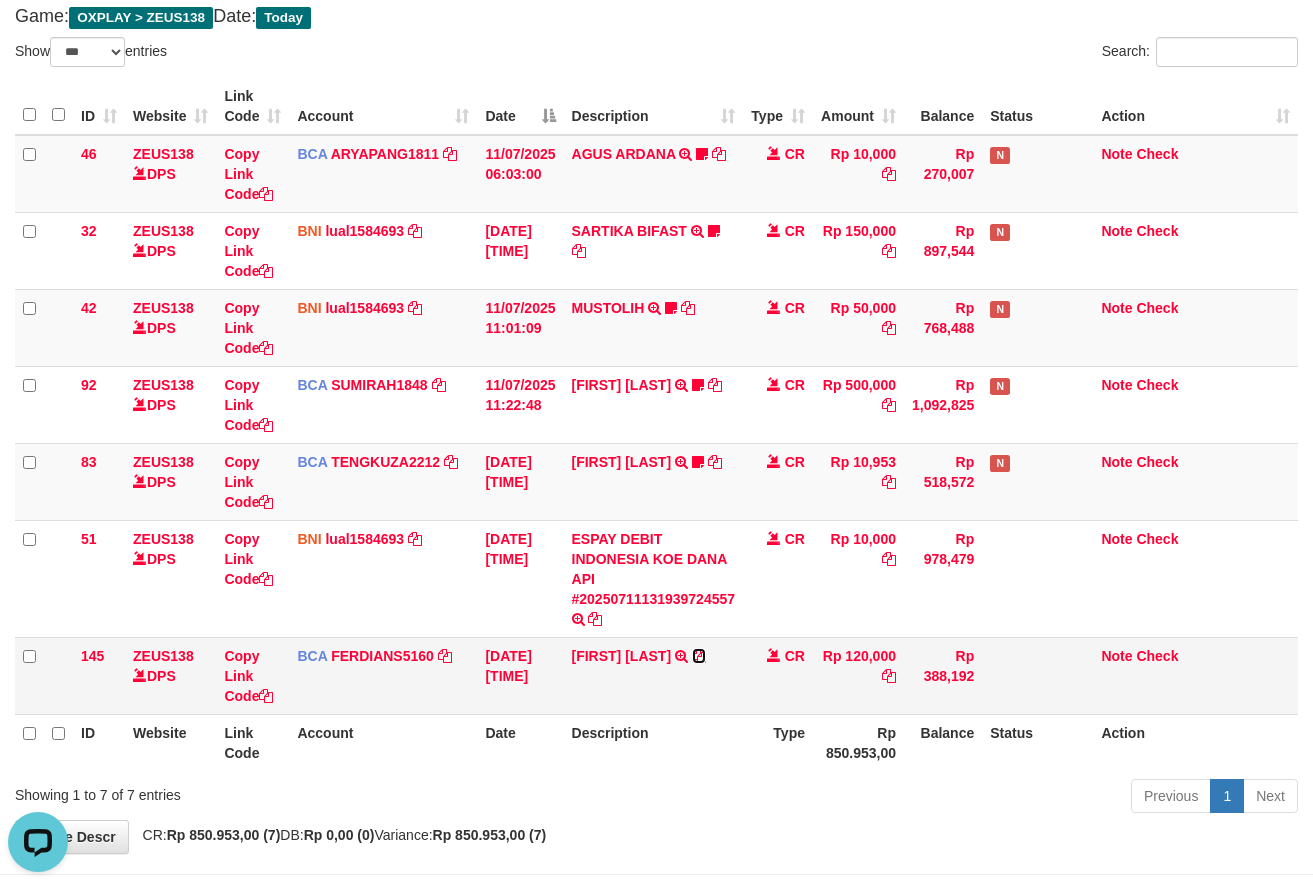 scroll, scrollTop: 0, scrollLeft: 0, axis: both 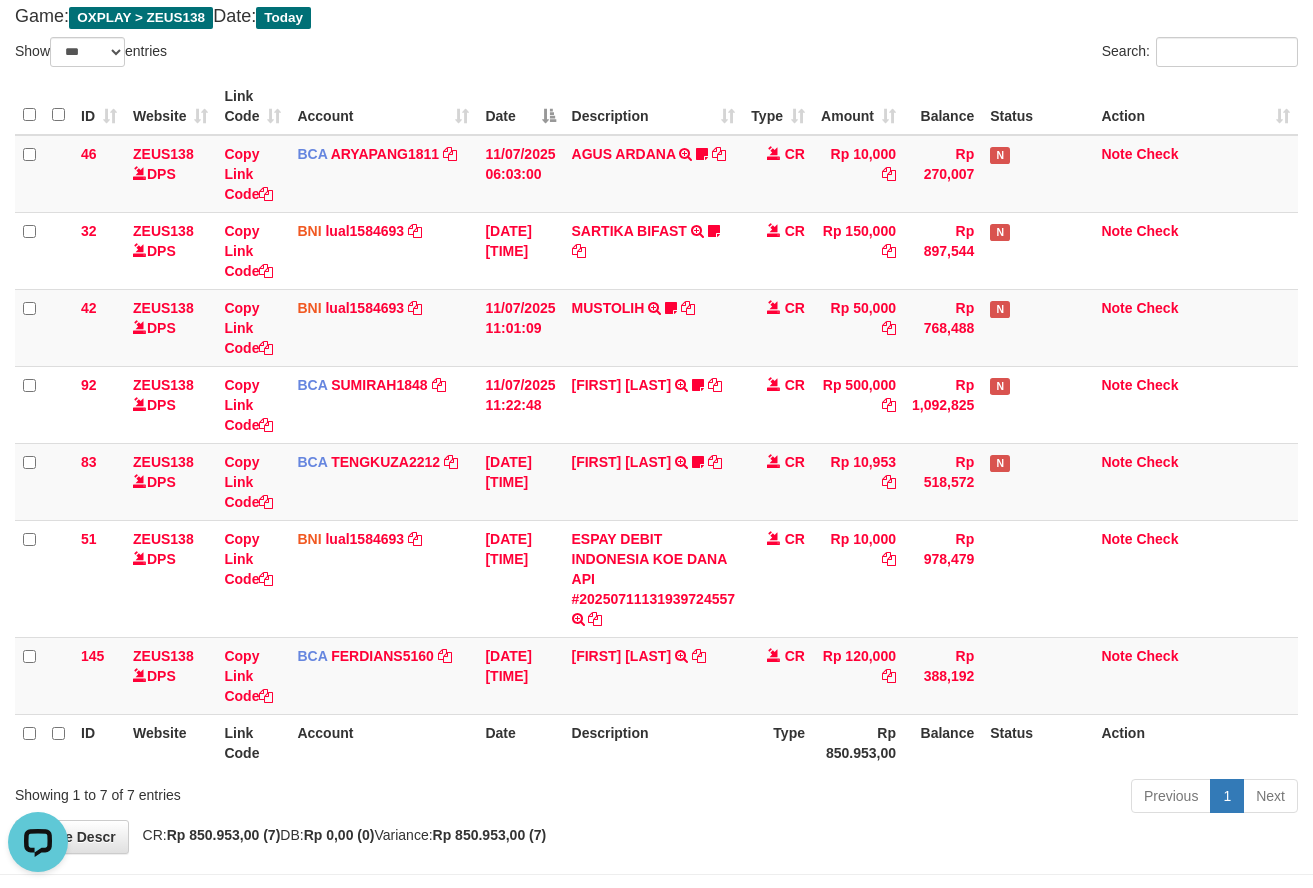 drag, startPoint x: 686, startPoint y: 782, endPoint x: 674, endPoint y: 784, distance: 12.165525 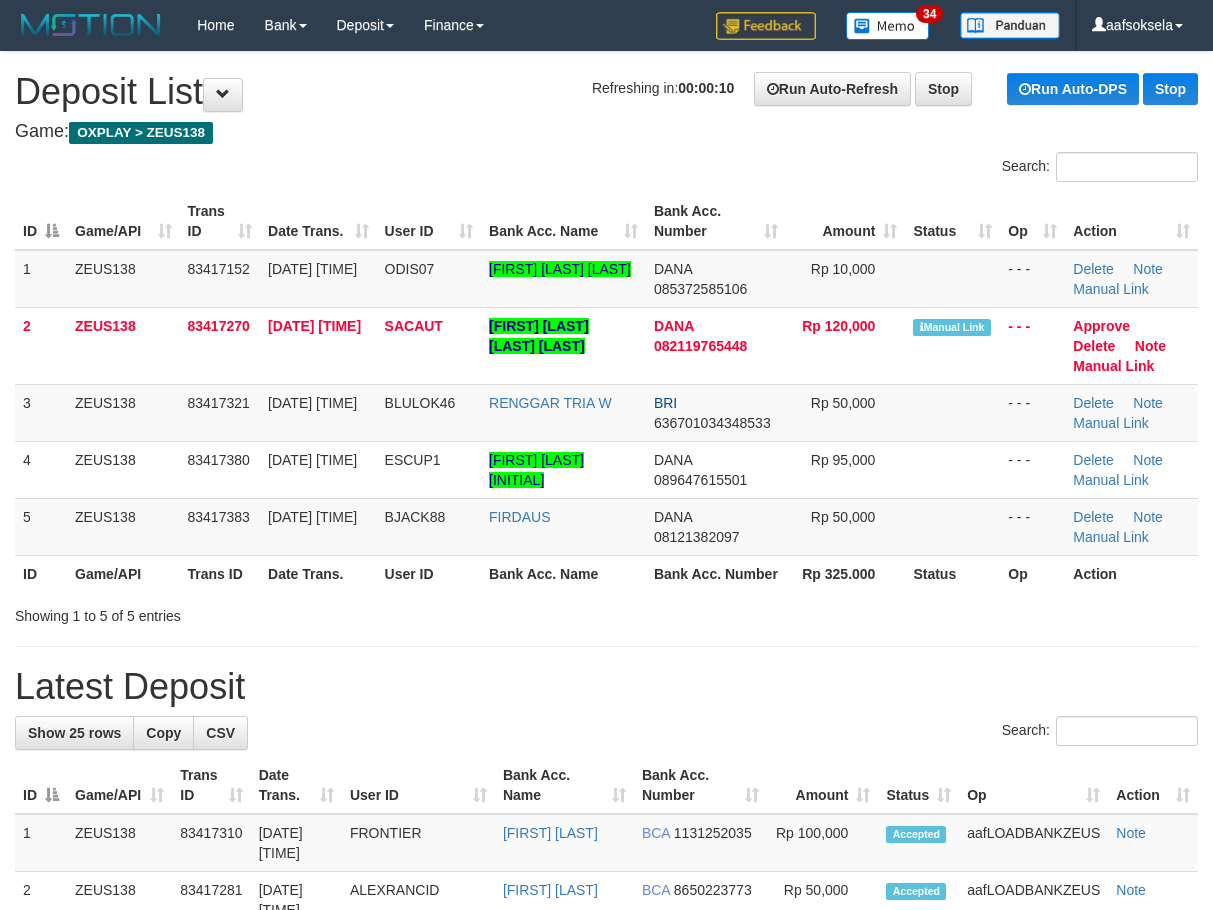 scroll, scrollTop: 0, scrollLeft: 0, axis: both 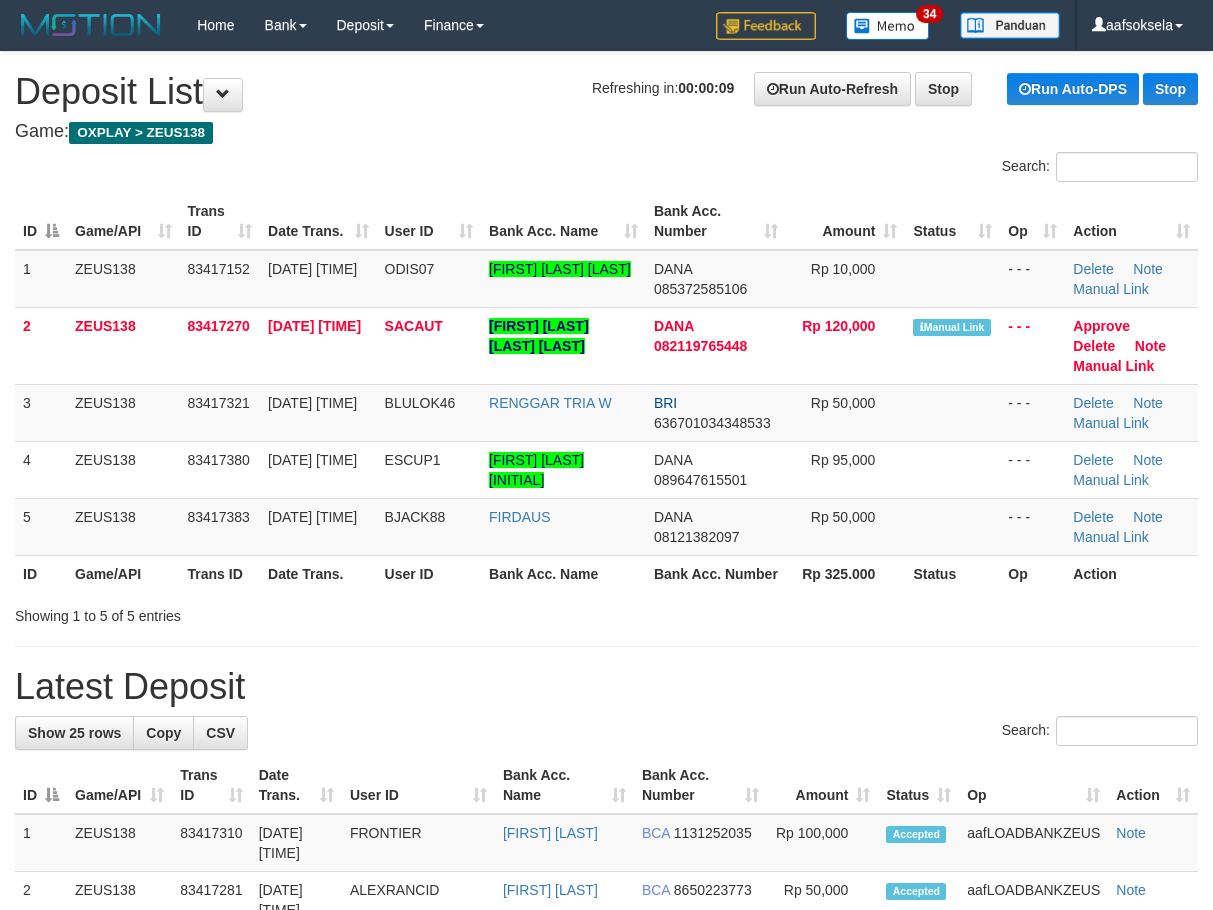 drag, startPoint x: 613, startPoint y: 579, endPoint x: 595, endPoint y: 593, distance: 22.803509 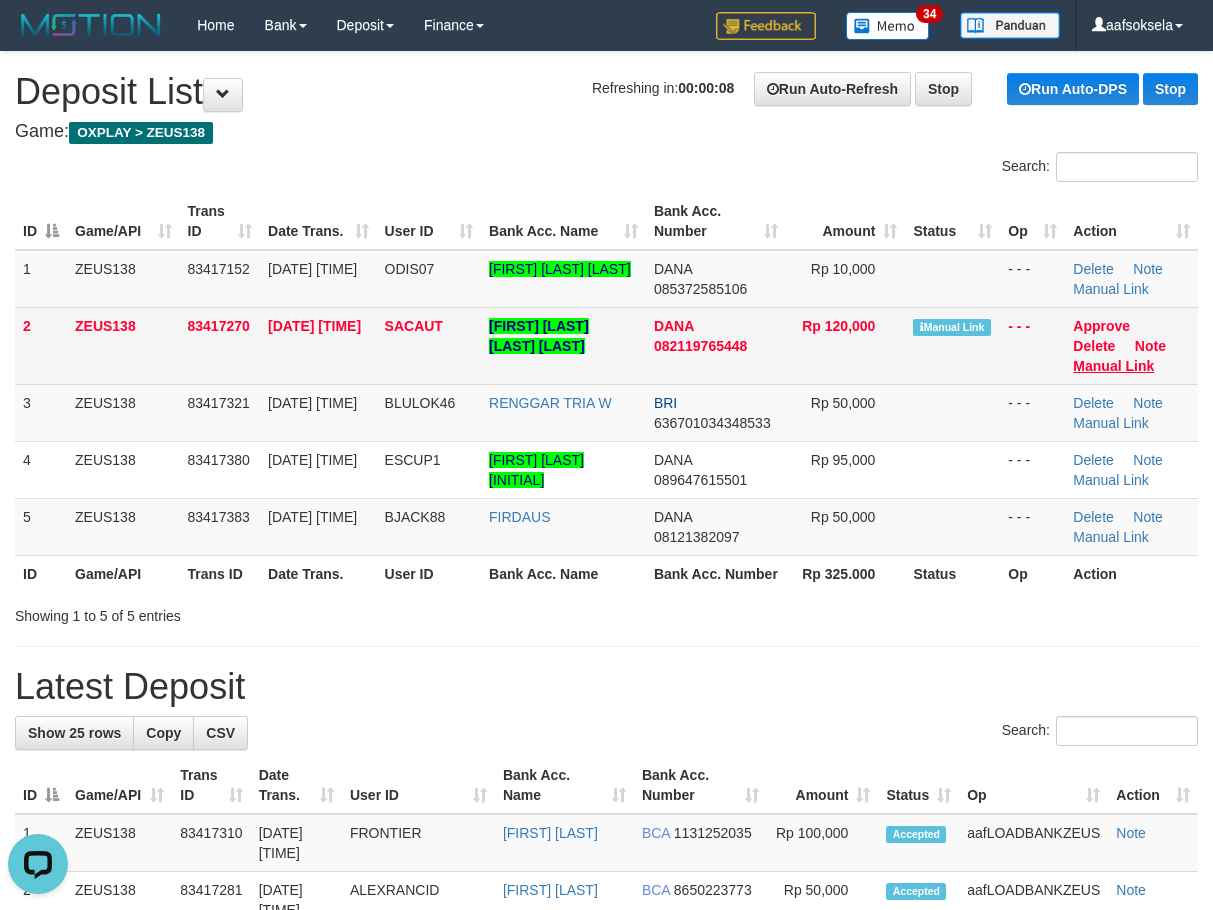 scroll, scrollTop: 0, scrollLeft: 0, axis: both 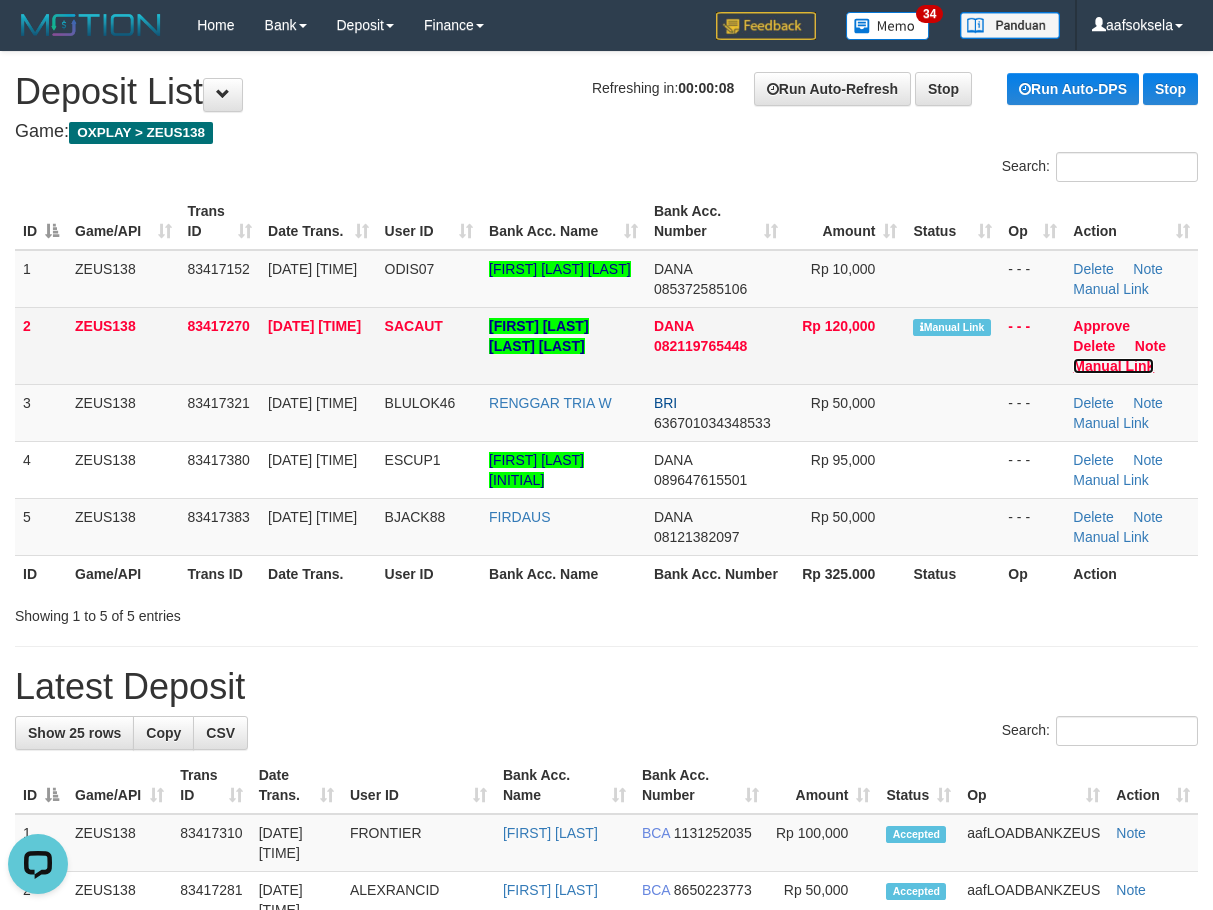 click on "Manual Link" at bounding box center [1113, 366] 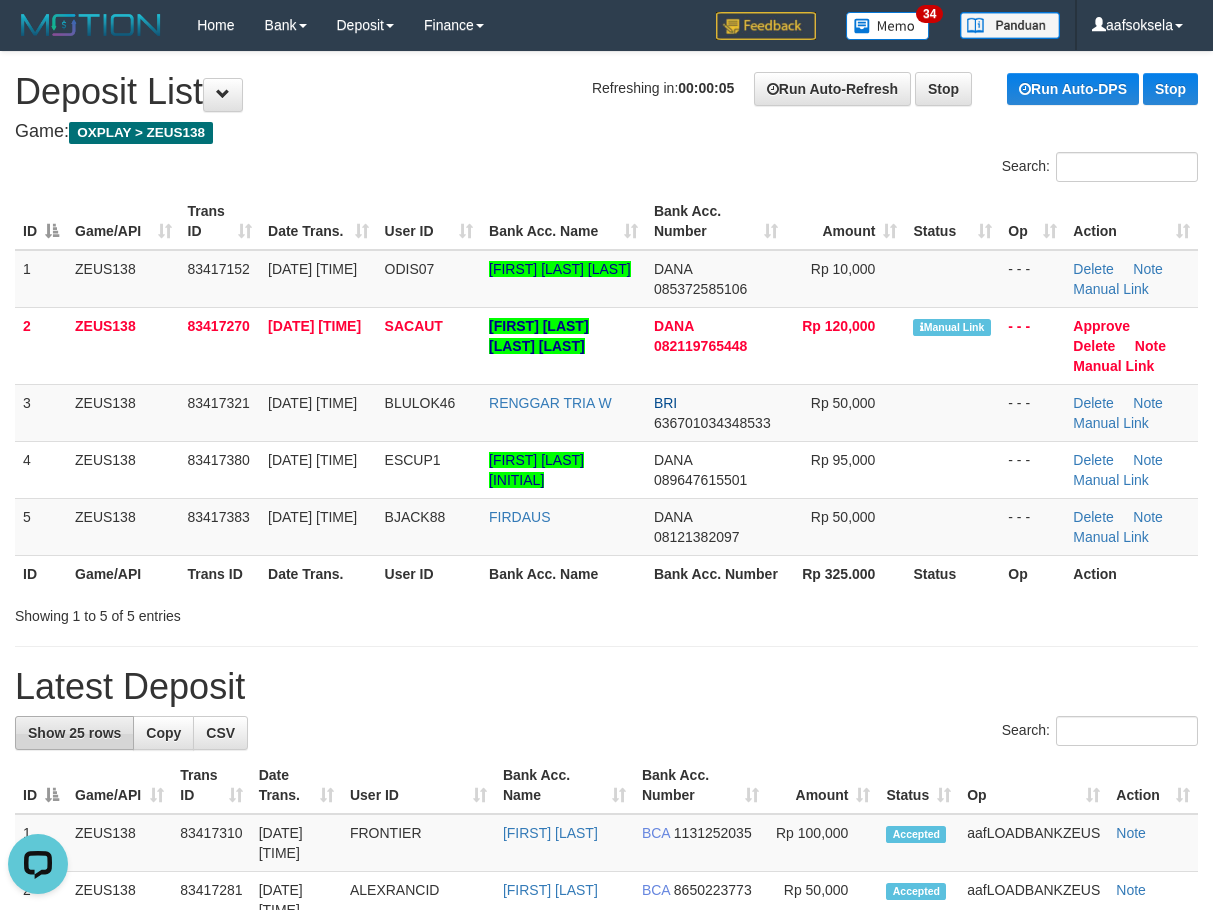 drag, startPoint x: 741, startPoint y: 653, endPoint x: 65, endPoint y: 763, distance: 684.89124 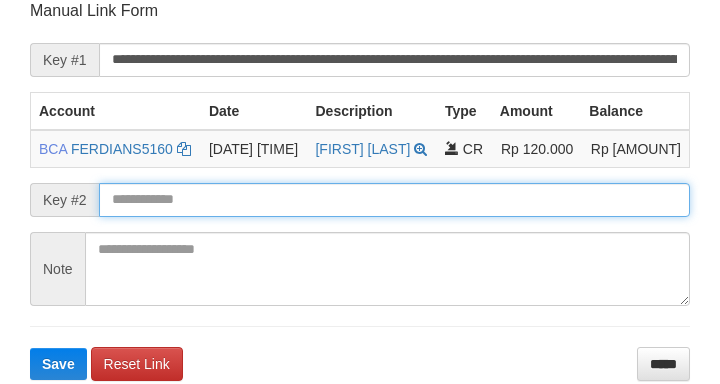 click on "Save" at bounding box center [58, 364] 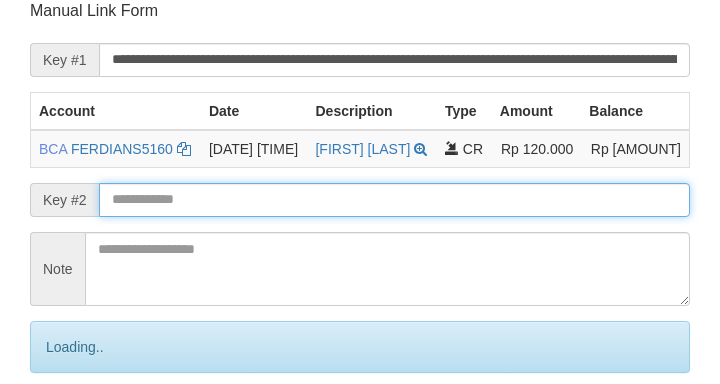 click on "Save" at bounding box center [80, 431] 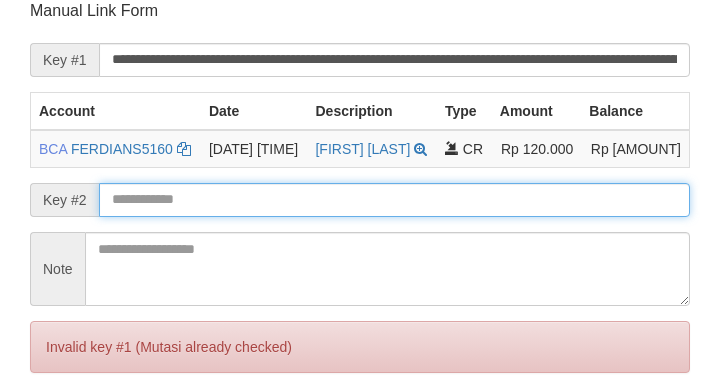 click on "Save" at bounding box center (58, 431) 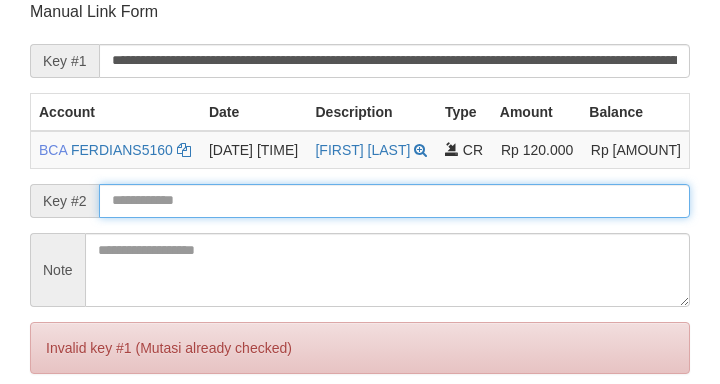 click on "Save" at bounding box center (58, 432) 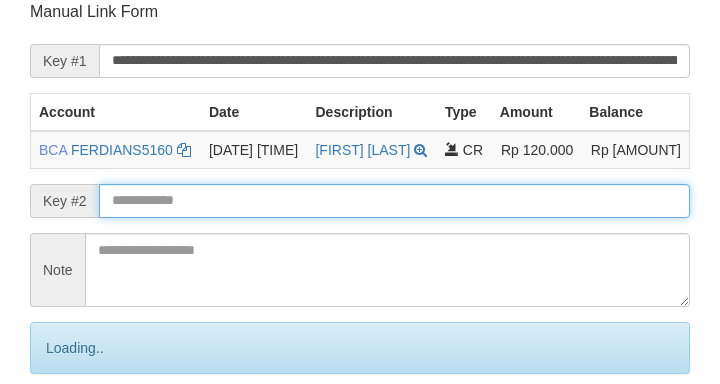 click on "Save" at bounding box center [80, 432] 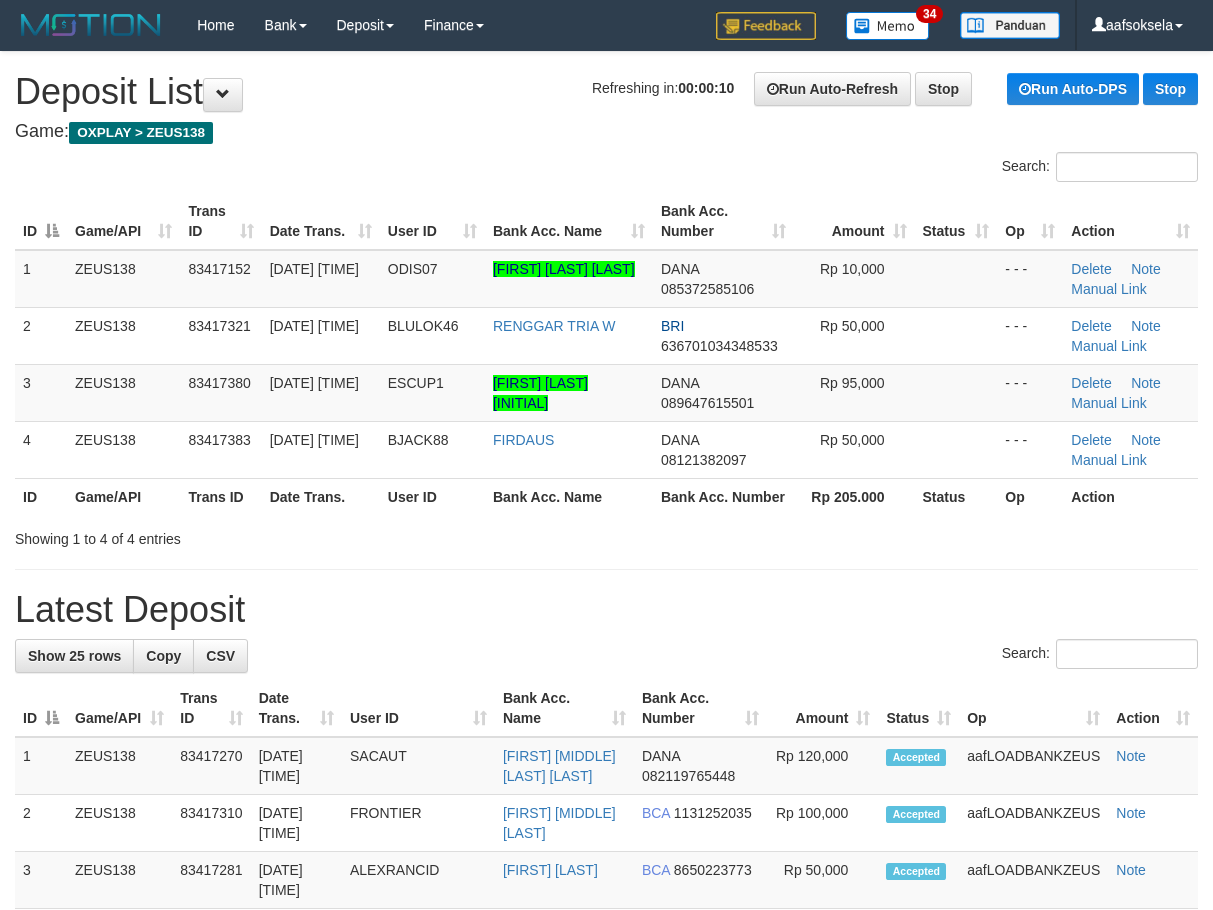 scroll, scrollTop: 0, scrollLeft: 0, axis: both 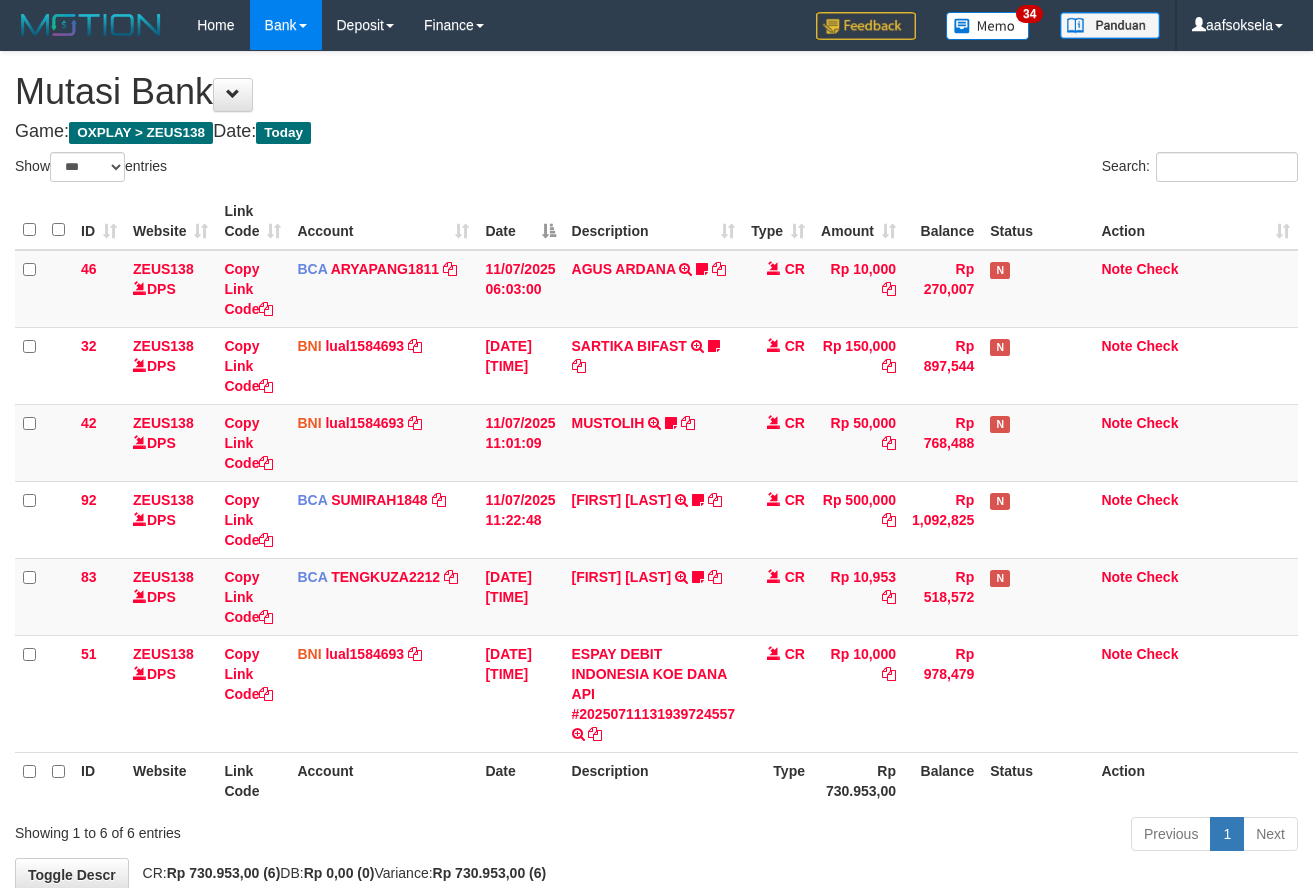 select on "***" 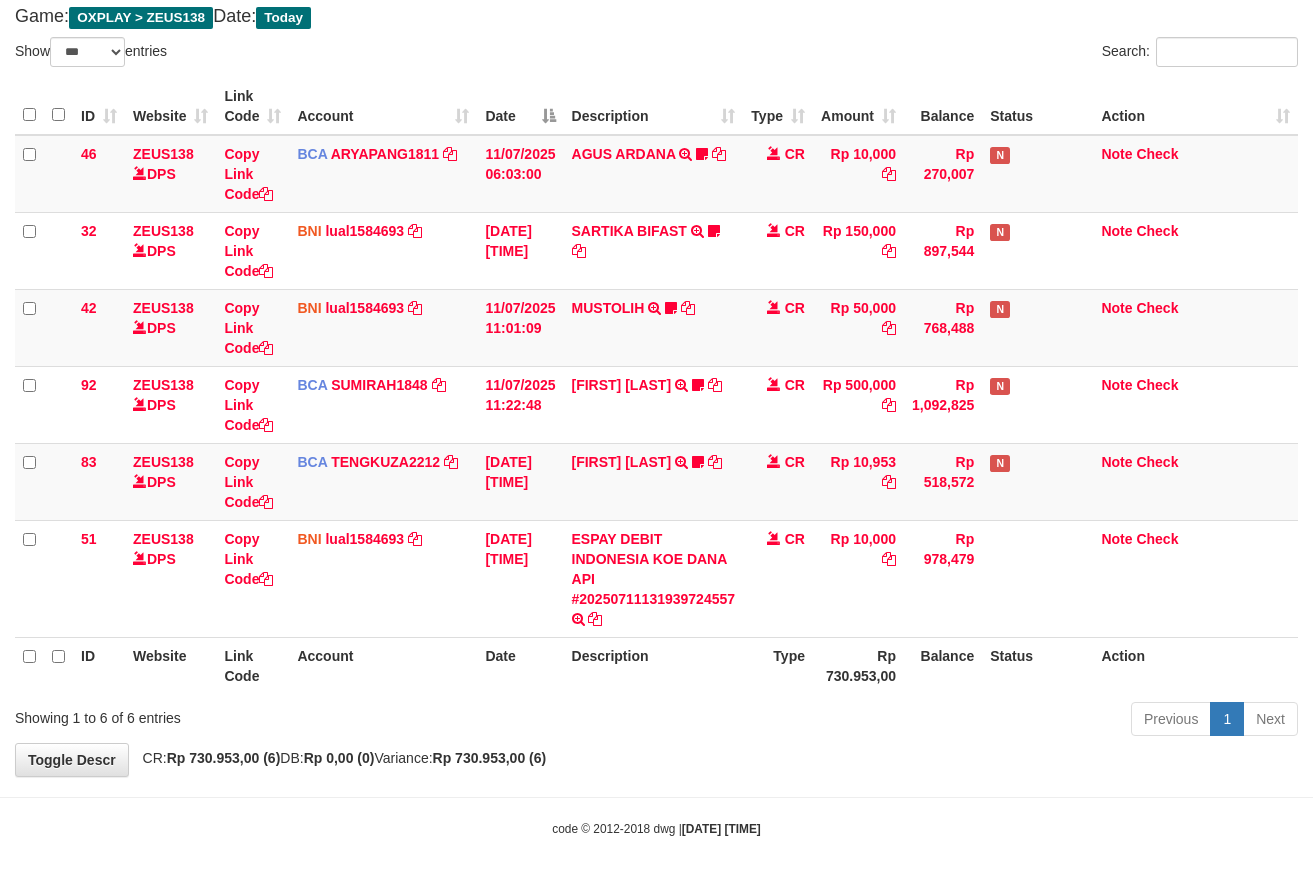 click on "**********" at bounding box center [656, 356] 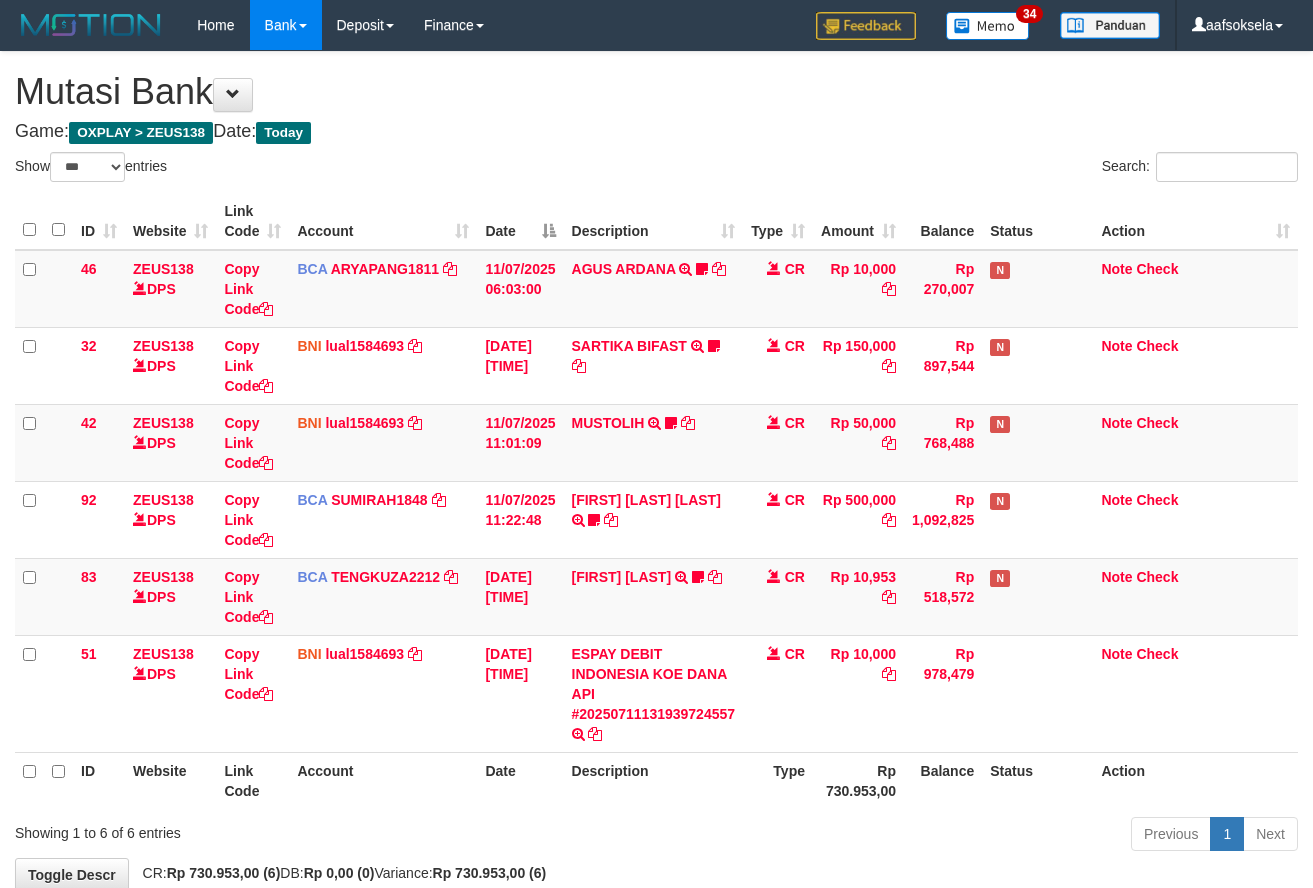select on "***" 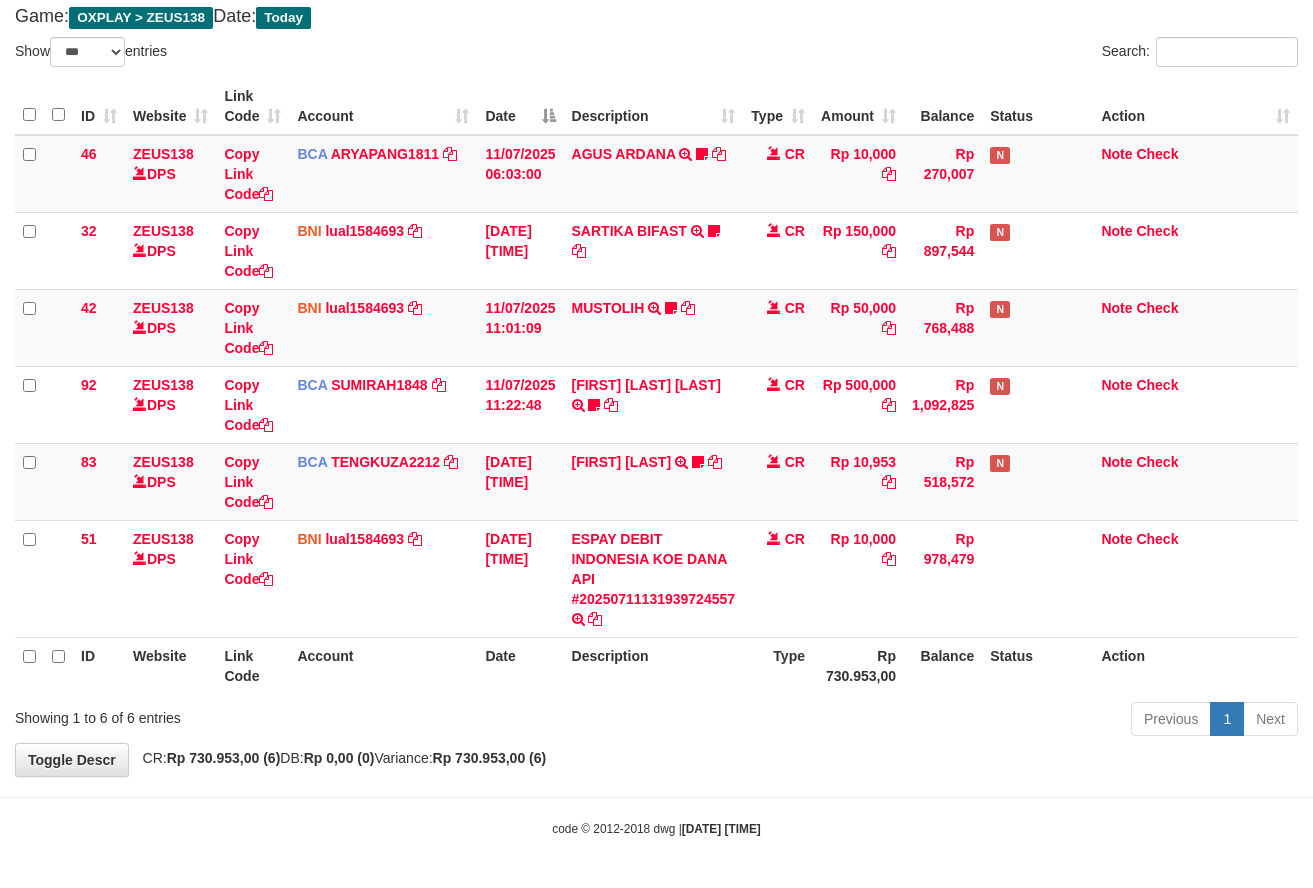 click on "Previous 1 Next" at bounding box center (930, 721) 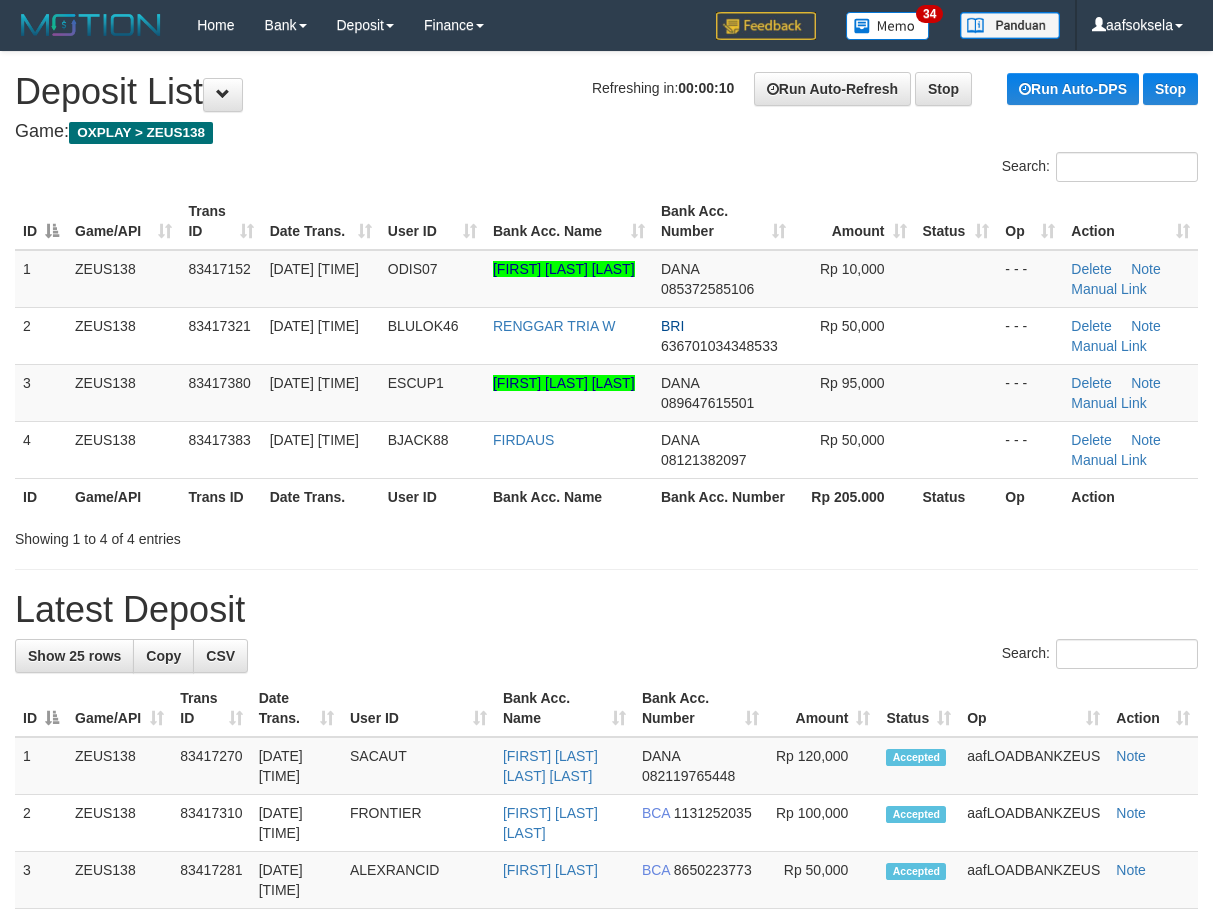 scroll, scrollTop: 0, scrollLeft: 0, axis: both 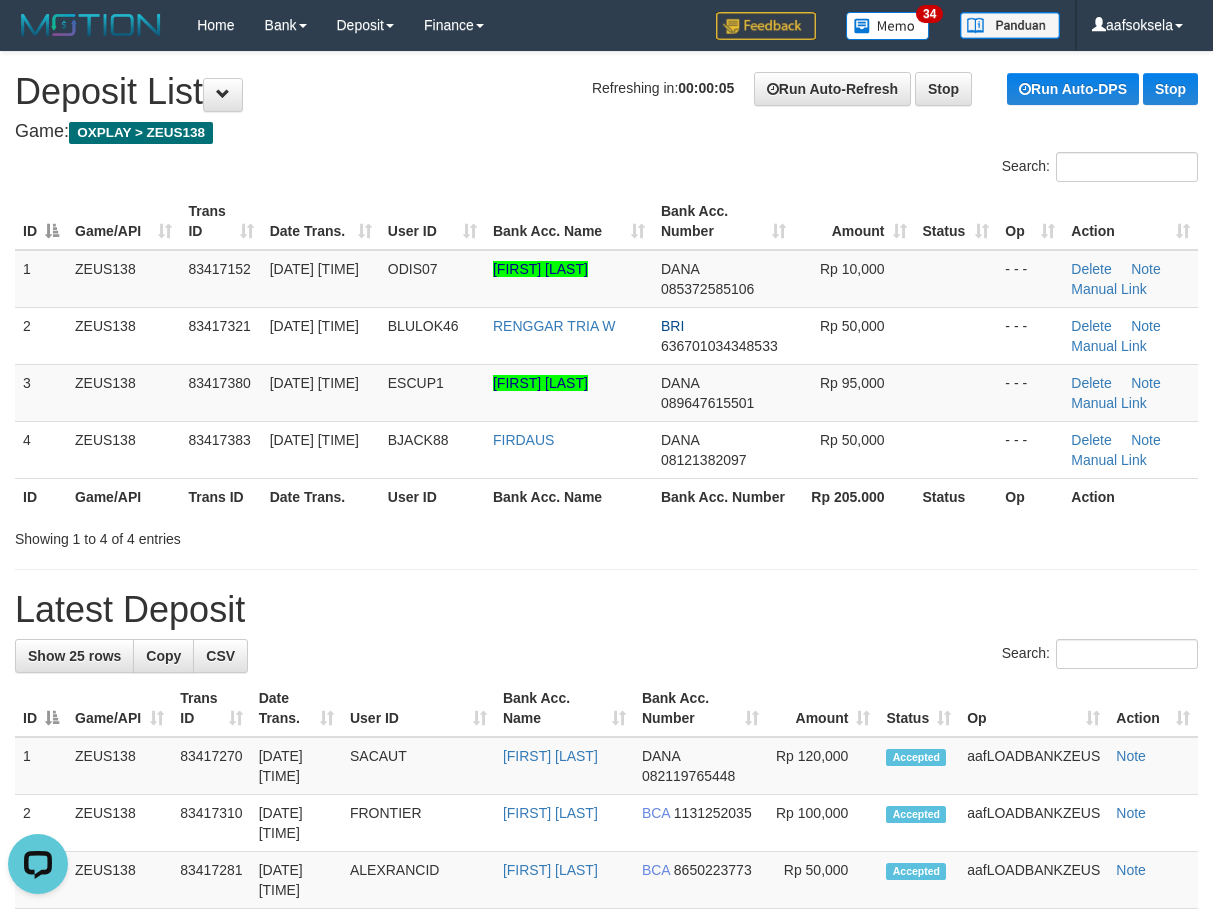 drag, startPoint x: 478, startPoint y: 554, endPoint x: 3, endPoint y: 631, distance: 481.2006 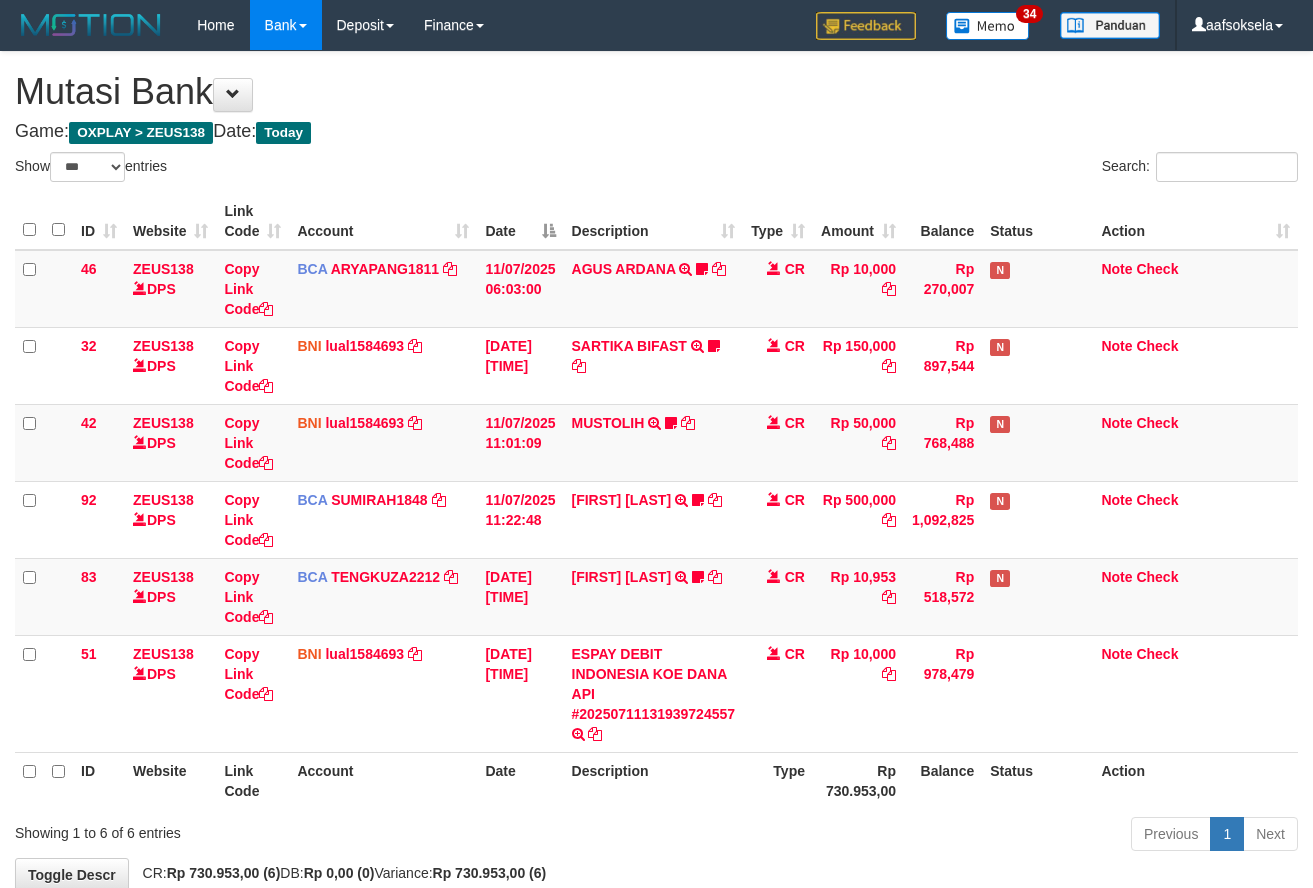 select on "***" 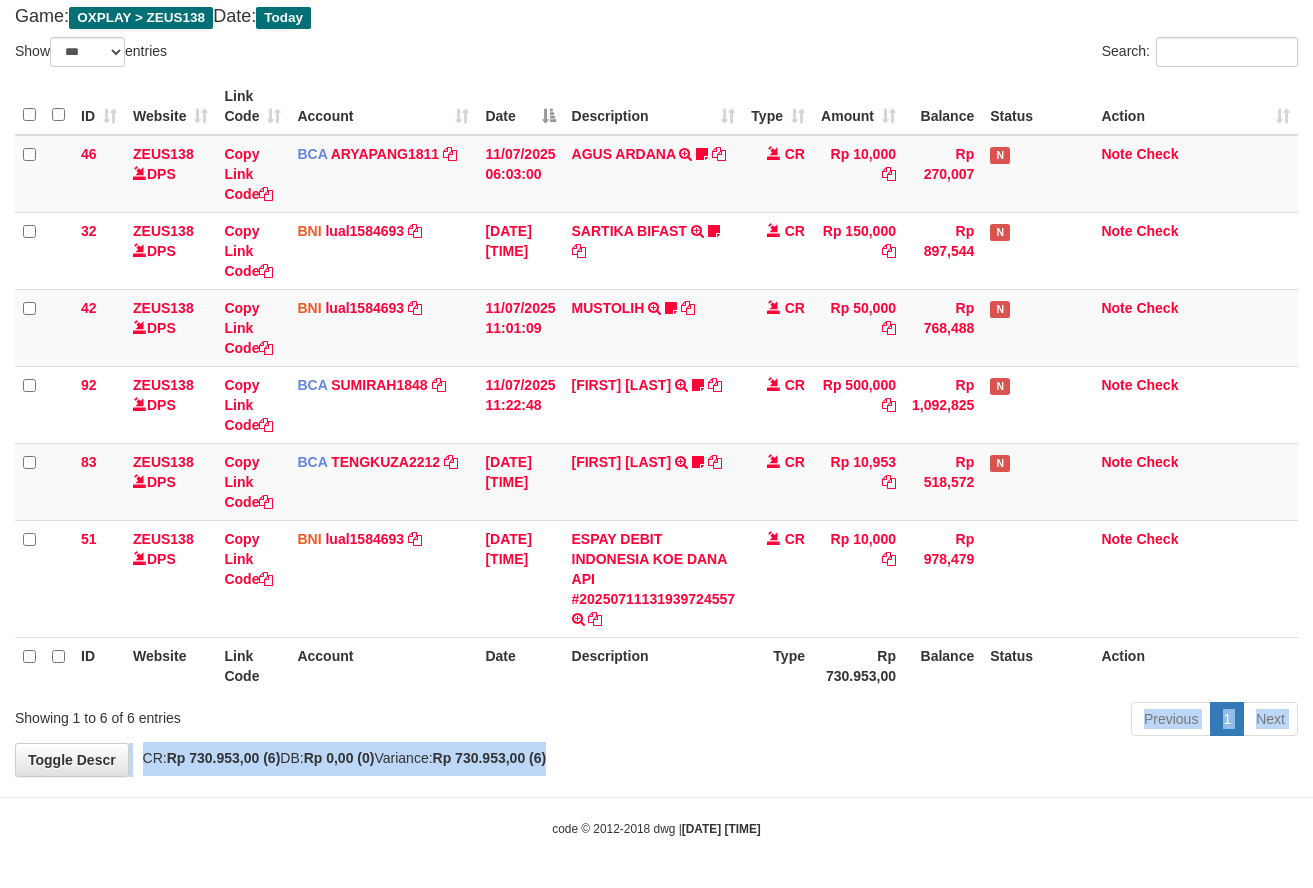 drag, startPoint x: 741, startPoint y: 742, endPoint x: 746, endPoint y: 769, distance: 27.45906 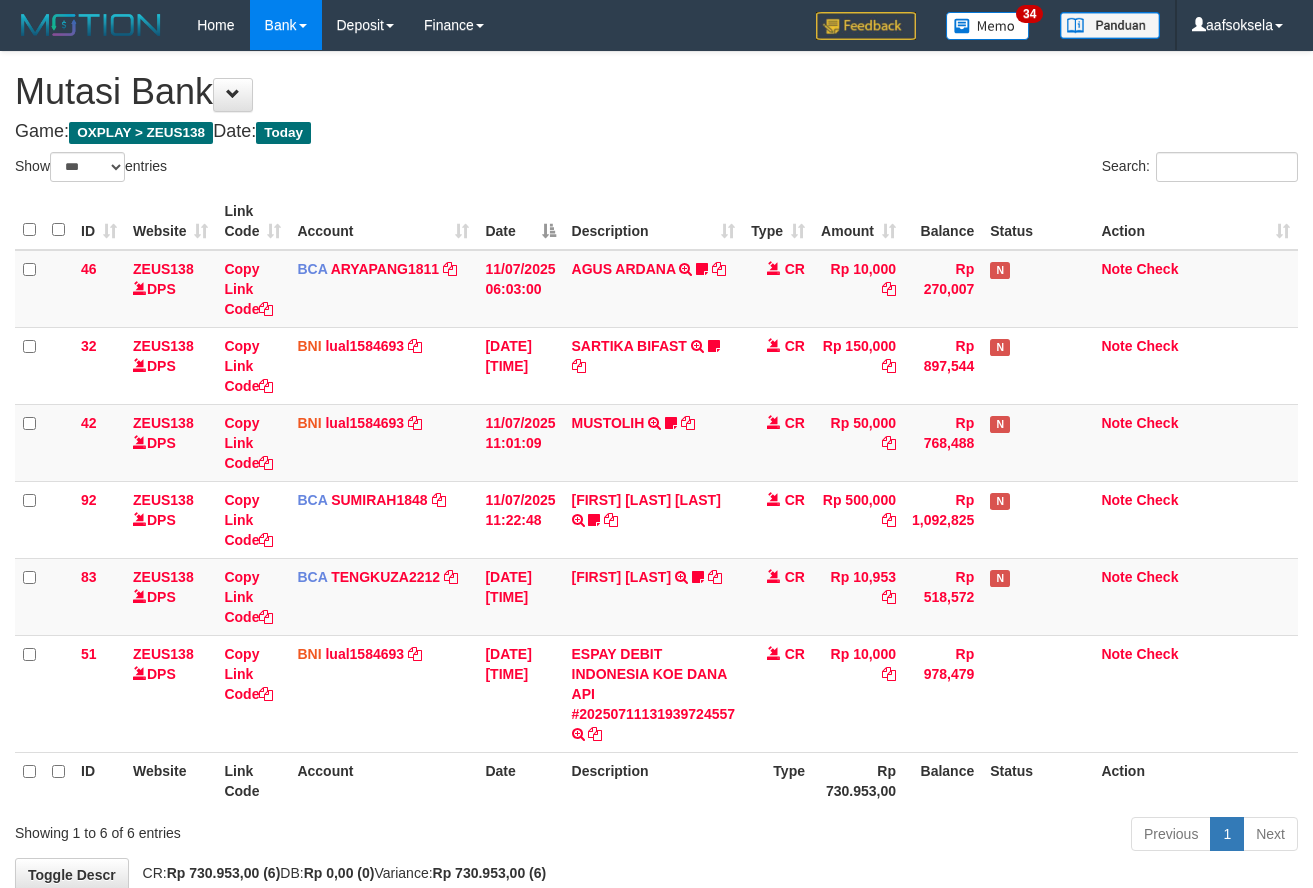 select on "***" 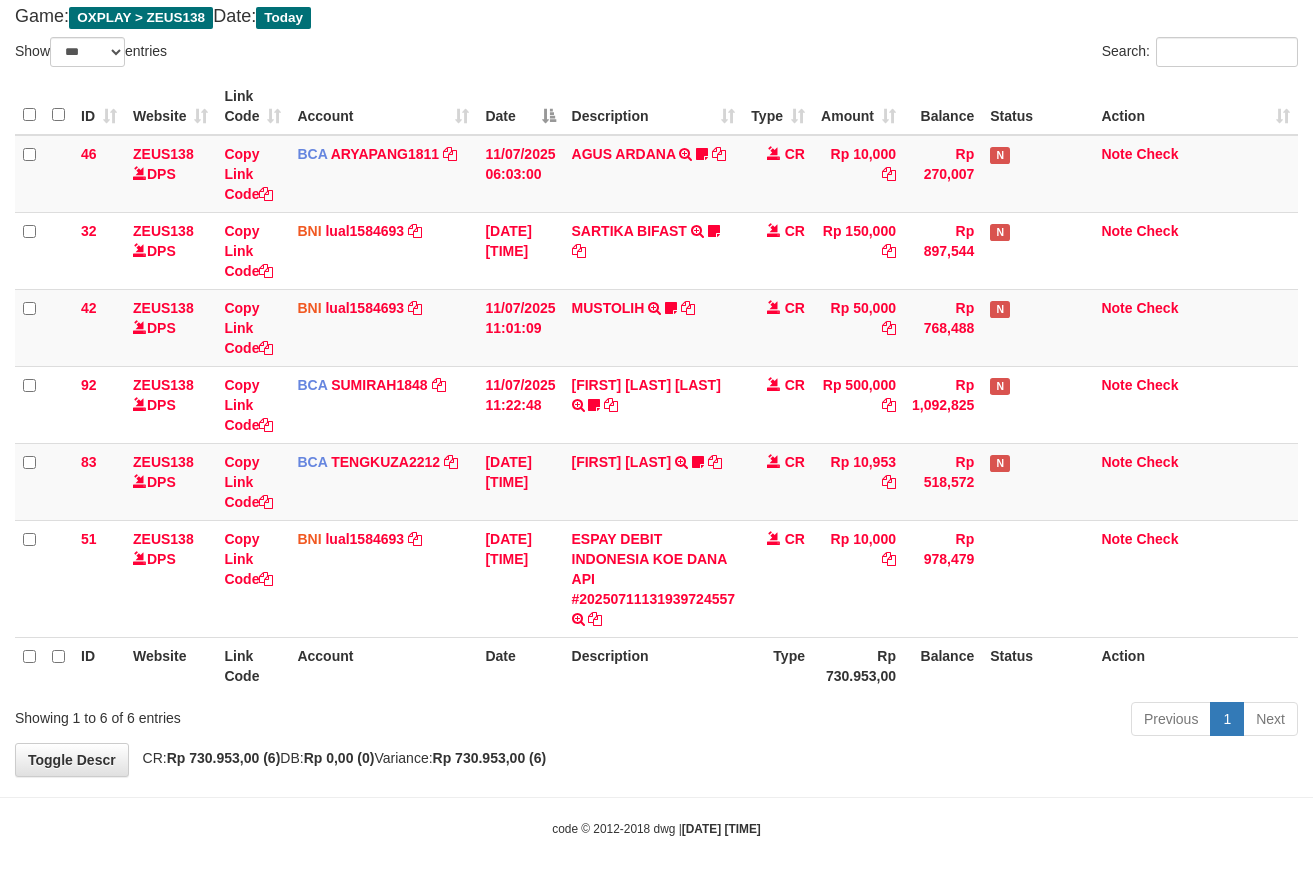 drag, startPoint x: 861, startPoint y: 757, endPoint x: 873, endPoint y: 763, distance: 13.416408 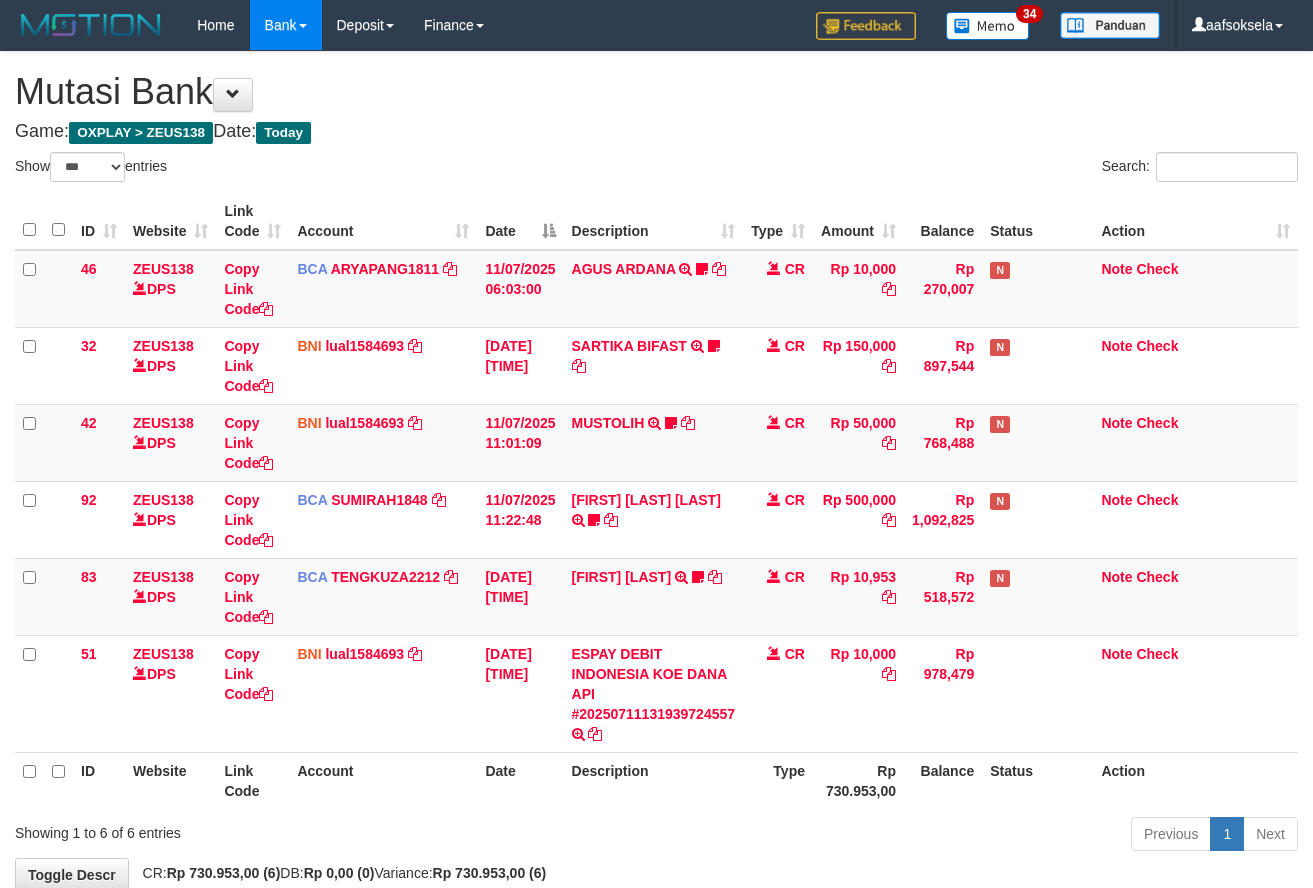 select on "***" 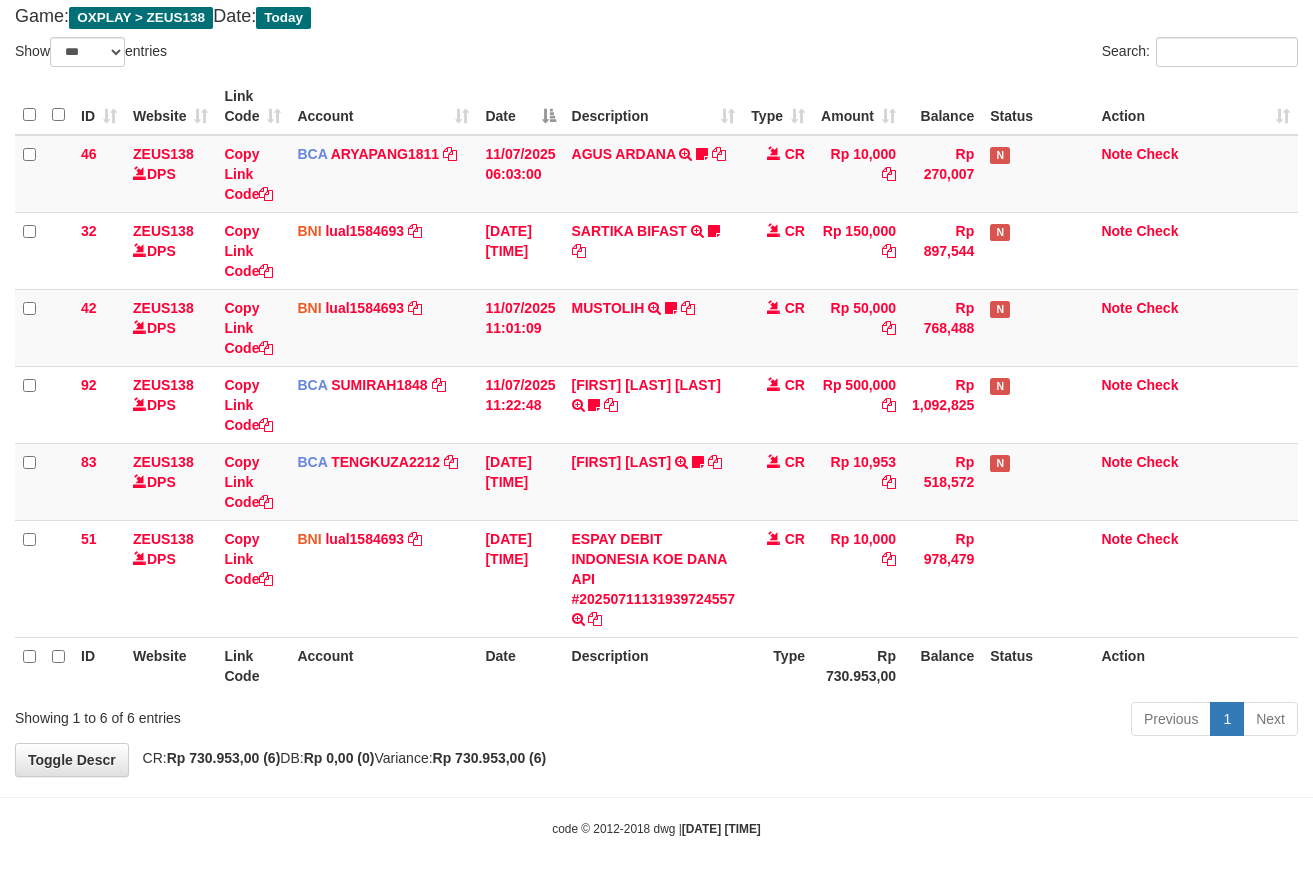 drag, startPoint x: 453, startPoint y: 714, endPoint x: 478, endPoint y: 711, distance: 25.179358 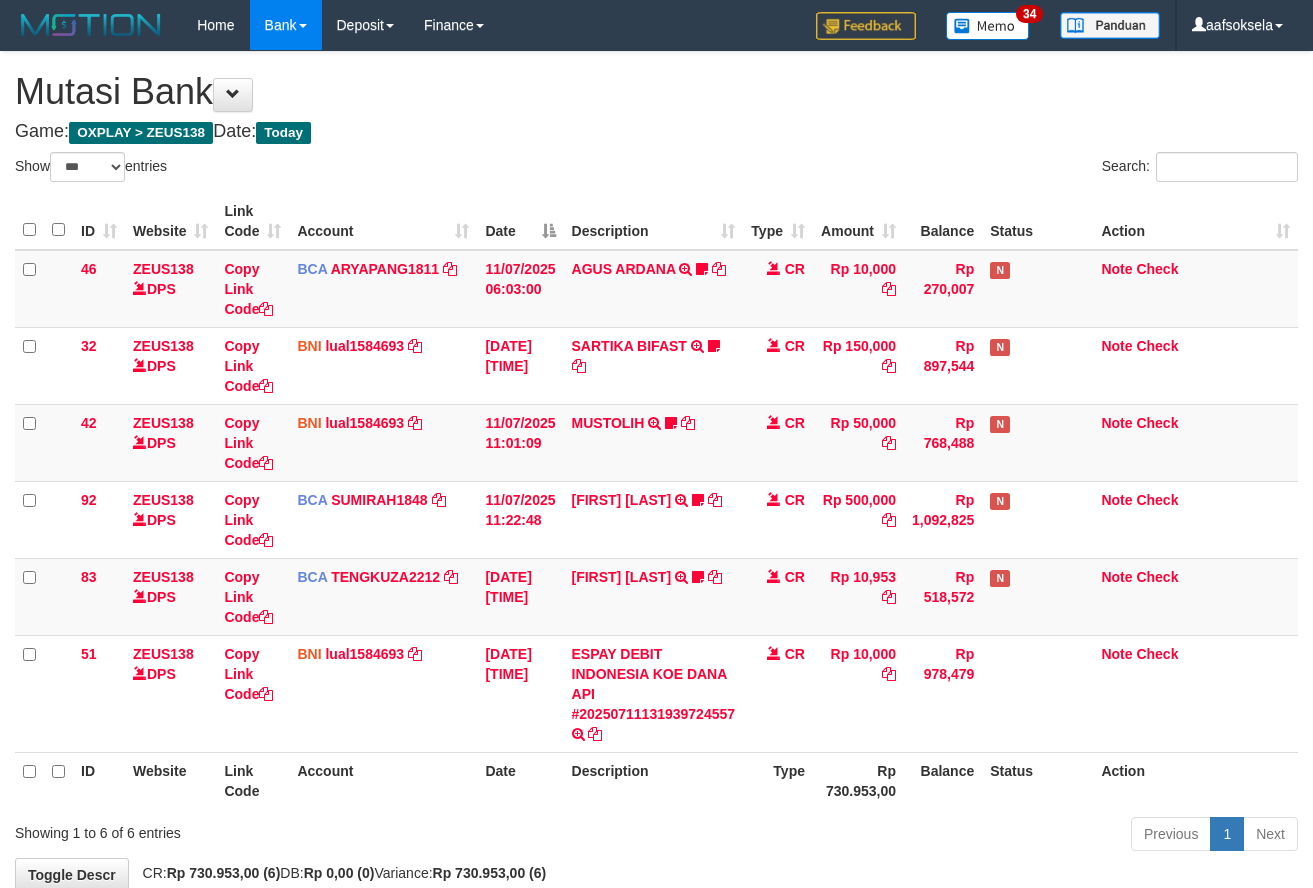 select on "***" 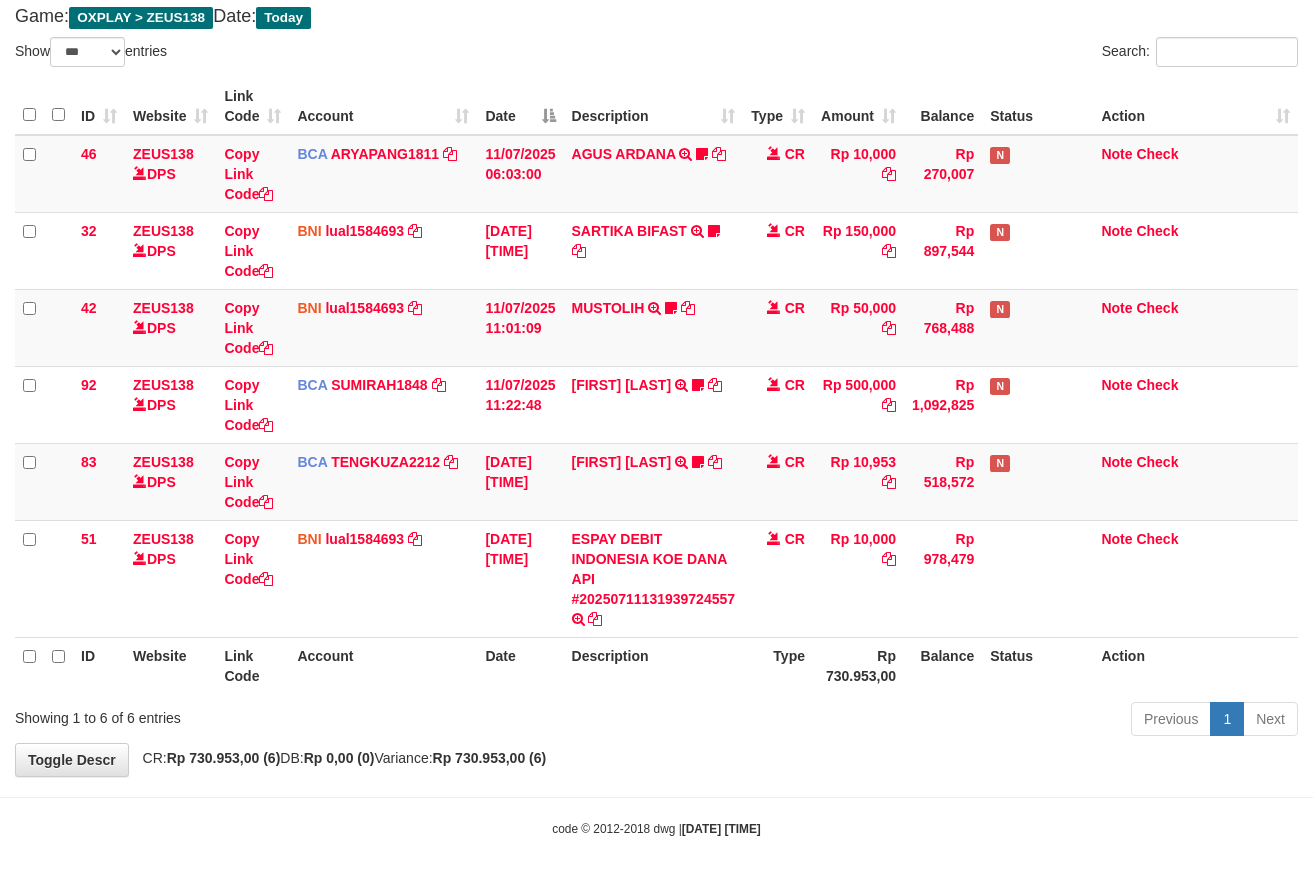 drag, startPoint x: 758, startPoint y: 678, endPoint x: 793, endPoint y: 675, distance: 35.128338 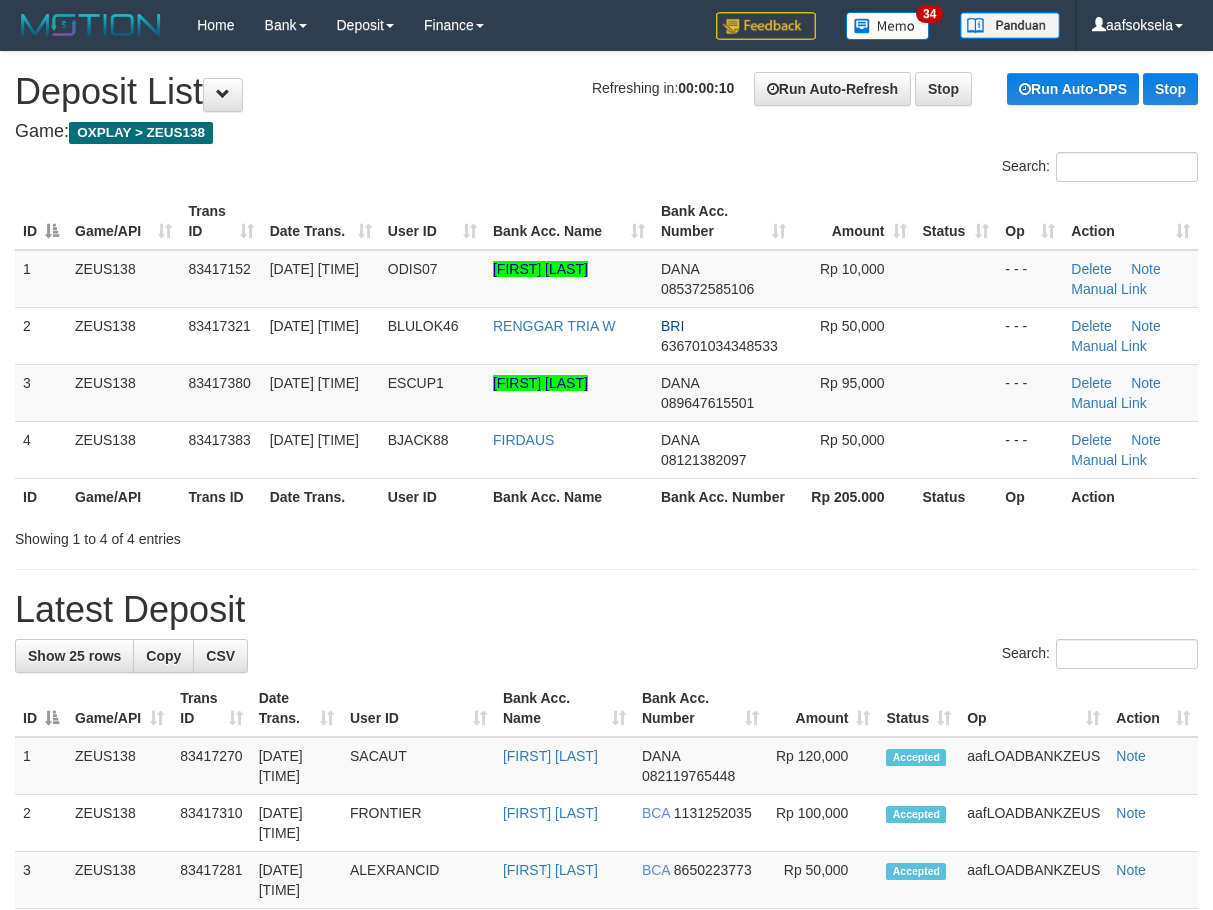 scroll, scrollTop: 0, scrollLeft: 0, axis: both 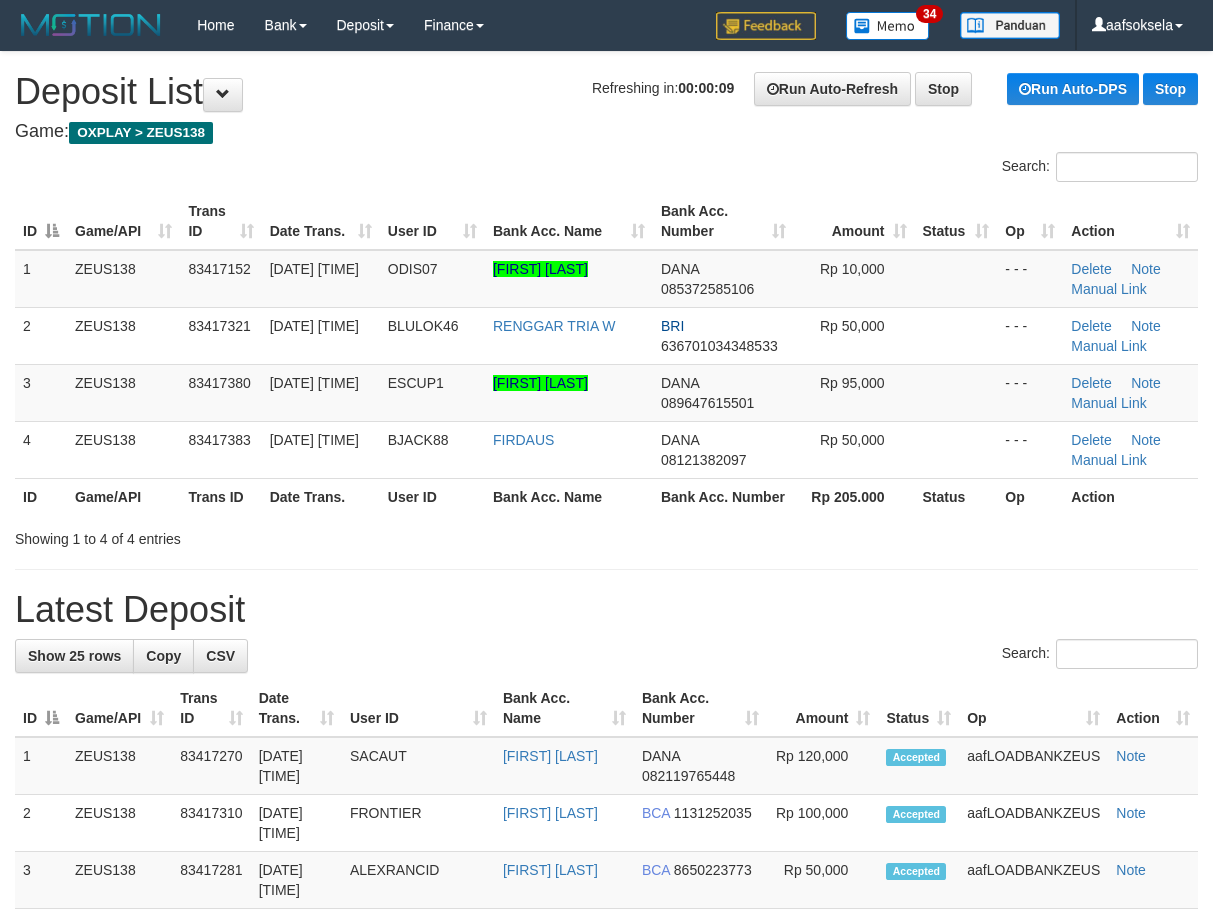 click on "**********" at bounding box center (606, 1174) 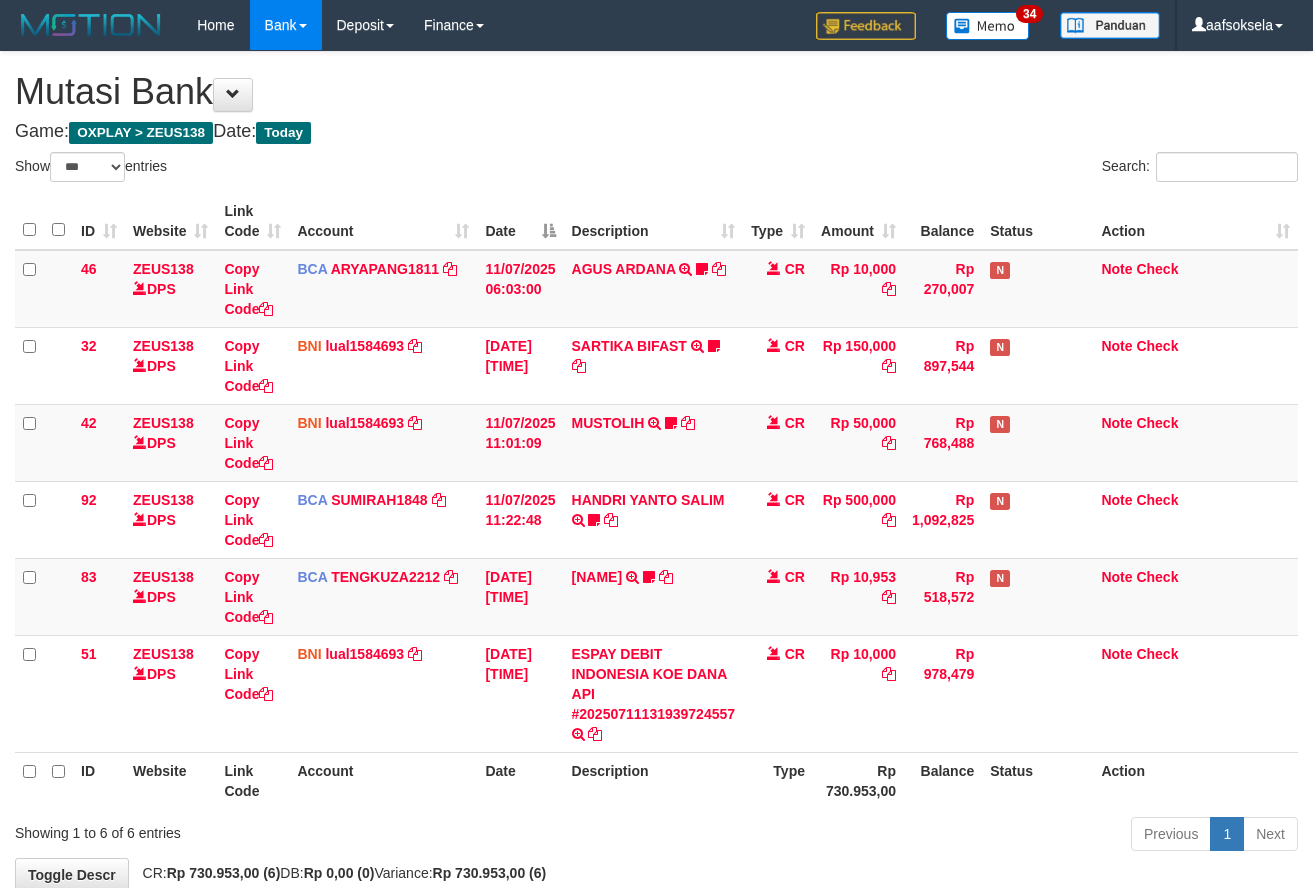select on "***" 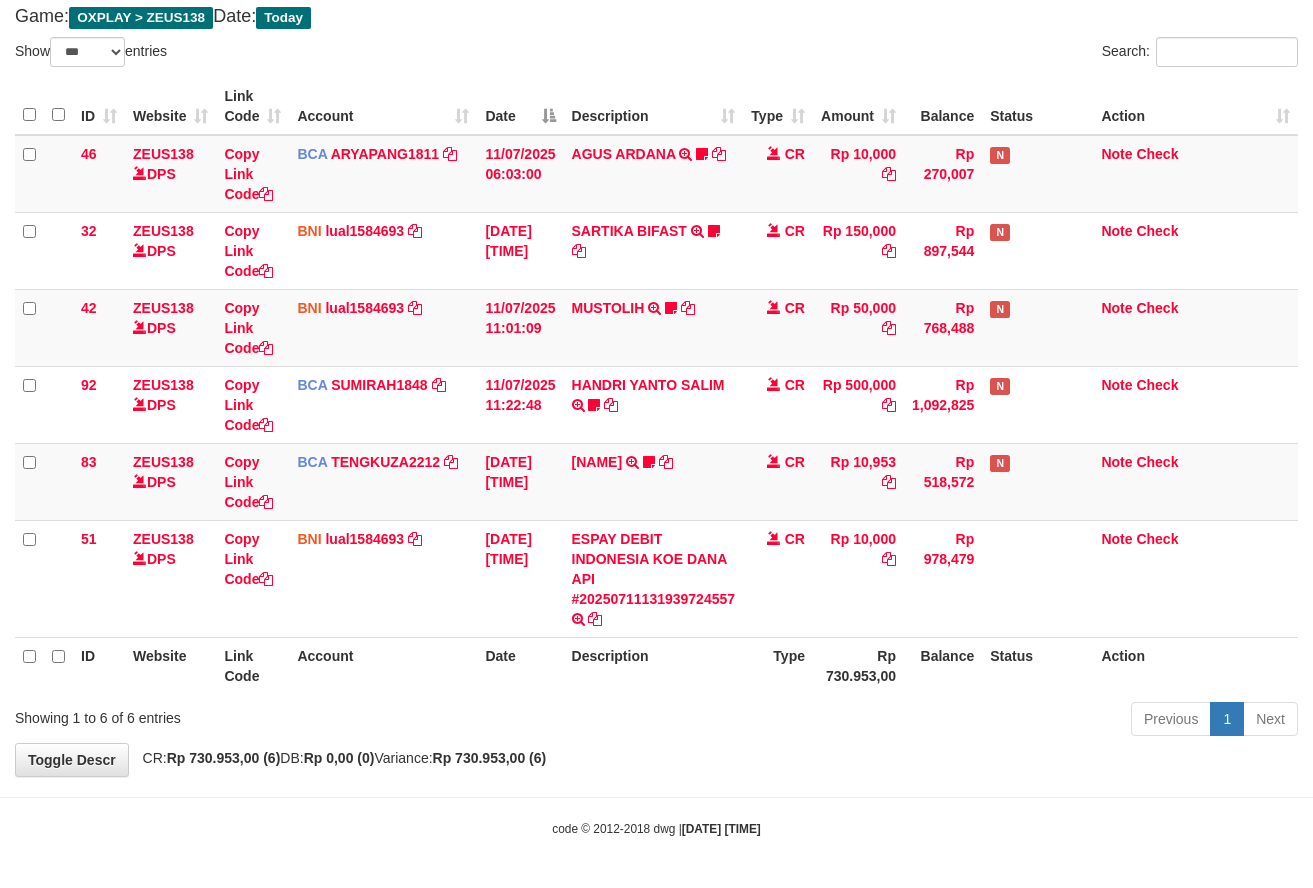 click on "ID Website Link Code Account Date Description Type Amount Balance Status Action
46
ZEUS138    DPS
Copy Link Code
BCA
ARYAPANG1811
DPS
[FIRST] [LAST]
mutasi_20250711_2620 | 46
mutasi_20250711_2620 | 46
11/07/2025 06:03:00
AGUS ARDANA            TRSF E-BANKING CR 1107/FTSCY/WS95051
10000.002025071158167087 TRFDN-[FIRST] [LAST] ESPAY DEBIT INDONE    Aguslike
tunggu bukti tranfer
CR
Rp 10,000
Rp 270,007
N
Note
Check
32
ZEUS138    DPS
Copy Link Code
BNI" at bounding box center [656, 386] 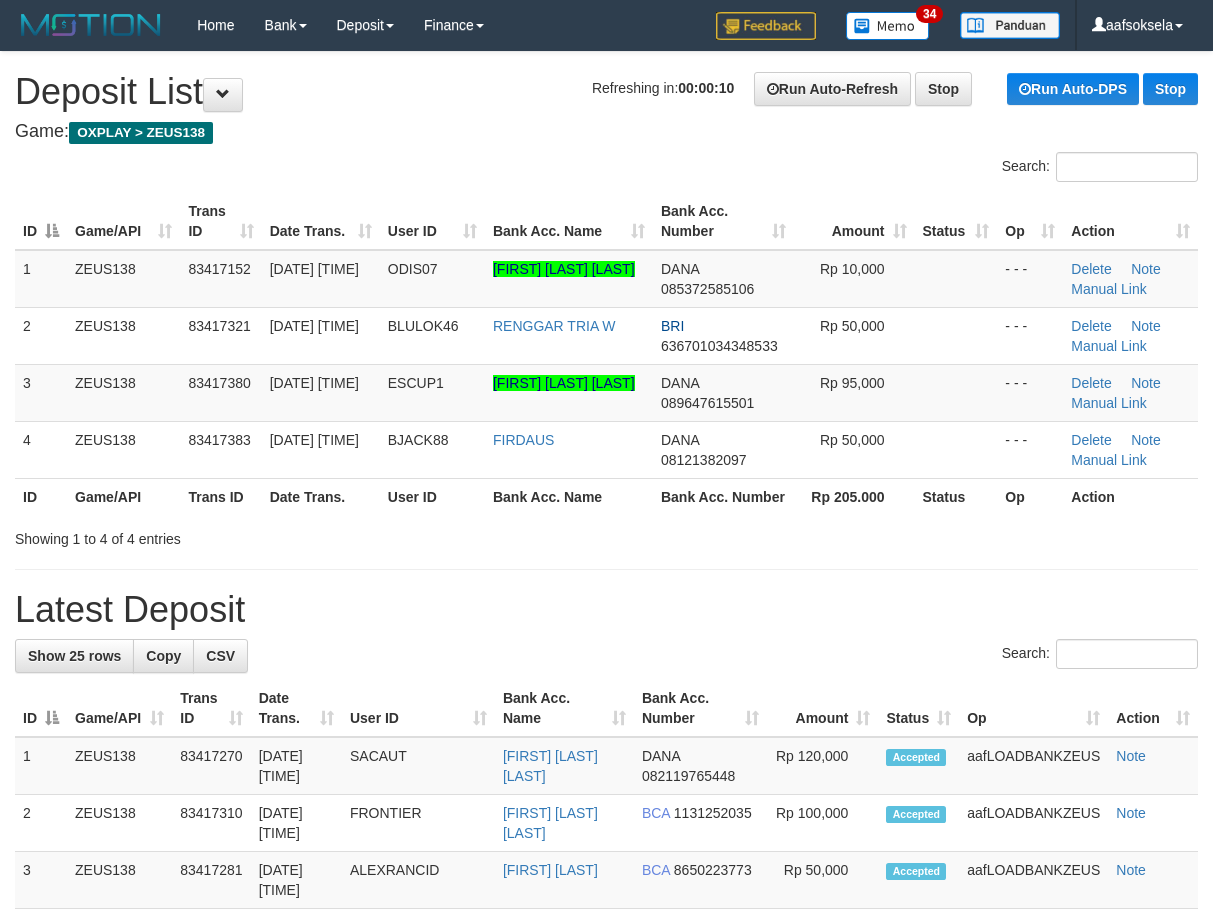 scroll, scrollTop: 0, scrollLeft: 0, axis: both 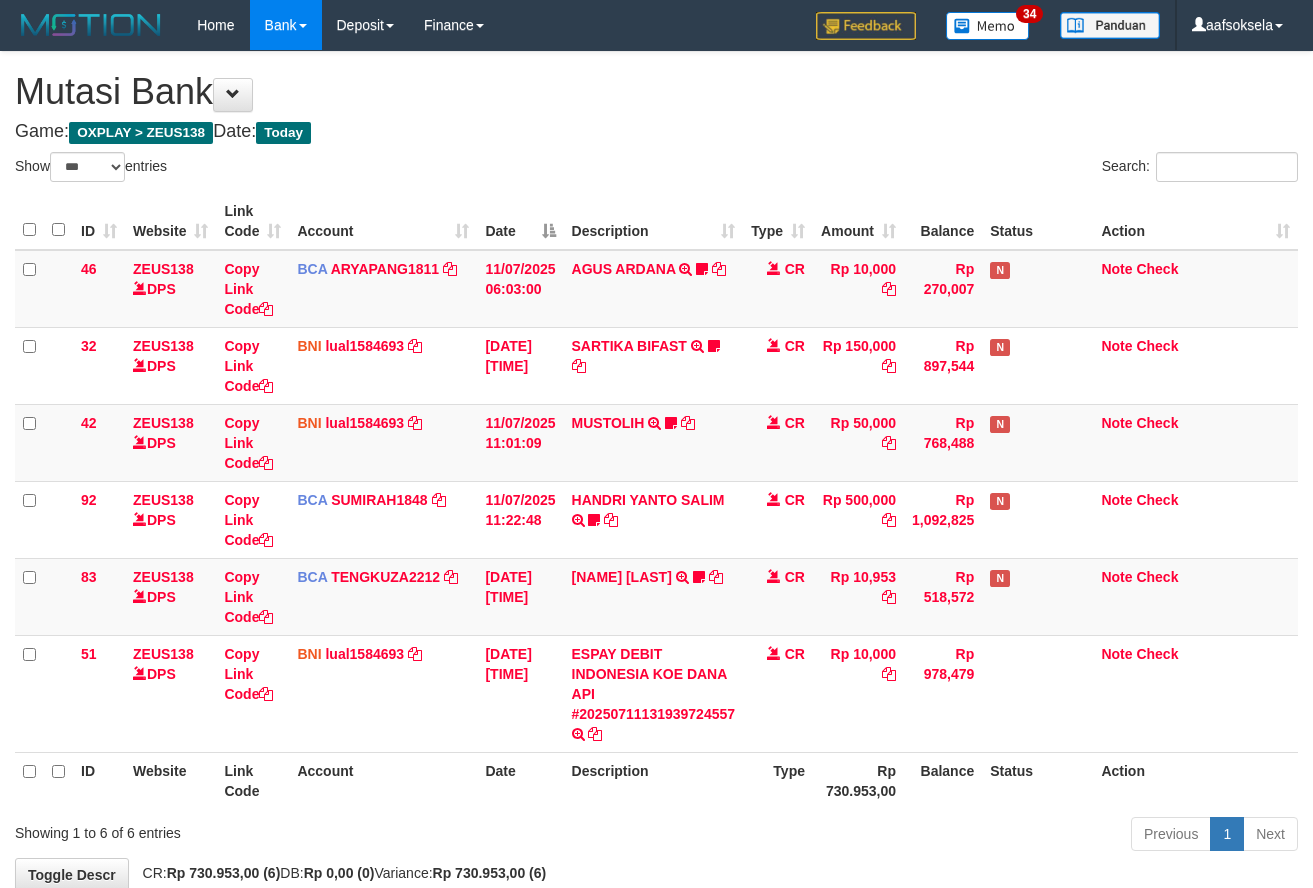 select on "***" 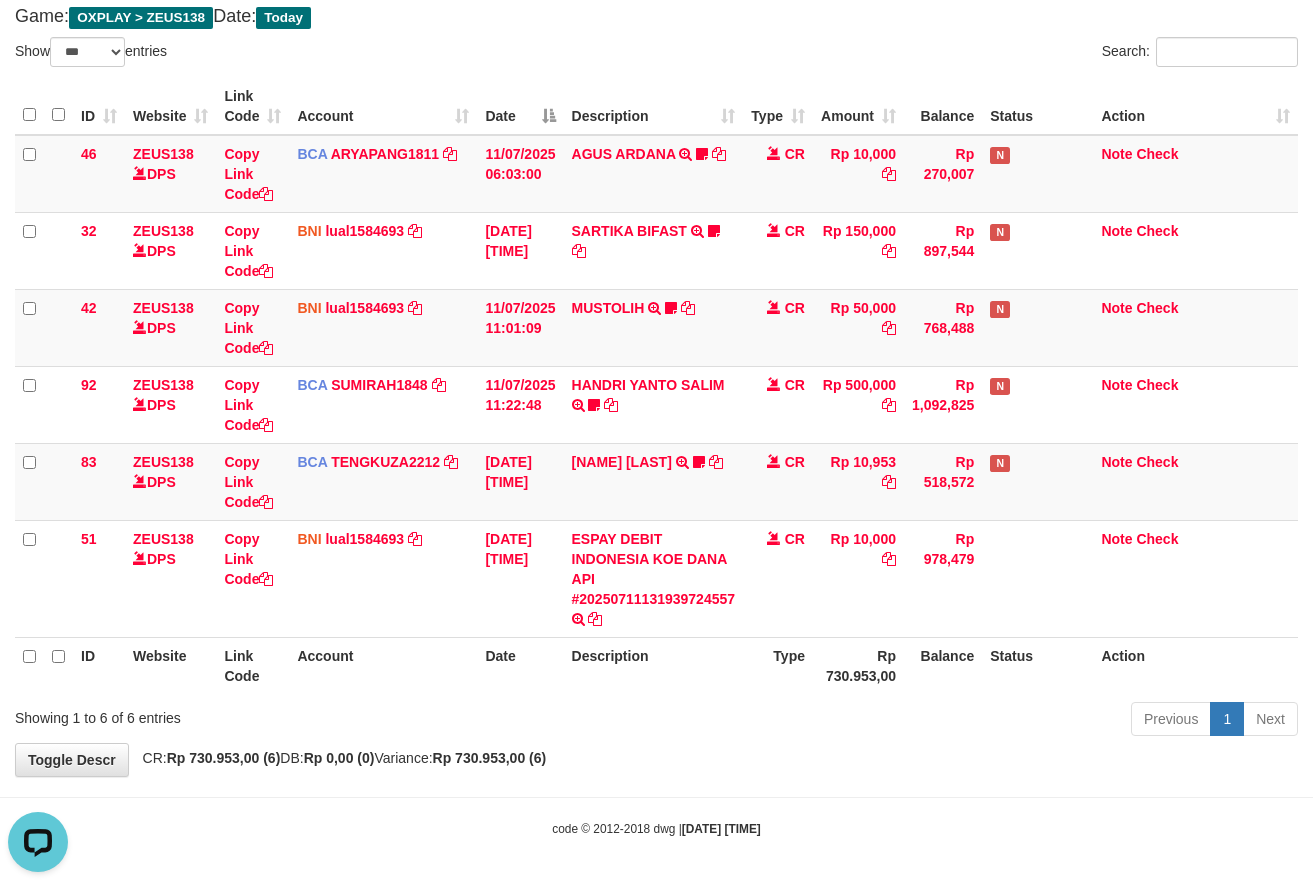 scroll, scrollTop: 0, scrollLeft: 0, axis: both 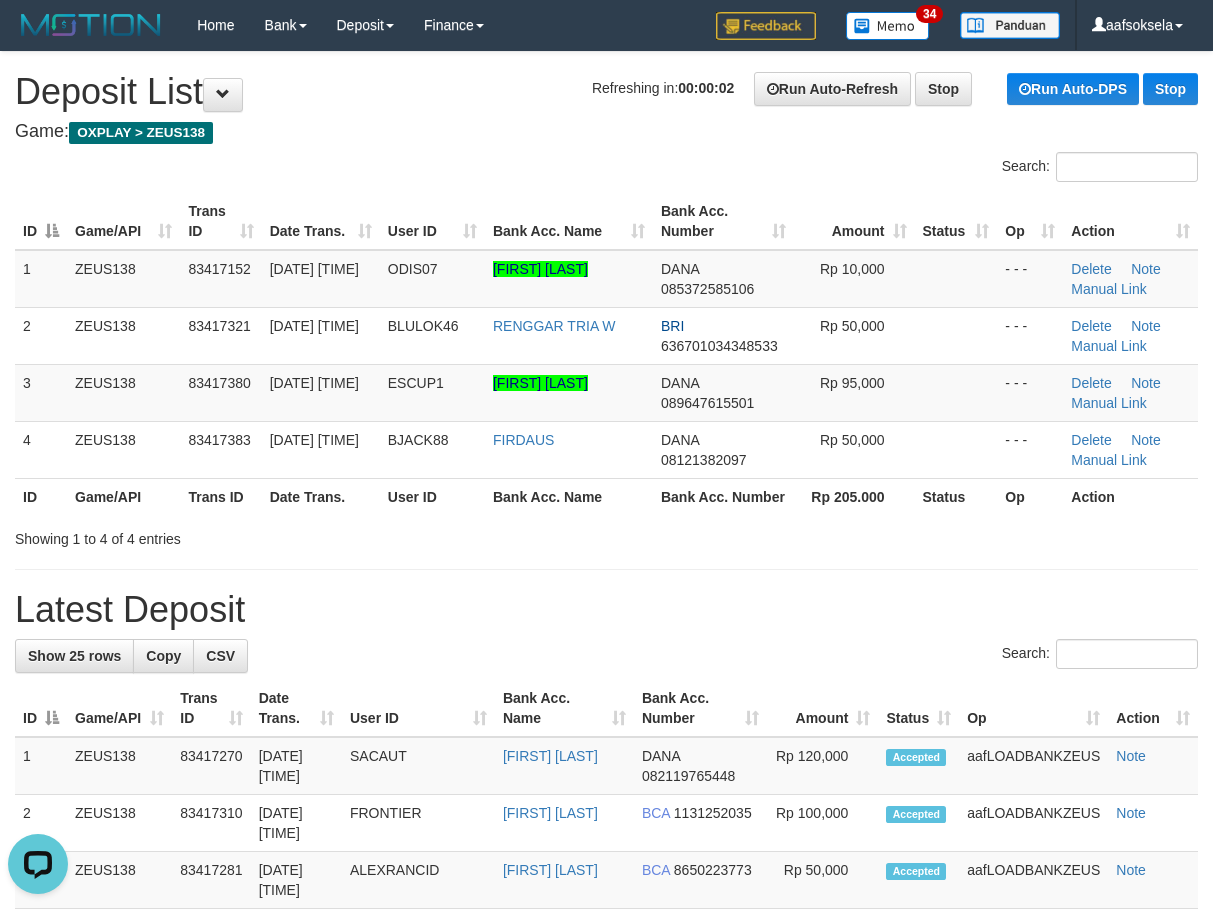 click on "Latest Deposit" at bounding box center (606, 610) 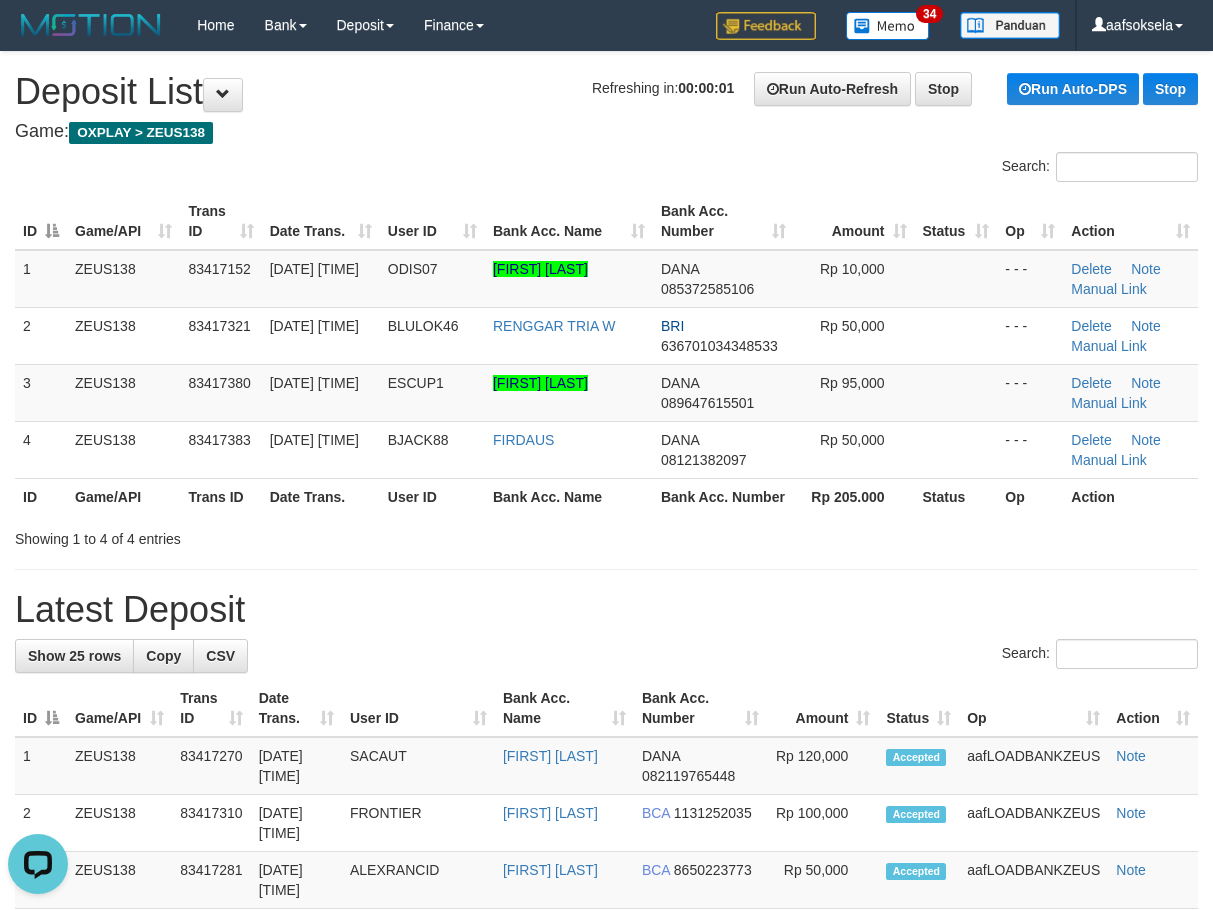 drag, startPoint x: 626, startPoint y: 627, endPoint x: 302, endPoint y: 703, distance: 332.79422 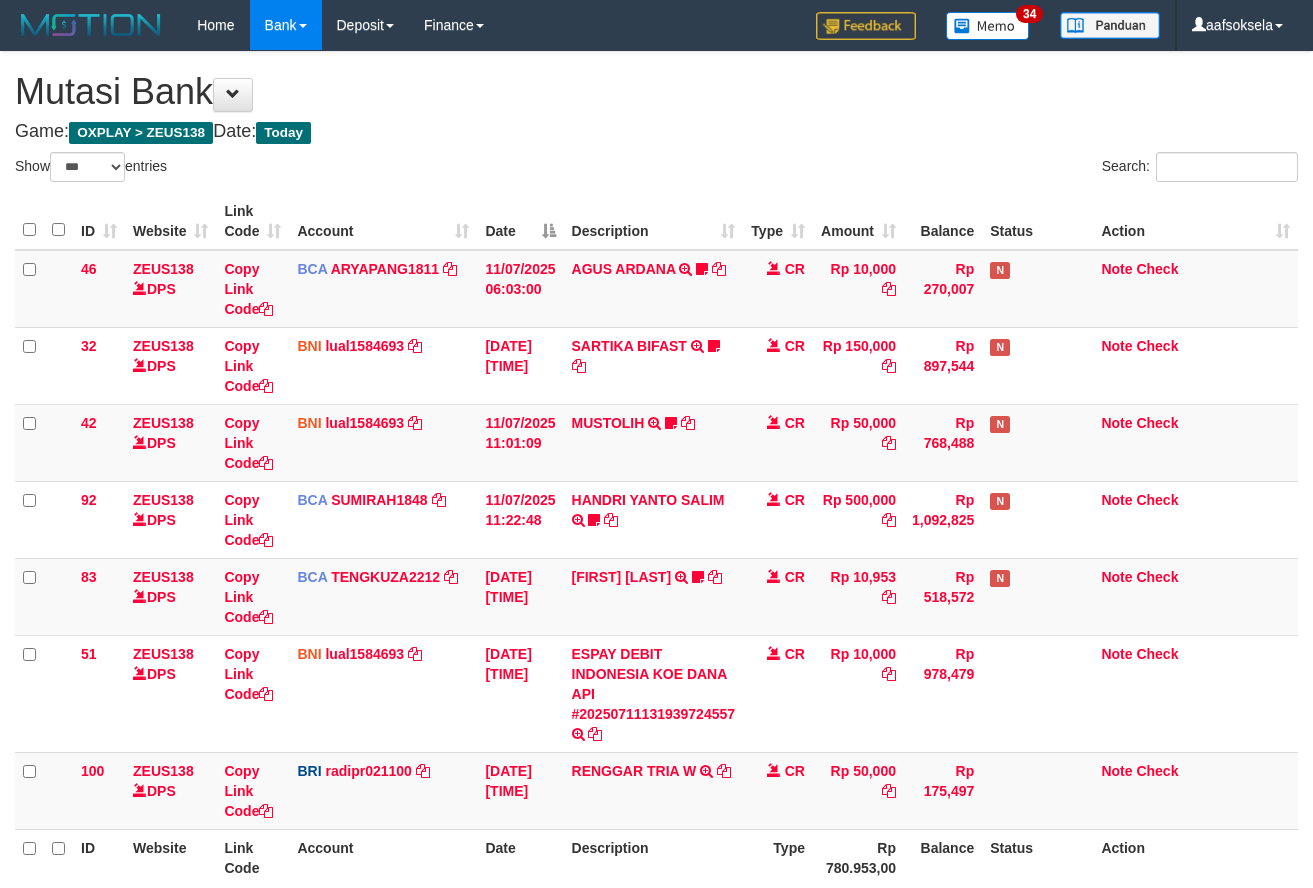 select on "***" 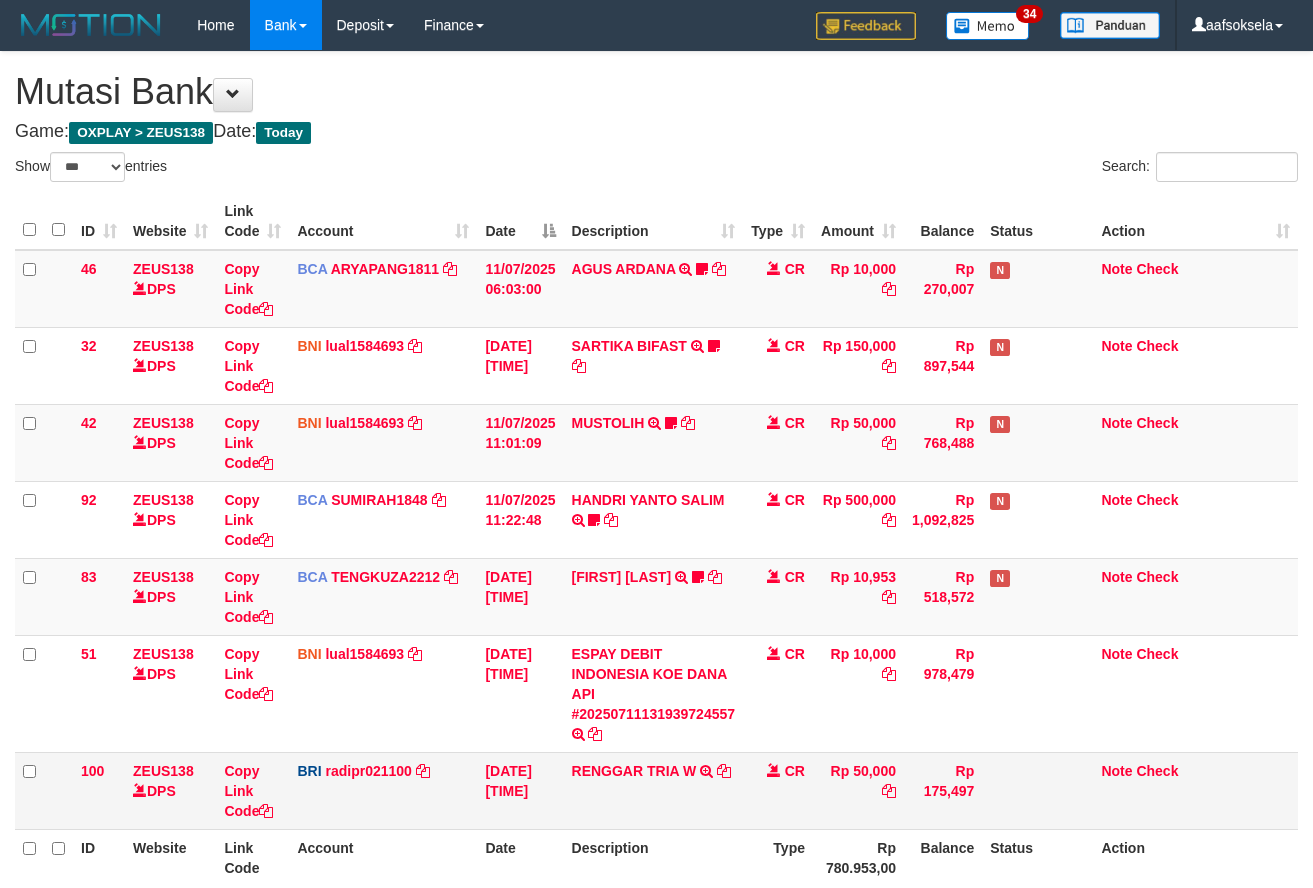 scroll, scrollTop: 115, scrollLeft: 0, axis: vertical 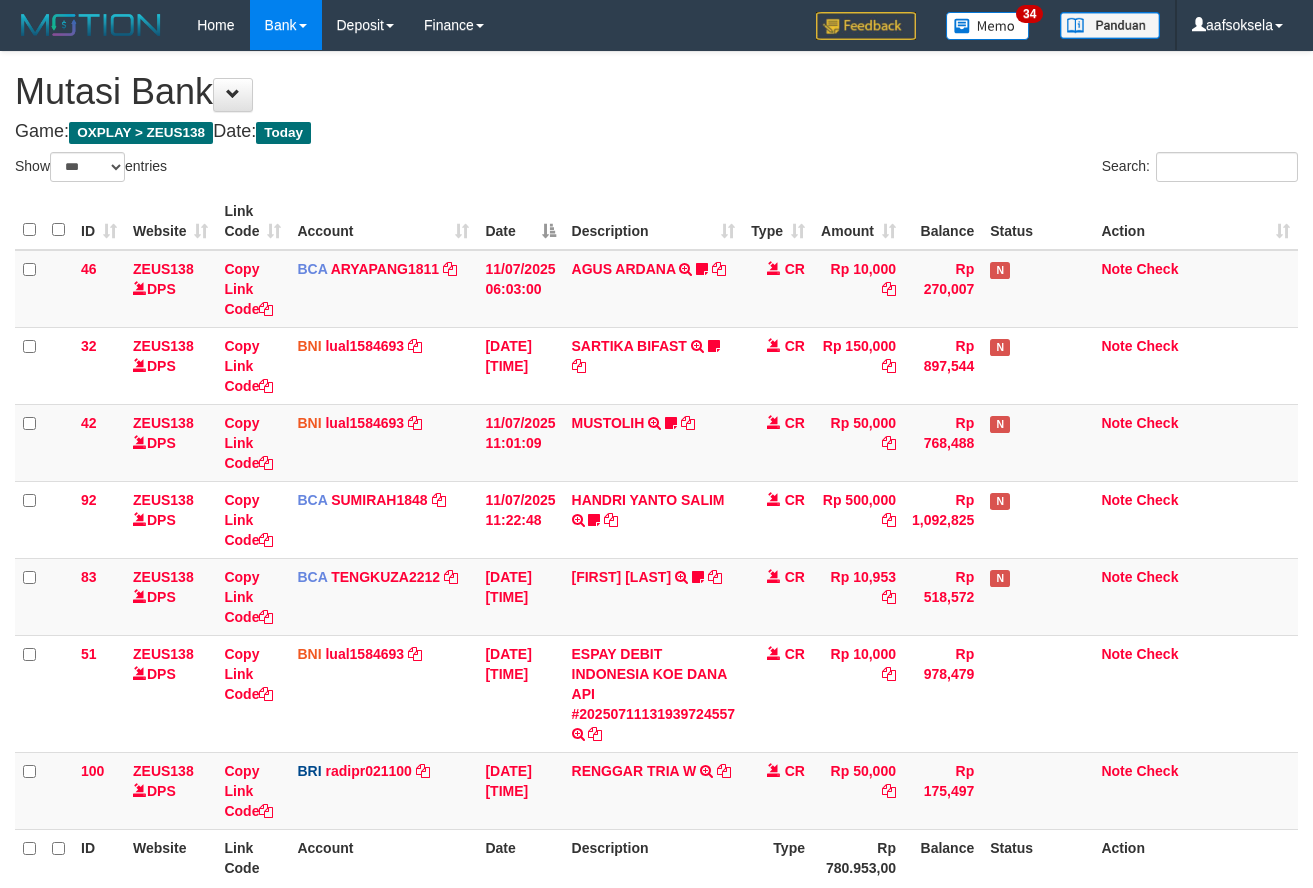 select on "***" 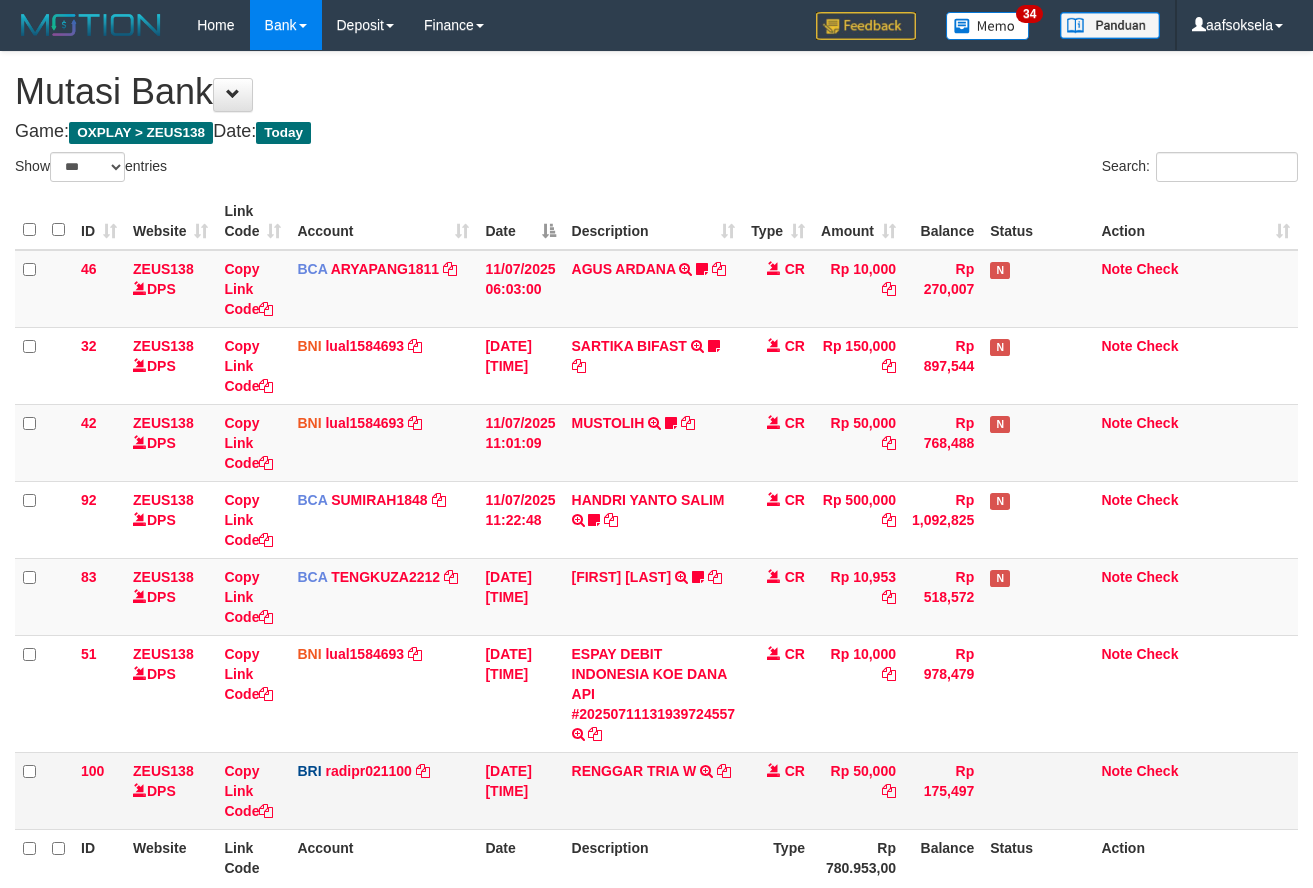 scroll, scrollTop: 115, scrollLeft: 0, axis: vertical 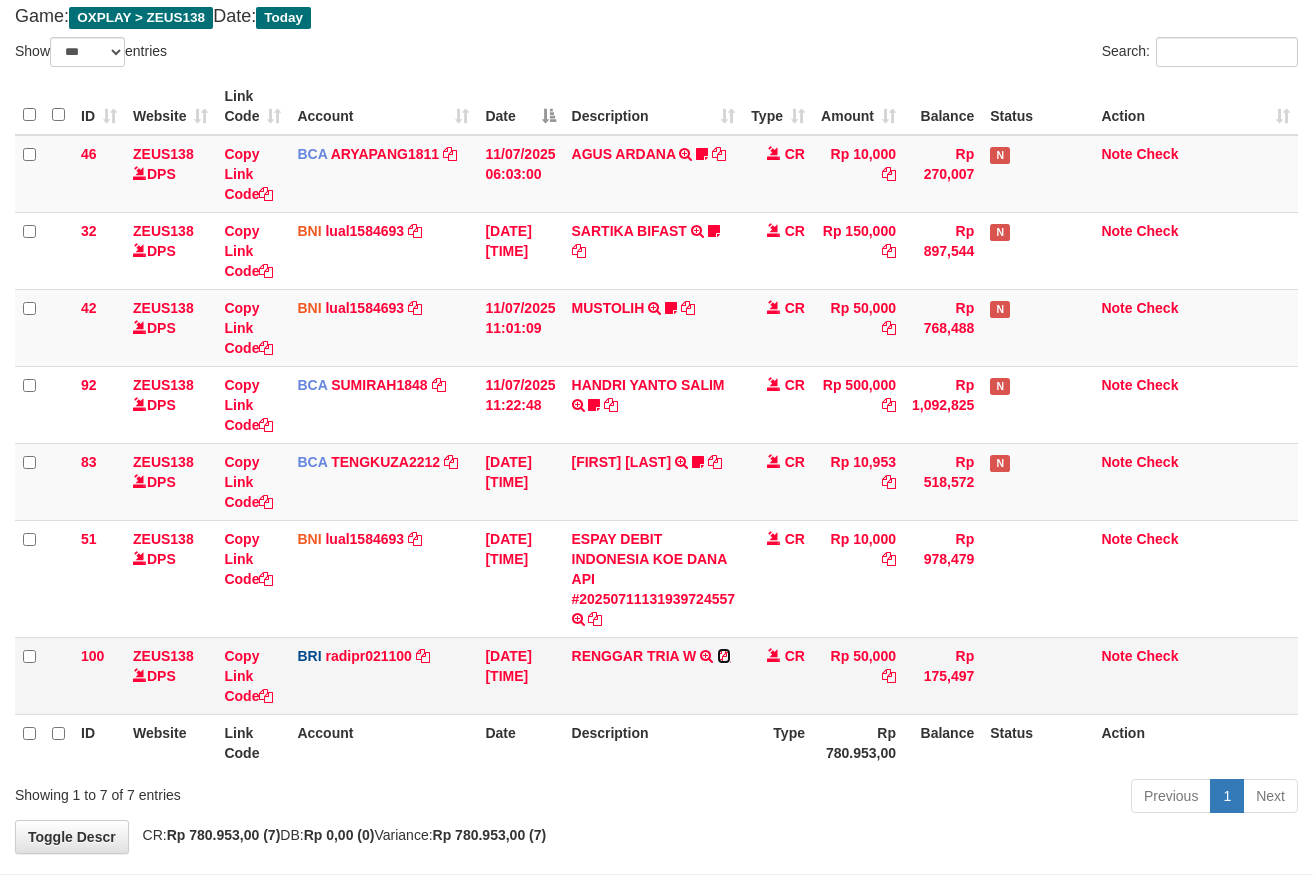 click at bounding box center (724, 656) 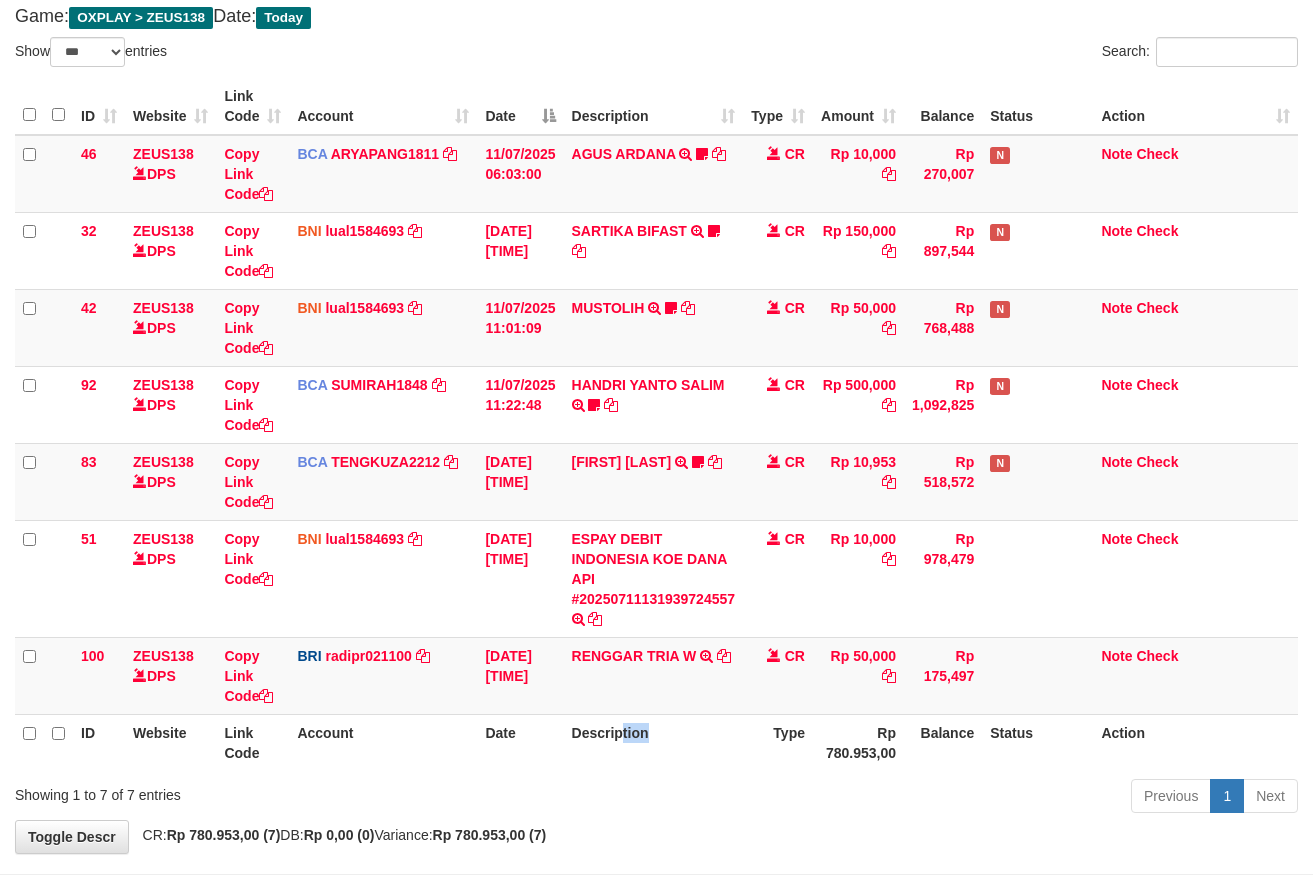 click on "Description" at bounding box center (654, 742) 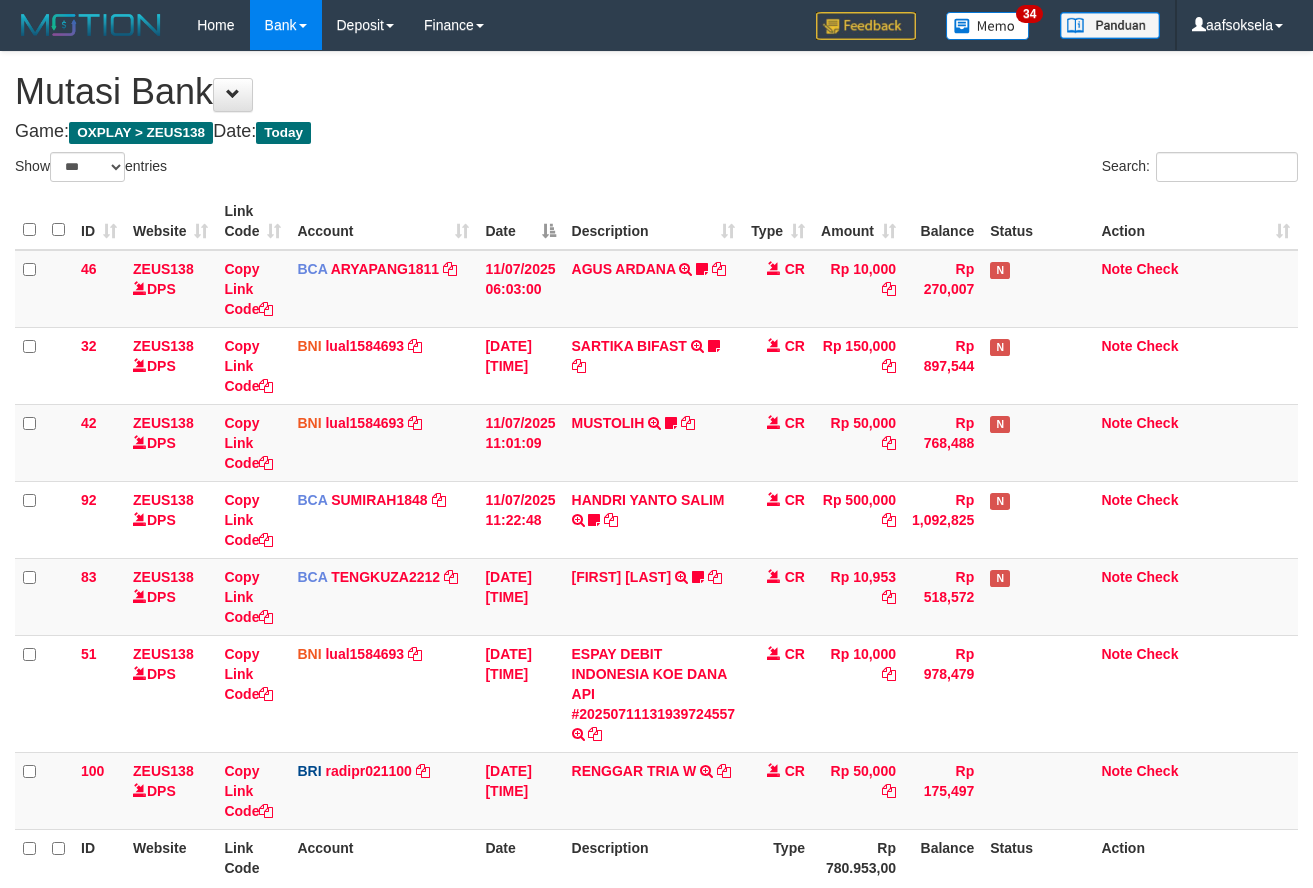 select on "***" 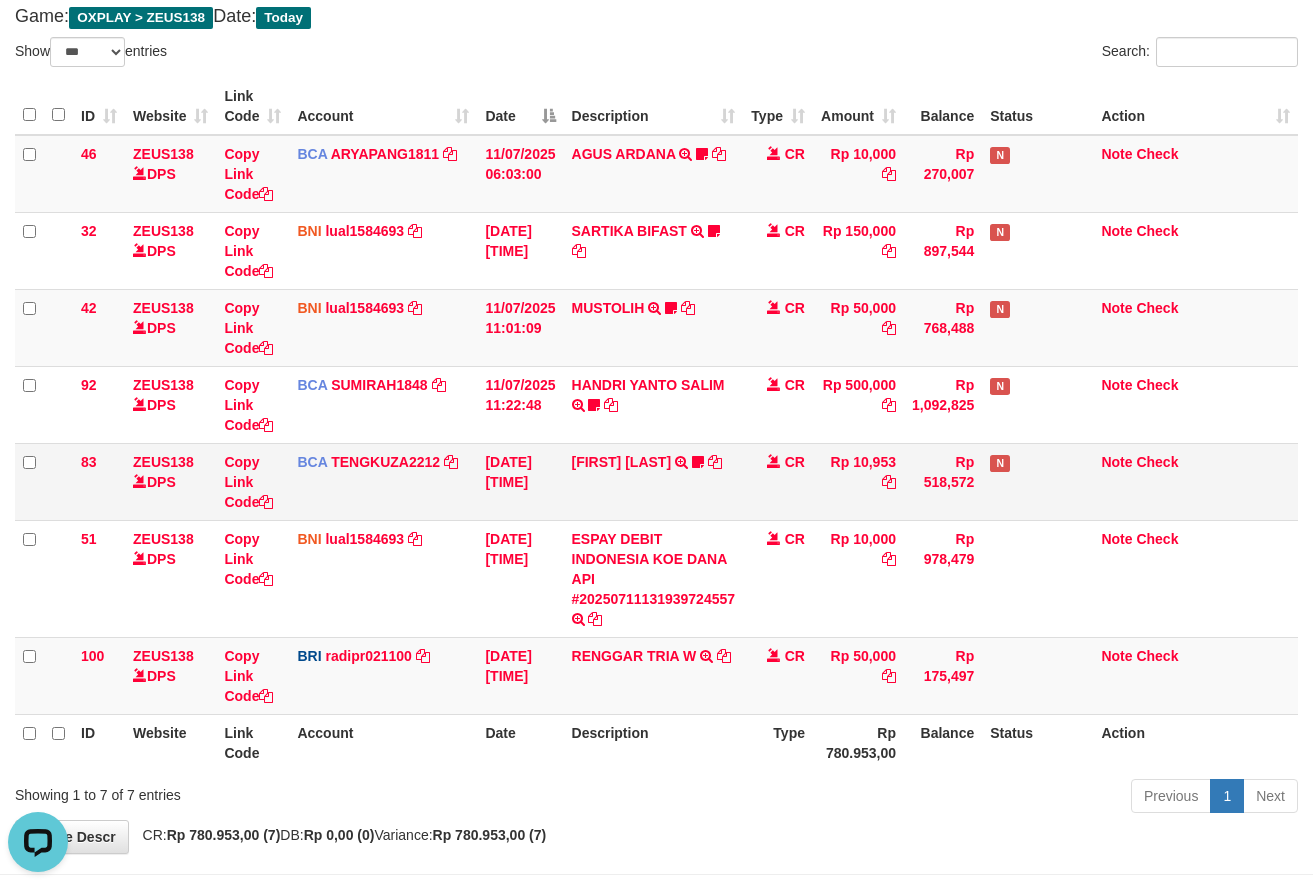 scroll, scrollTop: 0, scrollLeft: 0, axis: both 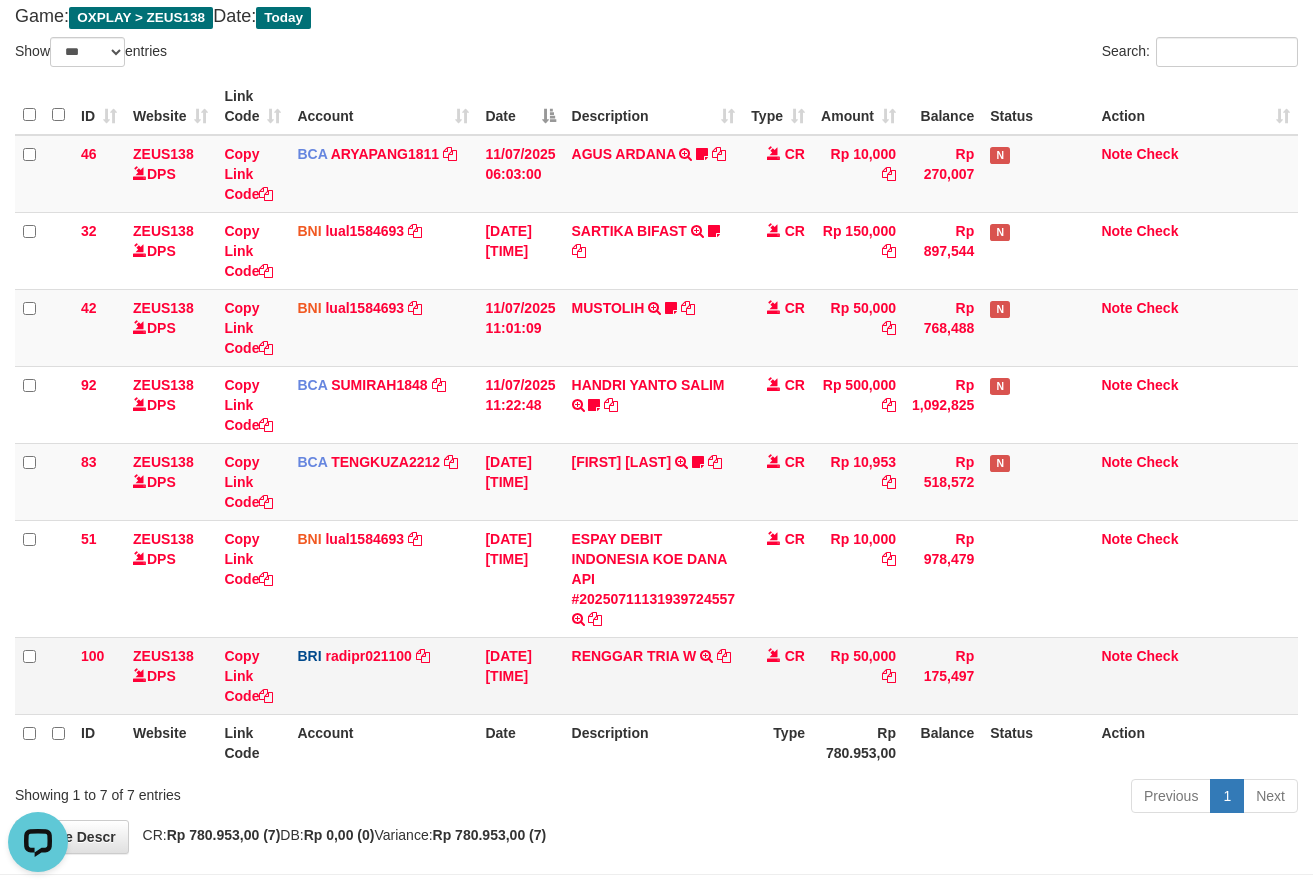 click on "[LAST] [LAST] [LAST] TRANSFER NBMB [LAST] [LAST] [LAST] TO [FIRST] [LAST]" at bounding box center (654, 675) 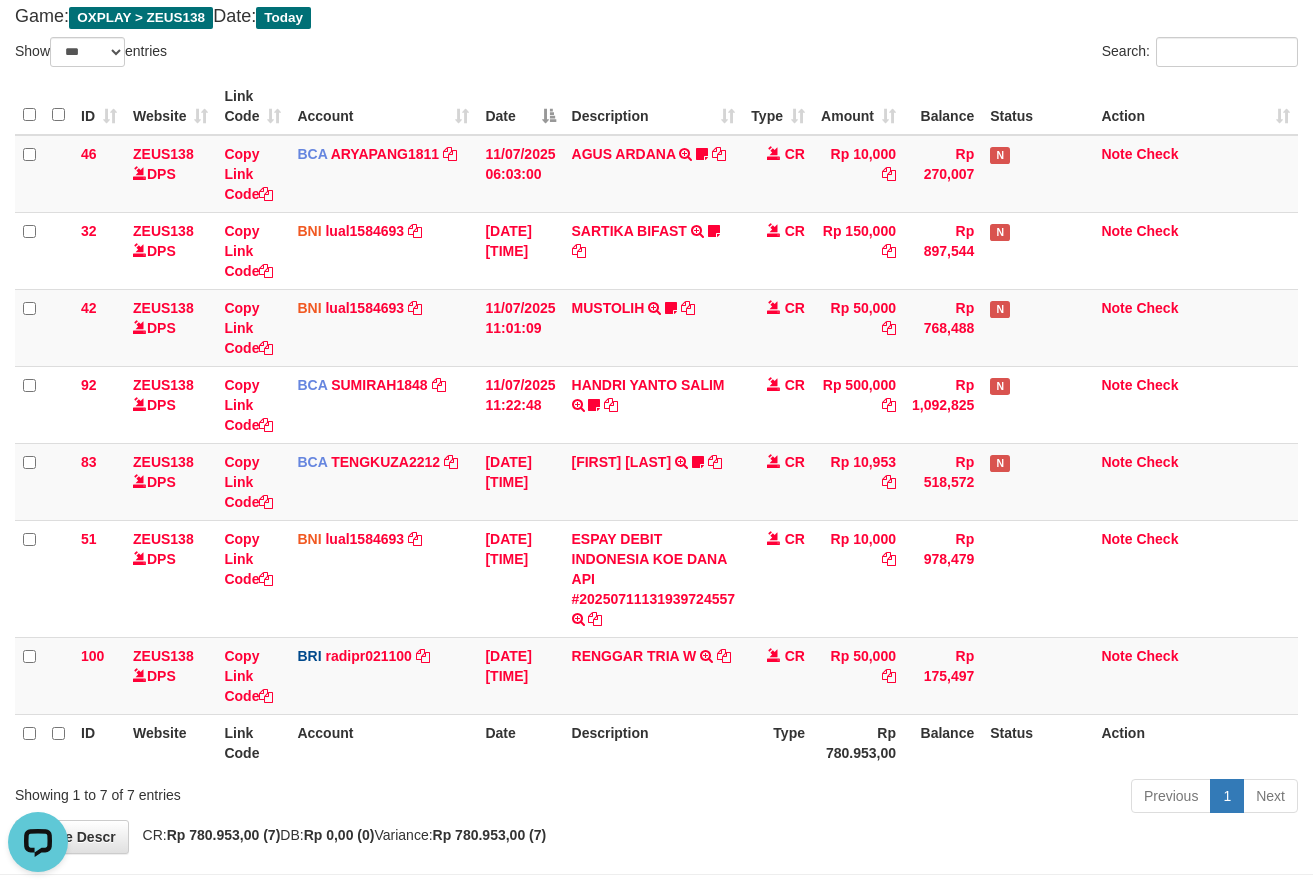 click on "Type" at bounding box center [778, 742] 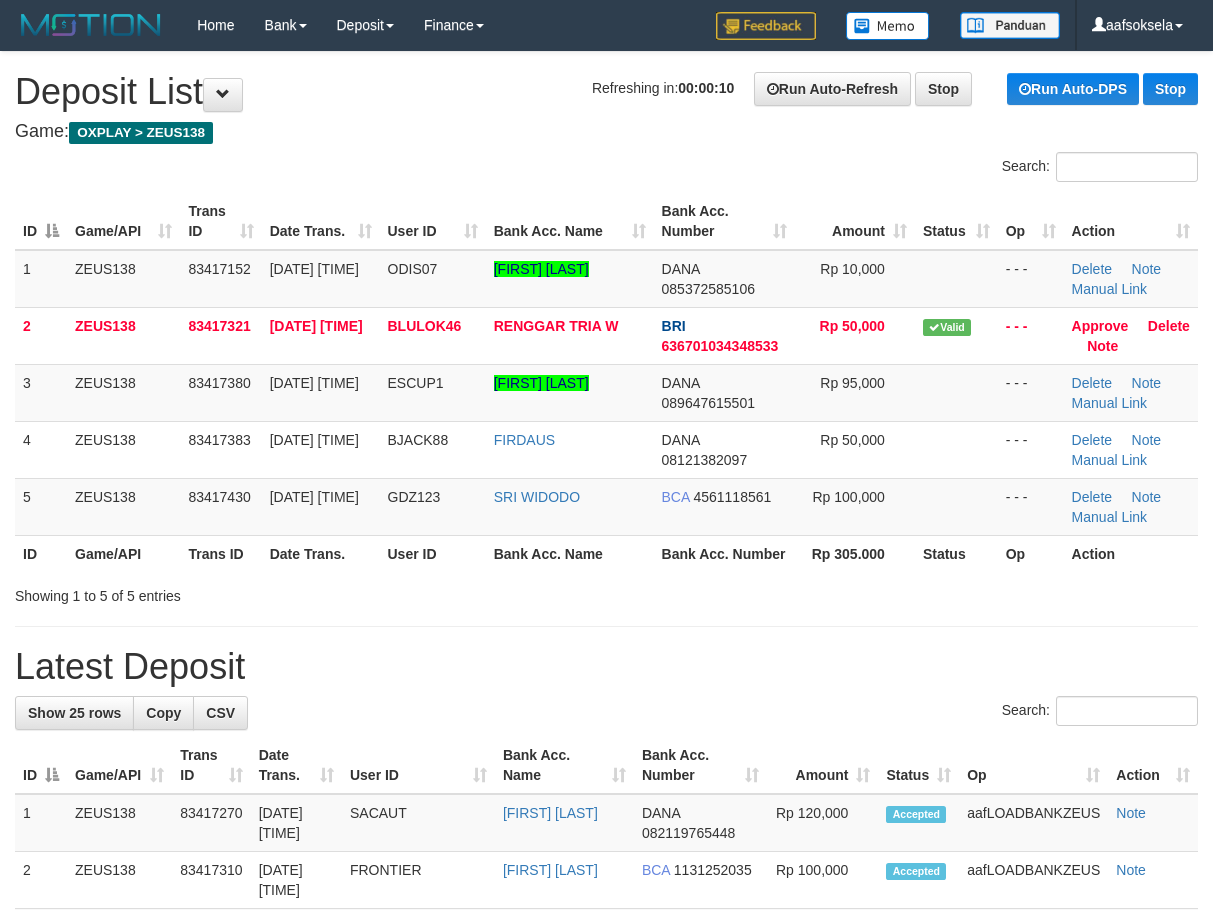 scroll, scrollTop: 0, scrollLeft: 0, axis: both 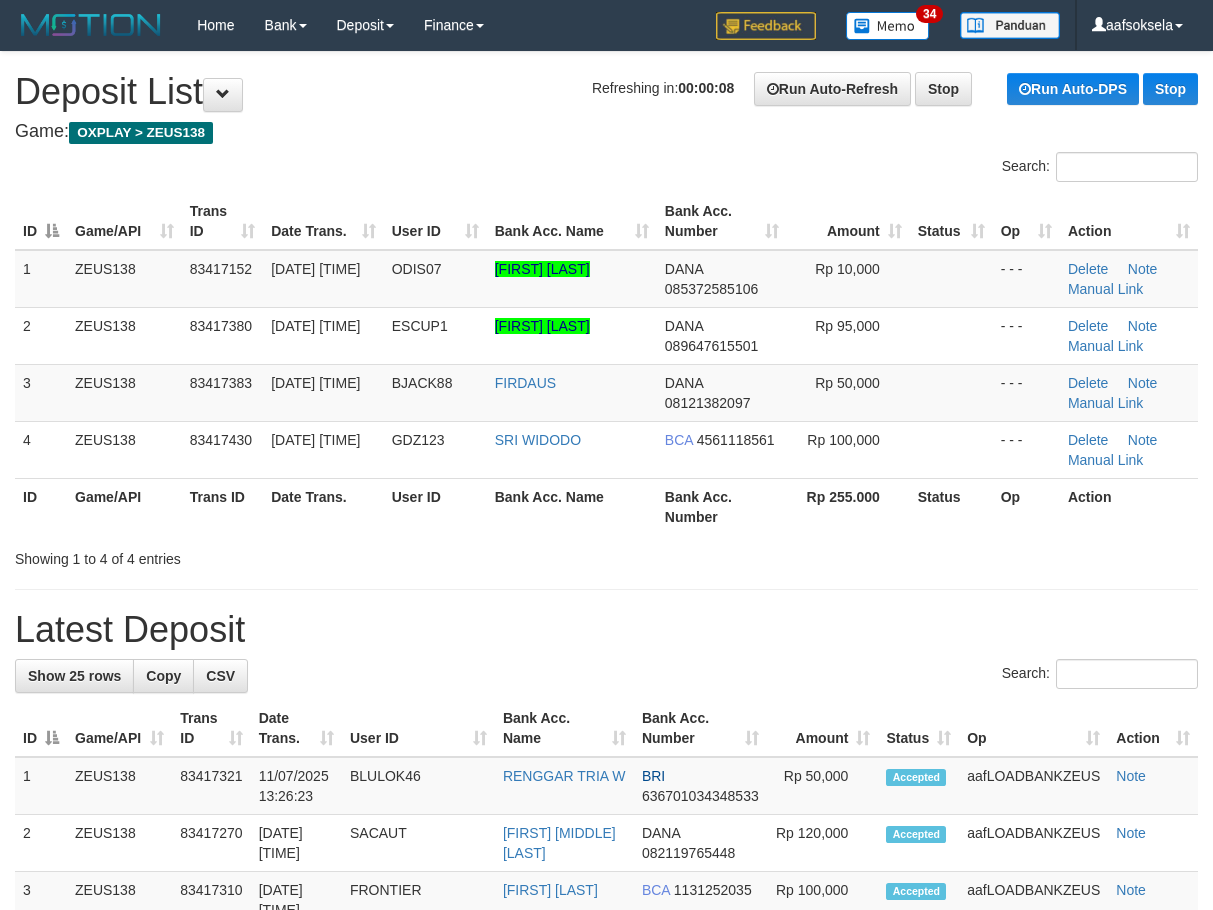 drag, startPoint x: 406, startPoint y: 549, endPoint x: 125, endPoint y: 625, distance: 291.0962 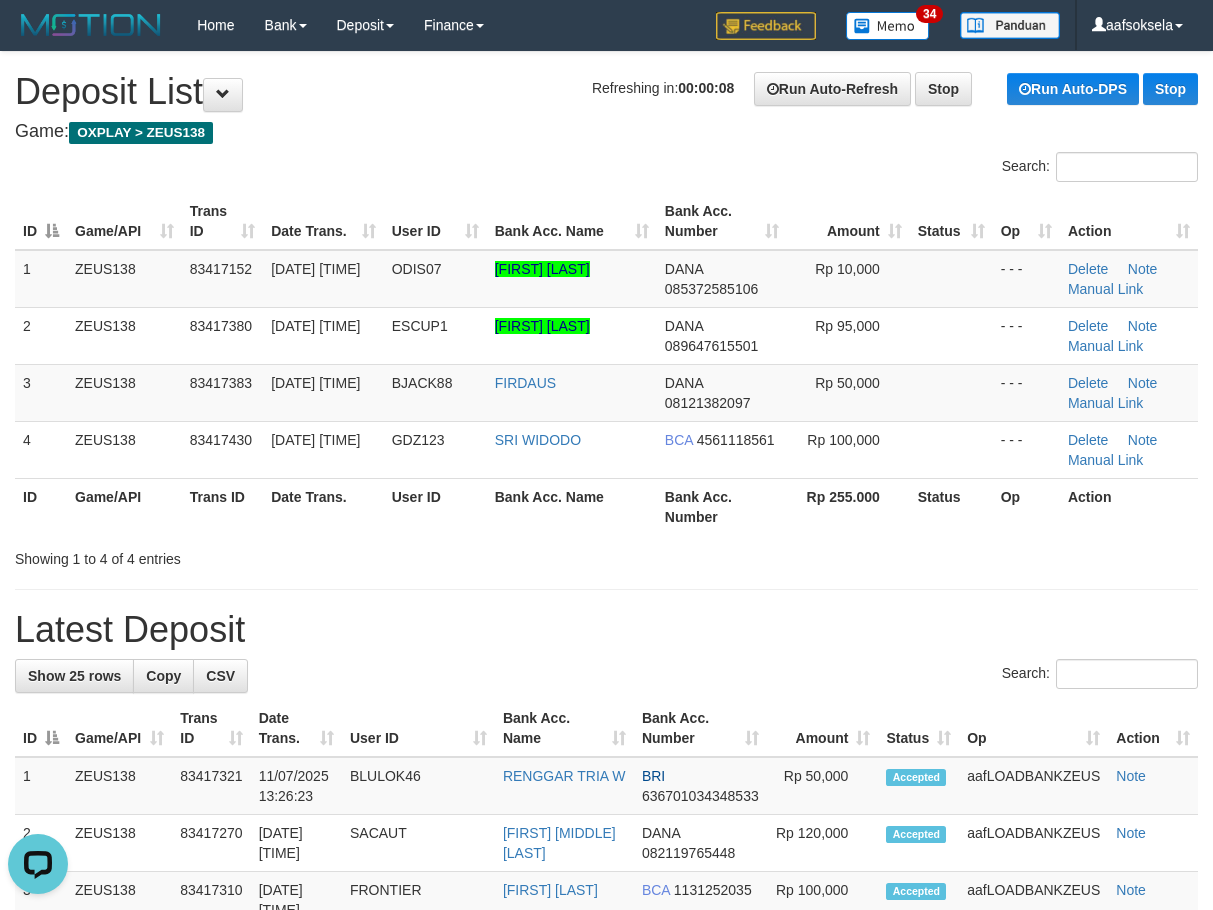 scroll, scrollTop: 0, scrollLeft: 0, axis: both 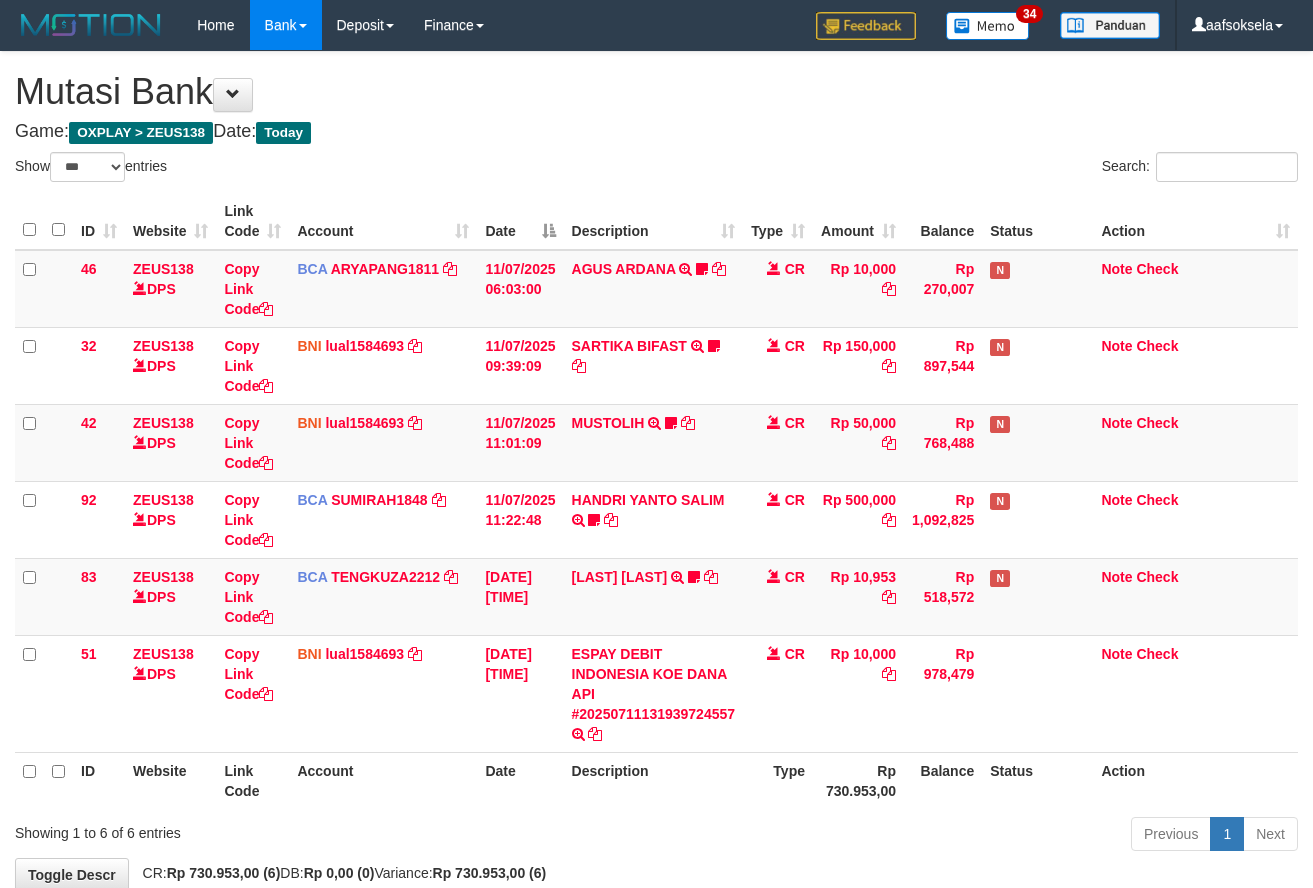 select on "***" 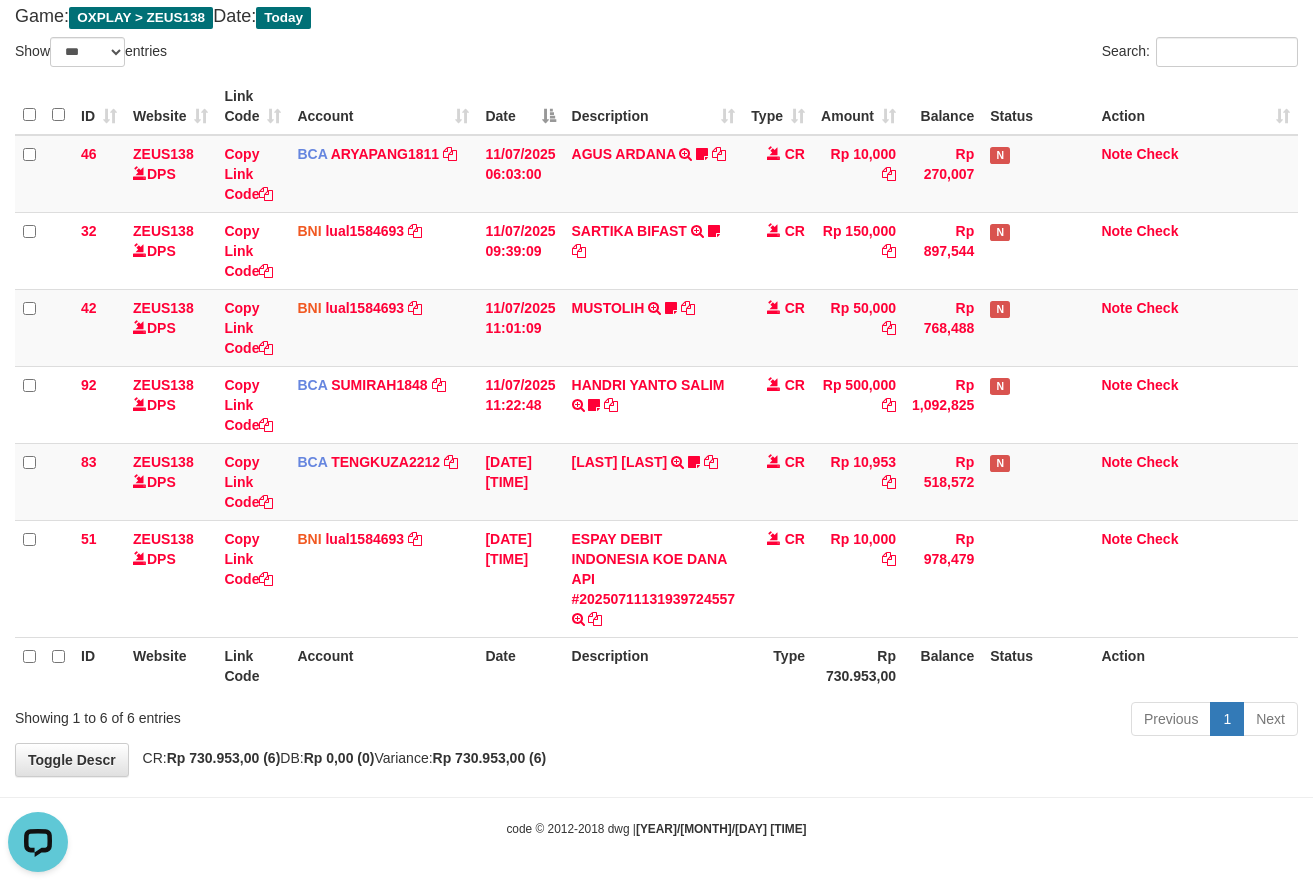 scroll, scrollTop: 0, scrollLeft: 0, axis: both 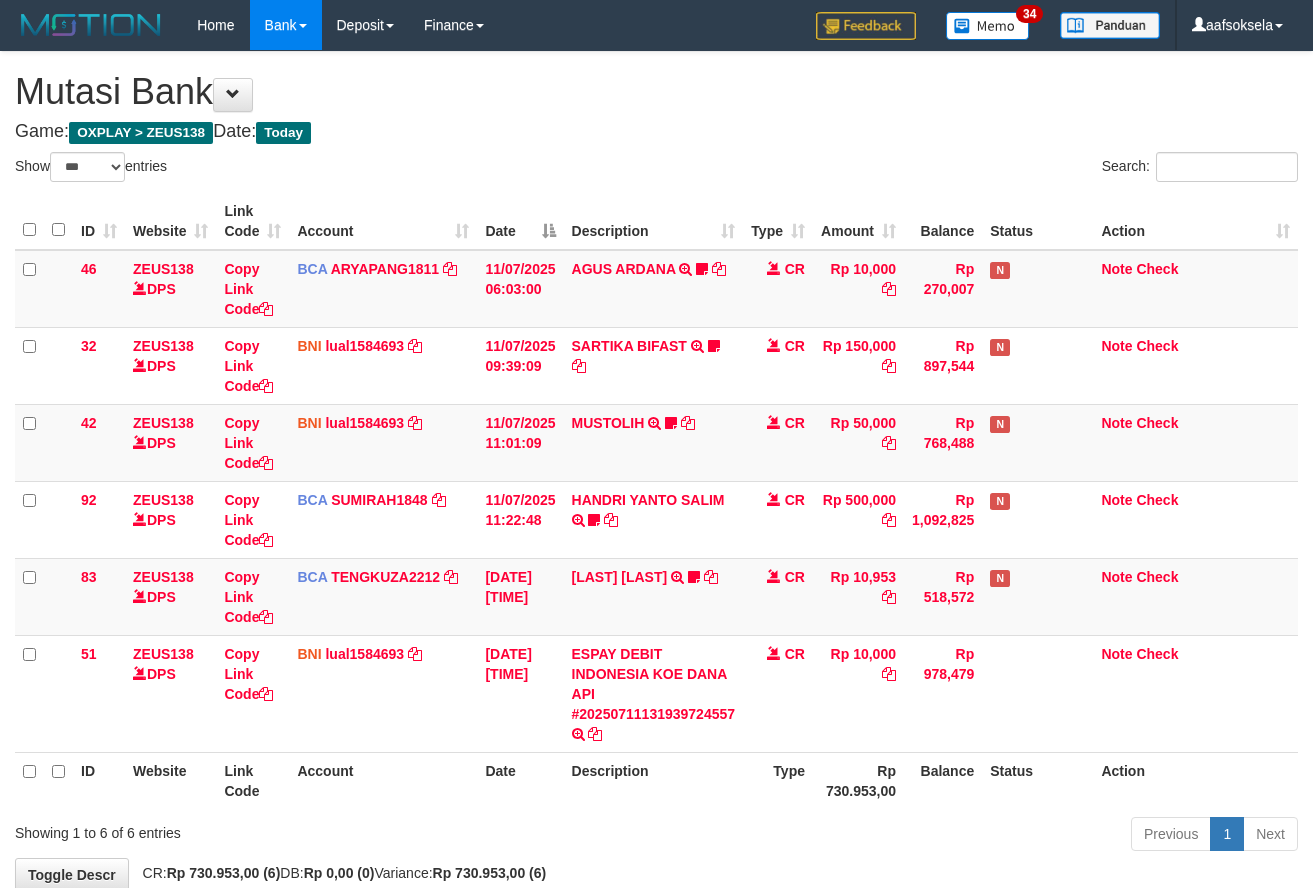 select on "***" 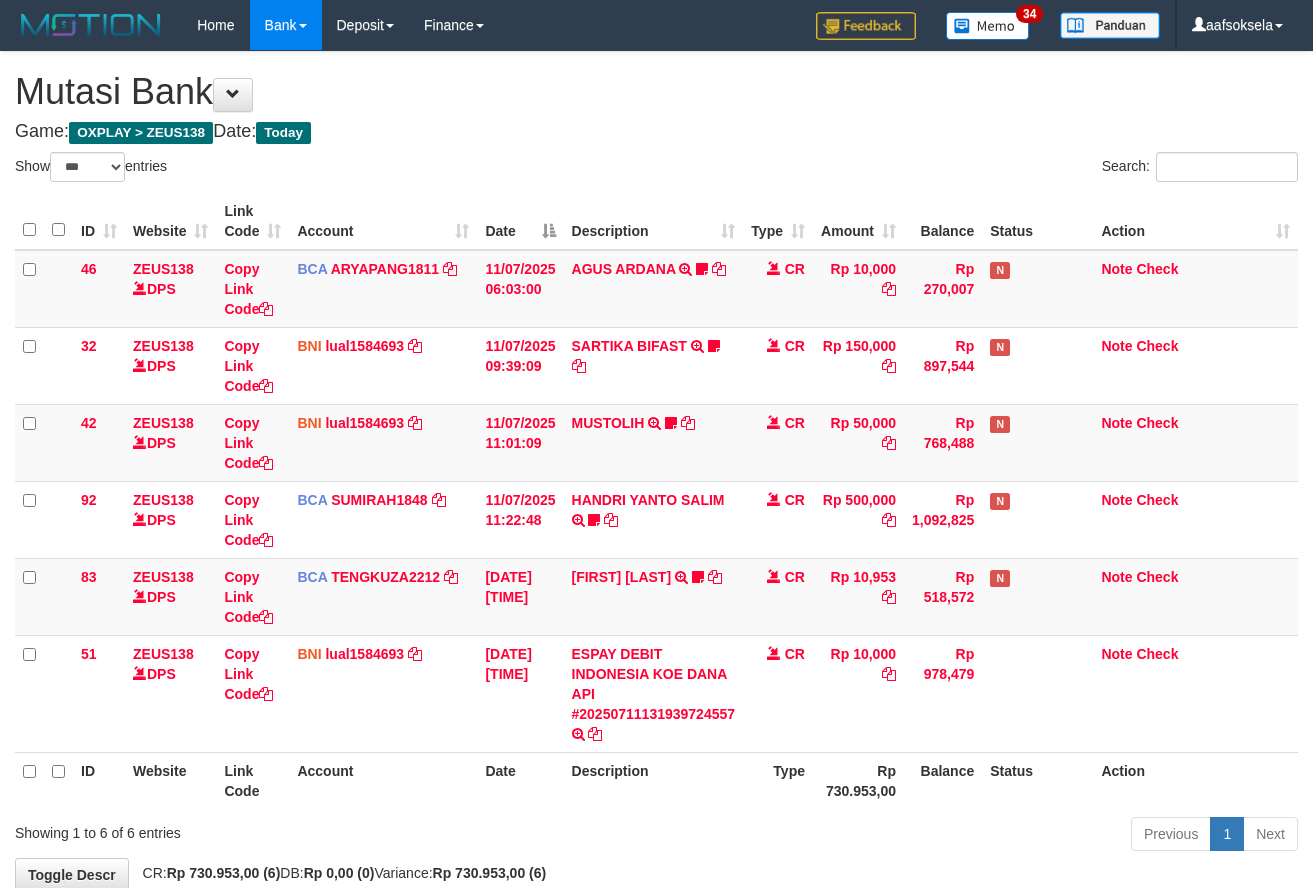 select on "***" 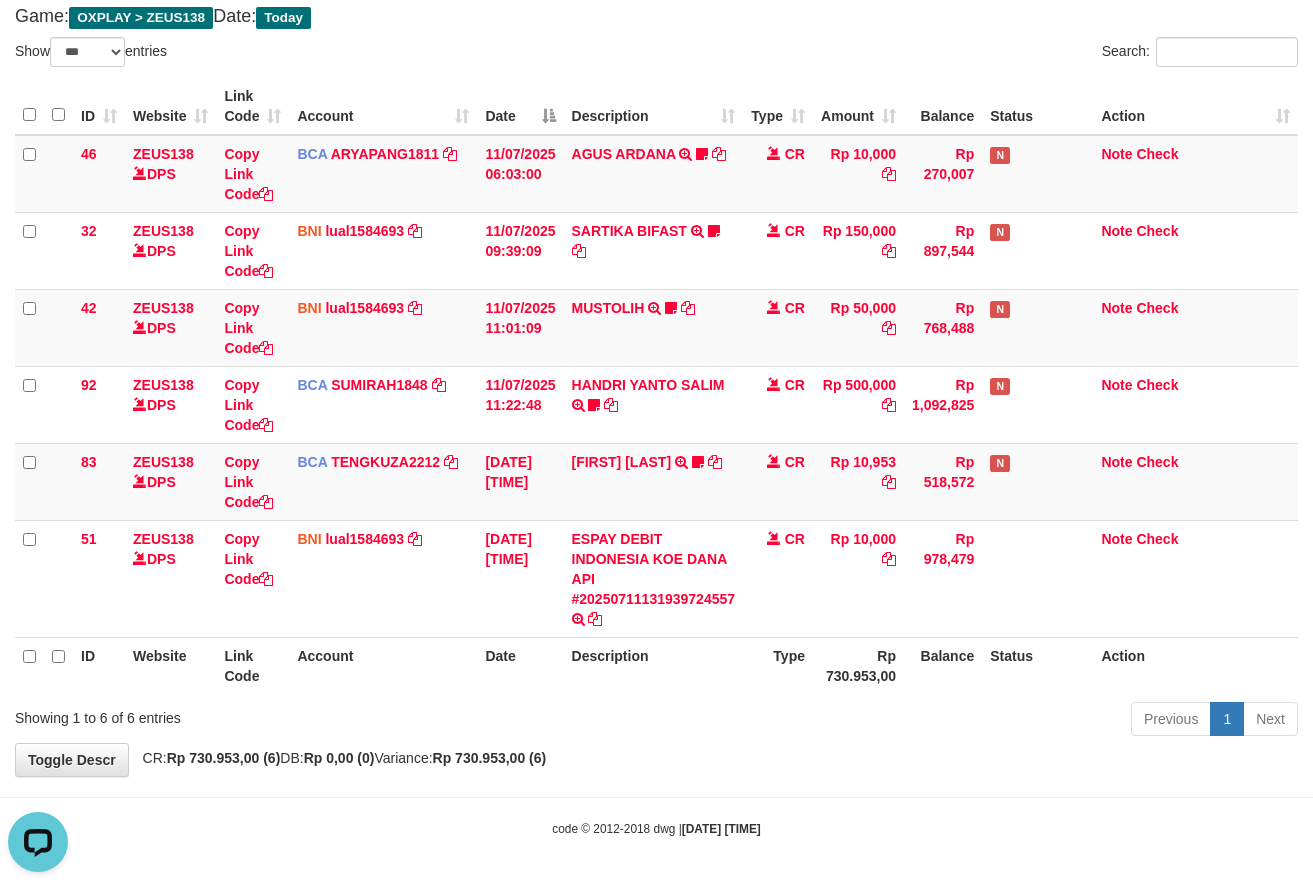 scroll, scrollTop: 0, scrollLeft: 0, axis: both 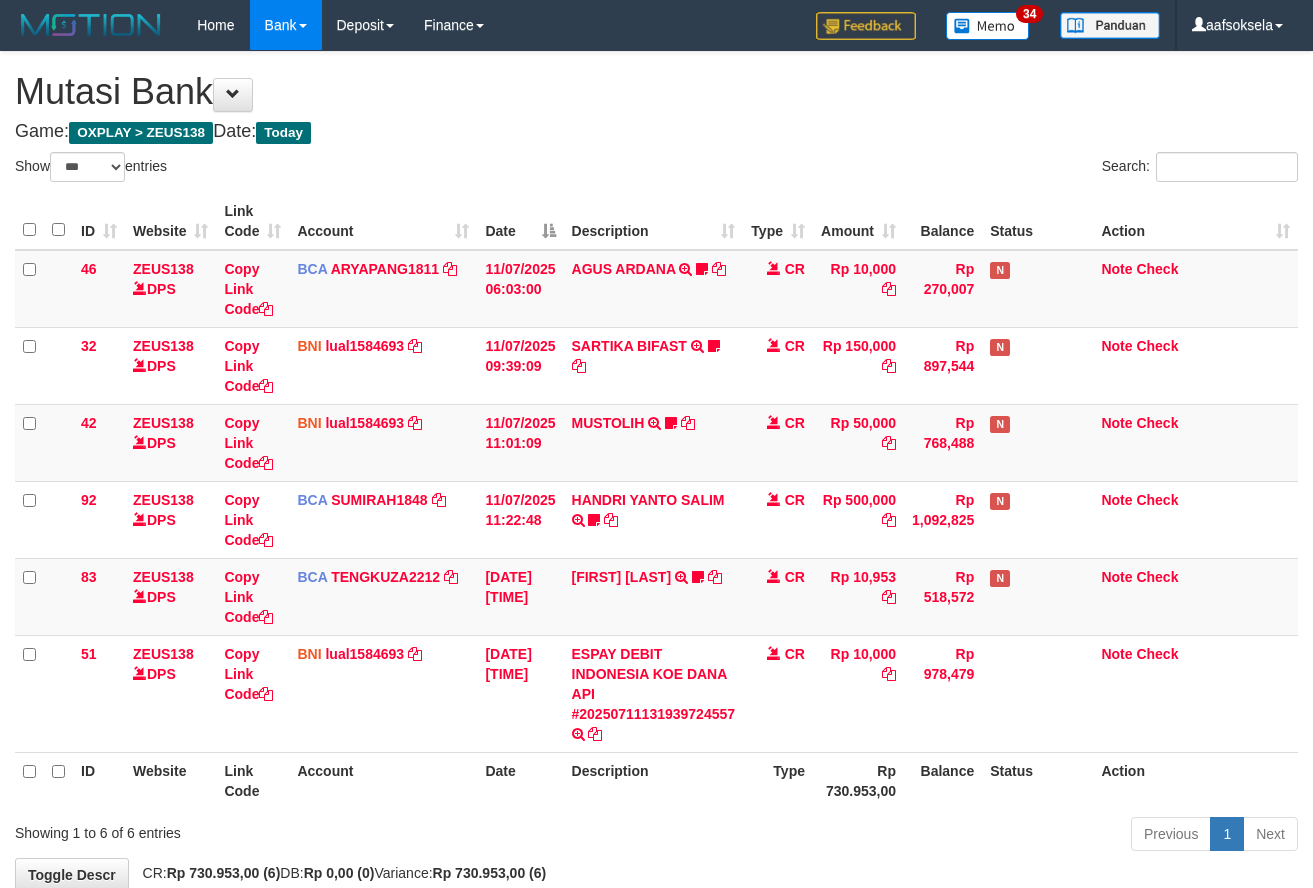 select on "***" 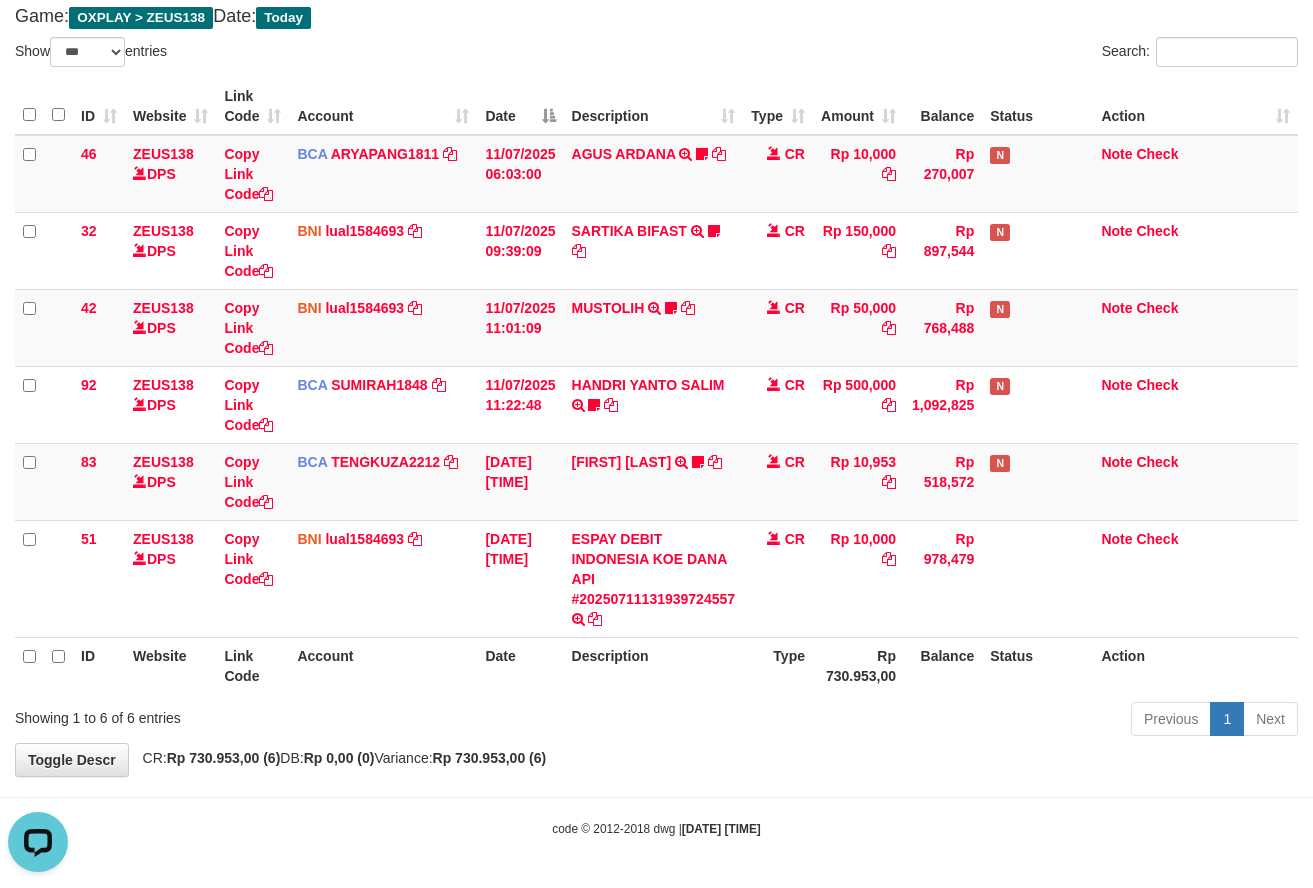 scroll, scrollTop: 0, scrollLeft: 0, axis: both 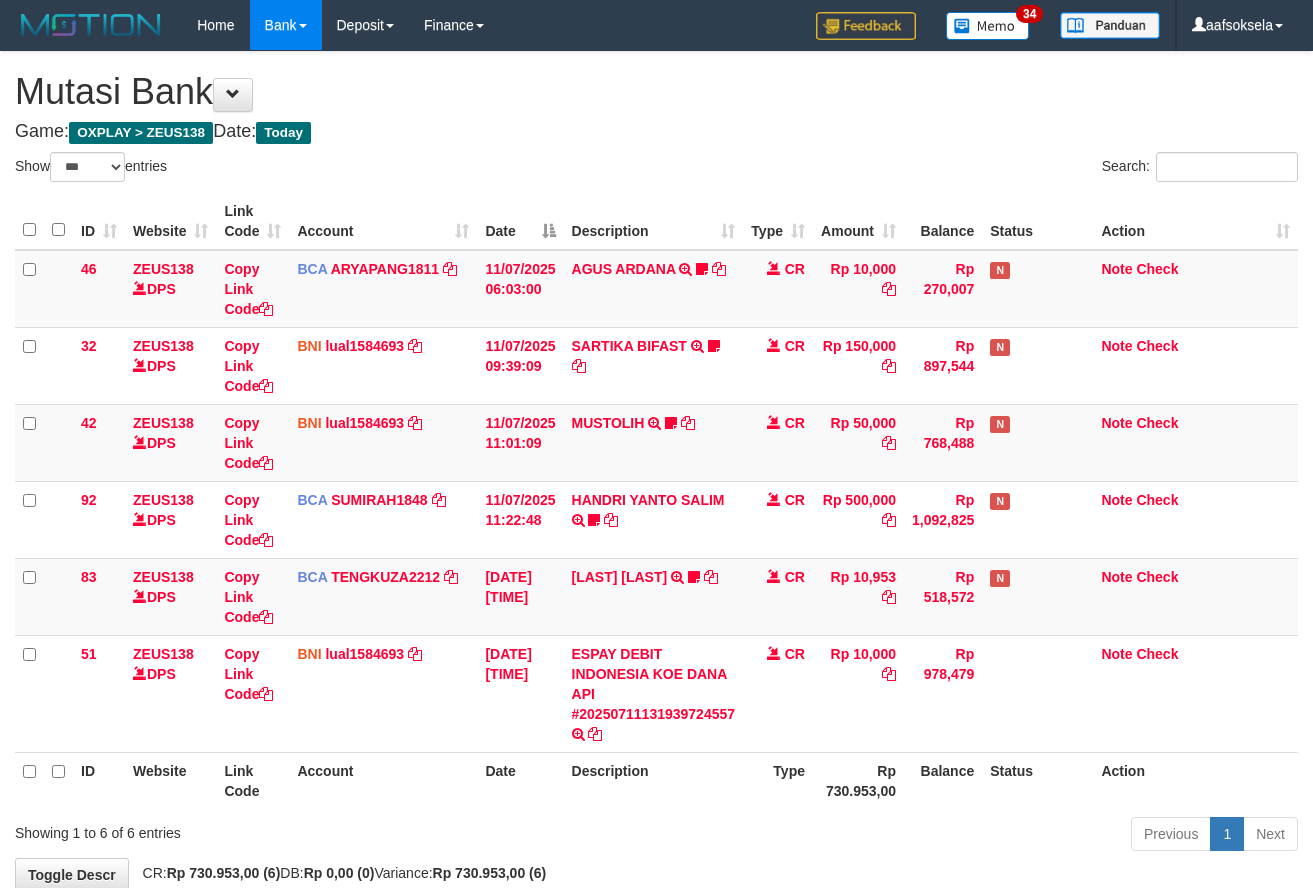 select on "***" 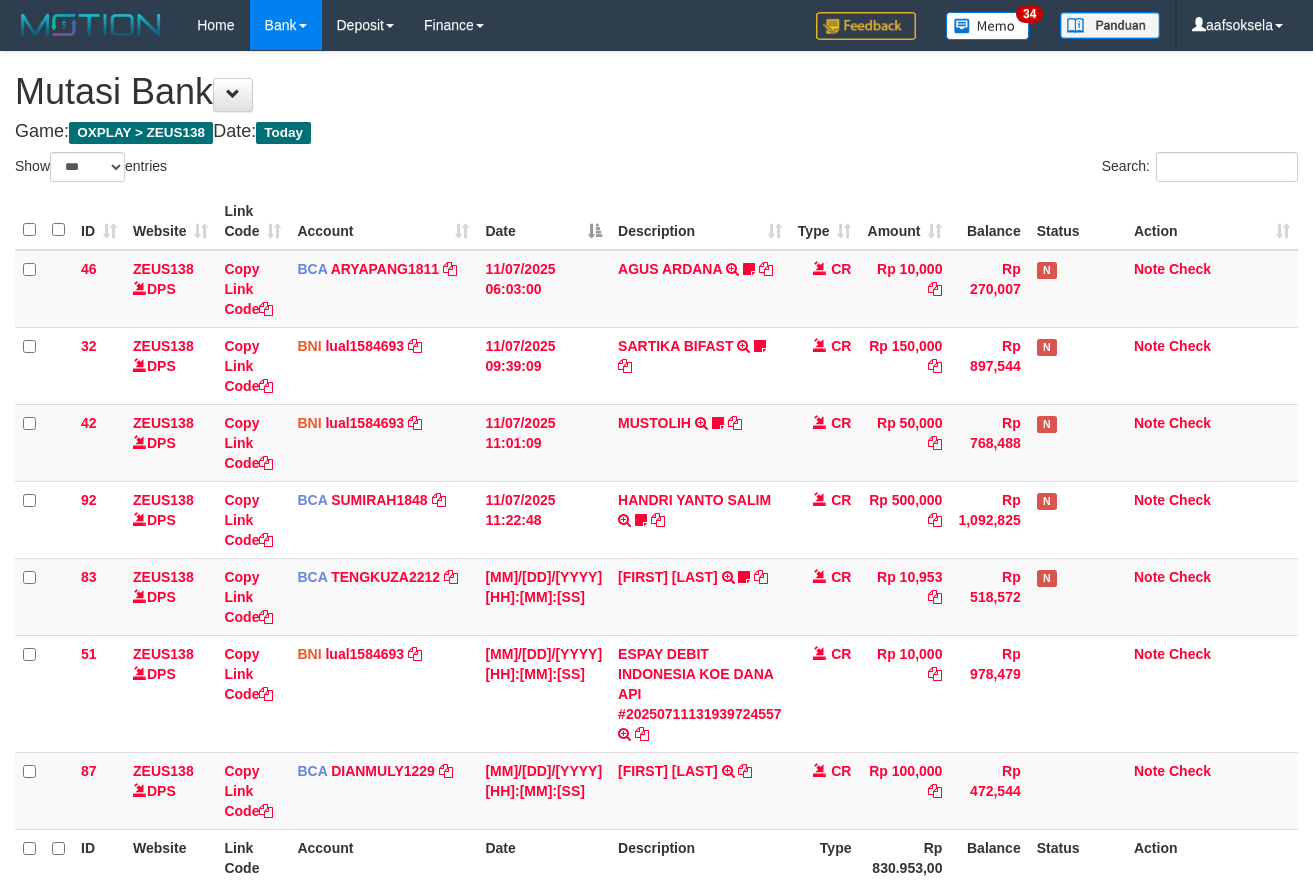 select on "***" 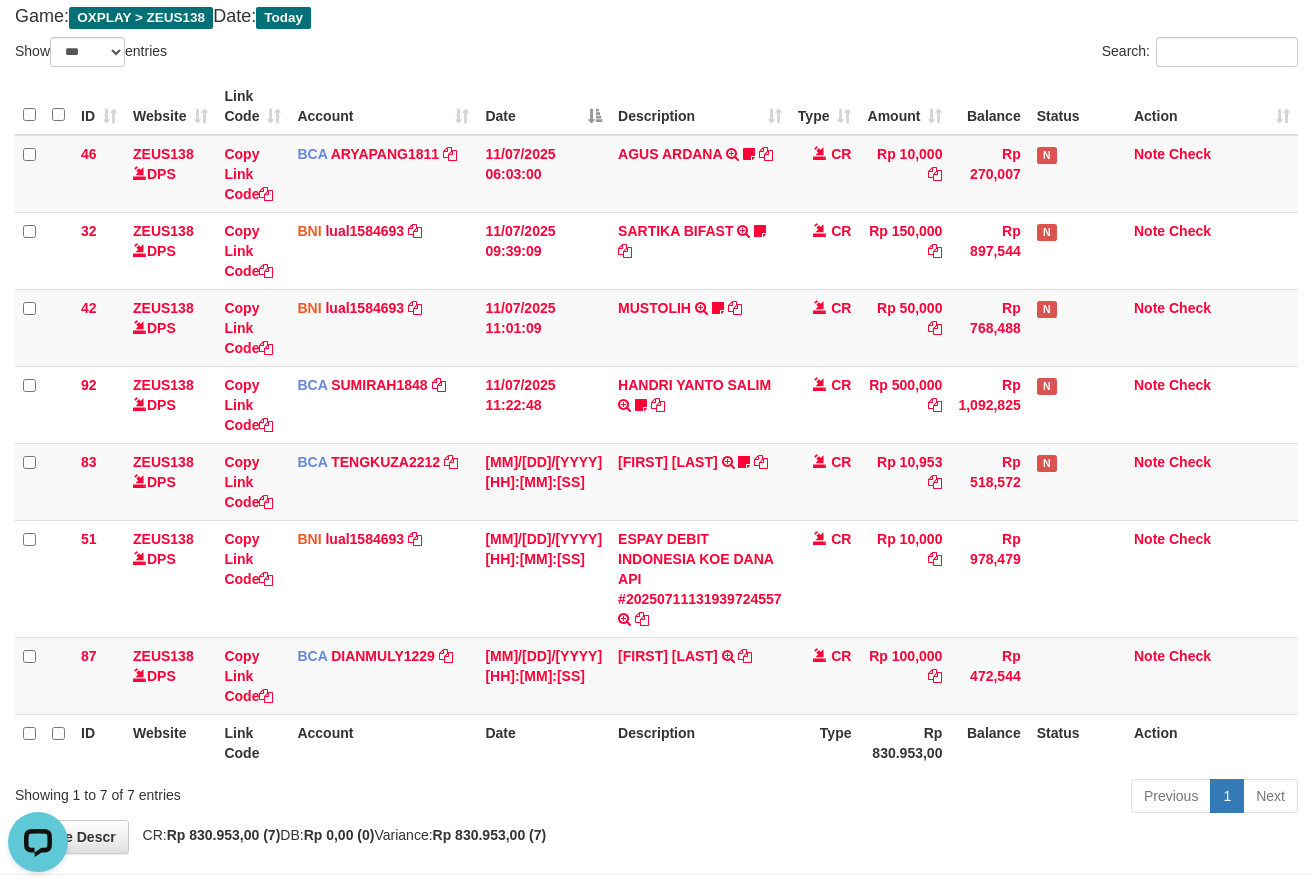 scroll, scrollTop: 0, scrollLeft: 0, axis: both 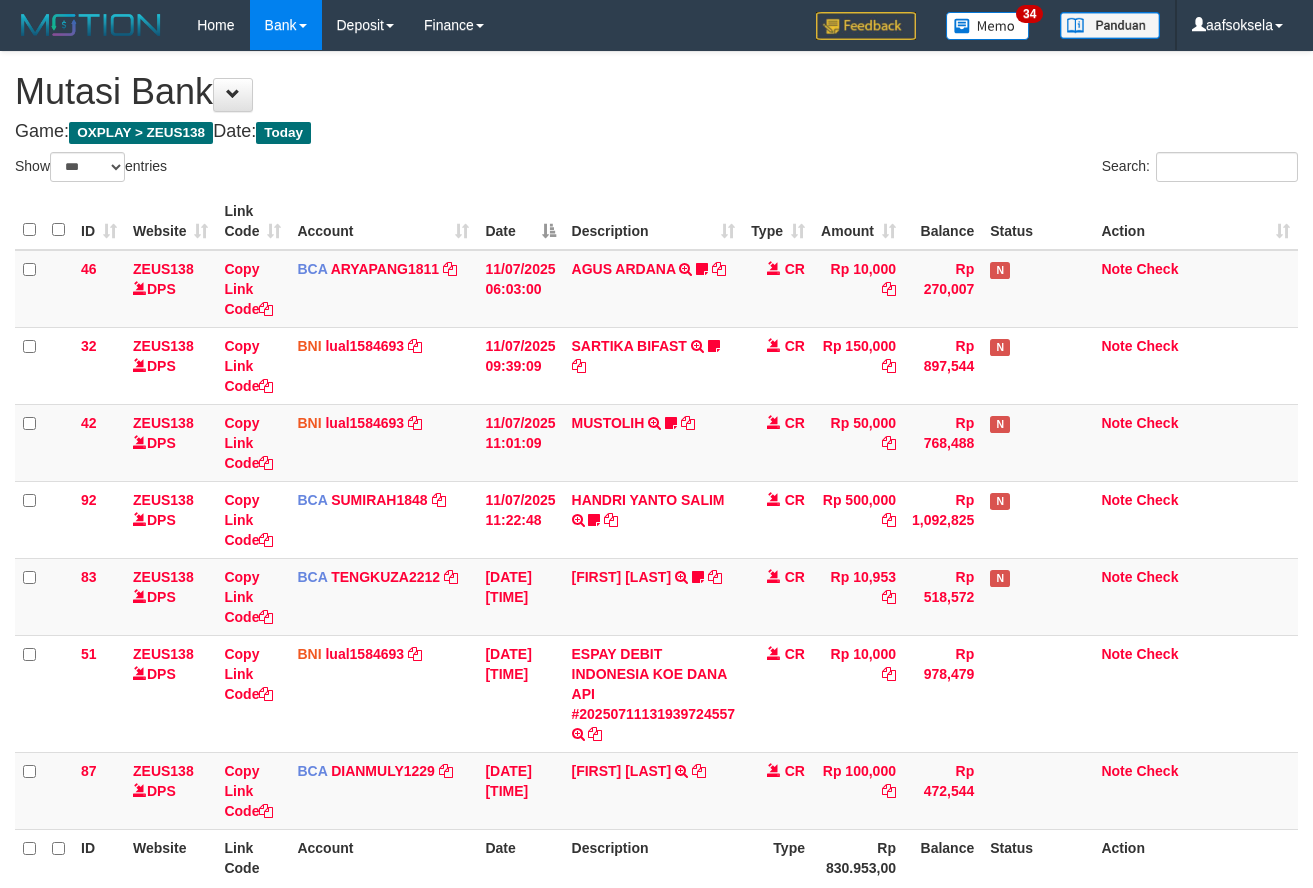 select on "***" 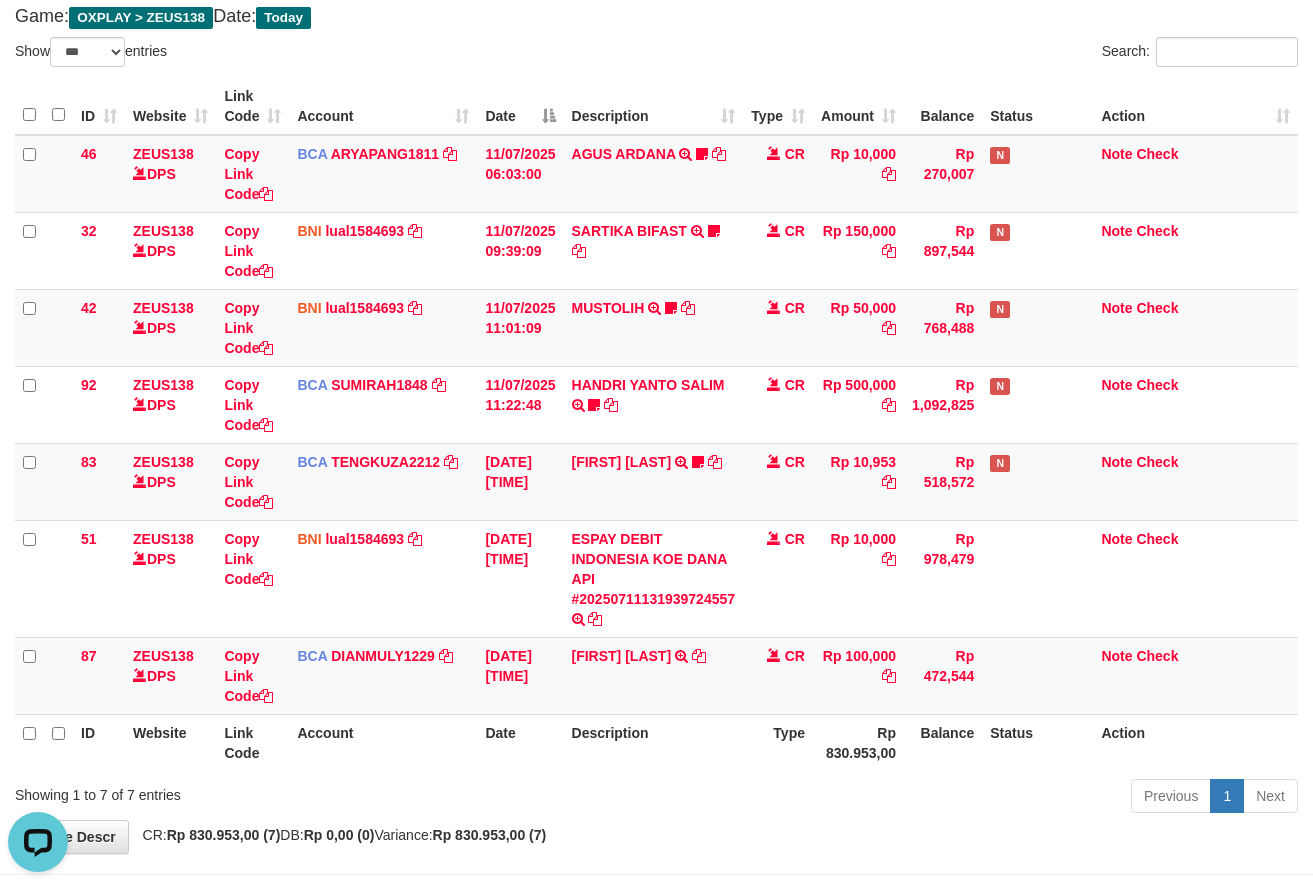 scroll, scrollTop: 0, scrollLeft: 0, axis: both 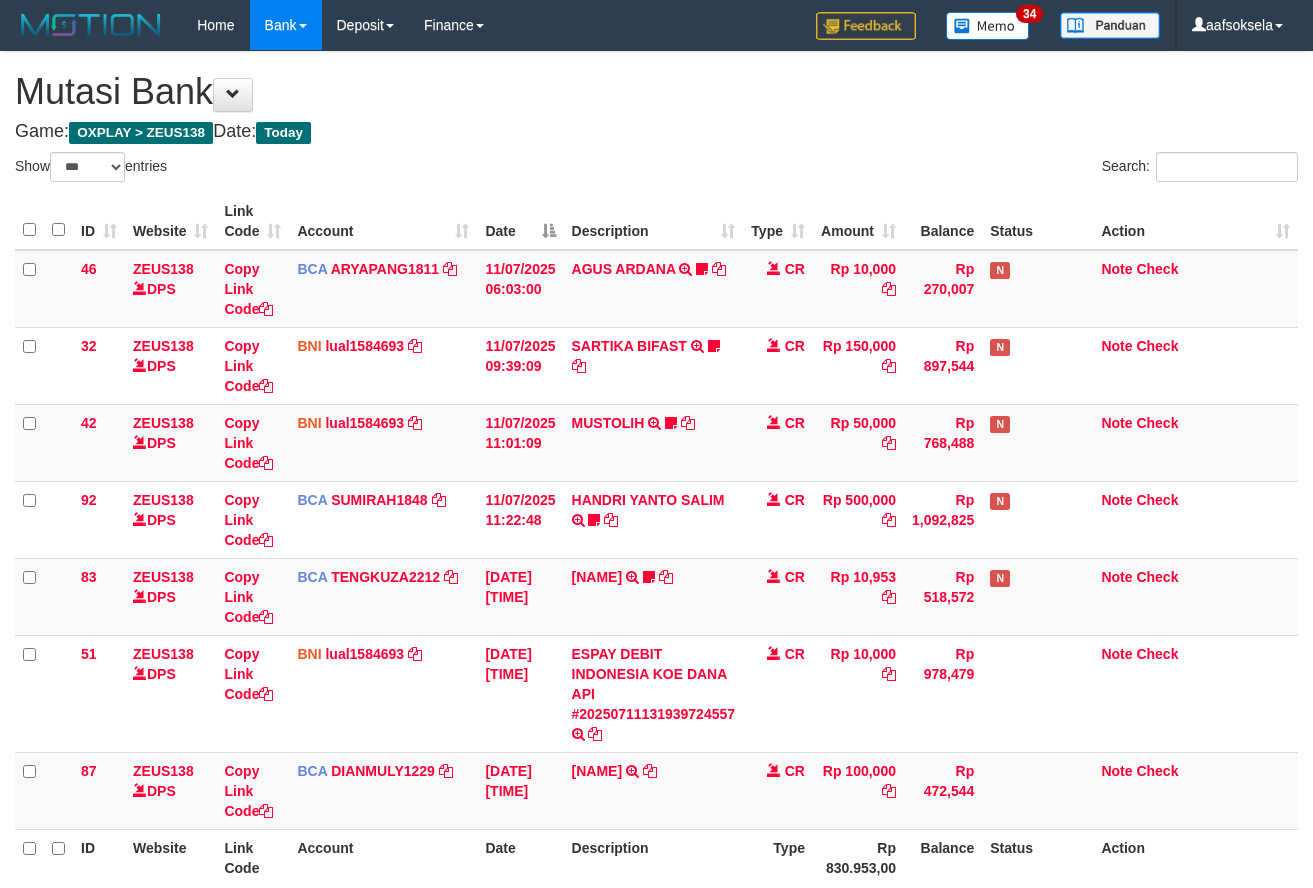 select on "***" 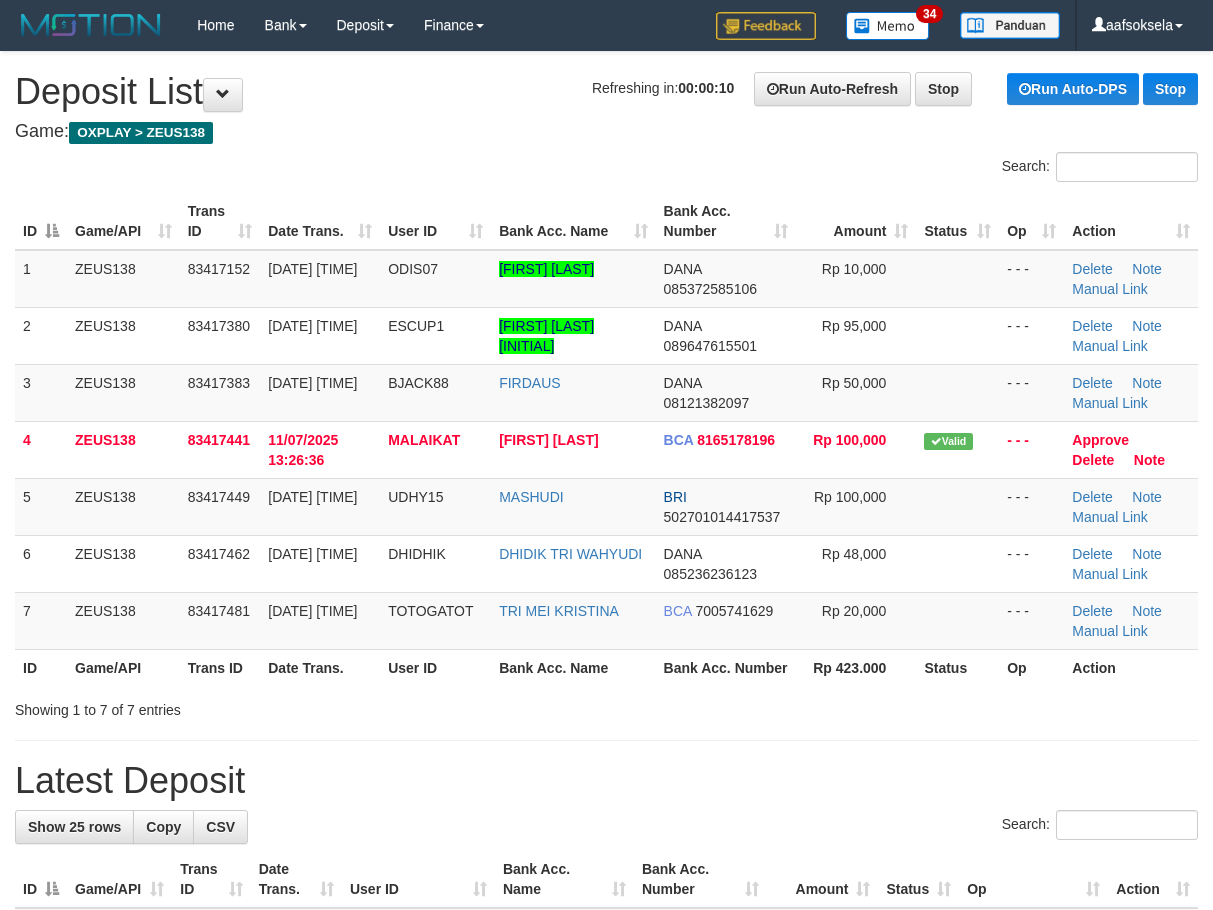 scroll, scrollTop: 0, scrollLeft: 0, axis: both 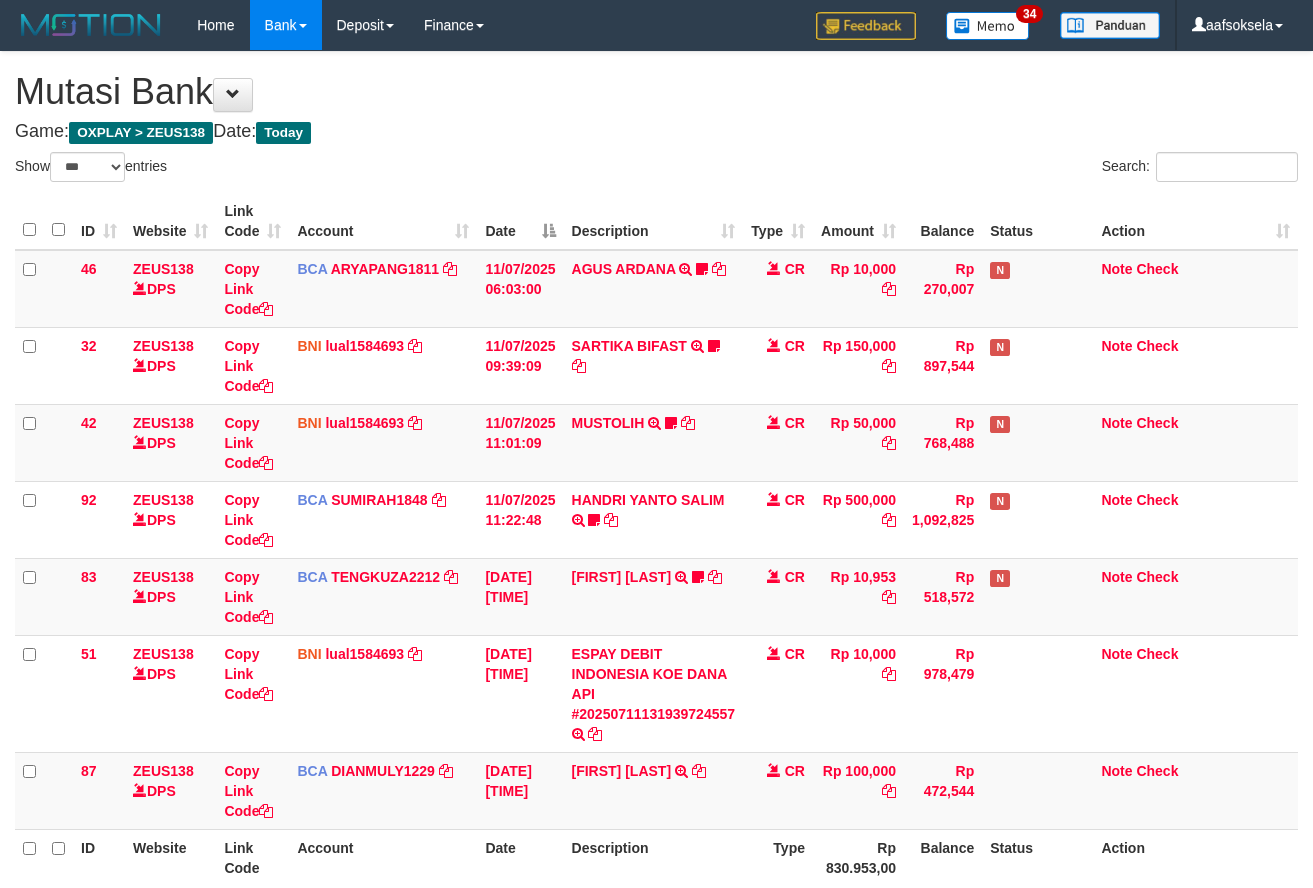 select on "***" 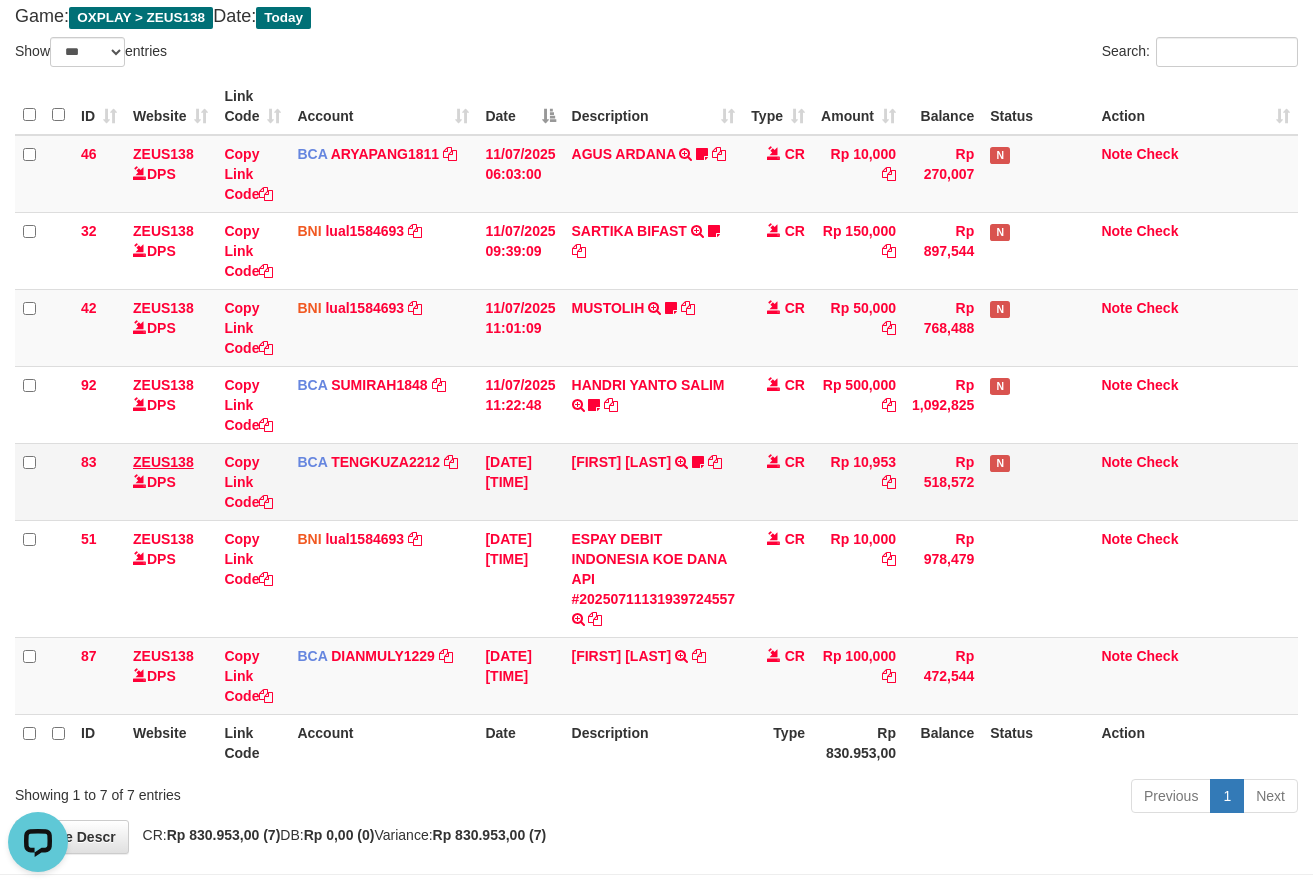 scroll, scrollTop: 0, scrollLeft: 0, axis: both 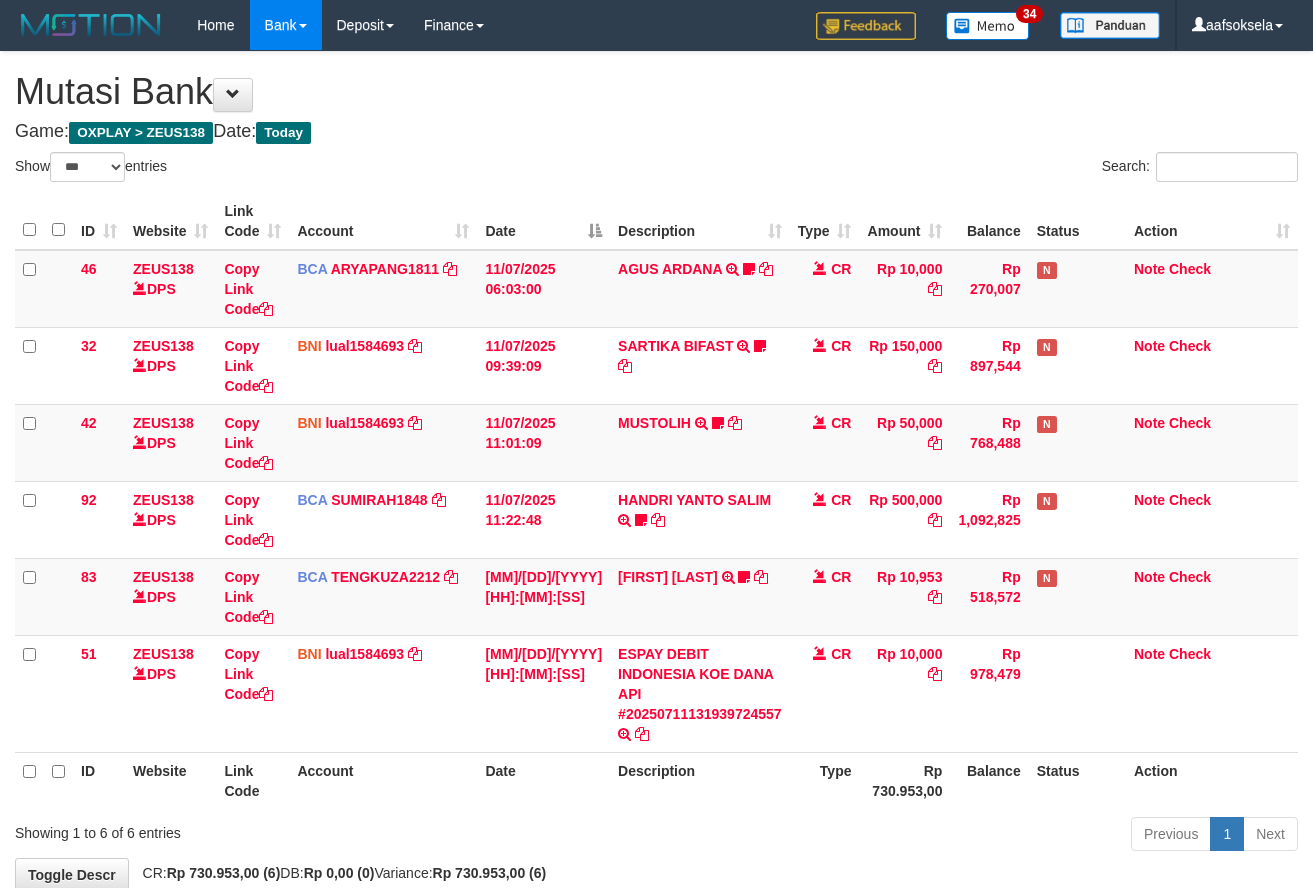 select on "***" 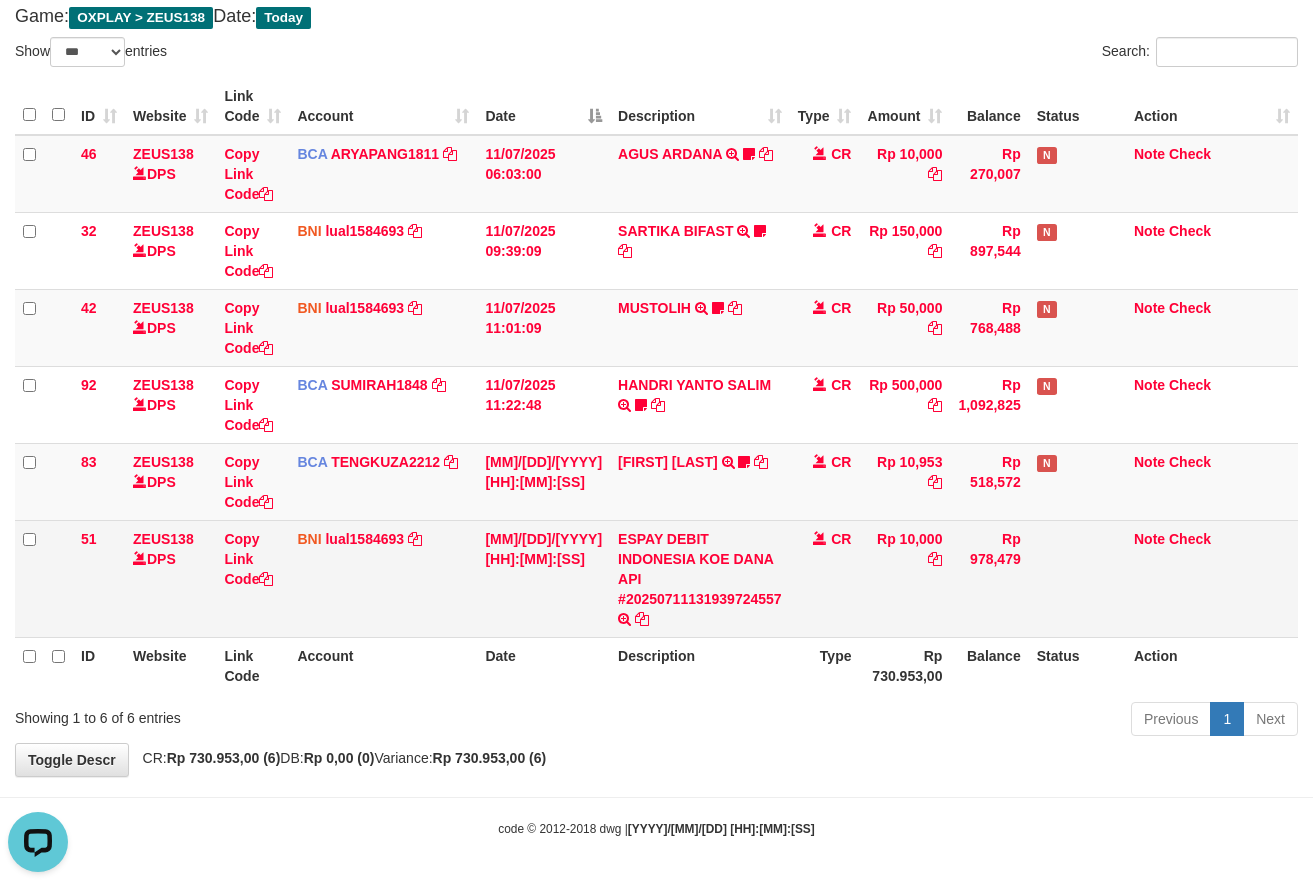scroll, scrollTop: 0, scrollLeft: 0, axis: both 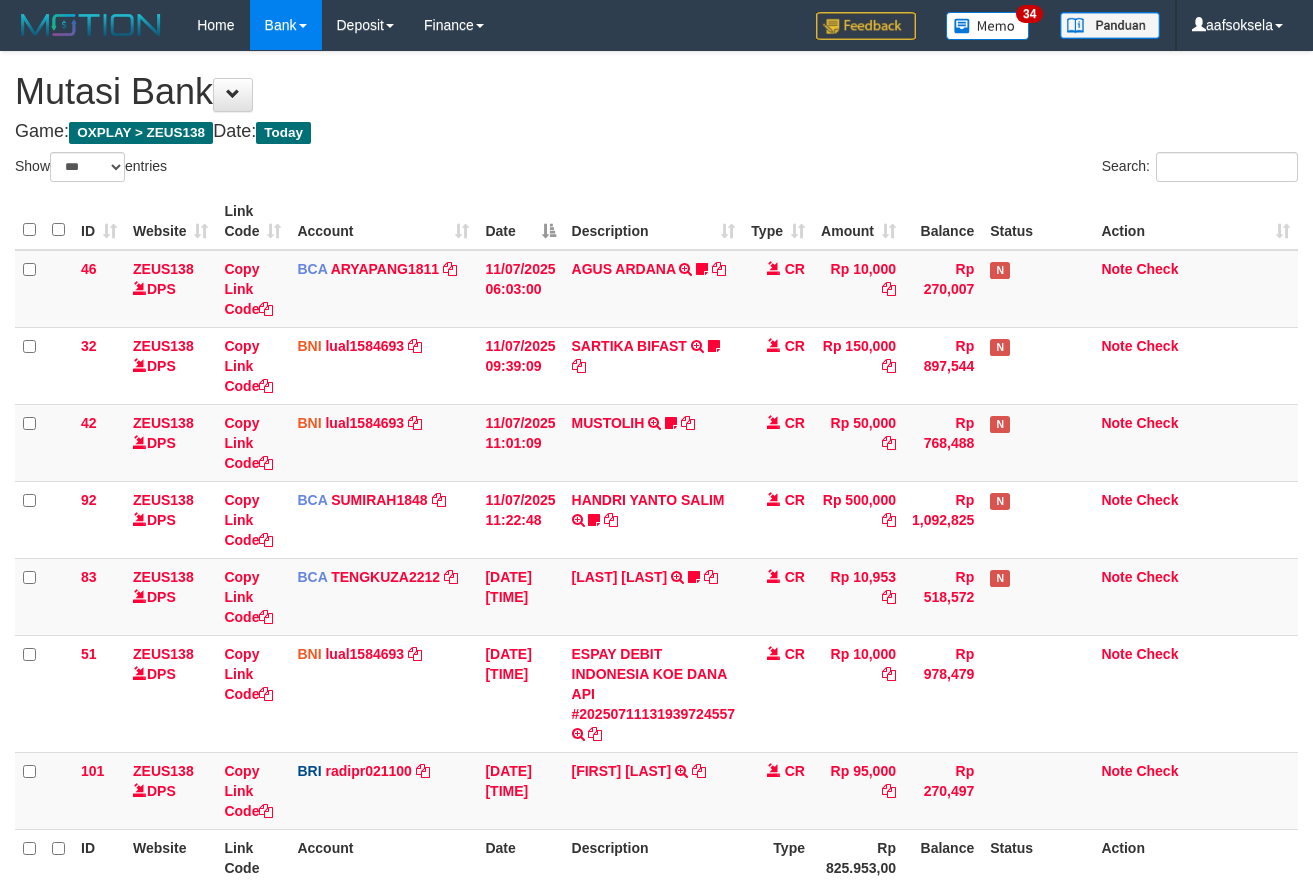 select on "***" 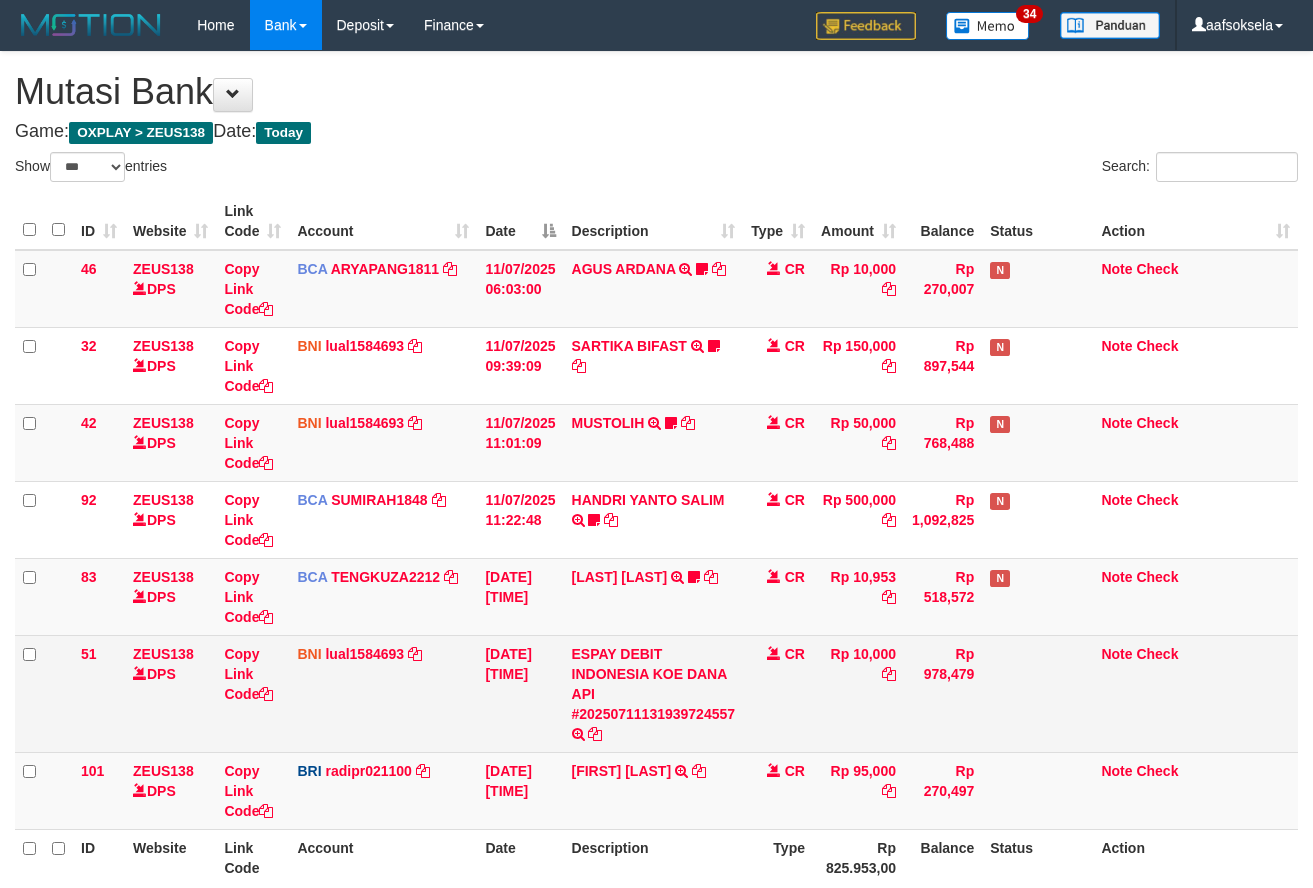 scroll, scrollTop: 103, scrollLeft: 0, axis: vertical 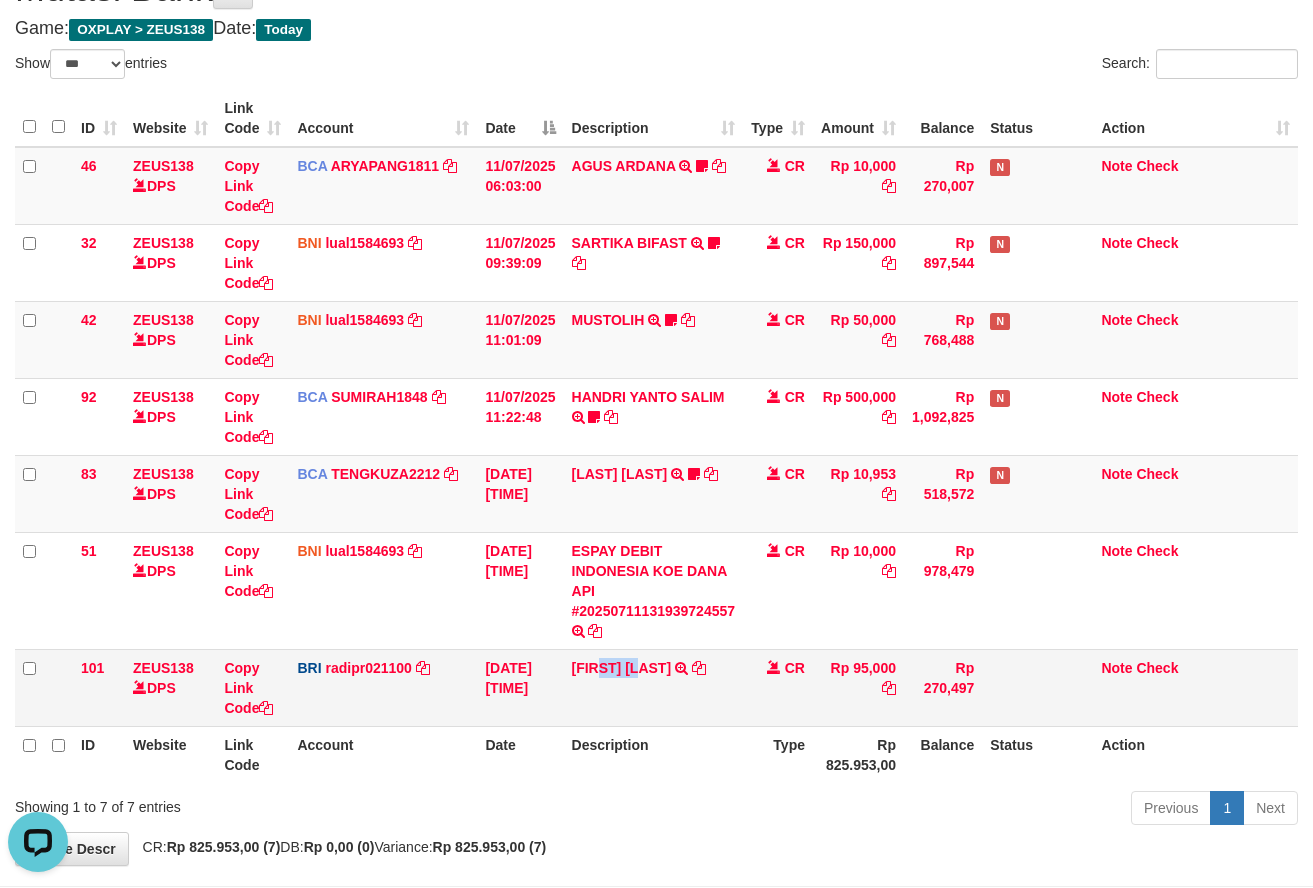 drag, startPoint x: 612, startPoint y: 654, endPoint x: 658, endPoint y: 655, distance: 46.010868 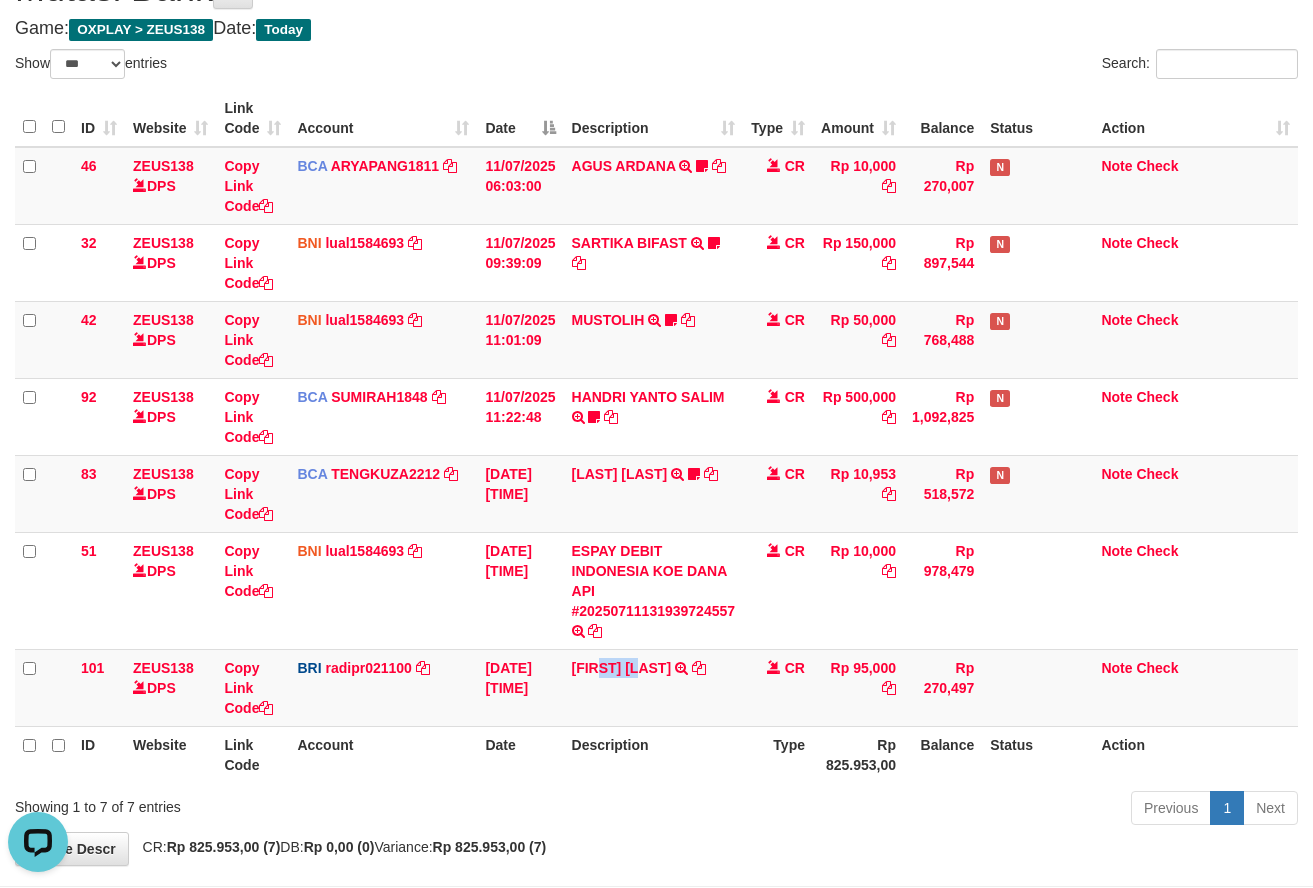 copy on "[NAME]" 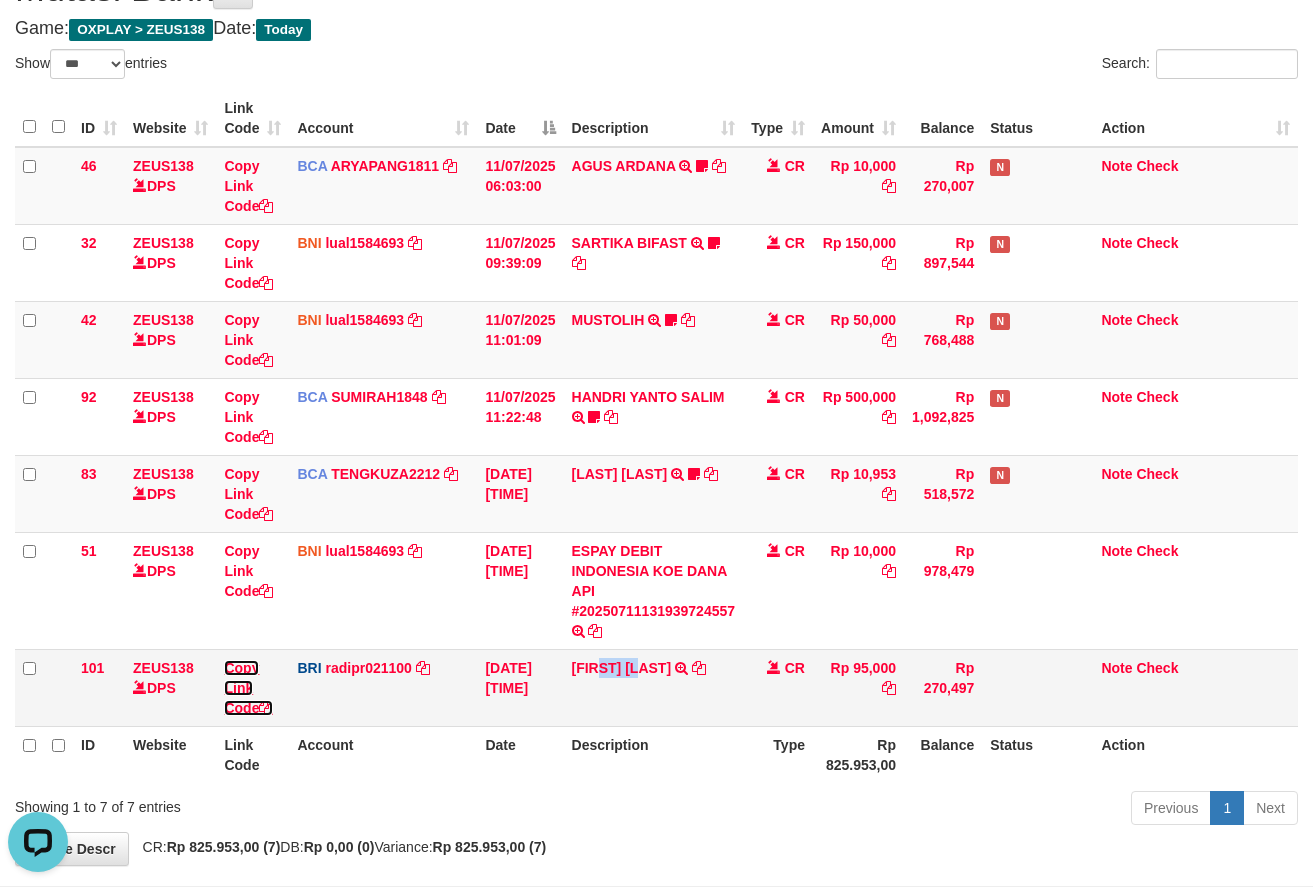 click on "Copy Link Code" at bounding box center (248, 688) 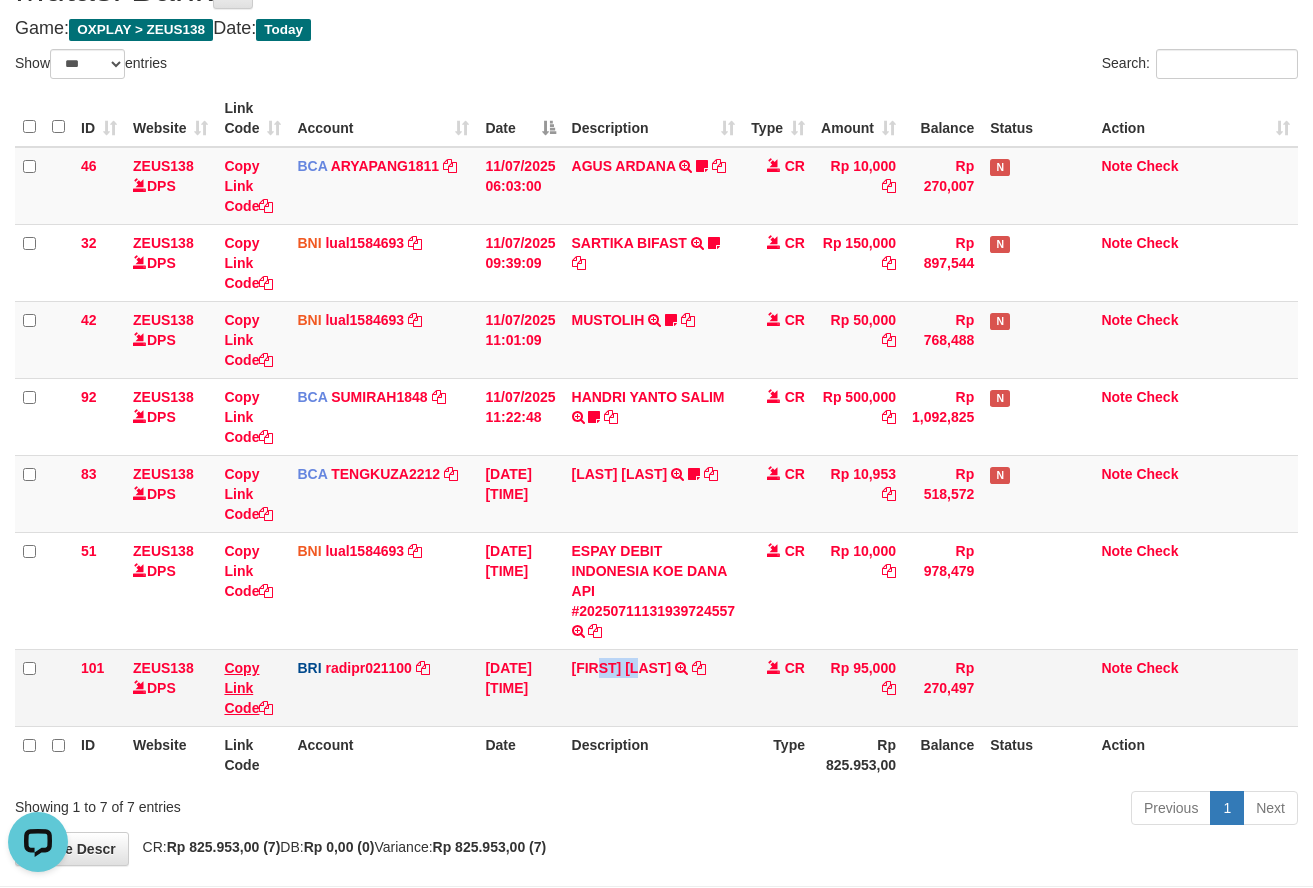 copy on "GABRI" 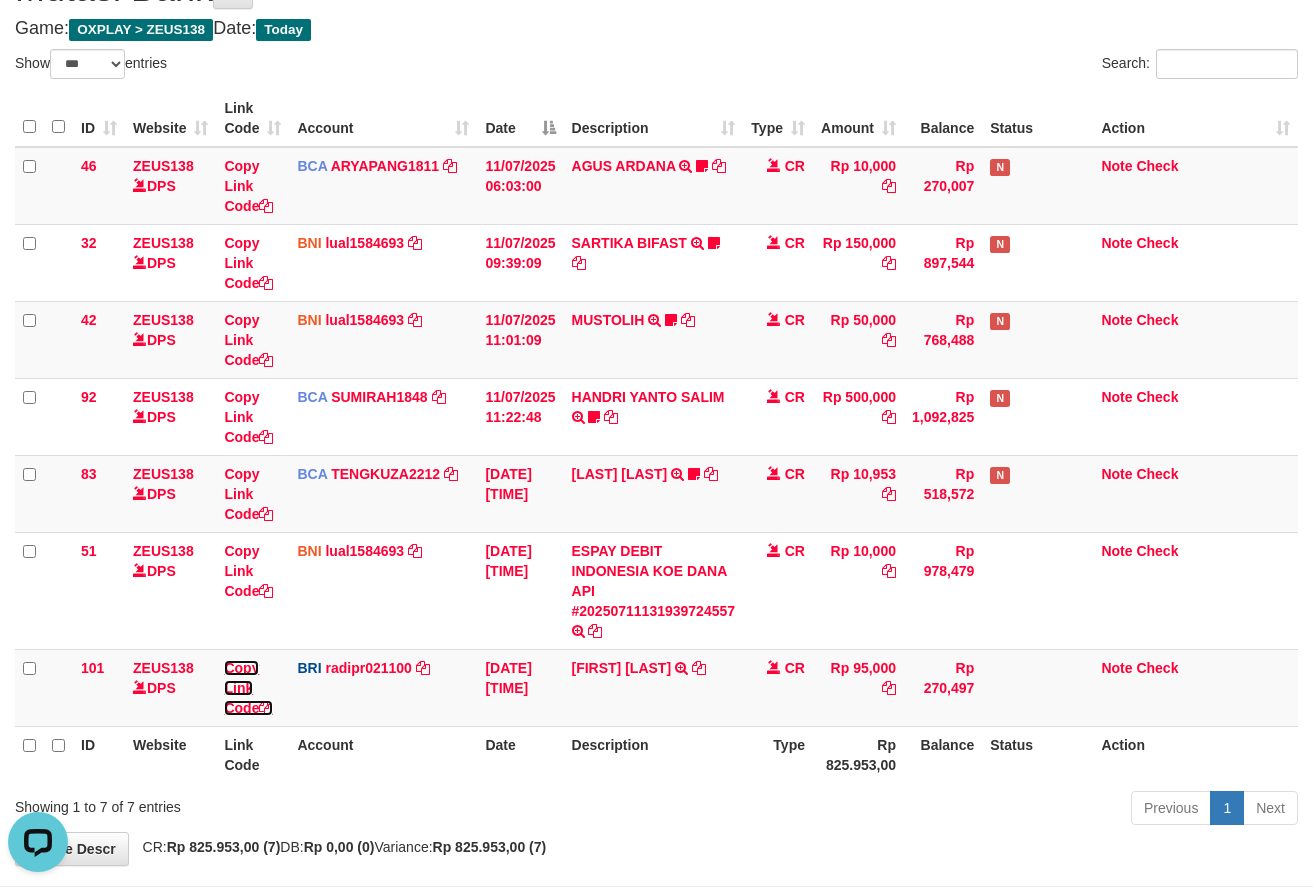 drag, startPoint x: 238, startPoint y: 673, endPoint x: 1319, endPoint y: 465, distance: 1100.8292 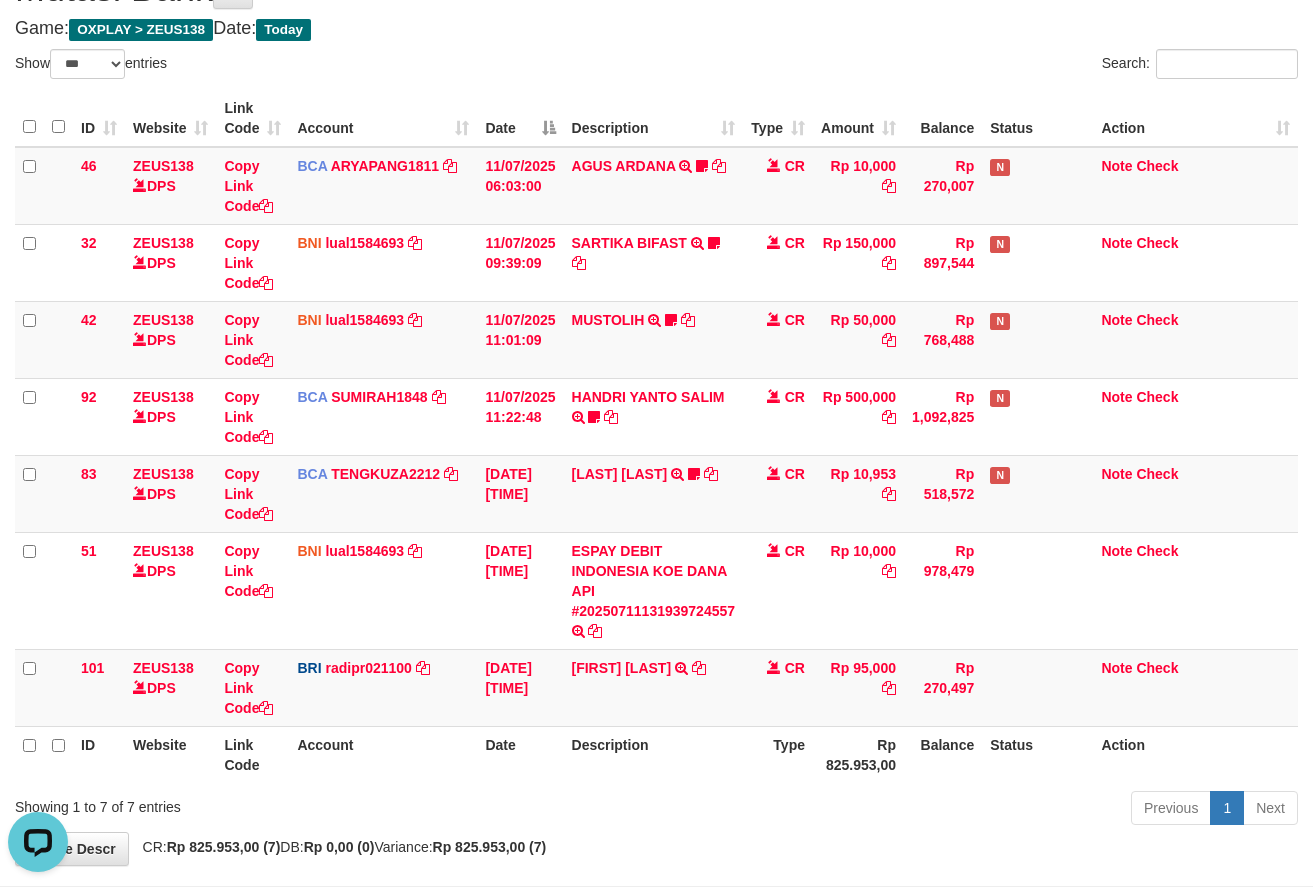 scroll, scrollTop: 0, scrollLeft: 0, axis: both 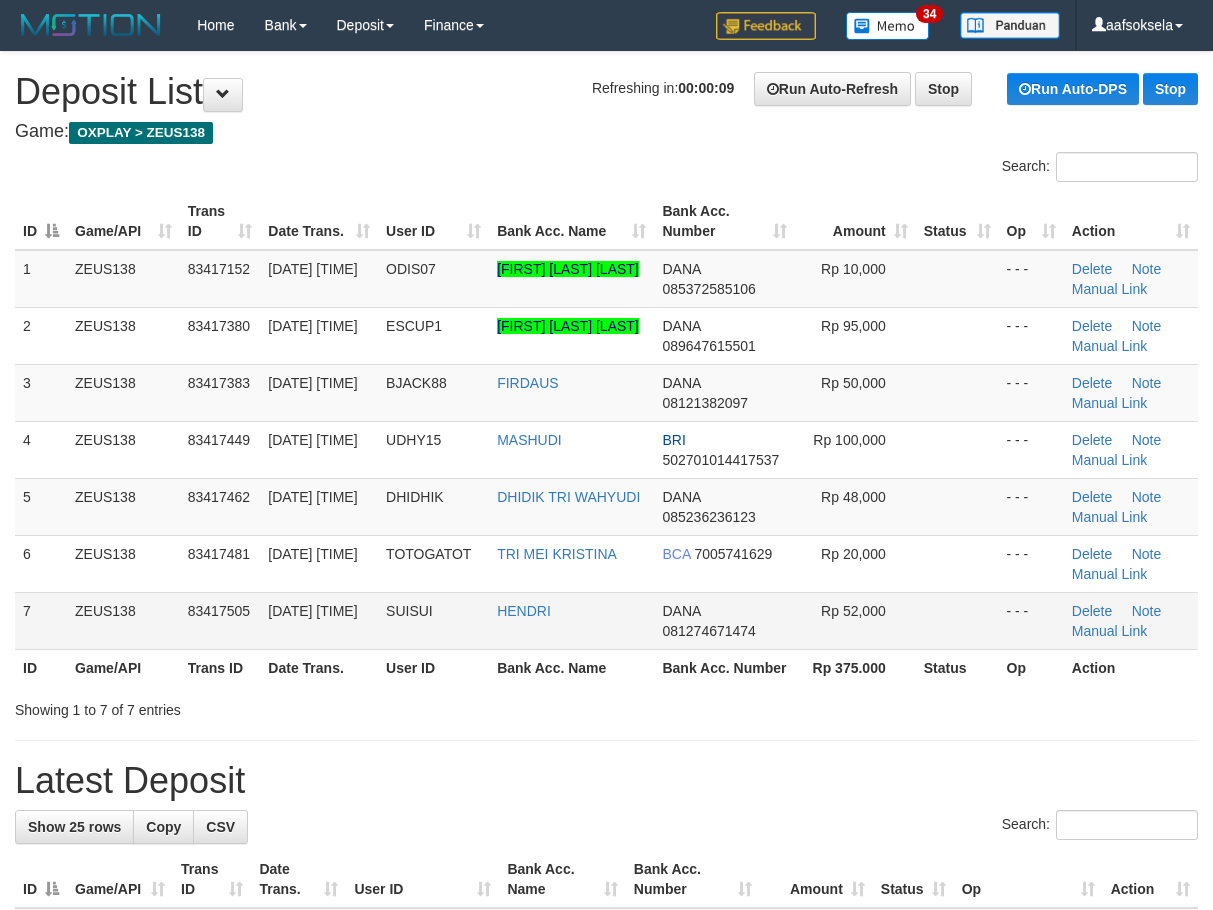 click on "83417505" at bounding box center [220, 620] 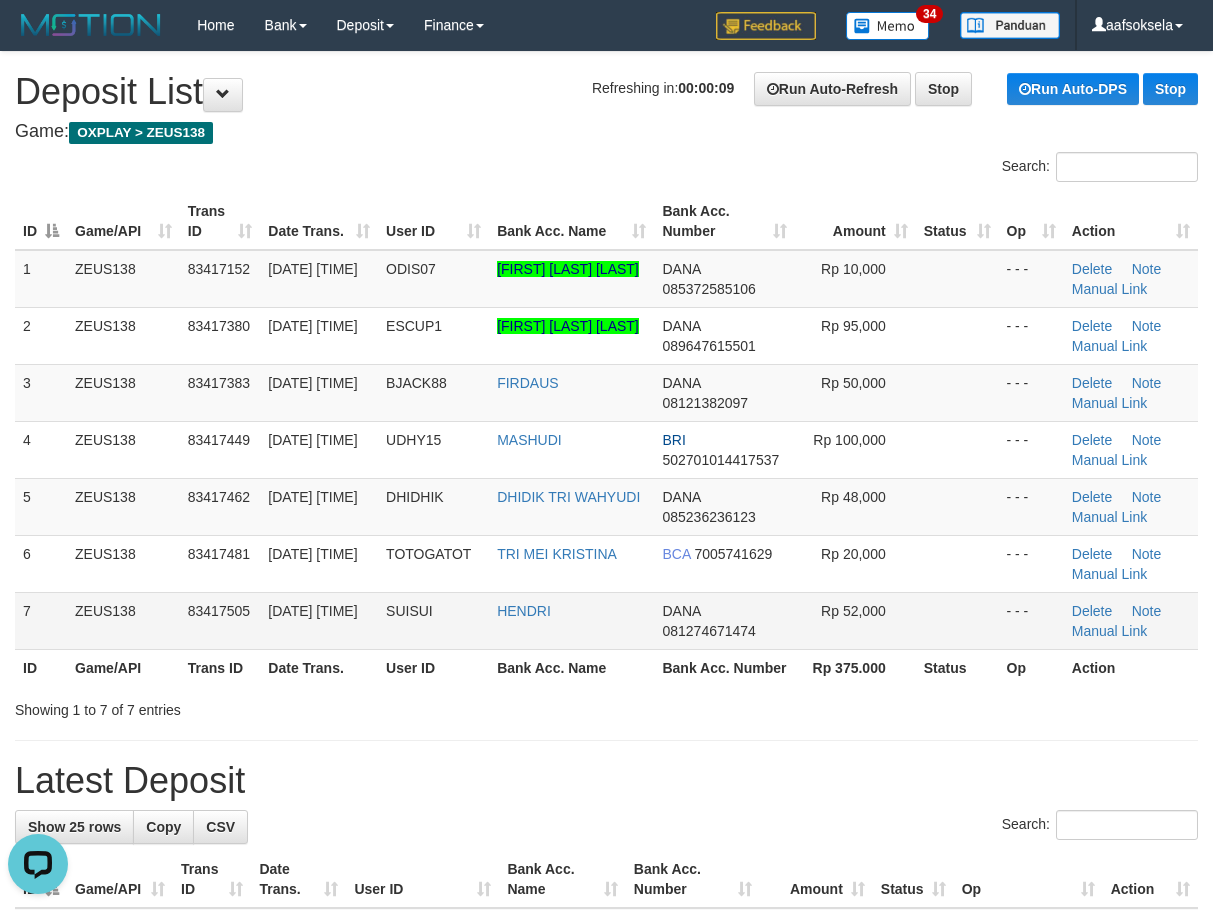 scroll, scrollTop: 0, scrollLeft: 0, axis: both 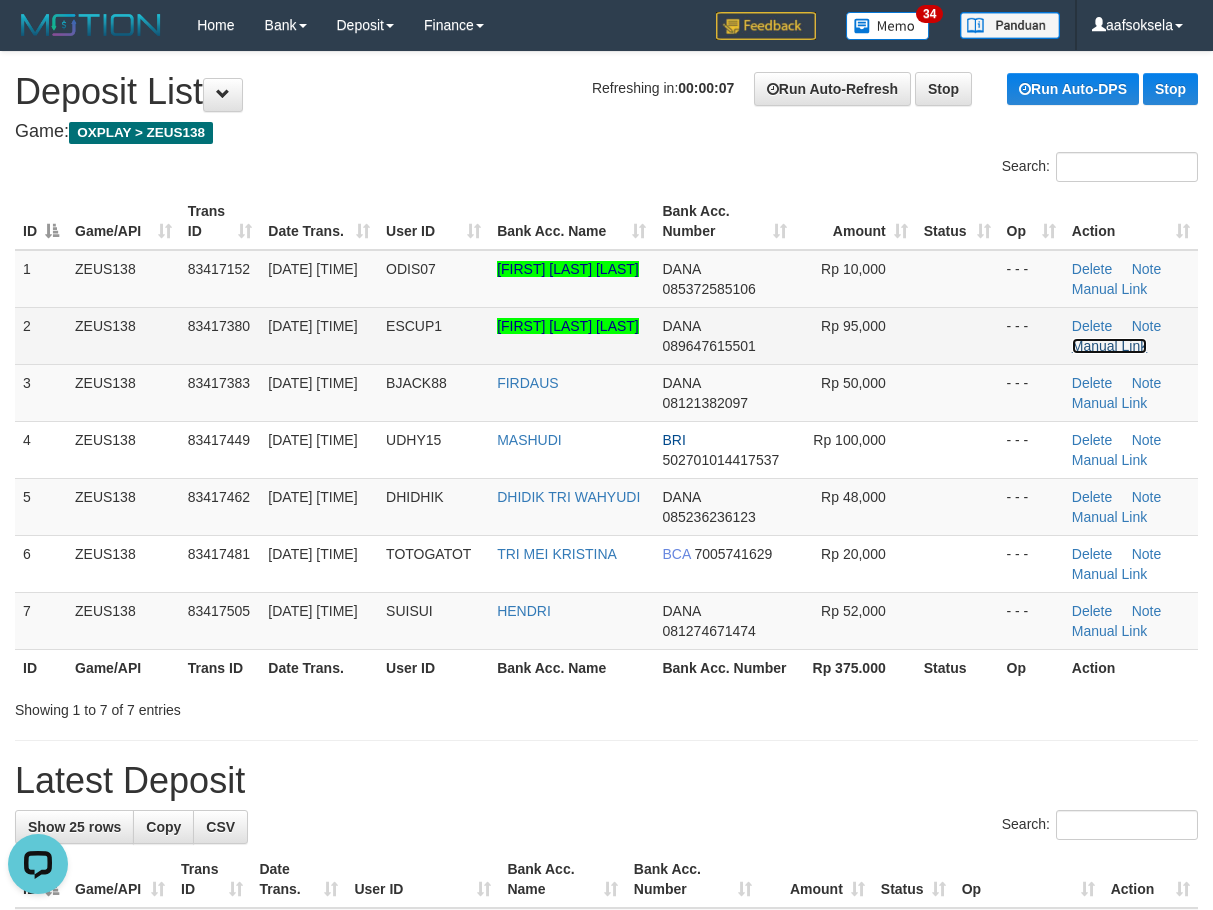click on "Manual Link" at bounding box center (1110, 346) 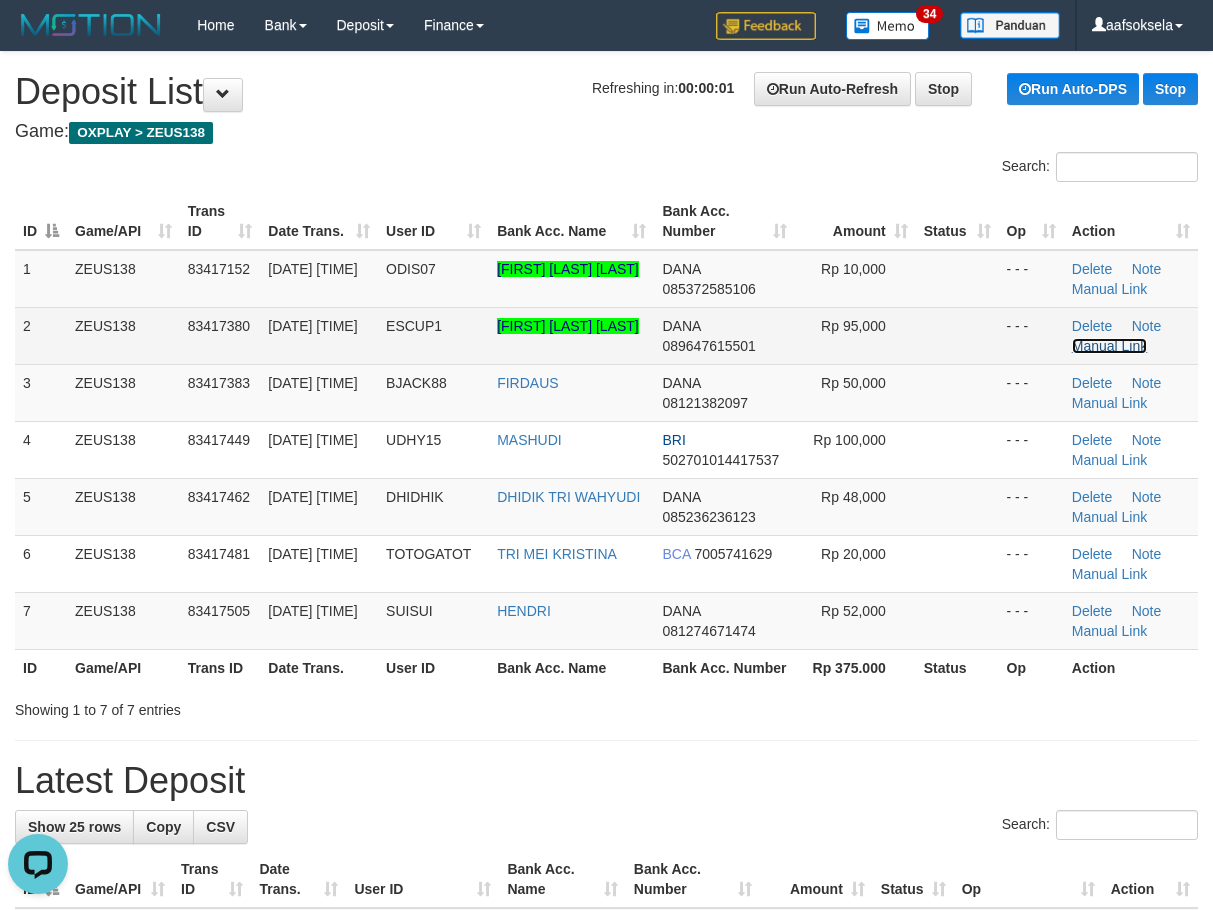 click on "Manual Link" at bounding box center [1110, 346] 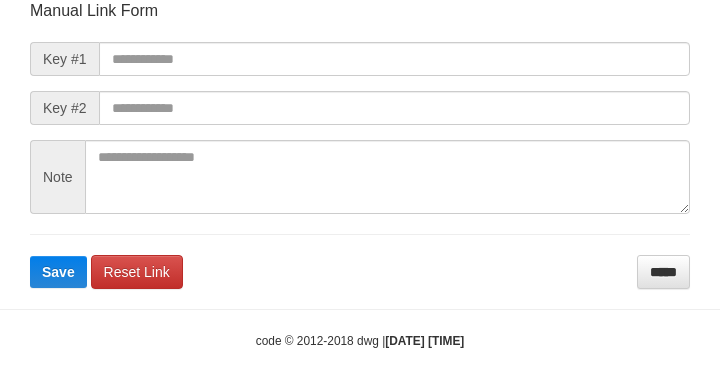 scroll, scrollTop: 233, scrollLeft: 0, axis: vertical 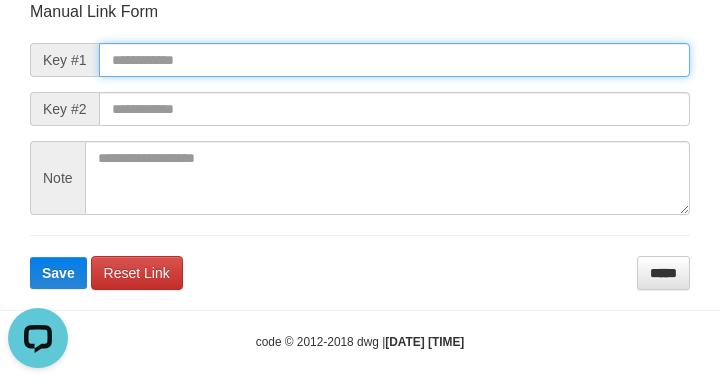 click at bounding box center [394, 60] 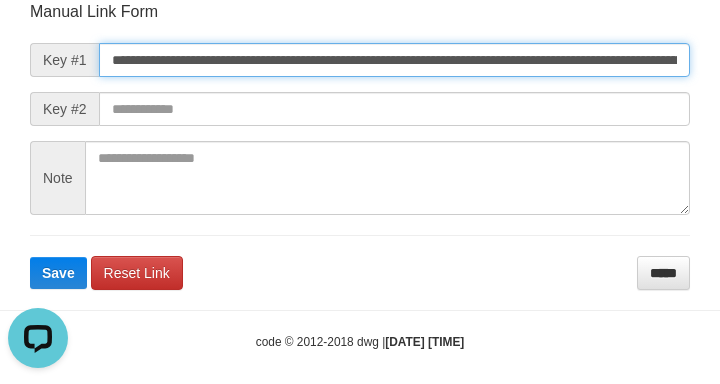 scroll, scrollTop: 0, scrollLeft: 1419, axis: horizontal 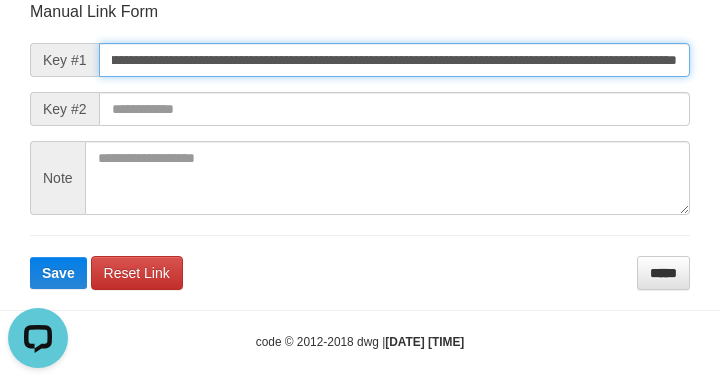 type on "**********" 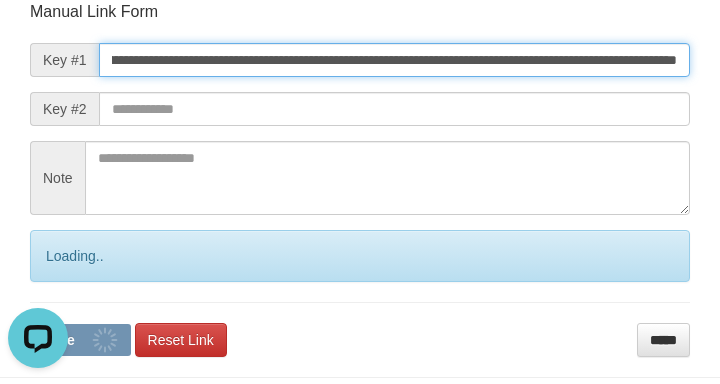 click on "Save" at bounding box center (80, 340) 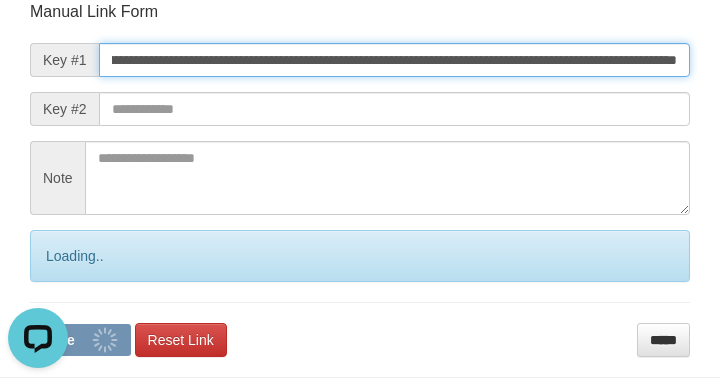 click on "Save" at bounding box center (80, 340) 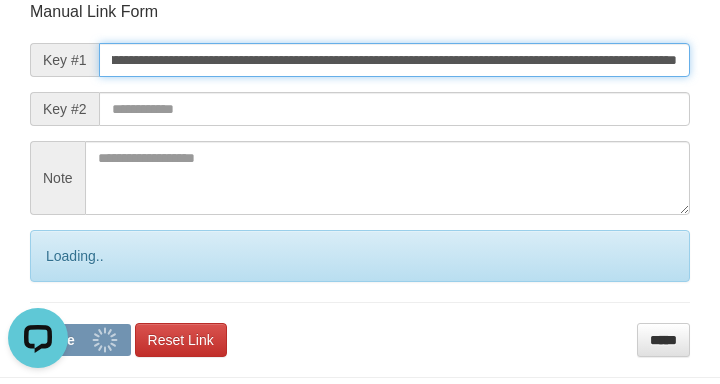 click on "Save" at bounding box center [80, 340] 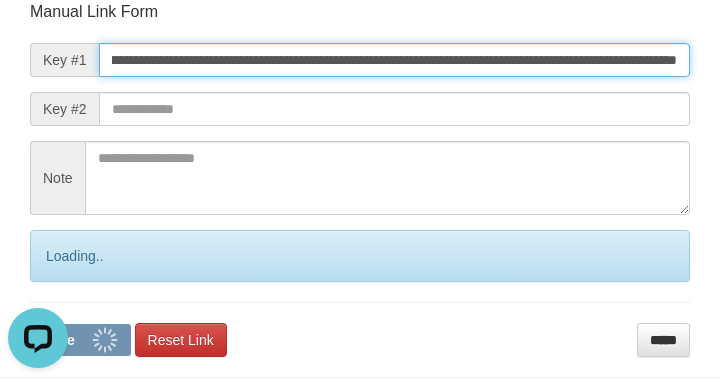 click on "Save" at bounding box center (80, 340) 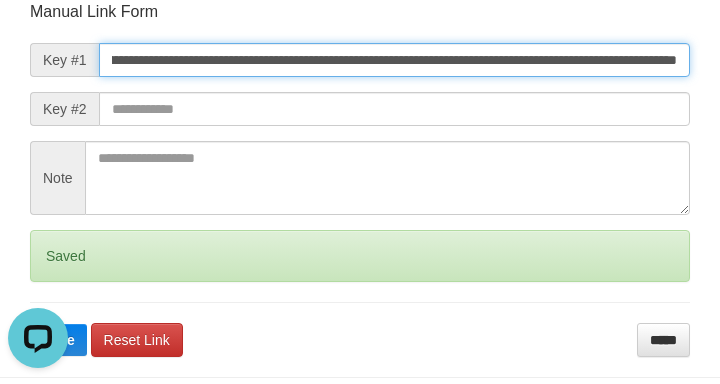 click on "Save" at bounding box center [58, 340] 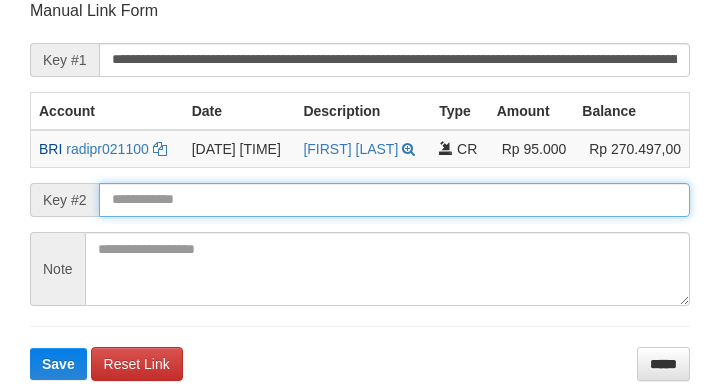 click at bounding box center (394, 200) 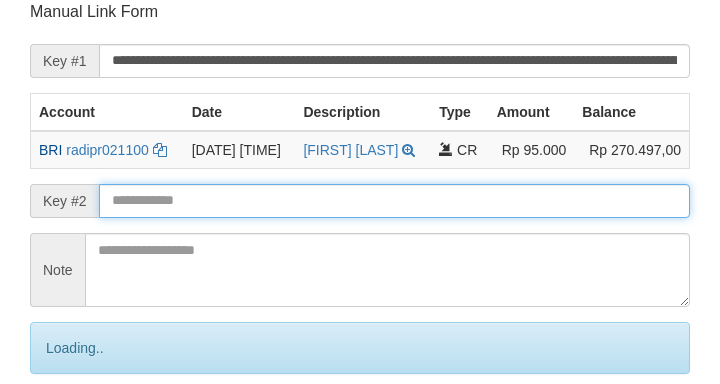 click on "Save" at bounding box center (80, 432) 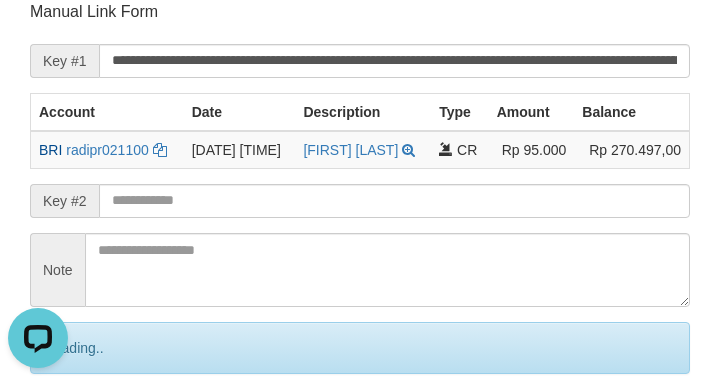 scroll, scrollTop: 0, scrollLeft: 0, axis: both 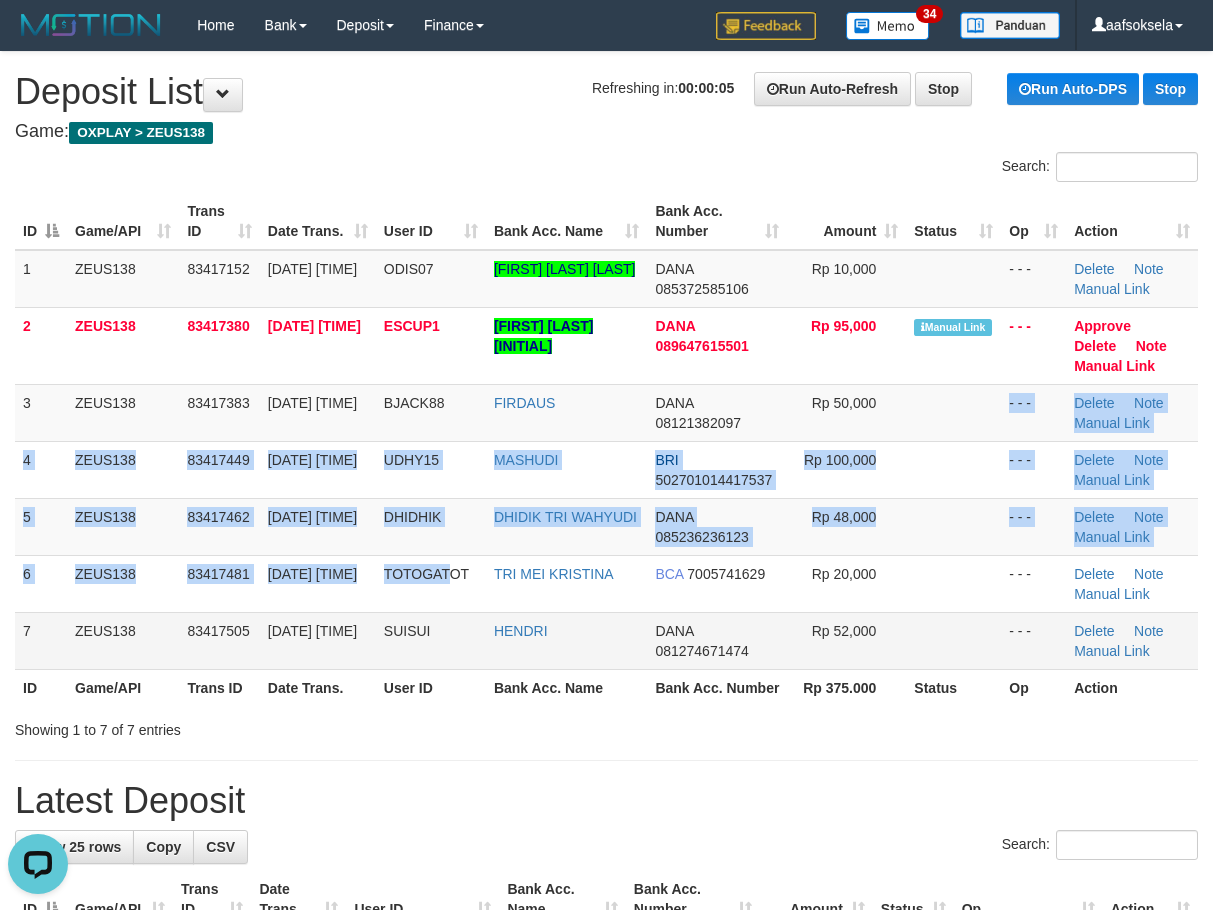 drag, startPoint x: 967, startPoint y: 422, endPoint x: 245, endPoint y: 626, distance: 750.2666 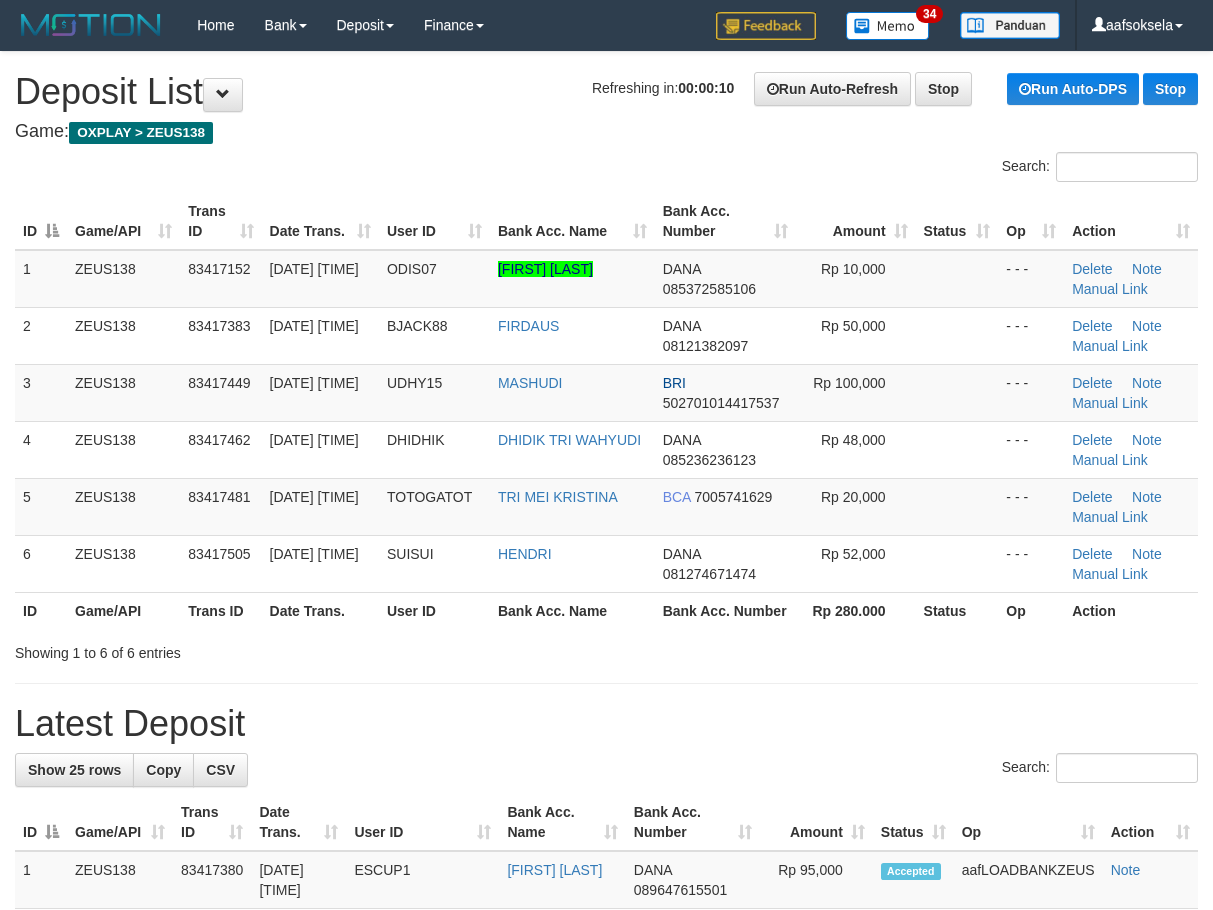 scroll, scrollTop: 0, scrollLeft: 0, axis: both 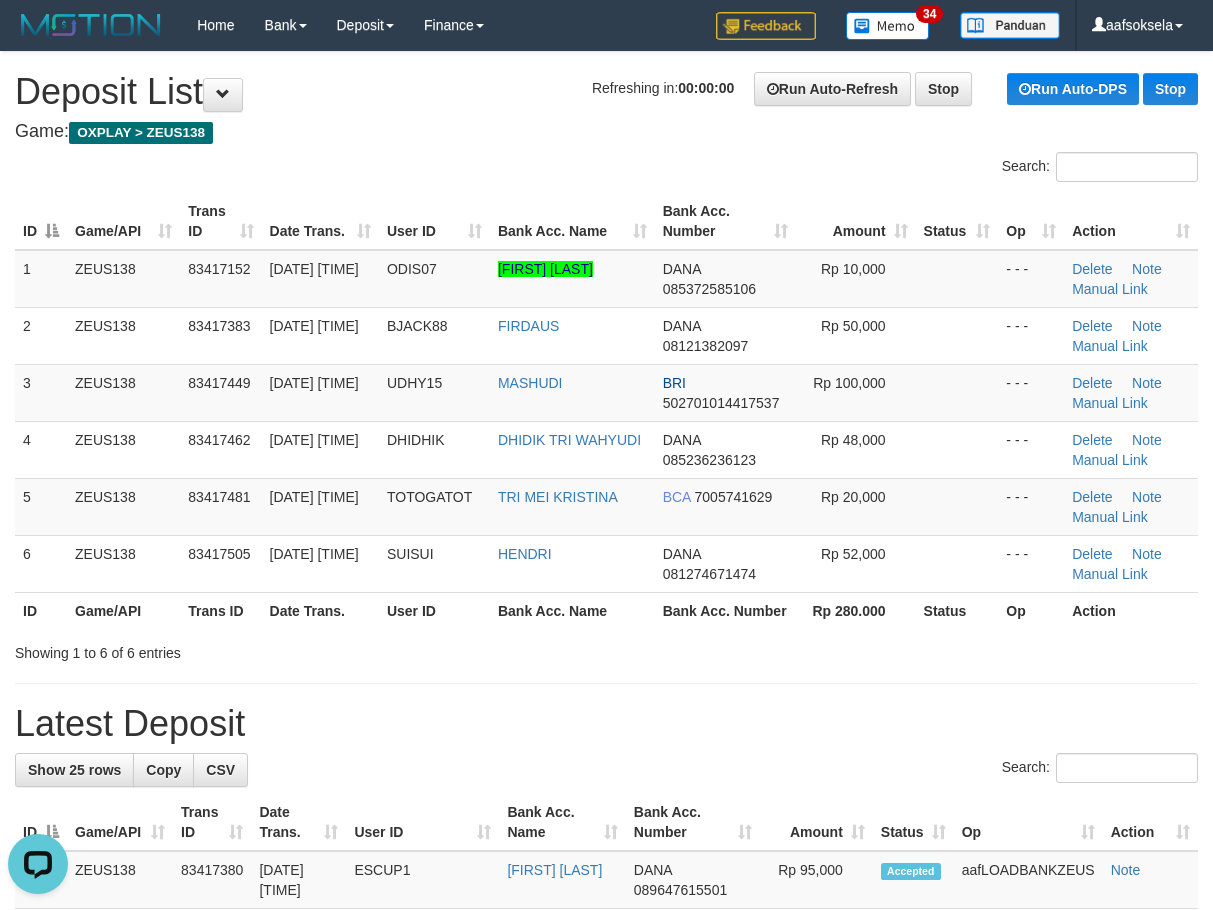 drag, startPoint x: 486, startPoint y: 658, endPoint x: 489, endPoint y: 668, distance: 10.440307 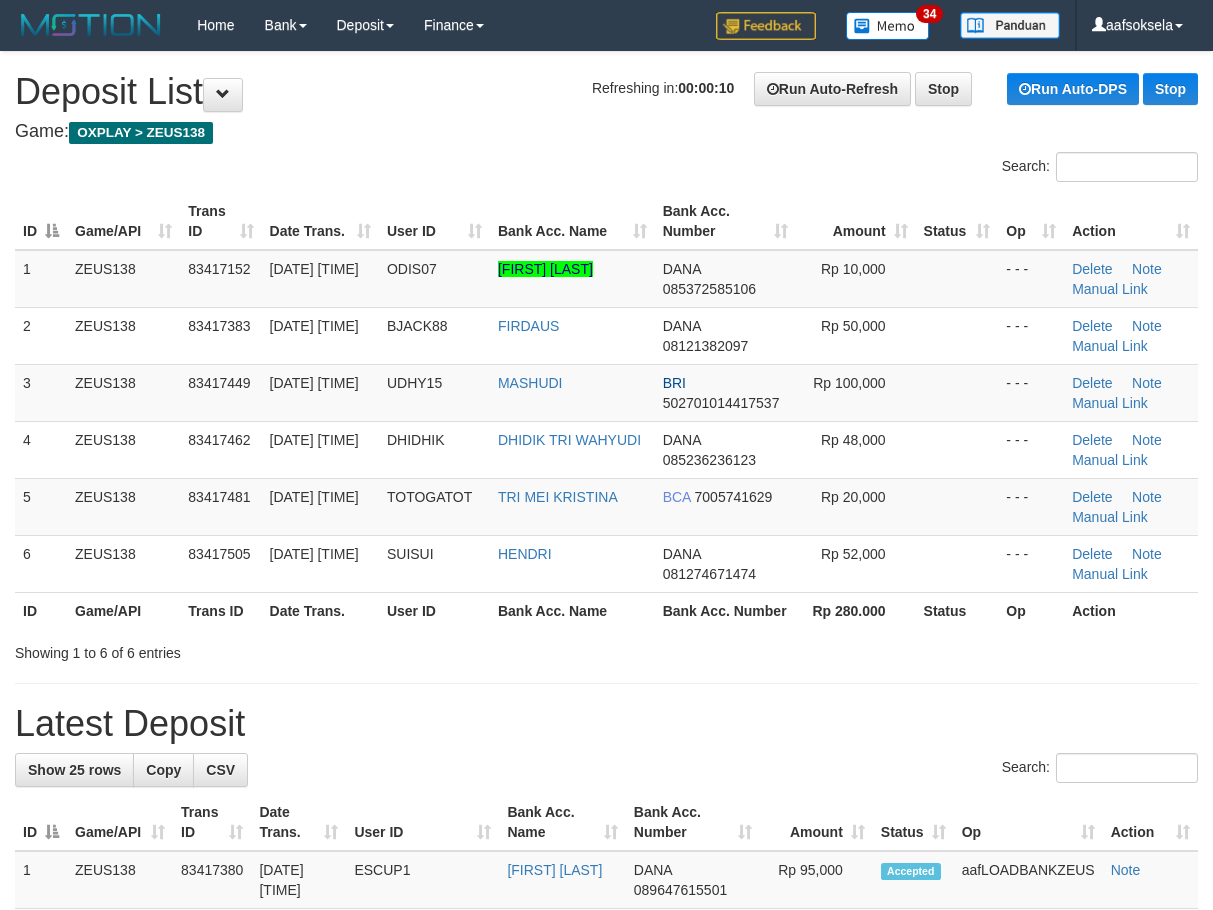 scroll, scrollTop: 0, scrollLeft: 0, axis: both 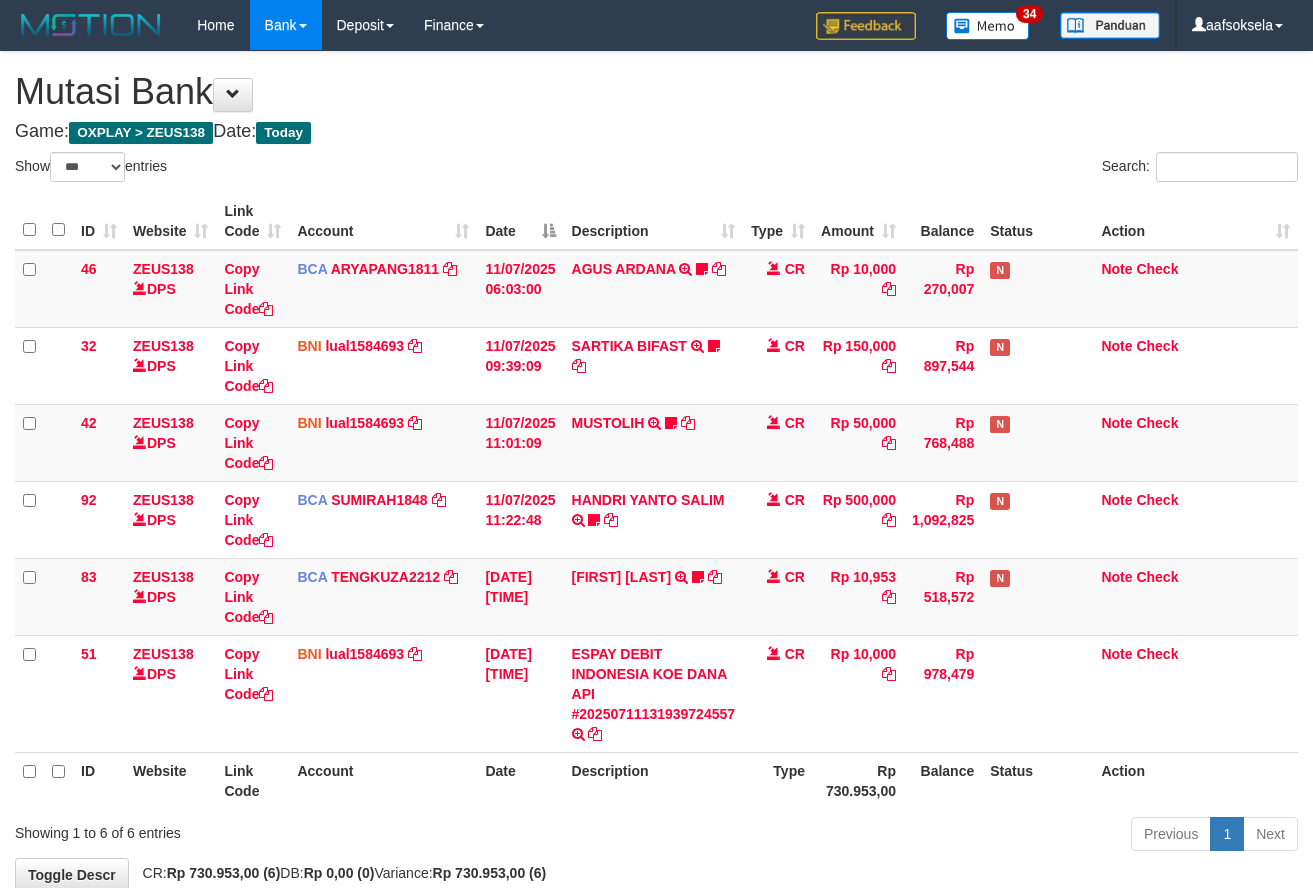 select on "***" 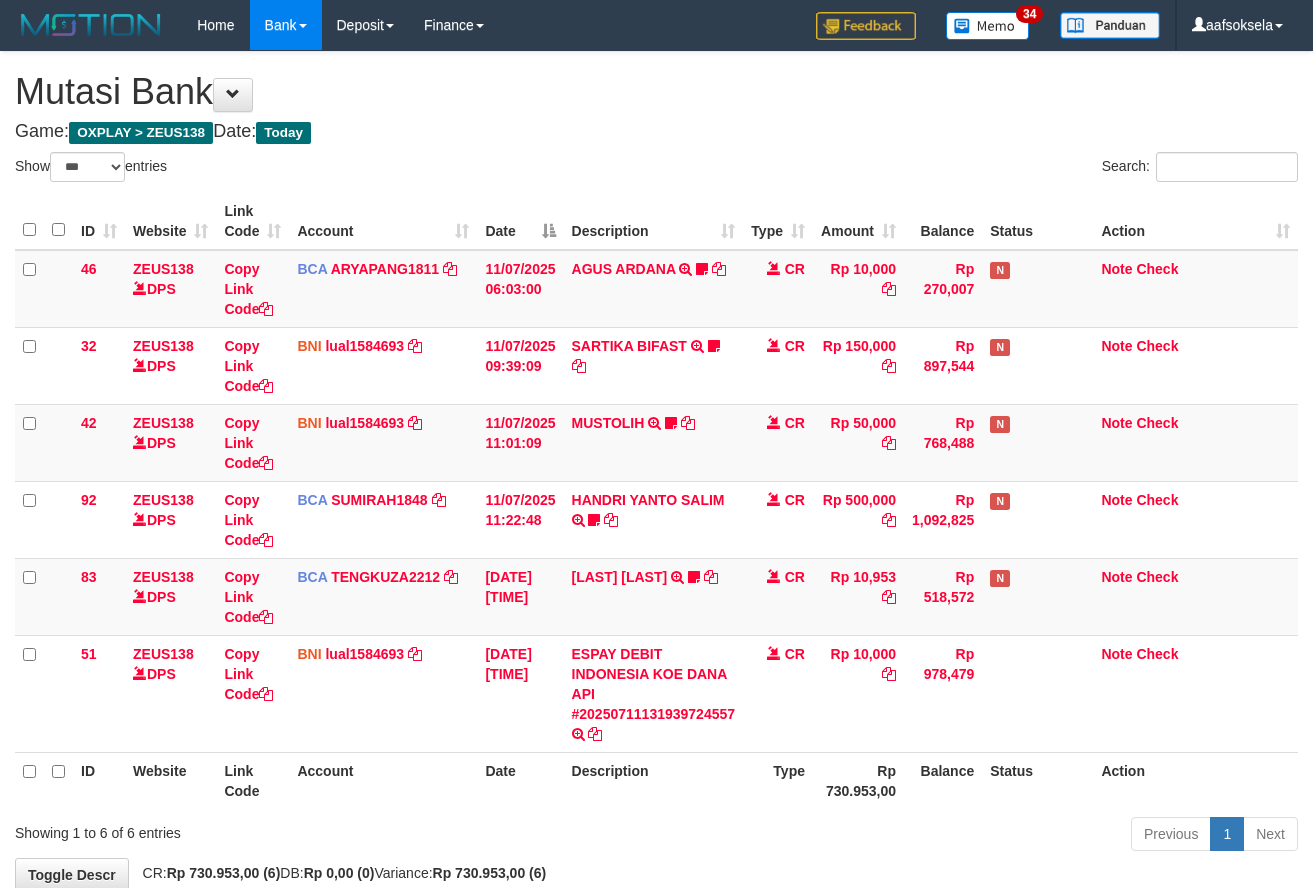 select on "***" 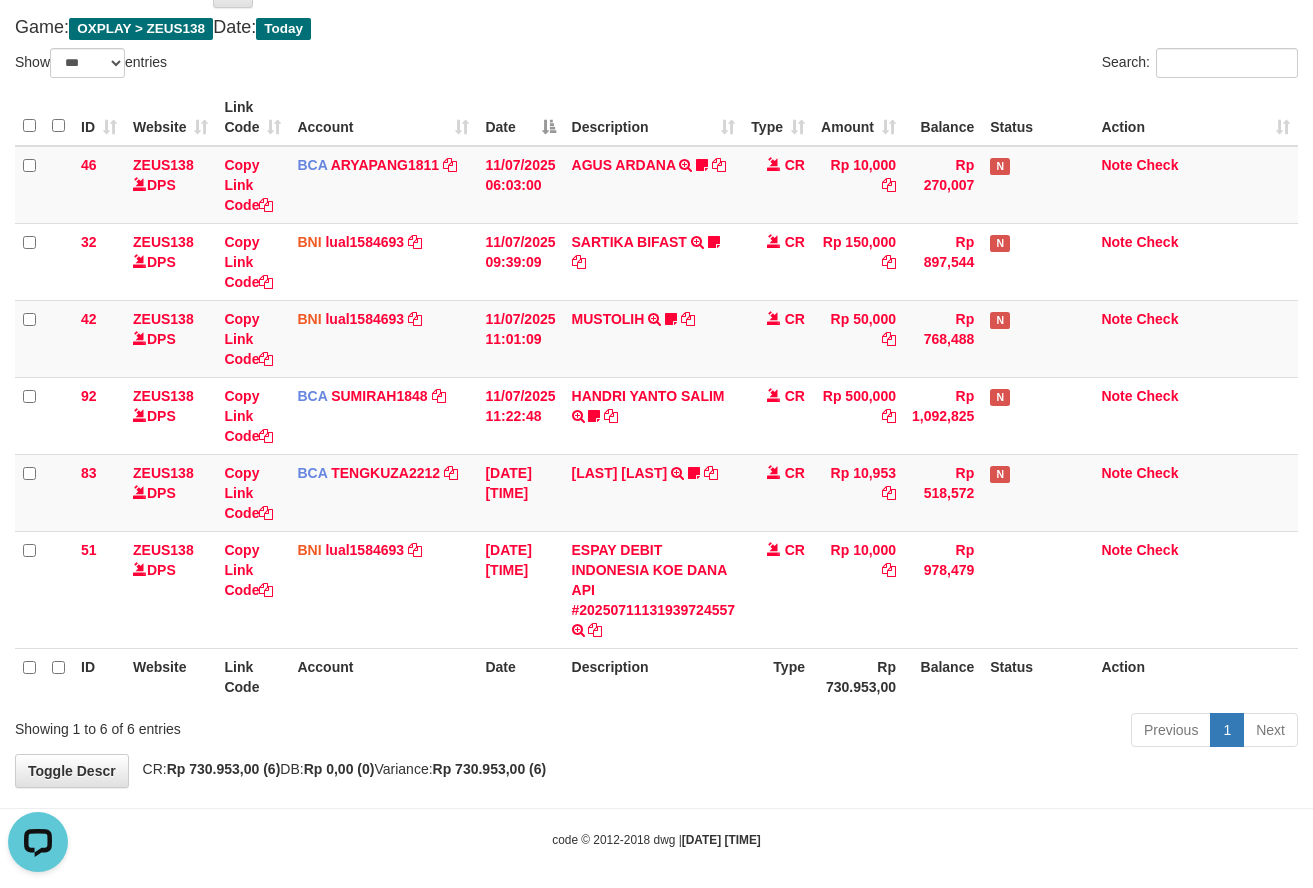 scroll, scrollTop: 0, scrollLeft: 0, axis: both 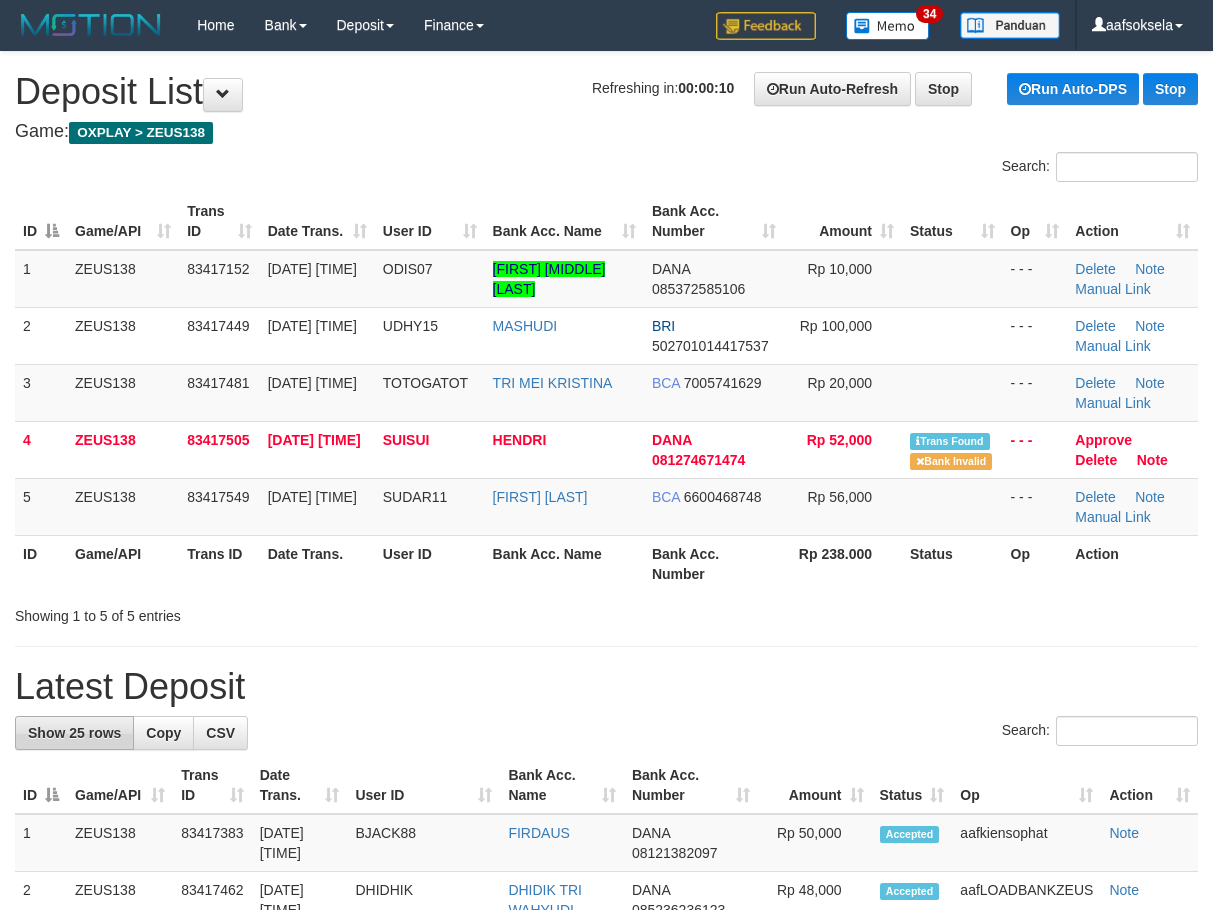 drag, startPoint x: 428, startPoint y: 646, endPoint x: 30, endPoint y: 731, distance: 406.97543 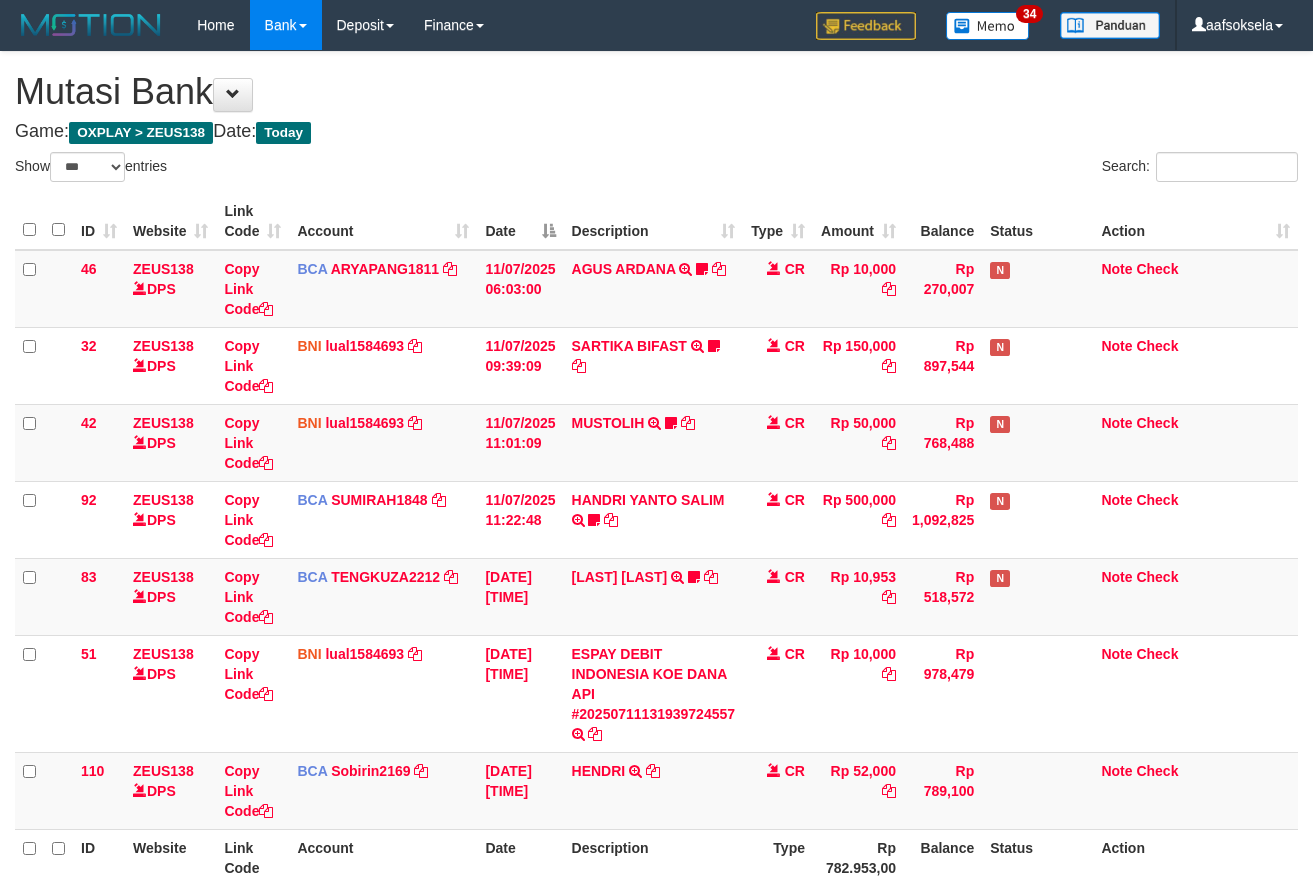 select on "***" 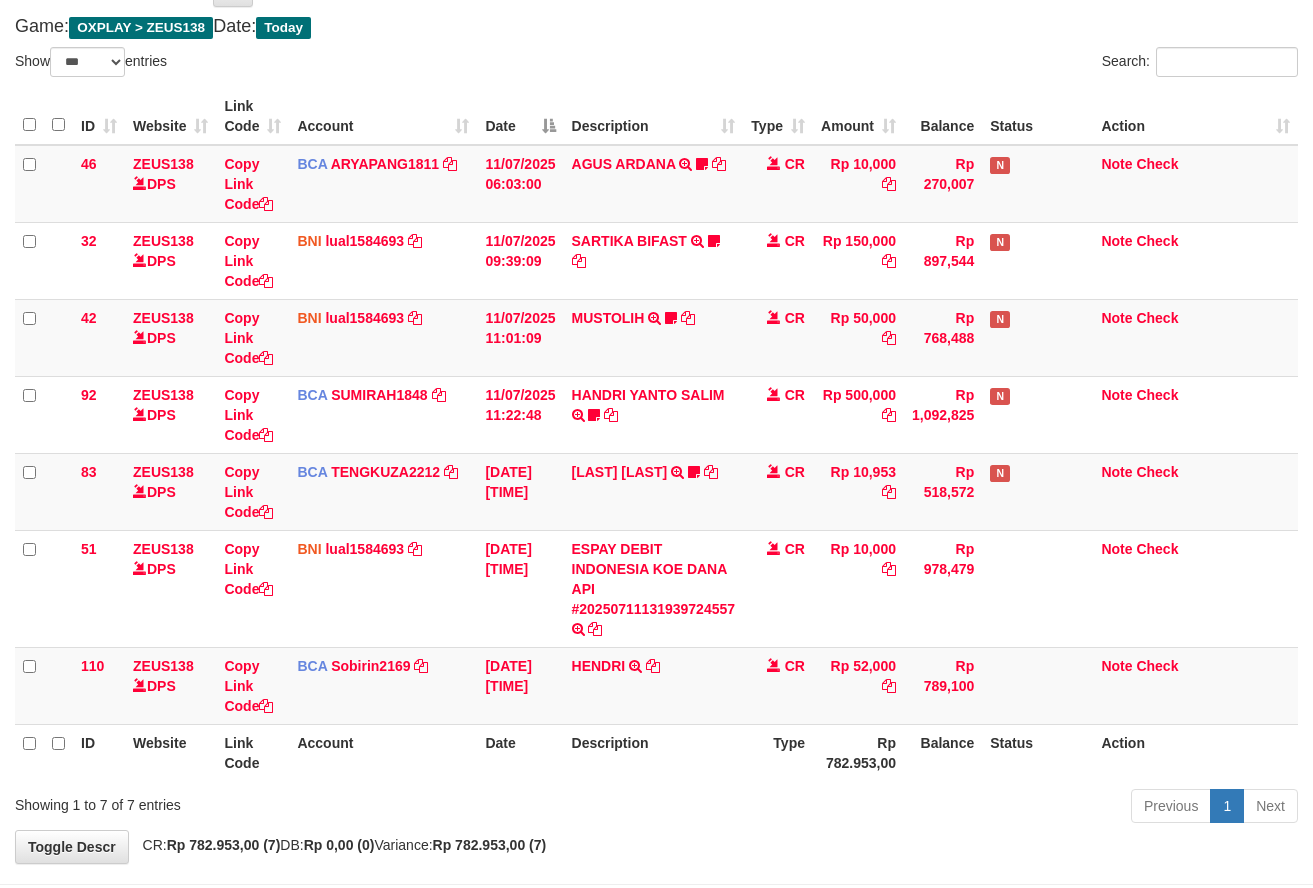 click on "Description" at bounding box center (654, 752) 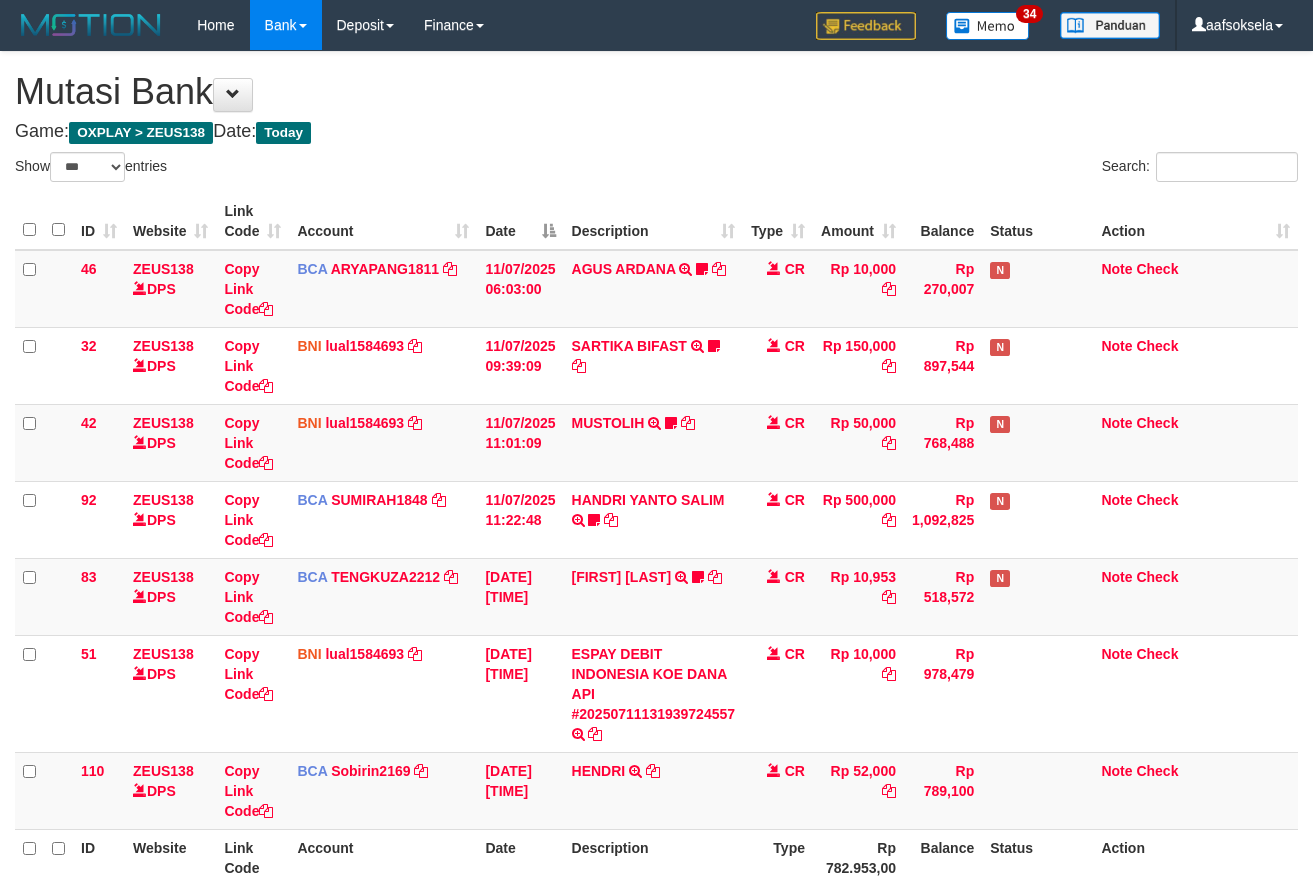 select on "***" 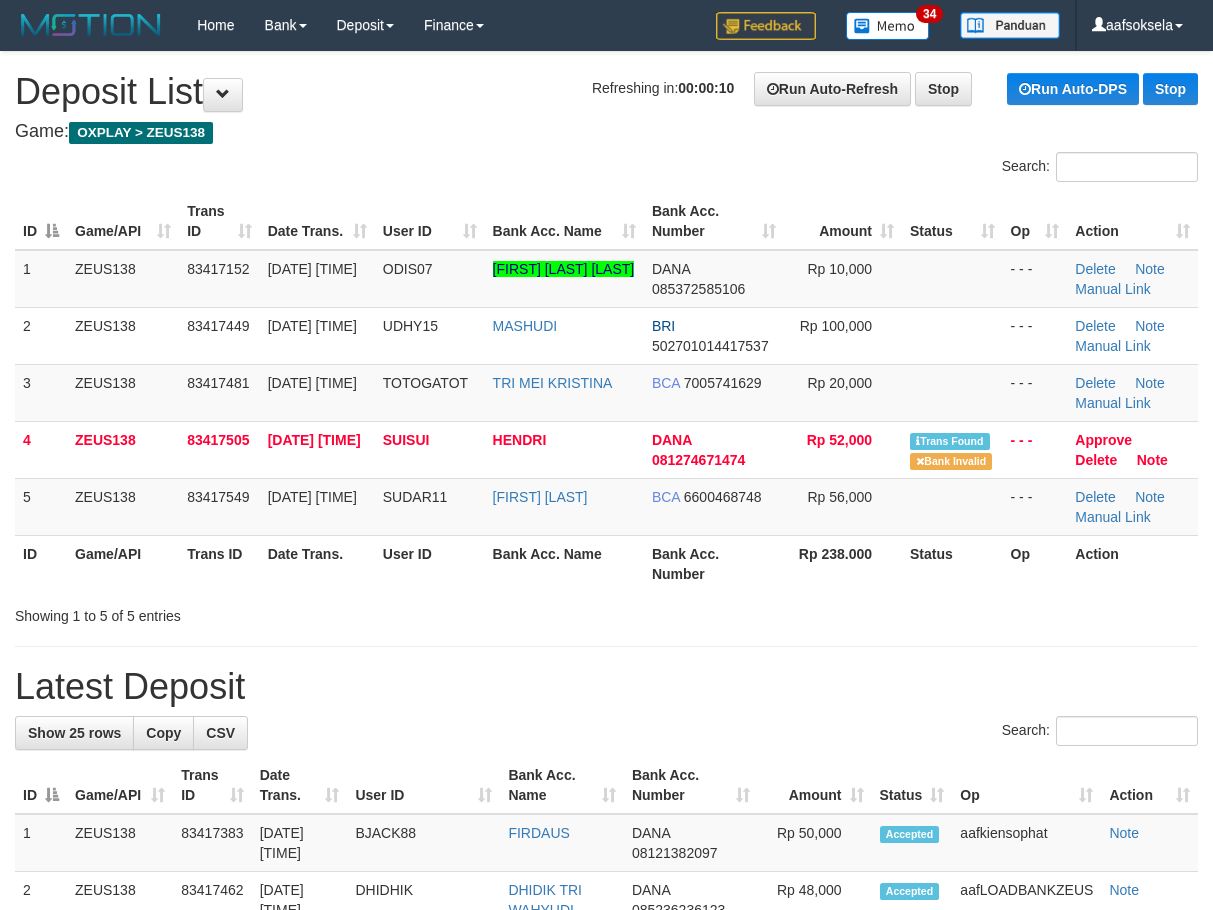 scroll, scrollTop: 0, scrollLeft: 0, axis: both 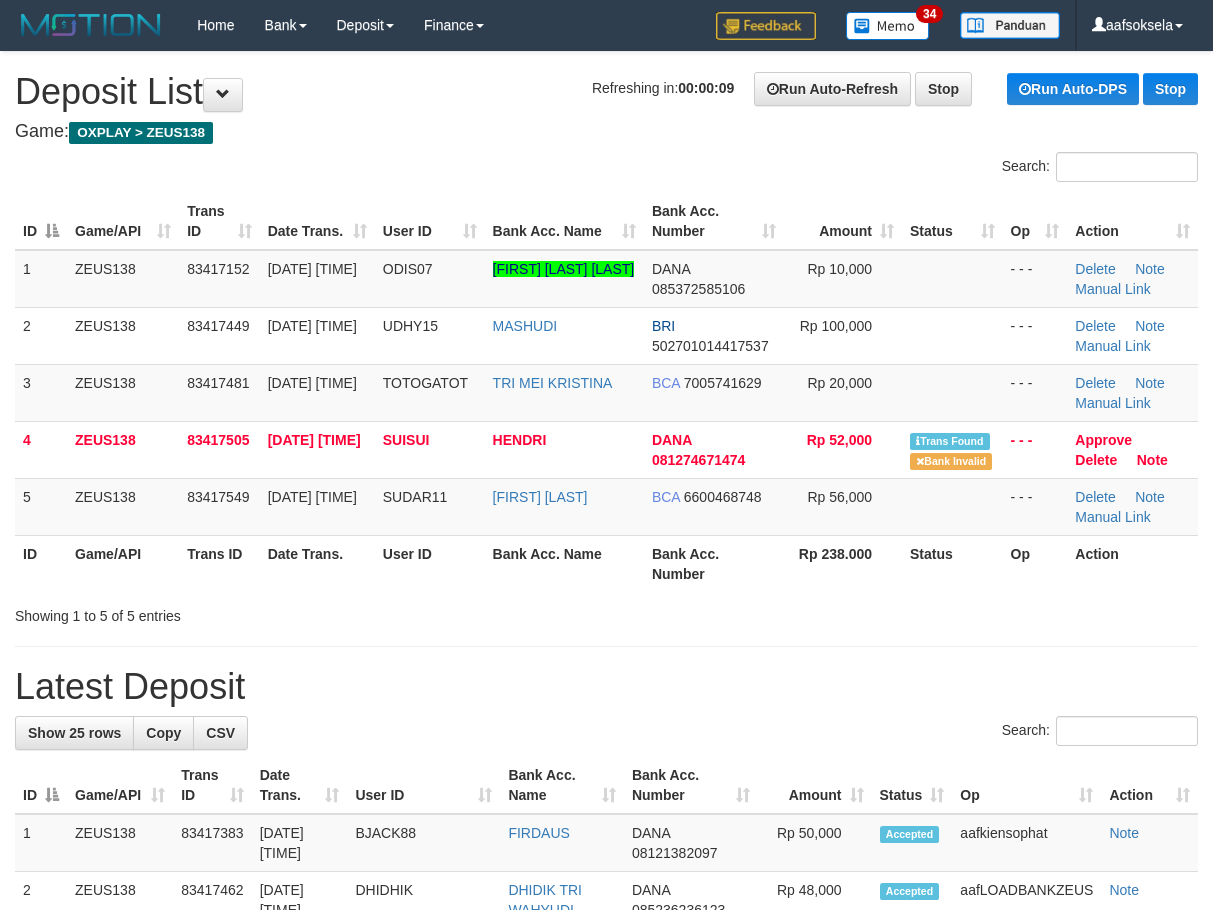 click on "**********" at bounding box center (606, 1212) 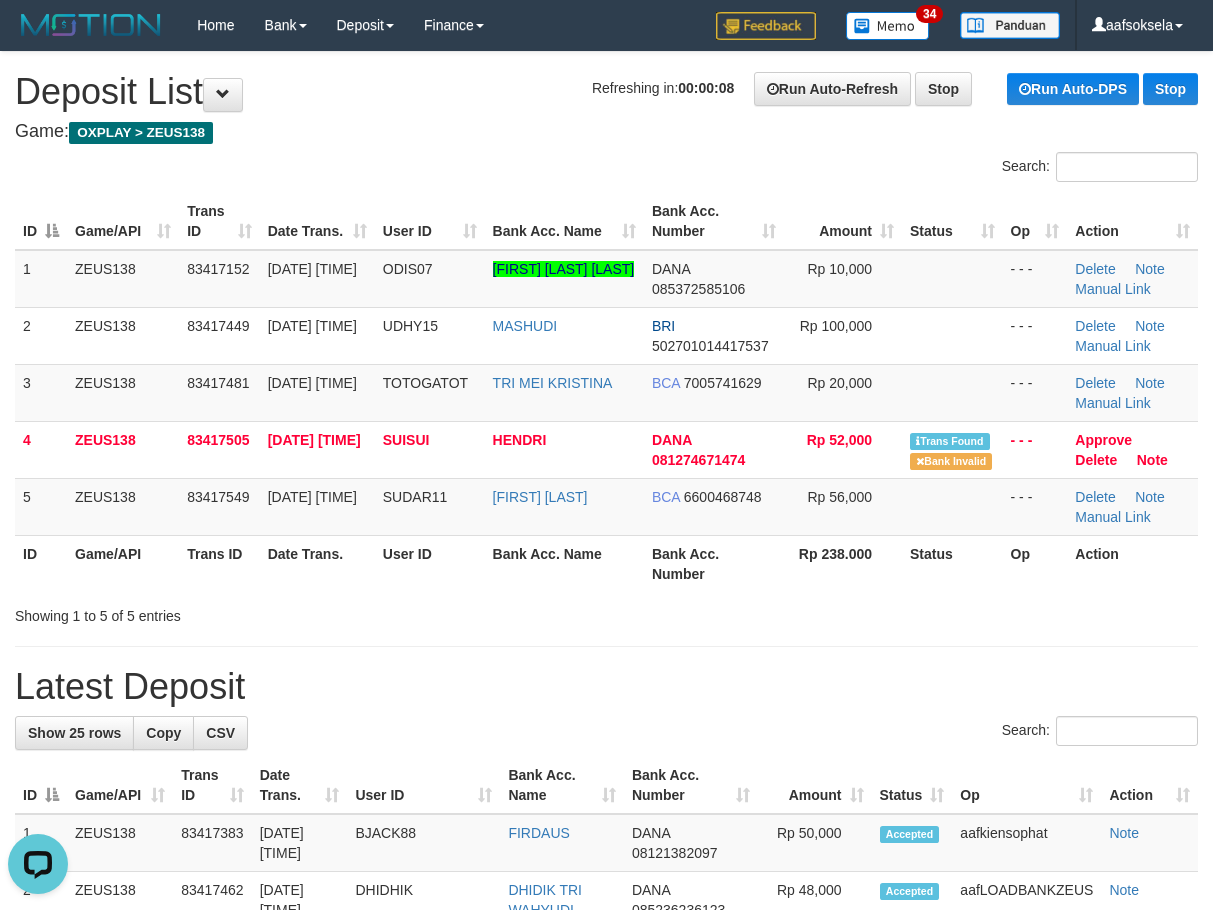 scroll, scrollTop: 0, scrollLeft: 0, axis: both 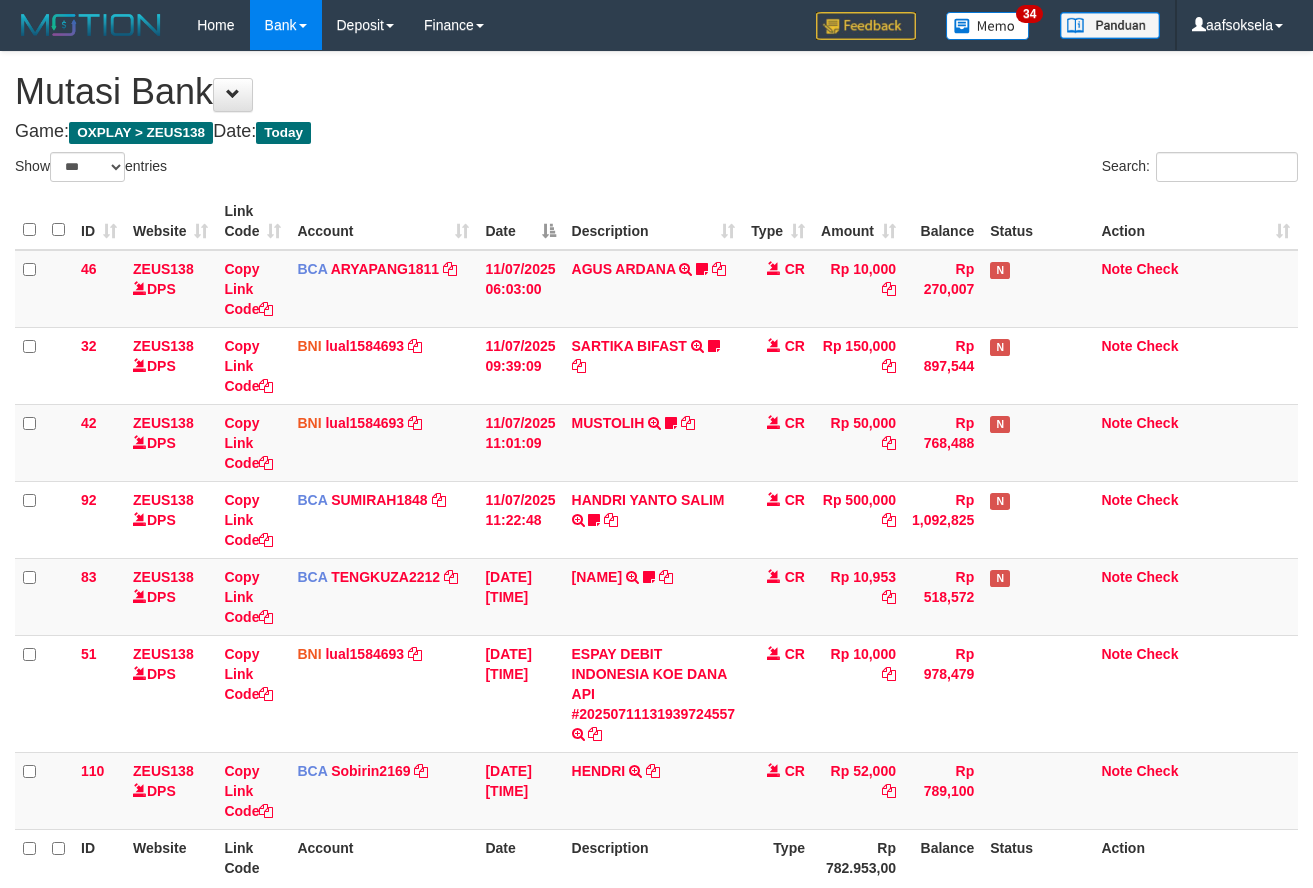 select on "***" 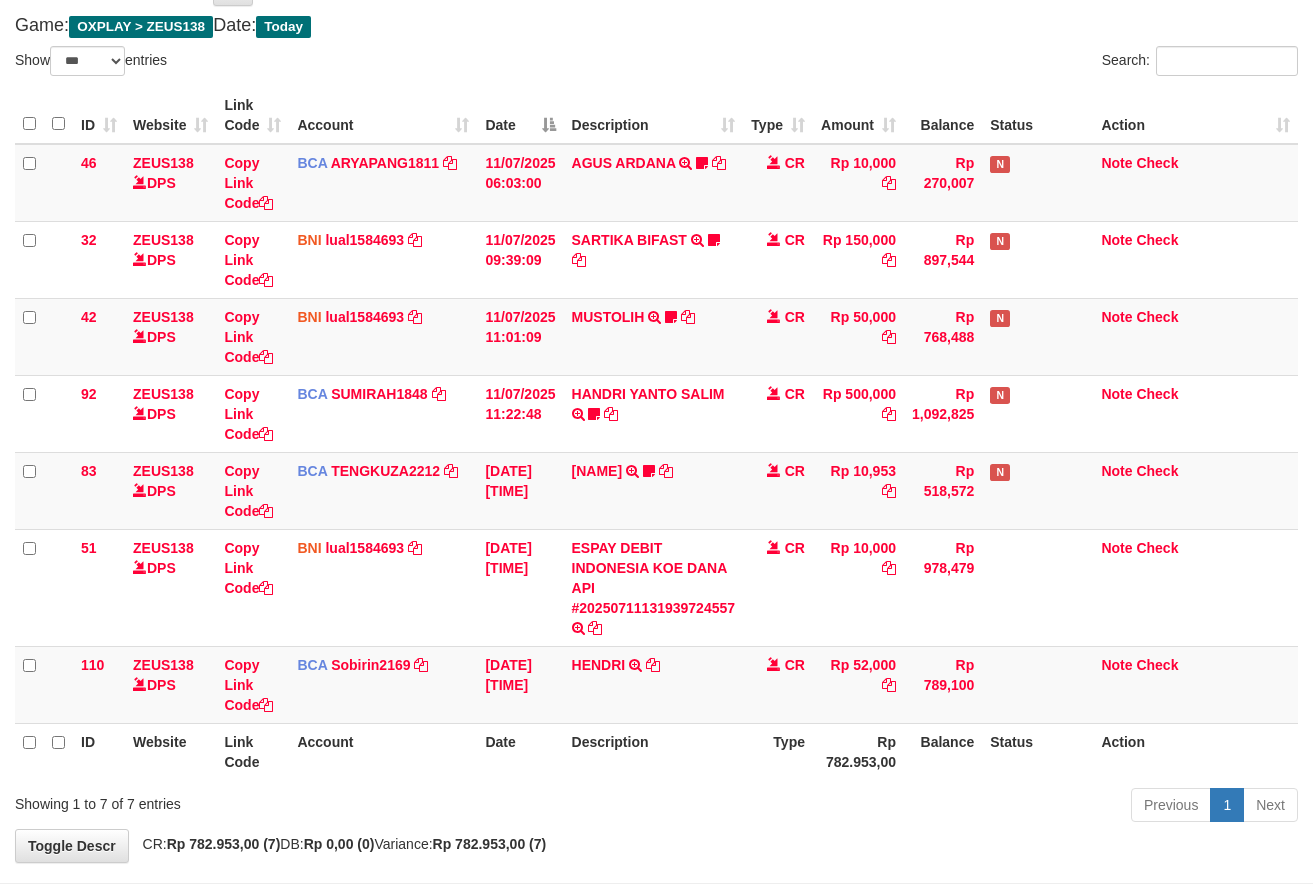 click on "Previous 1 Next" at bounding box center [930, 807] 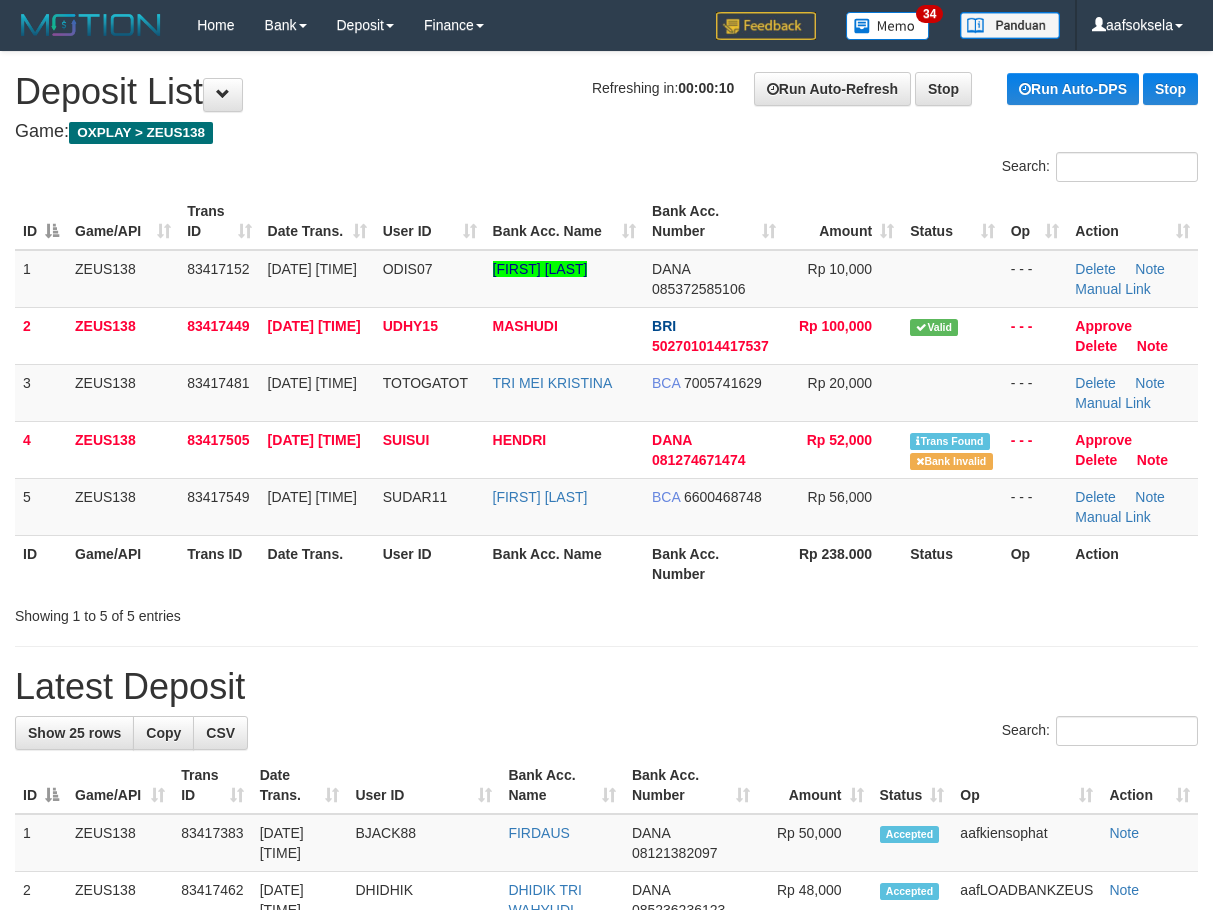 scroll, scrollTop: 0, scrollLeft: 0, axis: both 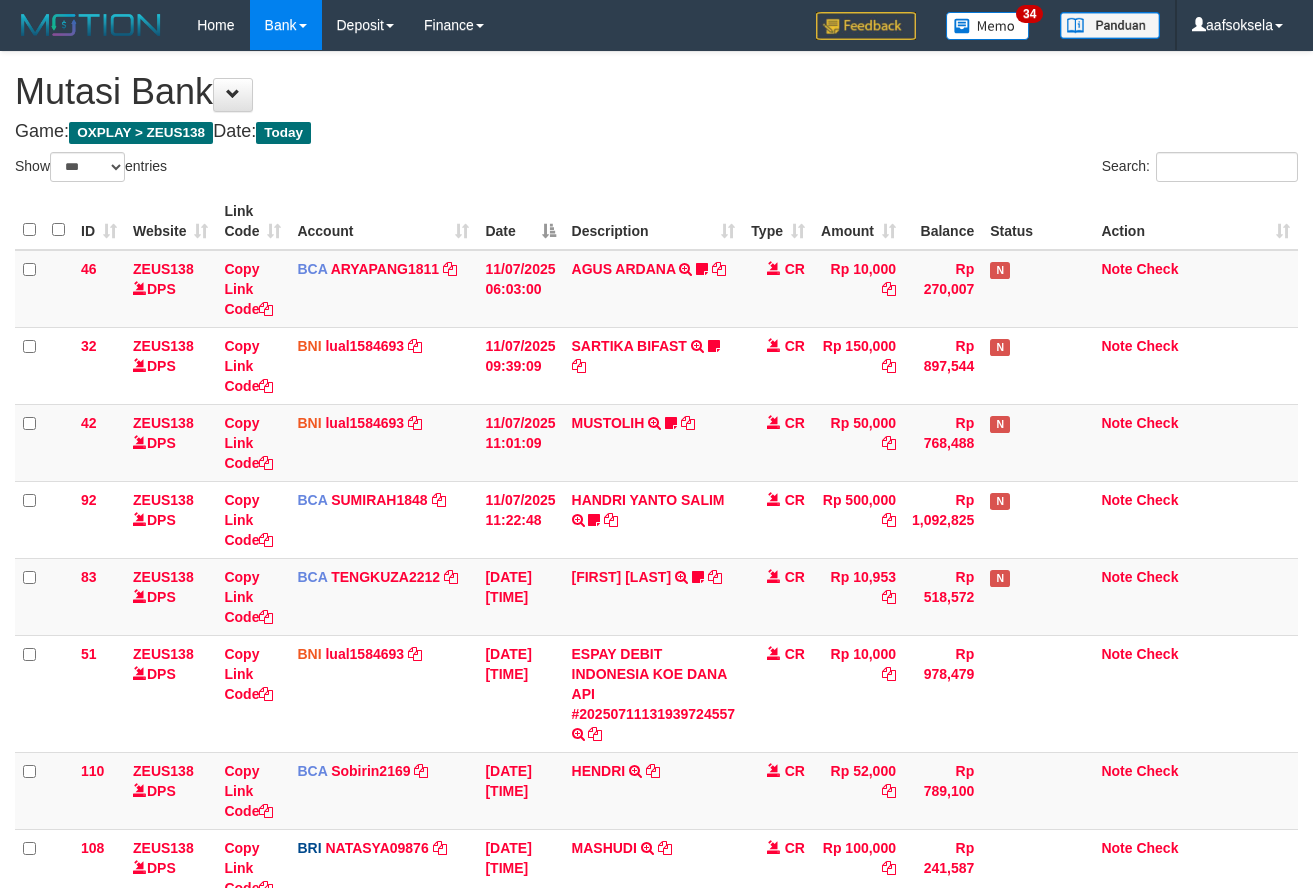 select on "***" 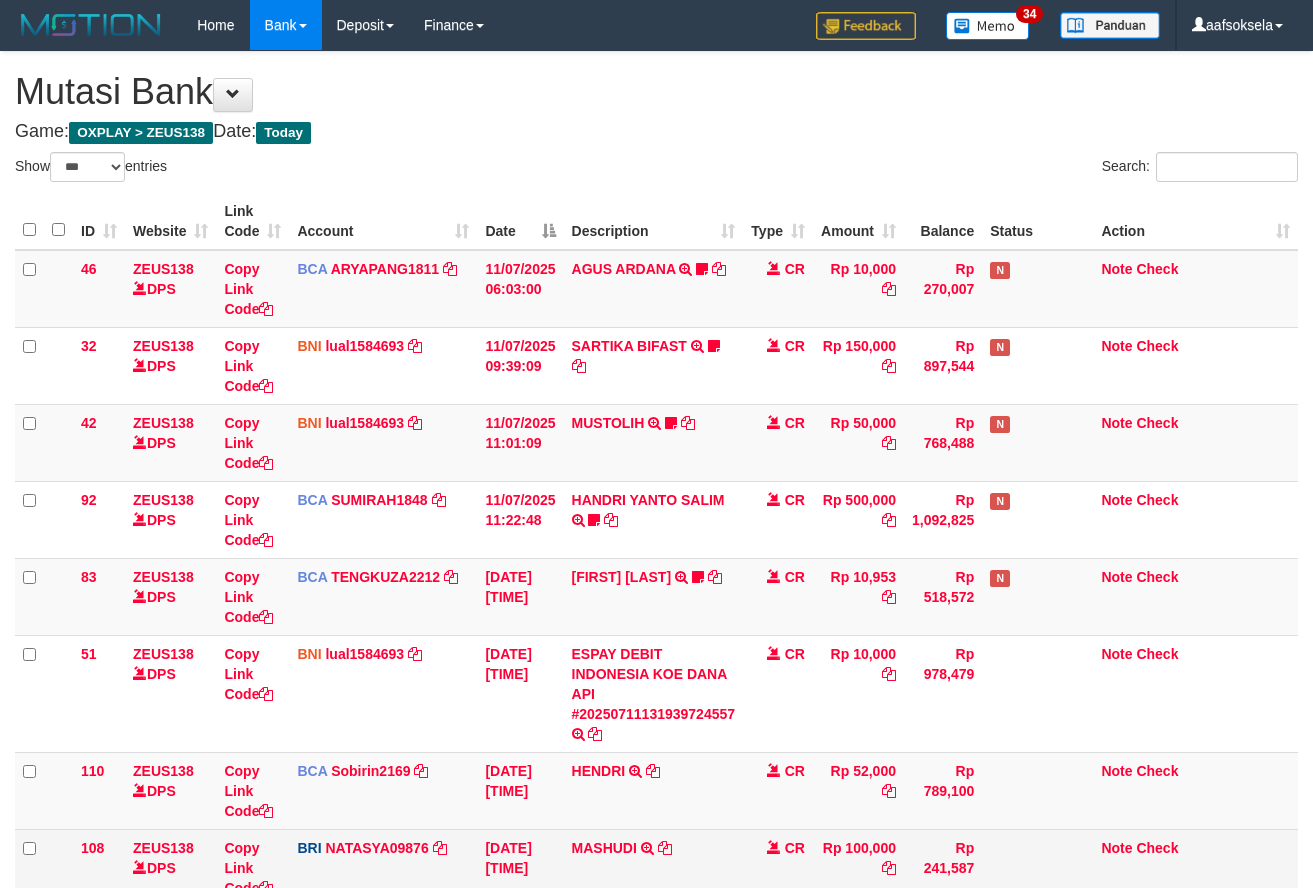 scroll, scrollTop: 107, scrollLeft: 0, axis: vertical 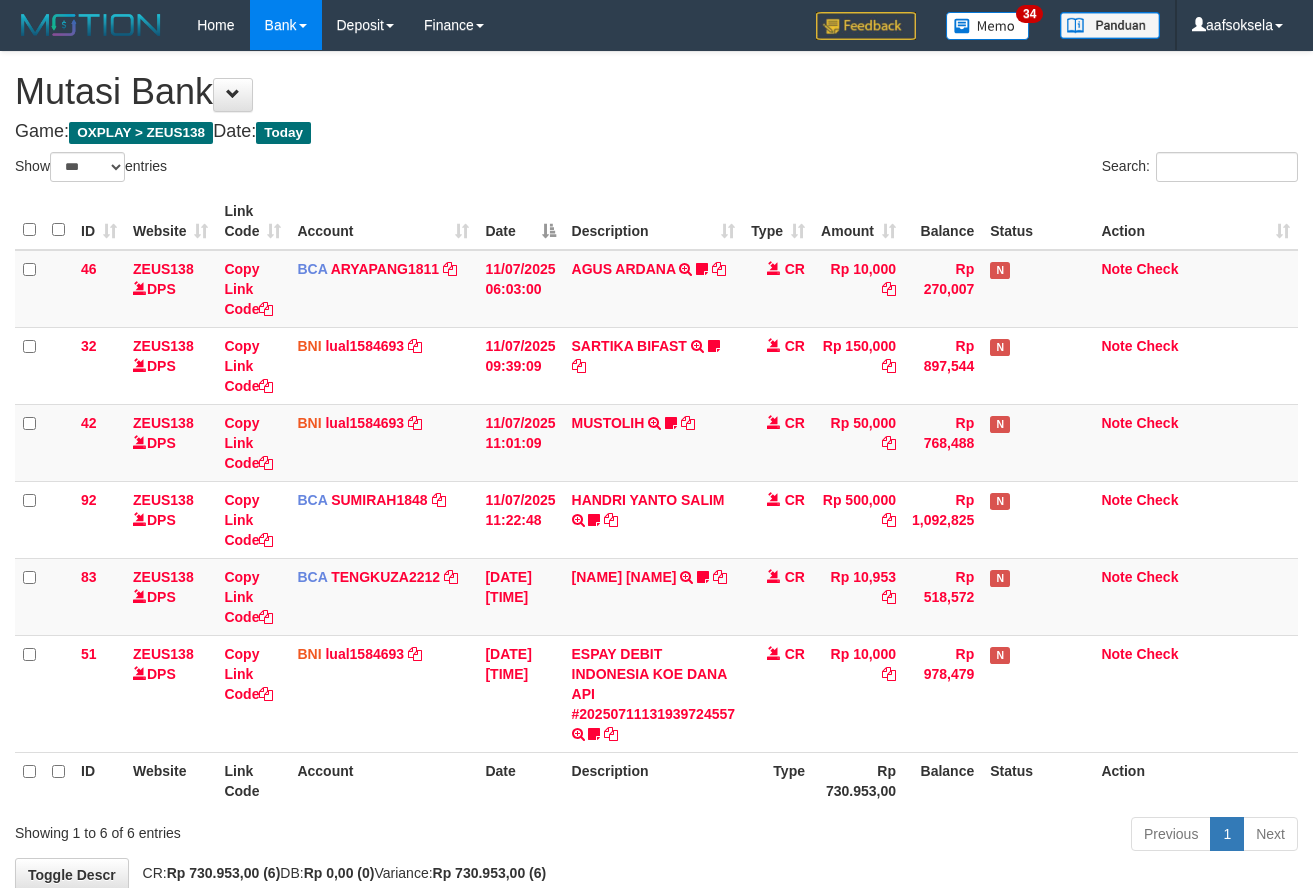 select on "***" 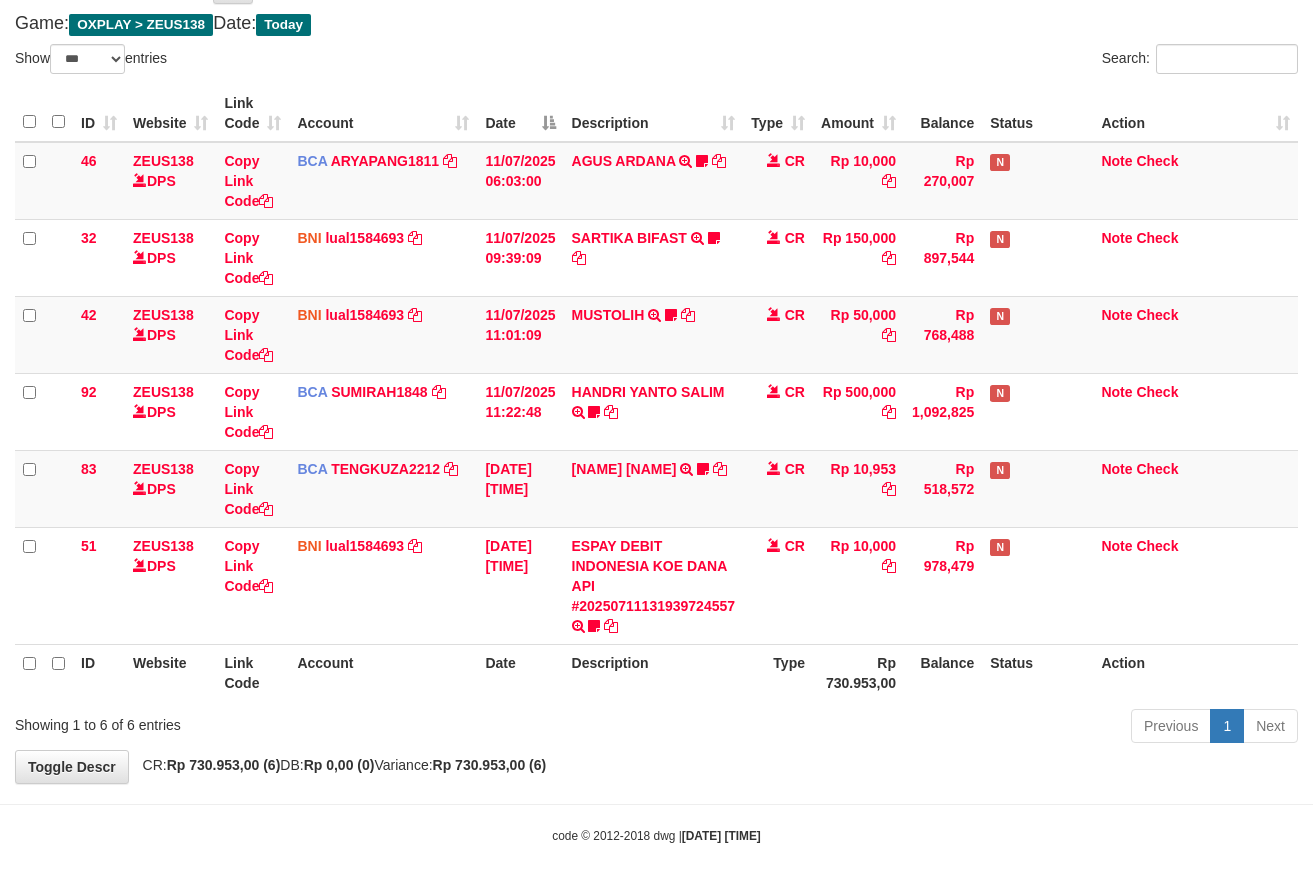 drag, startPoint x: 711, startPoint y: 730, endPoint x: 613, endPoint y: 644, distance: 130.38405 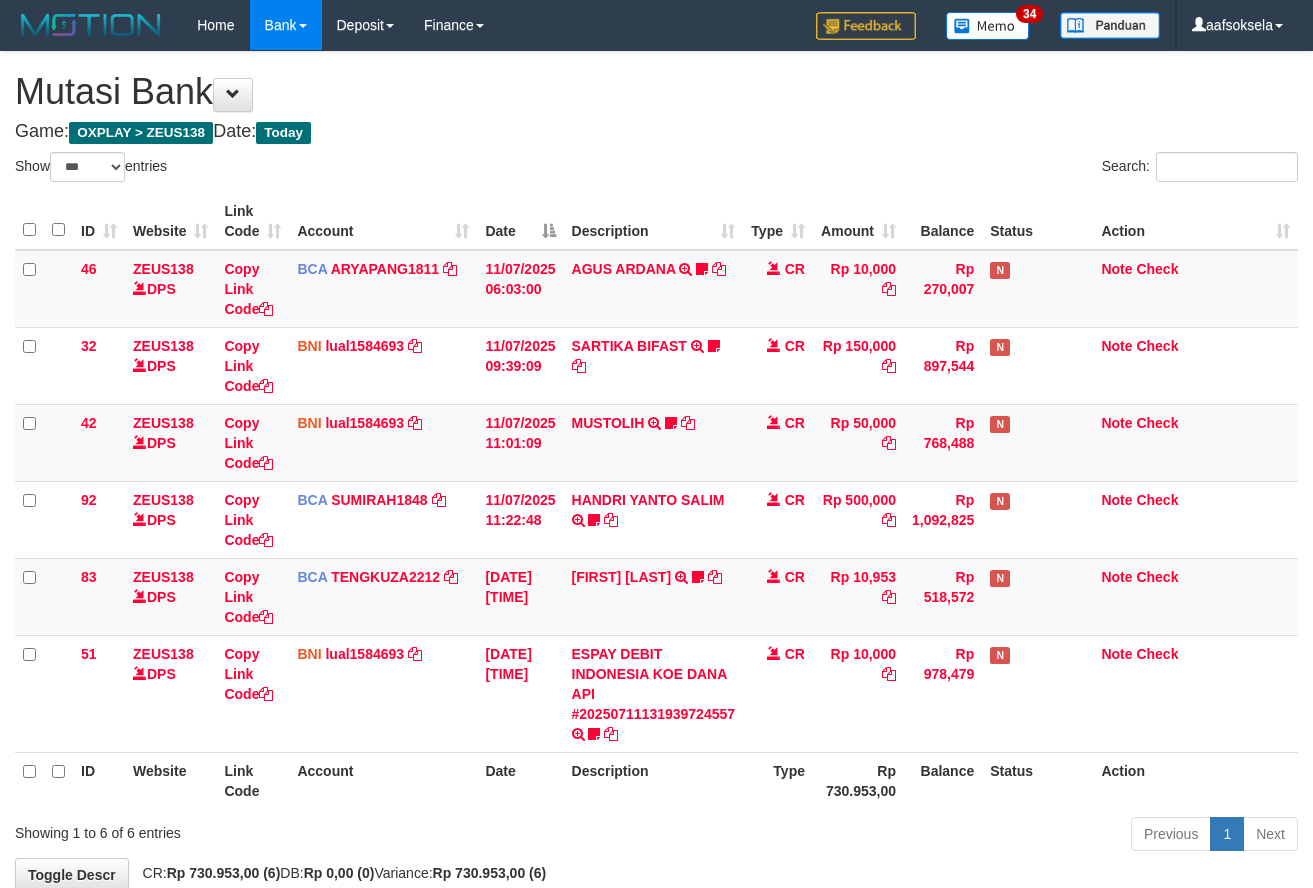 select on "***" 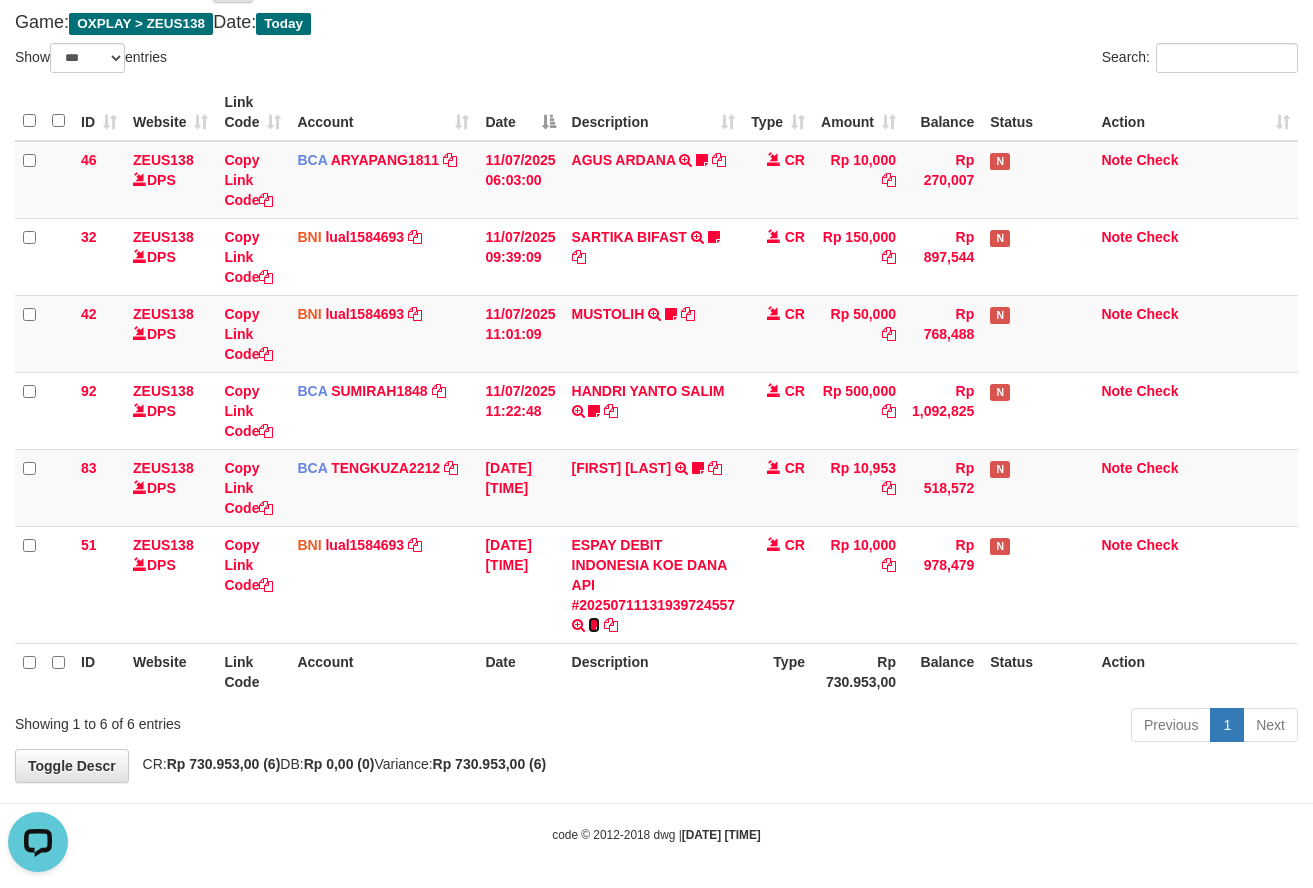 scroll, scrollTop: 0, scrollLeft: 0, axis: both 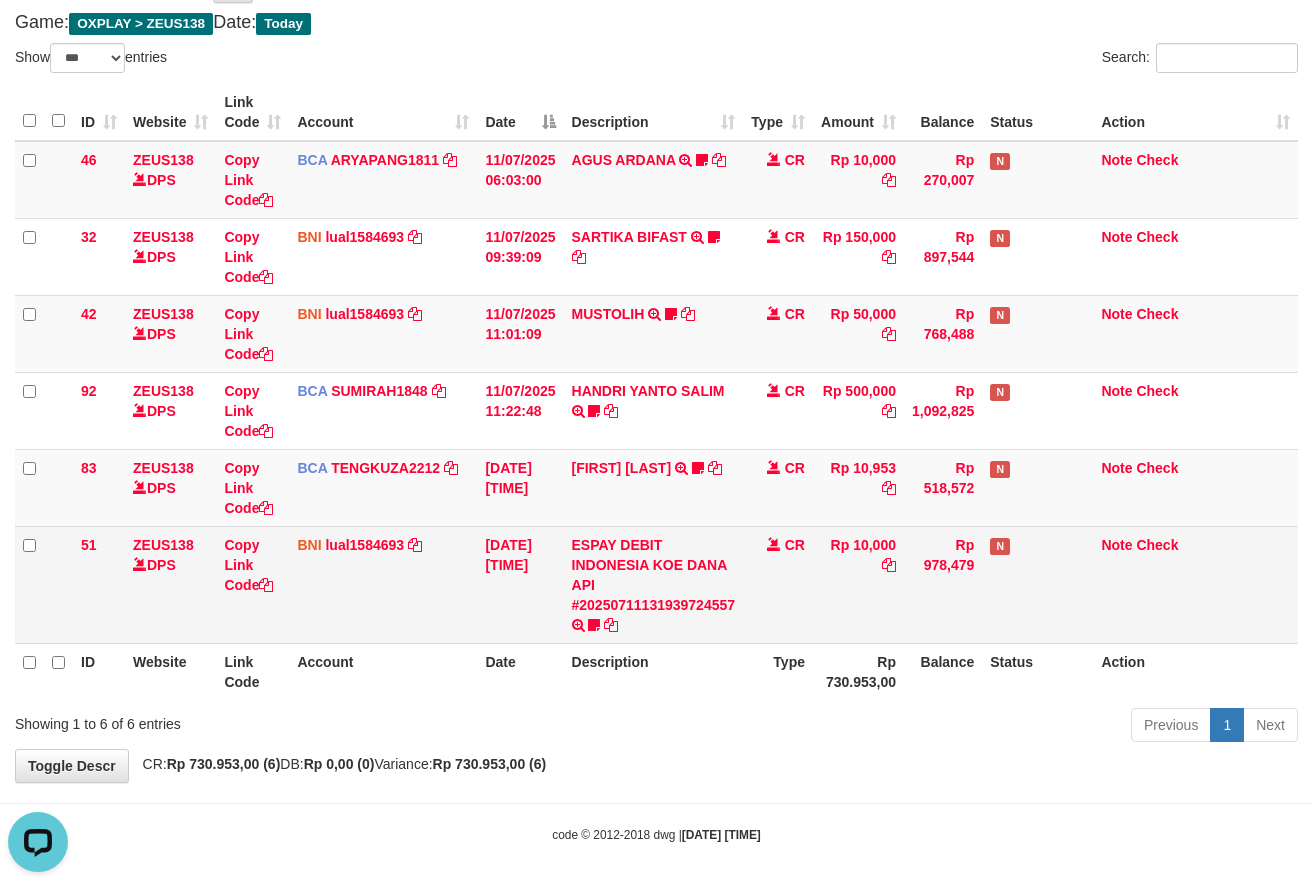 drag, startPoint x: 585, startPoint y: 621, endPoint x: 595, endPoint y: 627, distance: 11.661903 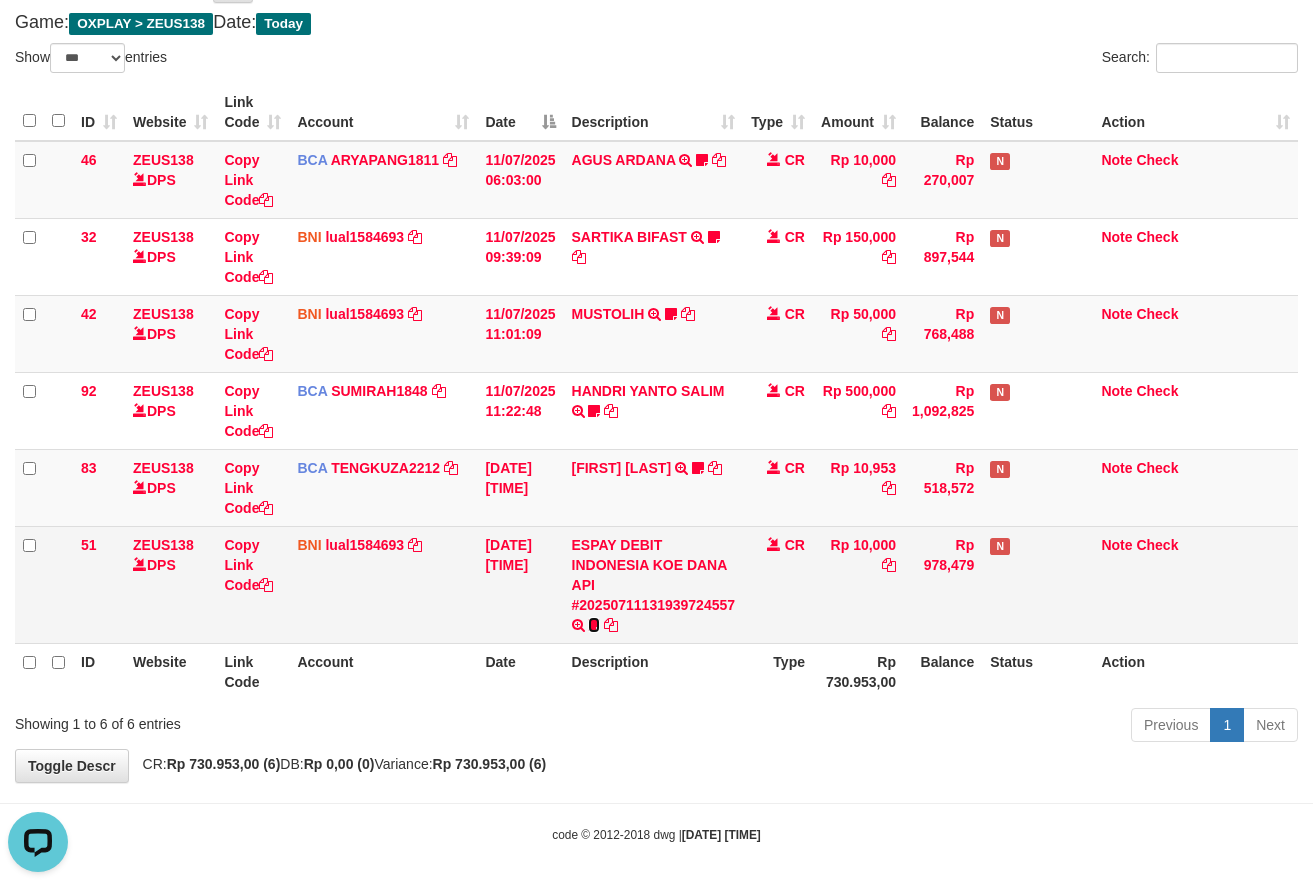 drag, startPoint x: 595, startPoint y: 627, endPoint x: 588, endPoint y: 664, distance: 37.65634 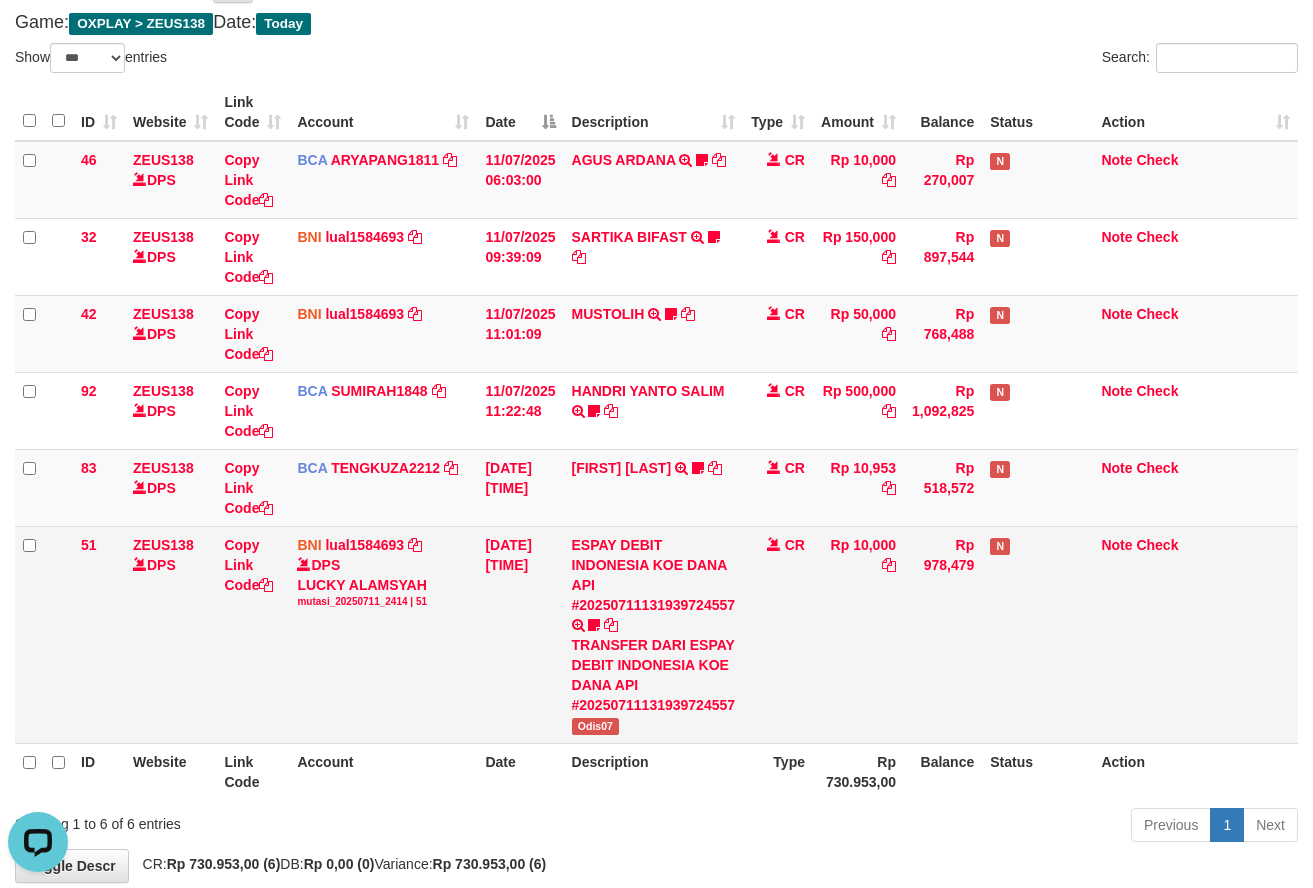 click on "Odis07" at bounding box center (596, 726) 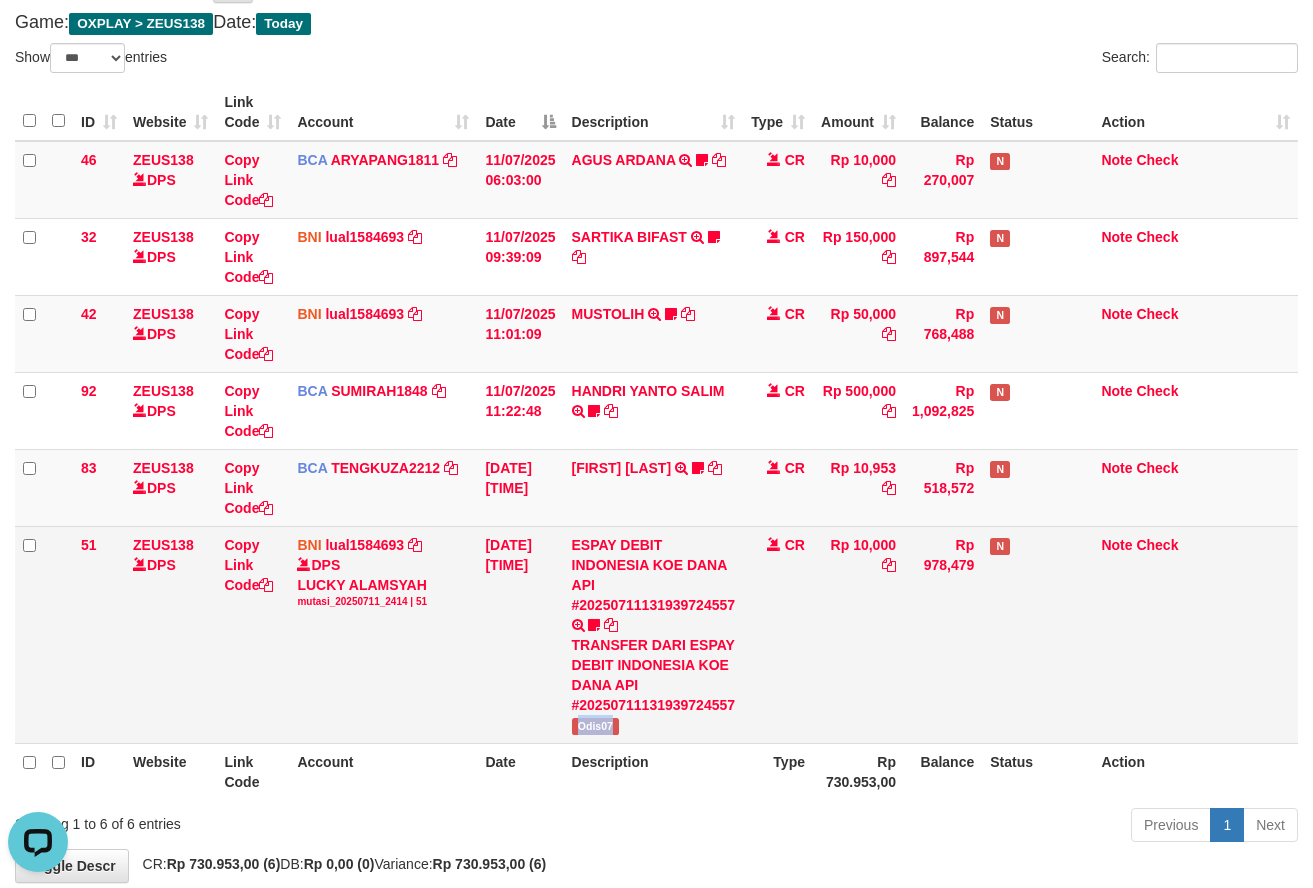 click on "Odis07" at bounding box center (596, 726) 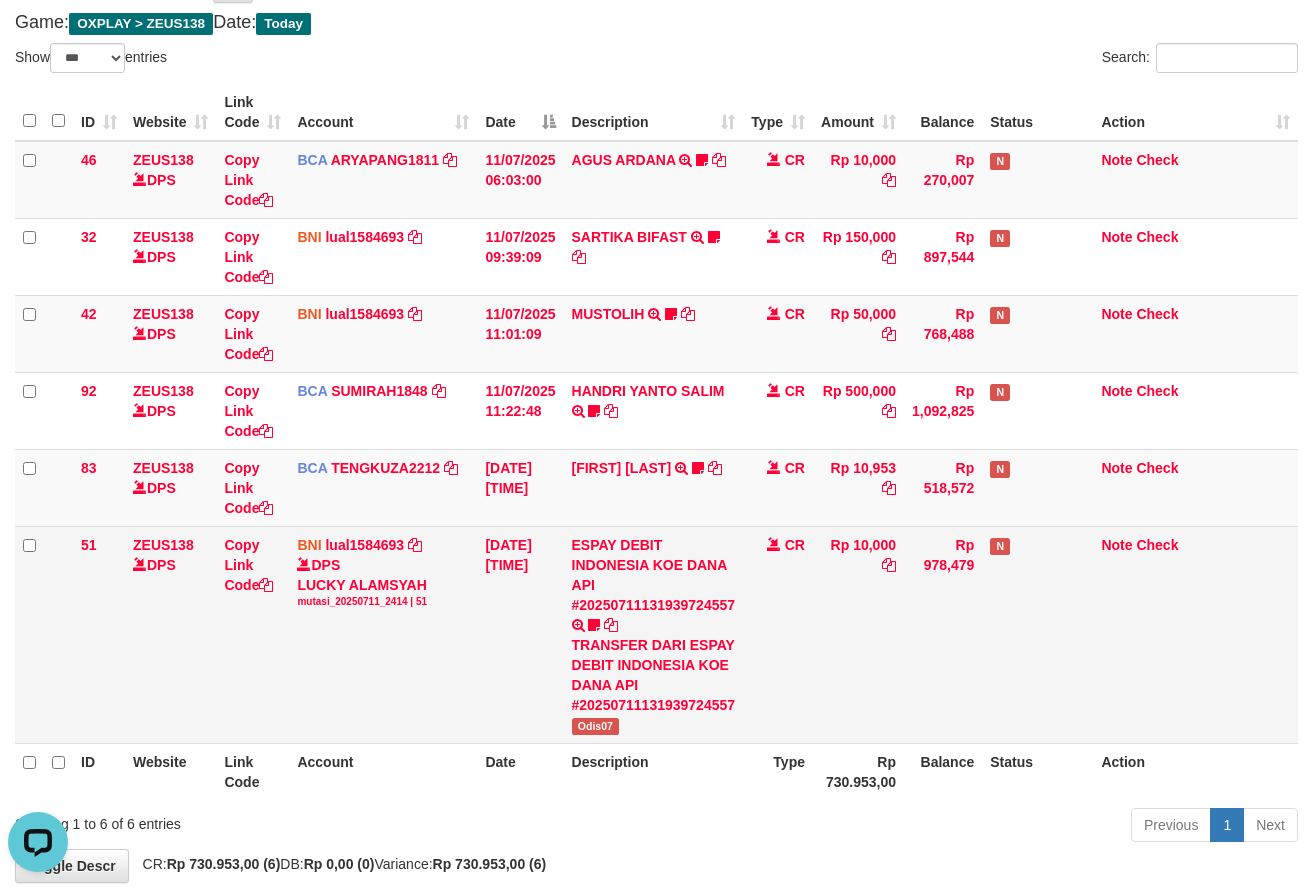 click on "Odis07" at bounding box center (596, 726) 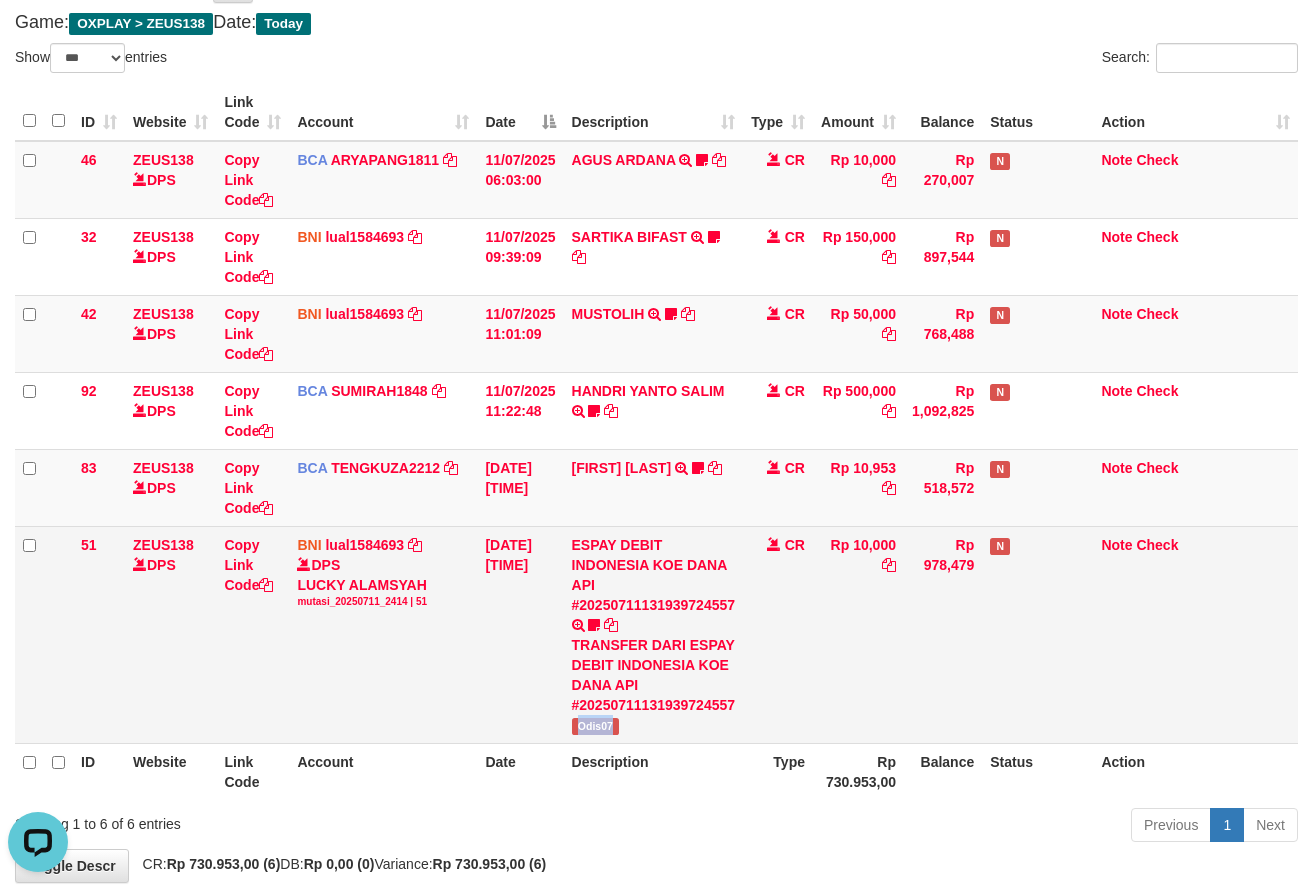 click on "Odis07" at bounding box center (596, 726) 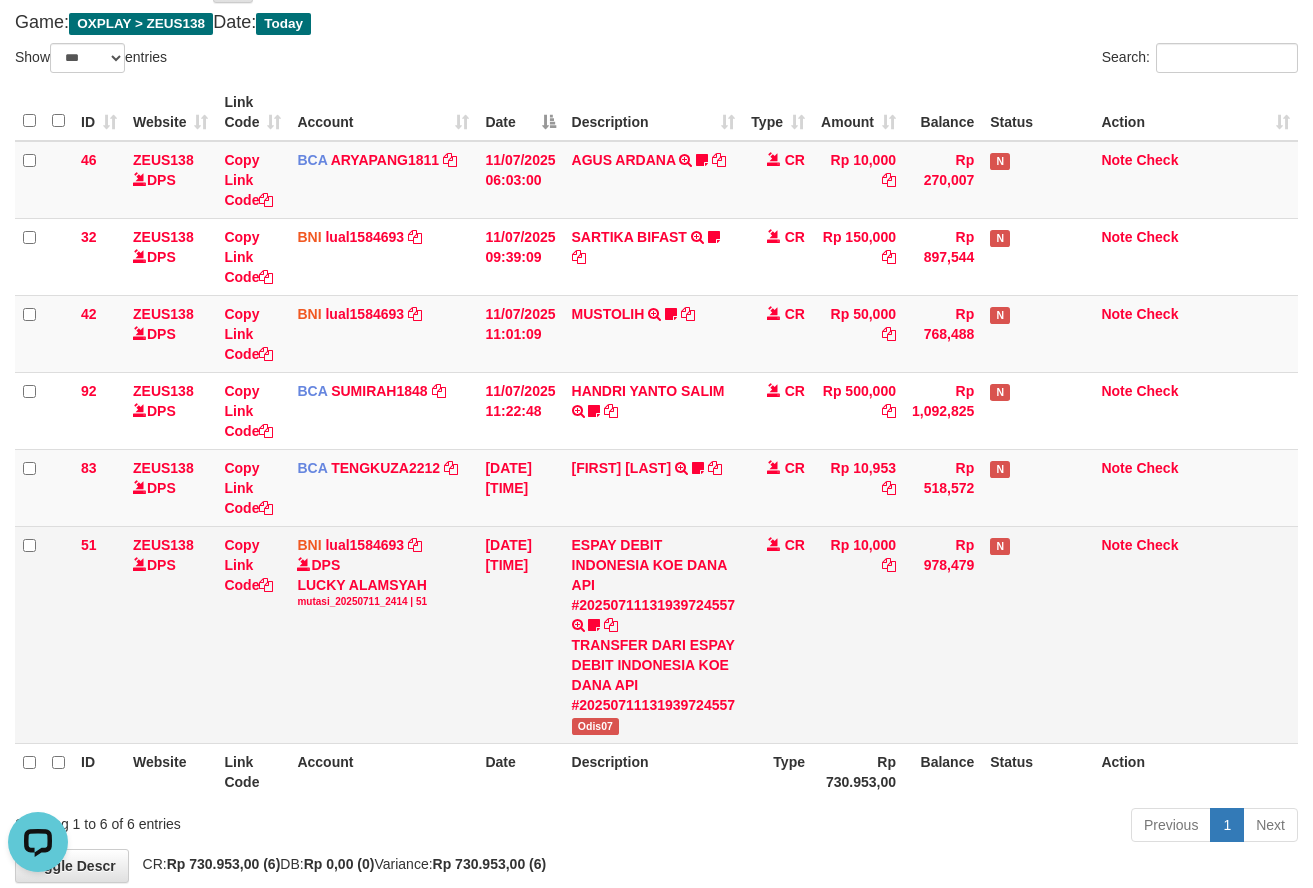 drag, startPoint x: 1038, startPoint y: 657, endPoint x: 1007, endPoint y: 728, distance: 77.47257 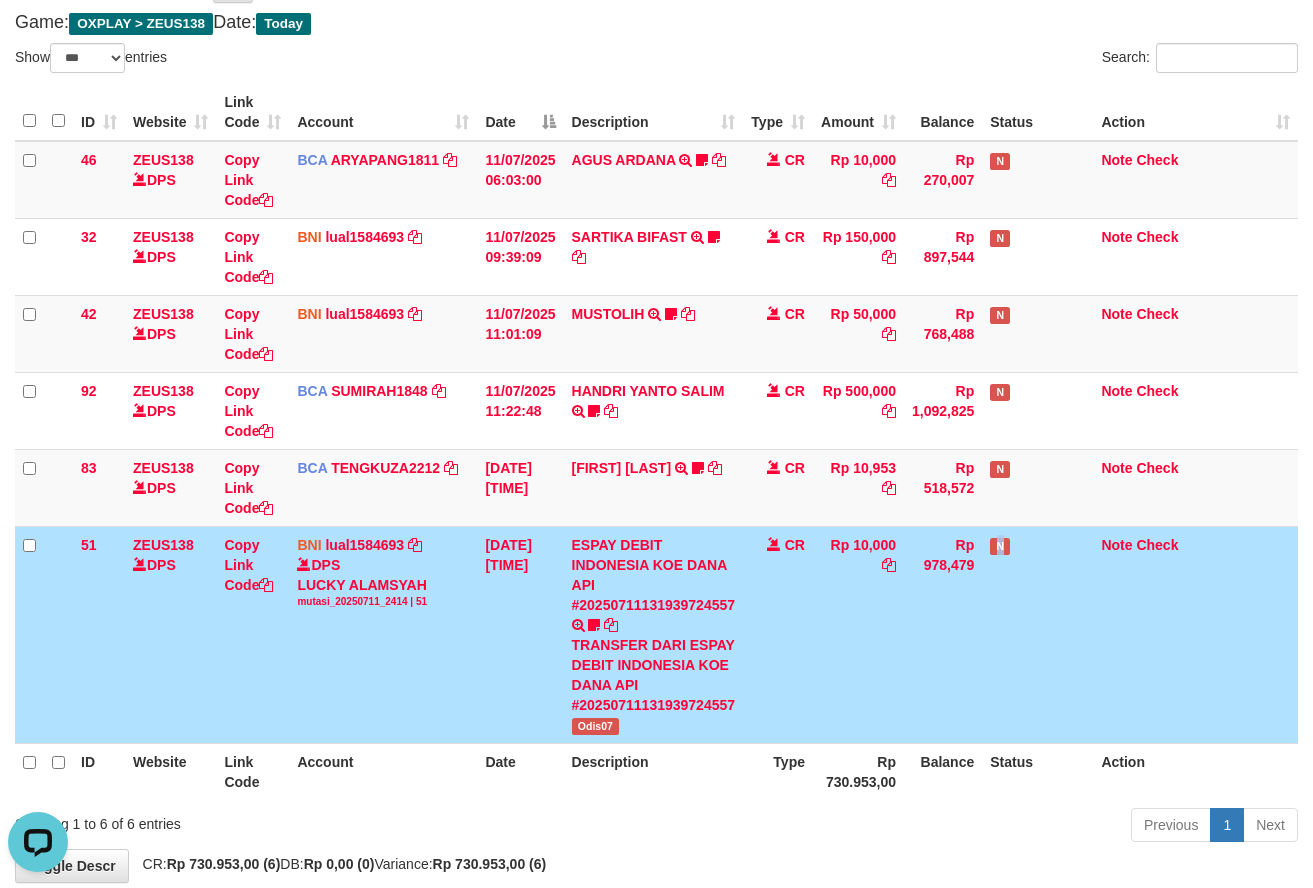 drag, startPoint x: 1007, startPoint y: 693, endPoint x: 985, endPoint y: 694, distance: 22.022715 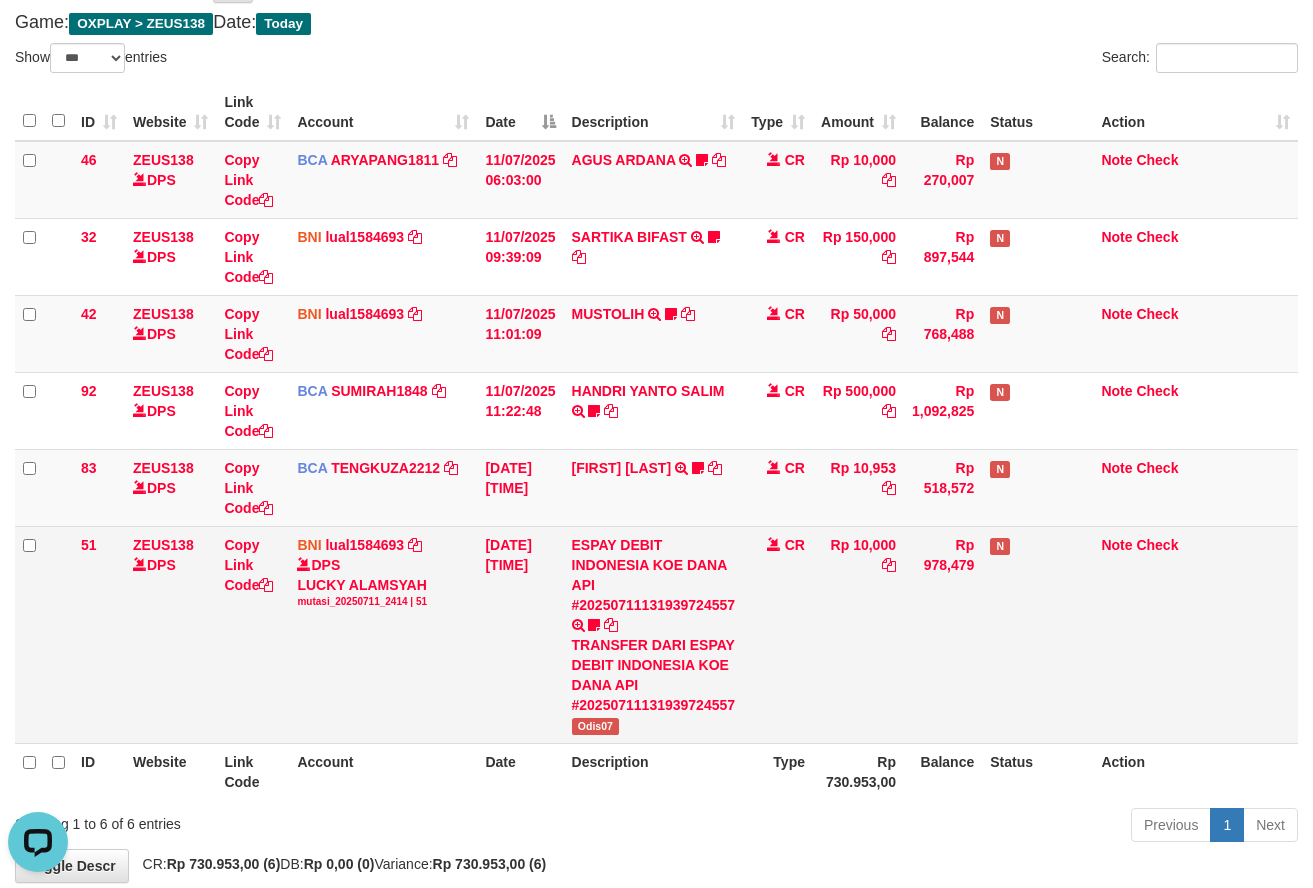 drag, startPoint x: 976, startPoint y: 690, endPoint x: 956, endPoint y: 722, distance: 37.735924 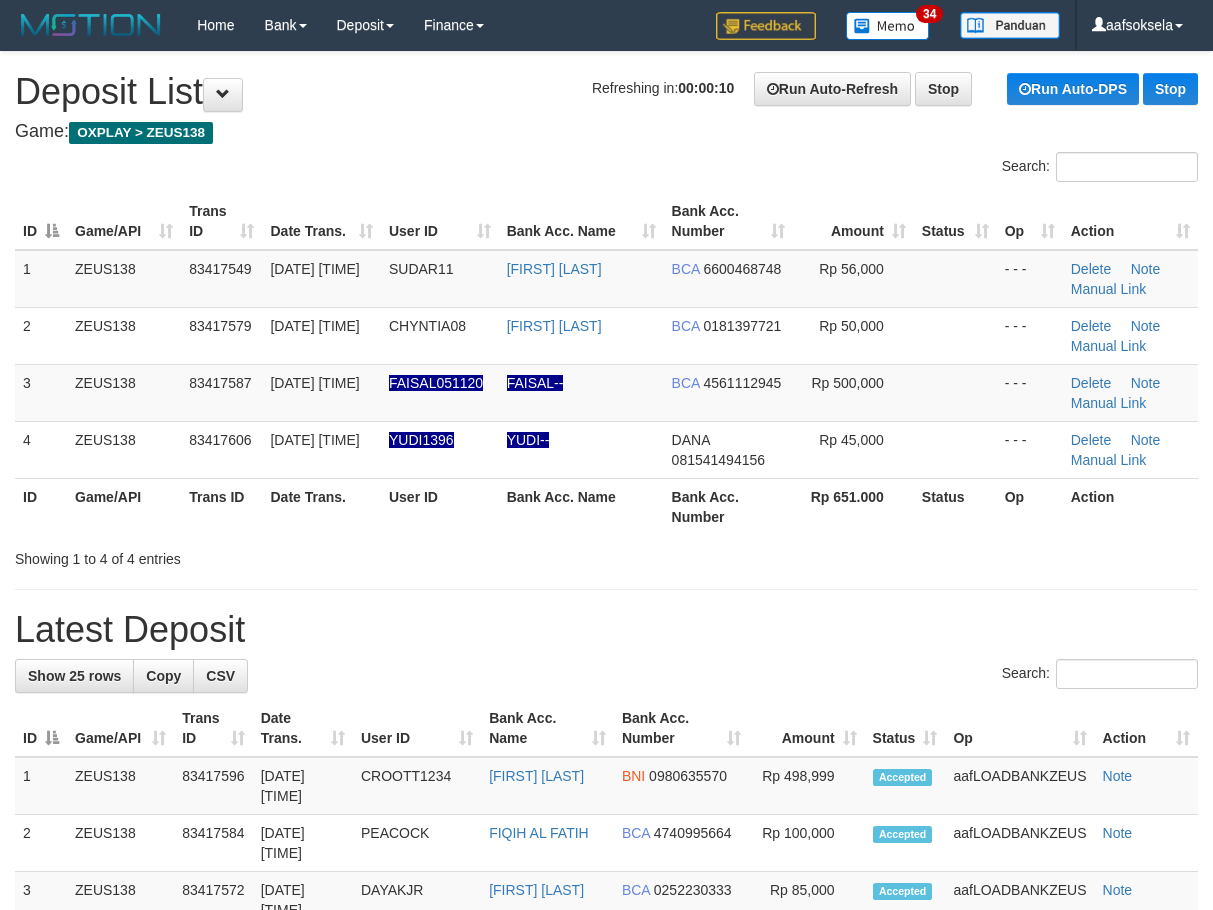 scroll, scrollTop: 0, scrollLeft: 0, axis: both 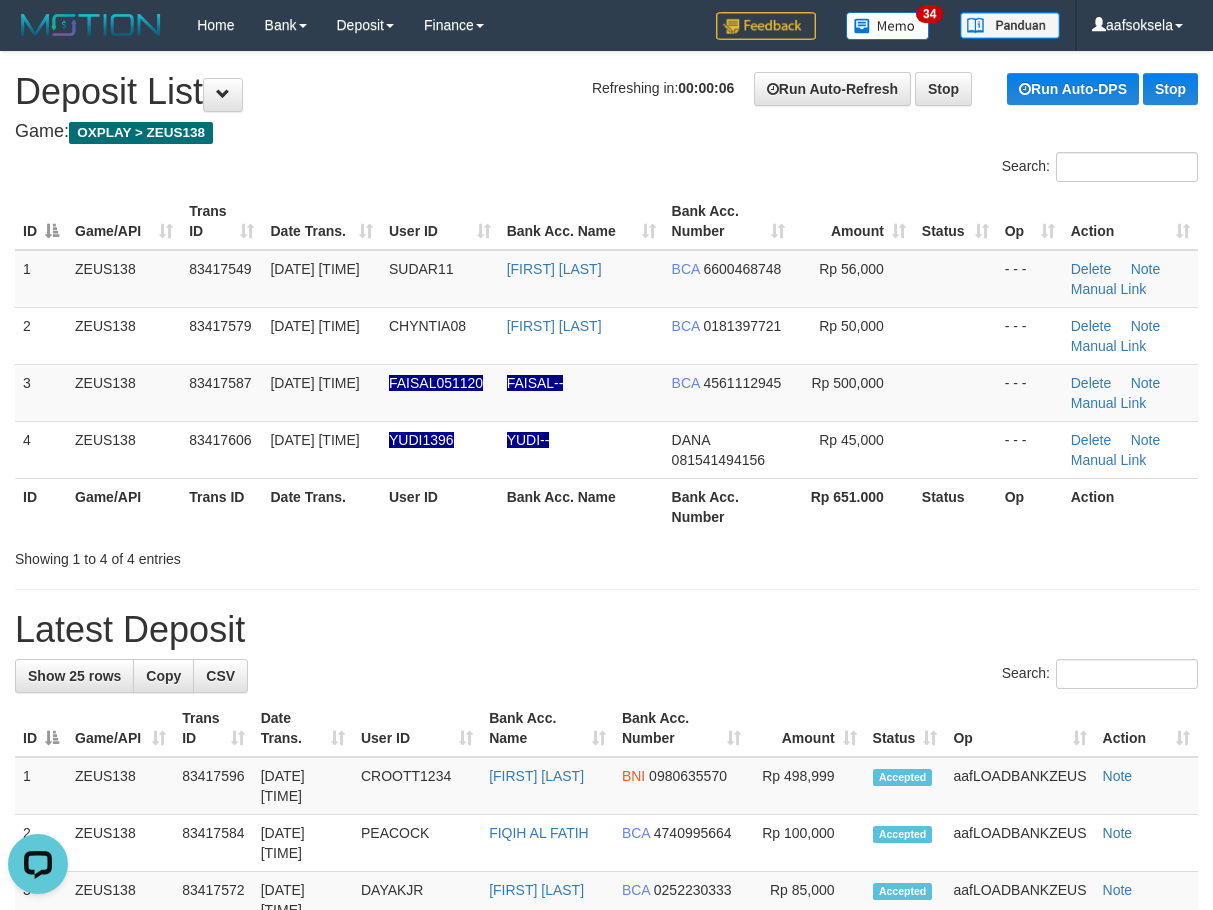 click on "Search:" at bounding box center [606, 676] 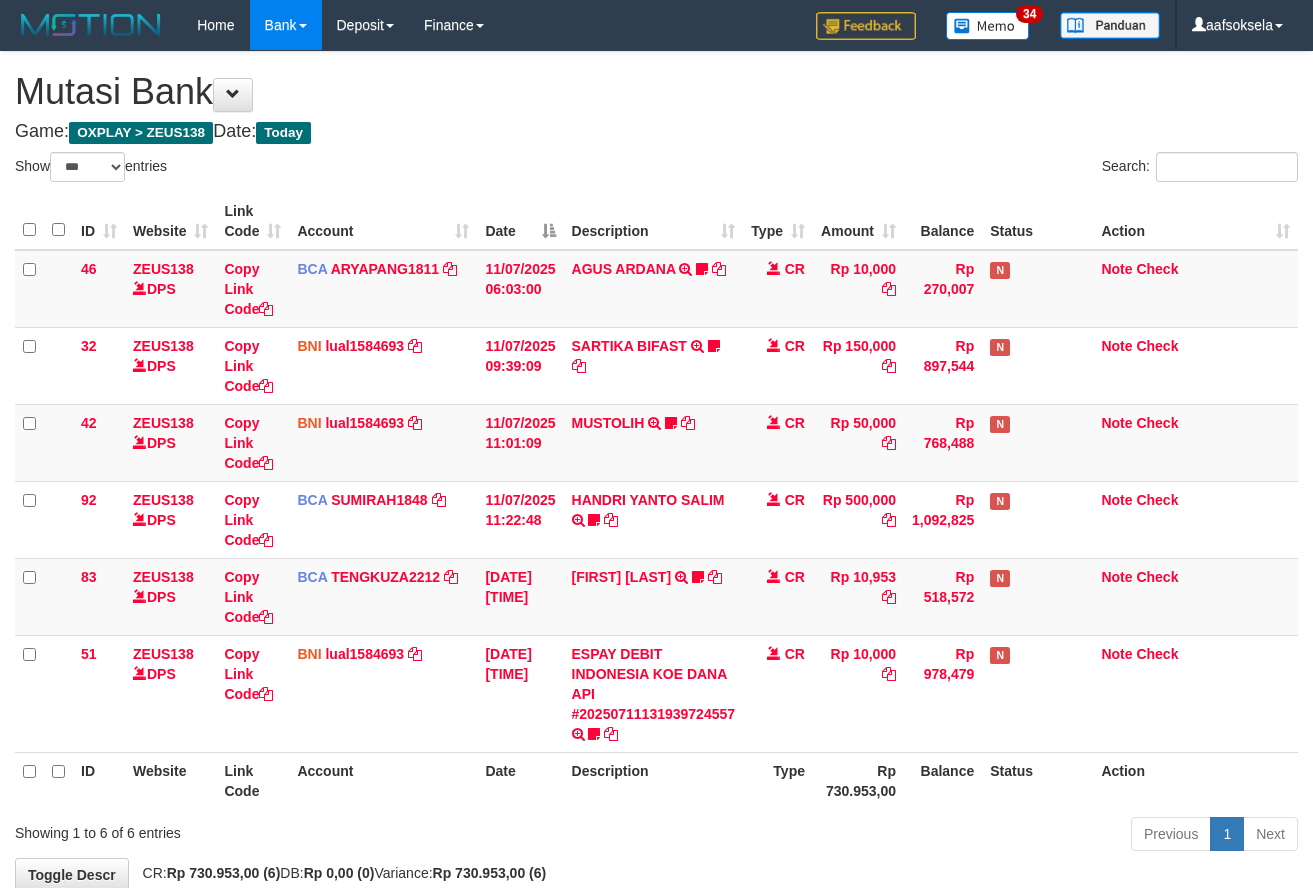 select on "***" 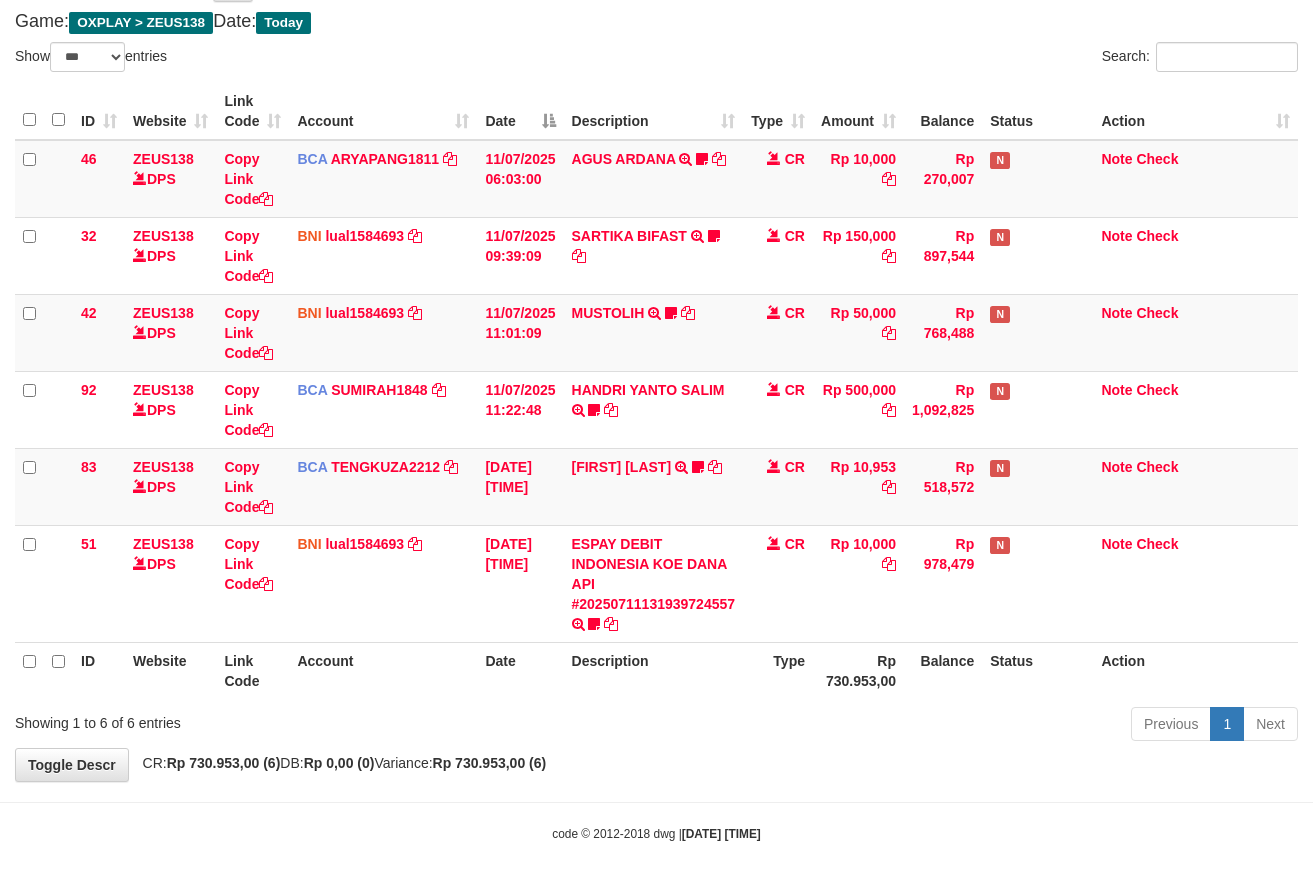 click on "Previous 1 Next" at bounding box center (930, 726) 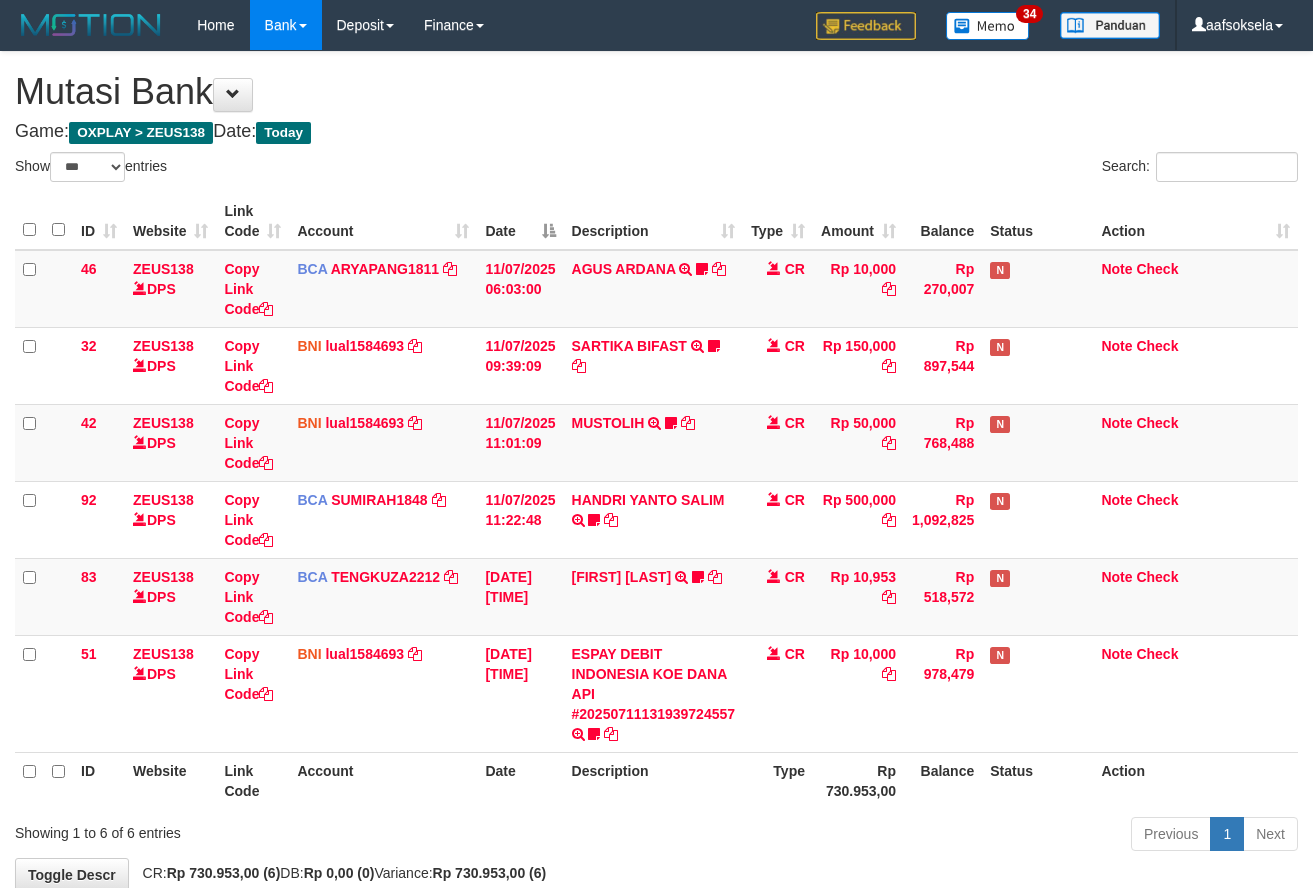 select on "***" 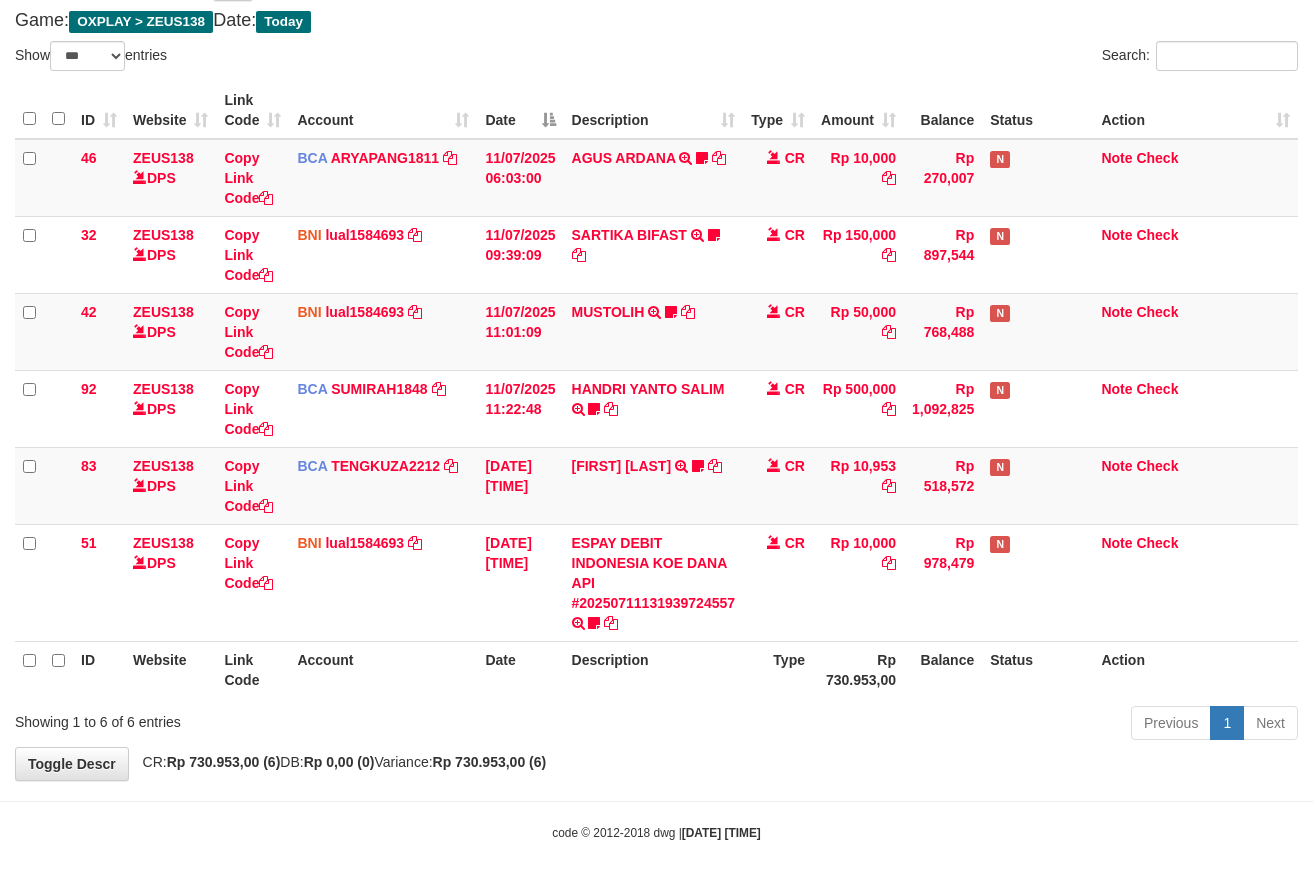 click on "**********" at bounding box center [656, 360] 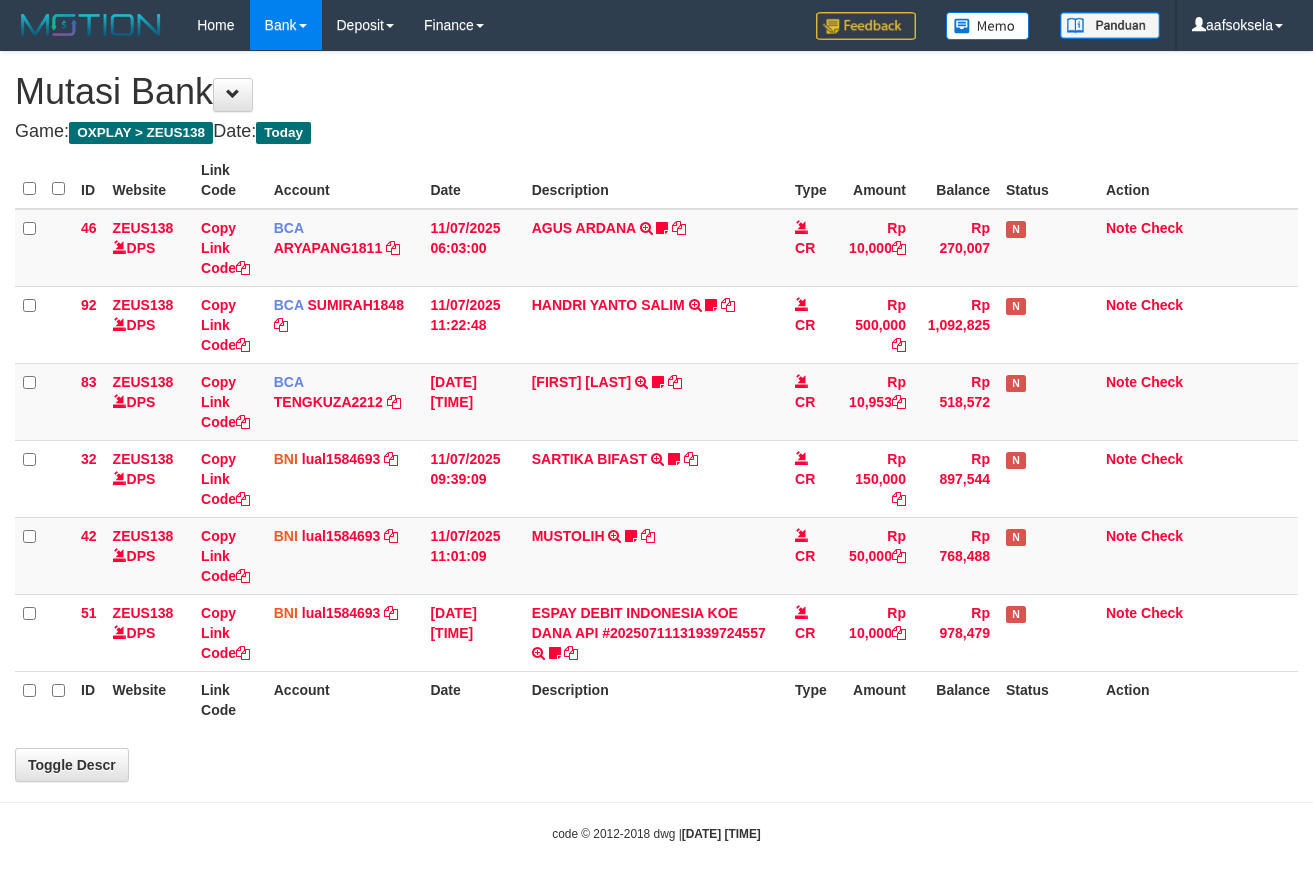 scroll, scrollTop: 0, scrollLeft: 0, axis: both 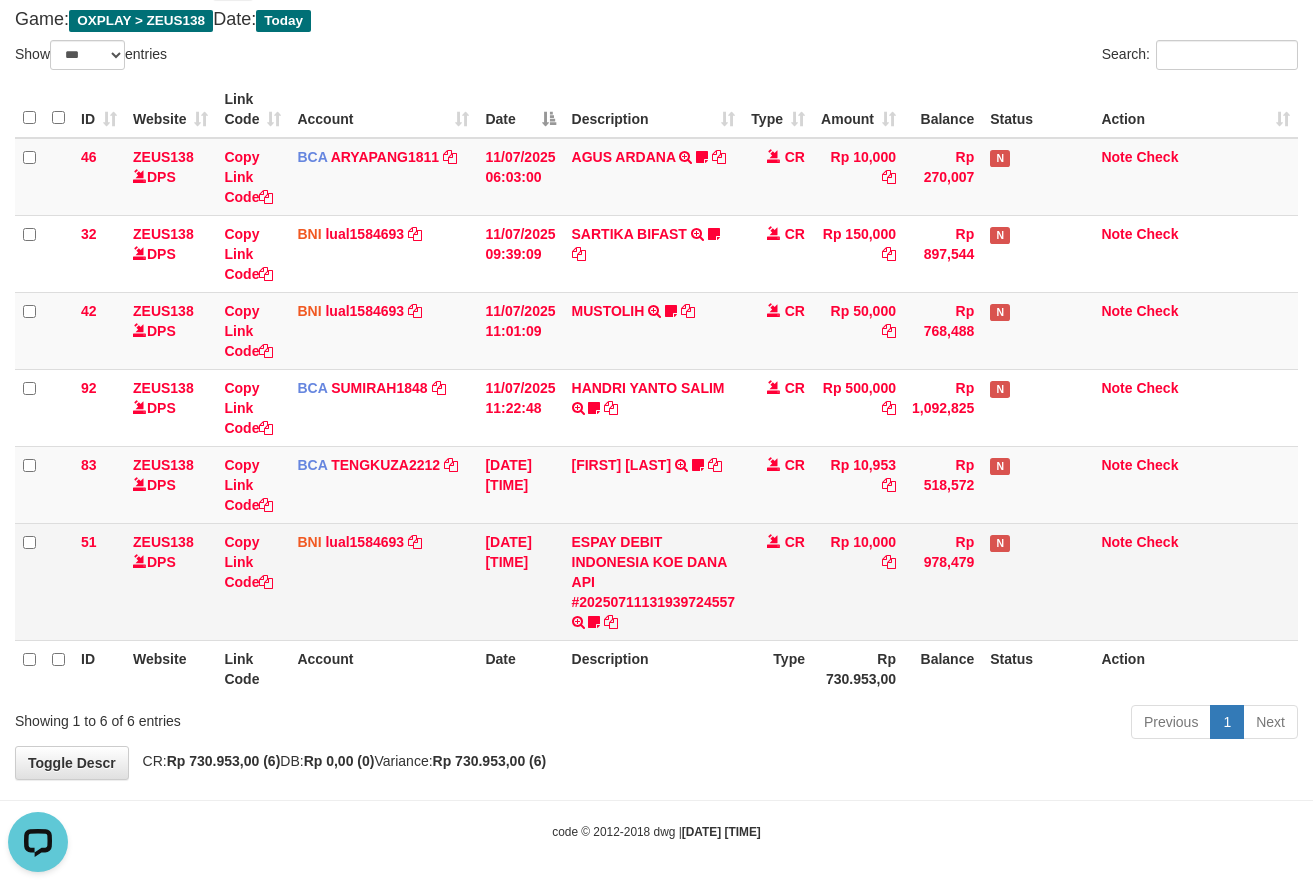drag, startPoint x: 747, startPoint y: 636, endPoint x: 1084, endPoint y: 617, distance: 337.5352 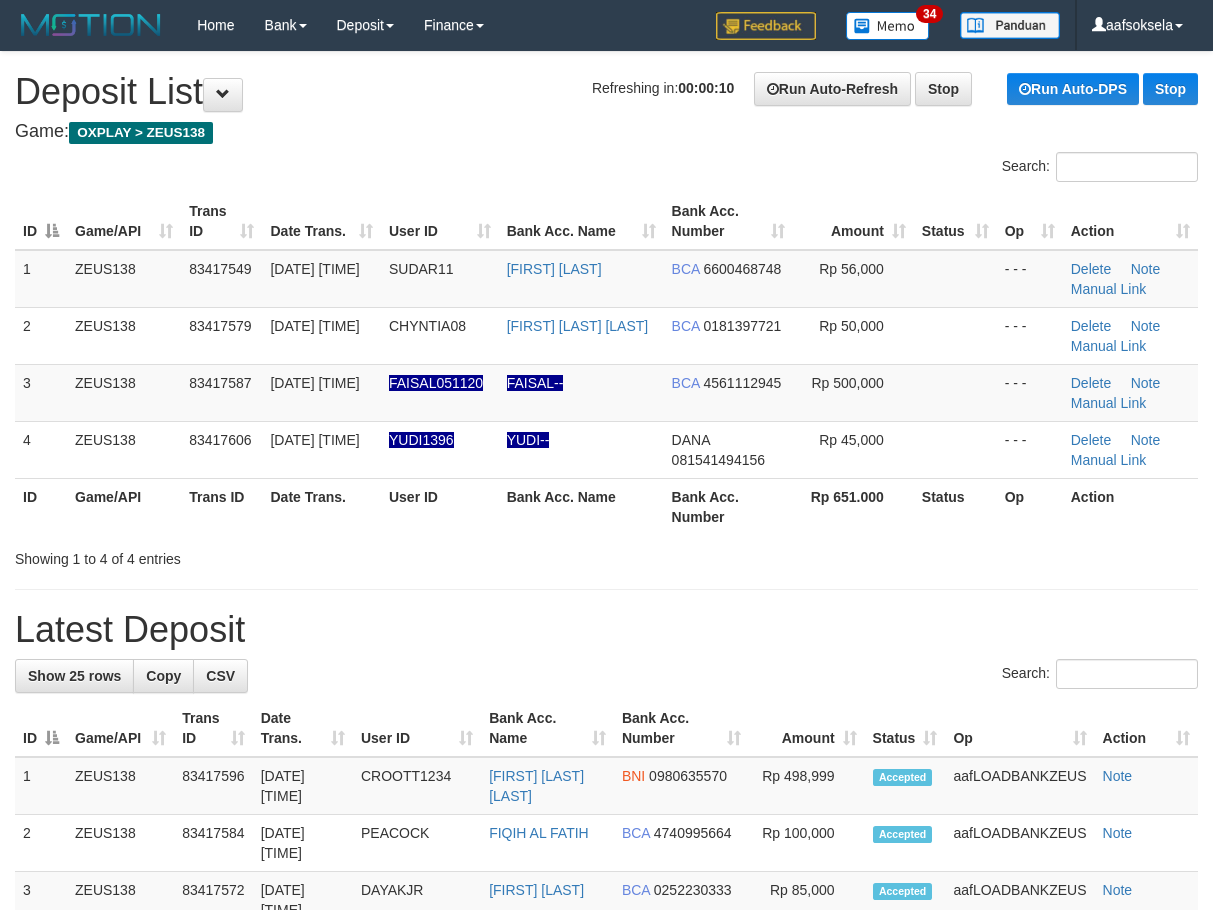 scroll, scrollTop: 0, scrollLeft: 0, axis: both 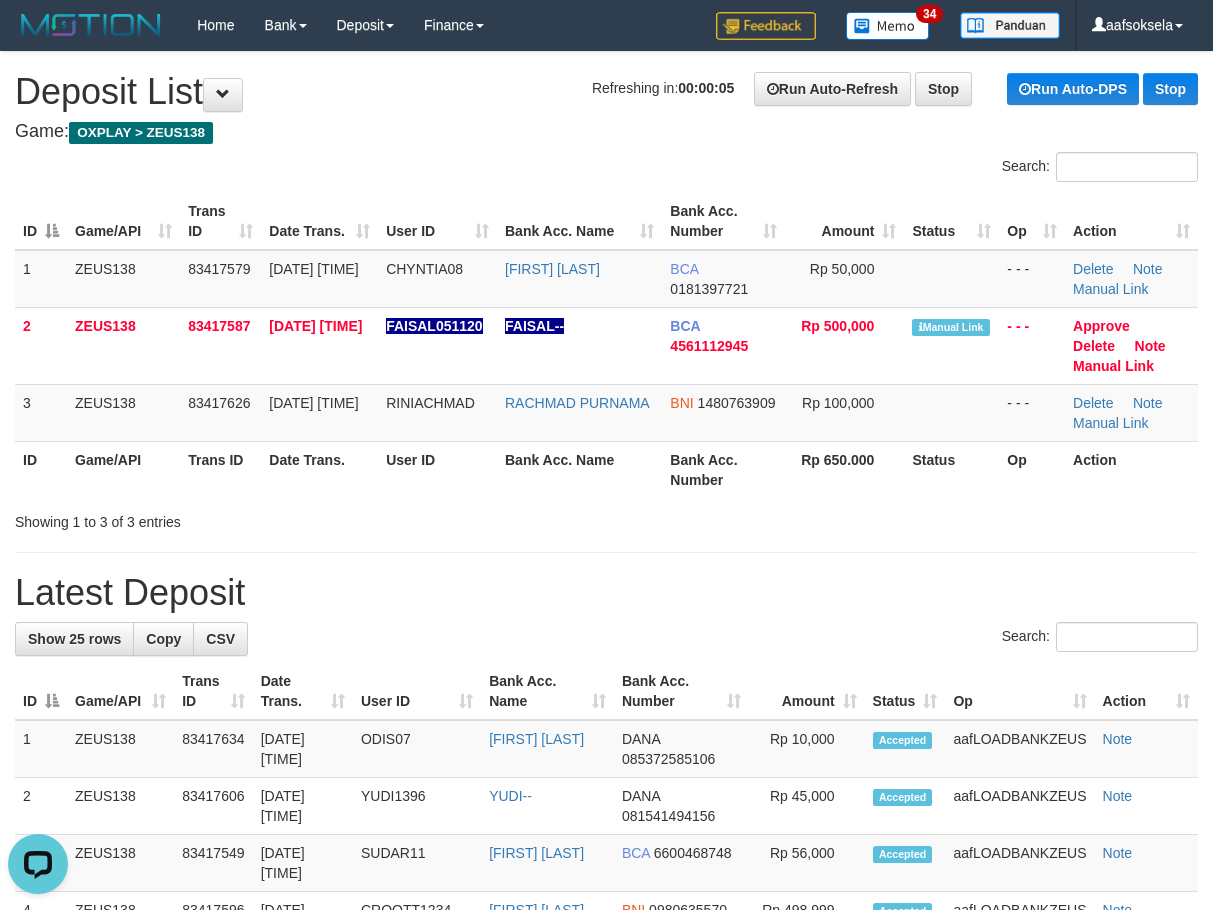 drag, startPoint x: 682, startPoint y: 546, endPoint x: 695, endPoint y: 552, distance: 14.3178215 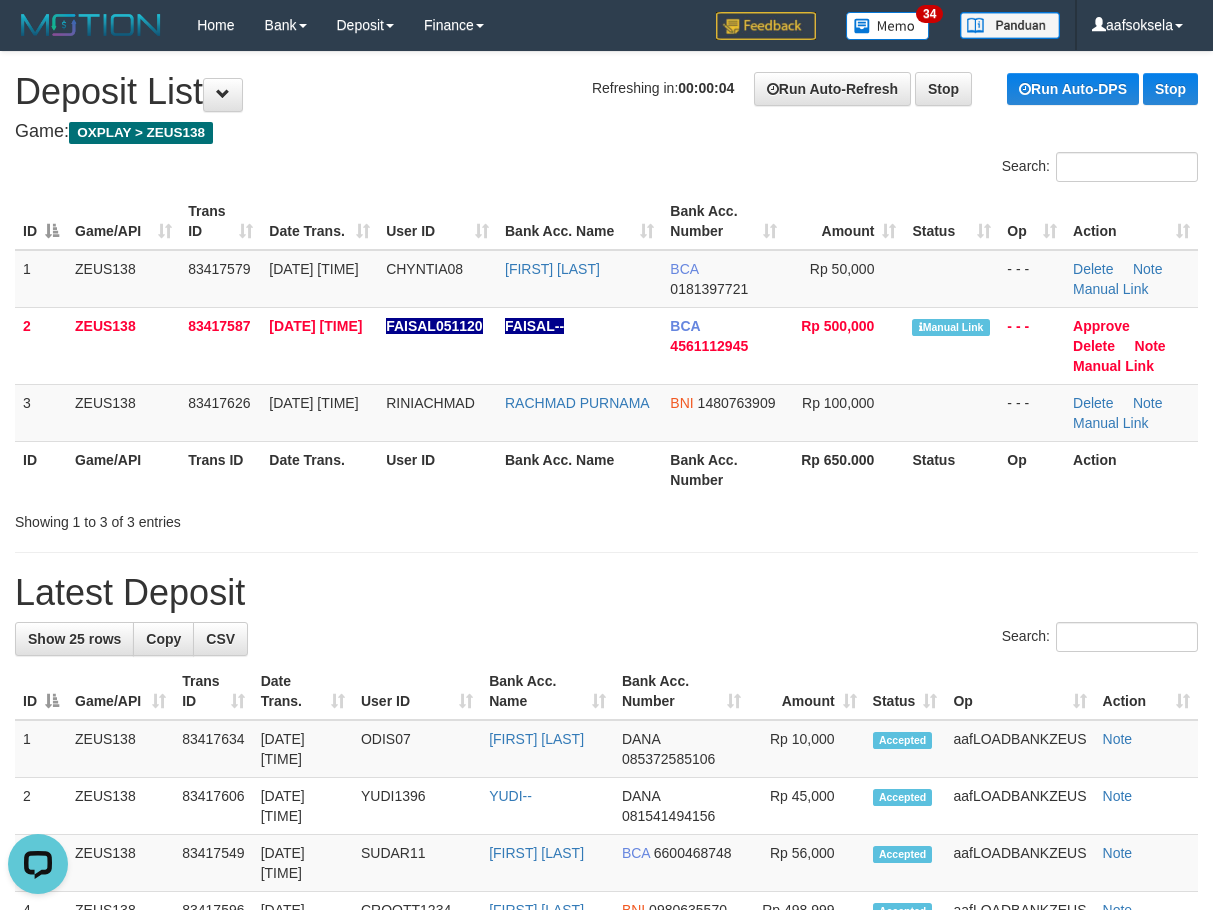 drag, startPoint x: 607, startPoint y: 572, endPoint x: 626, endPoint y: 575, distance: 19.235384 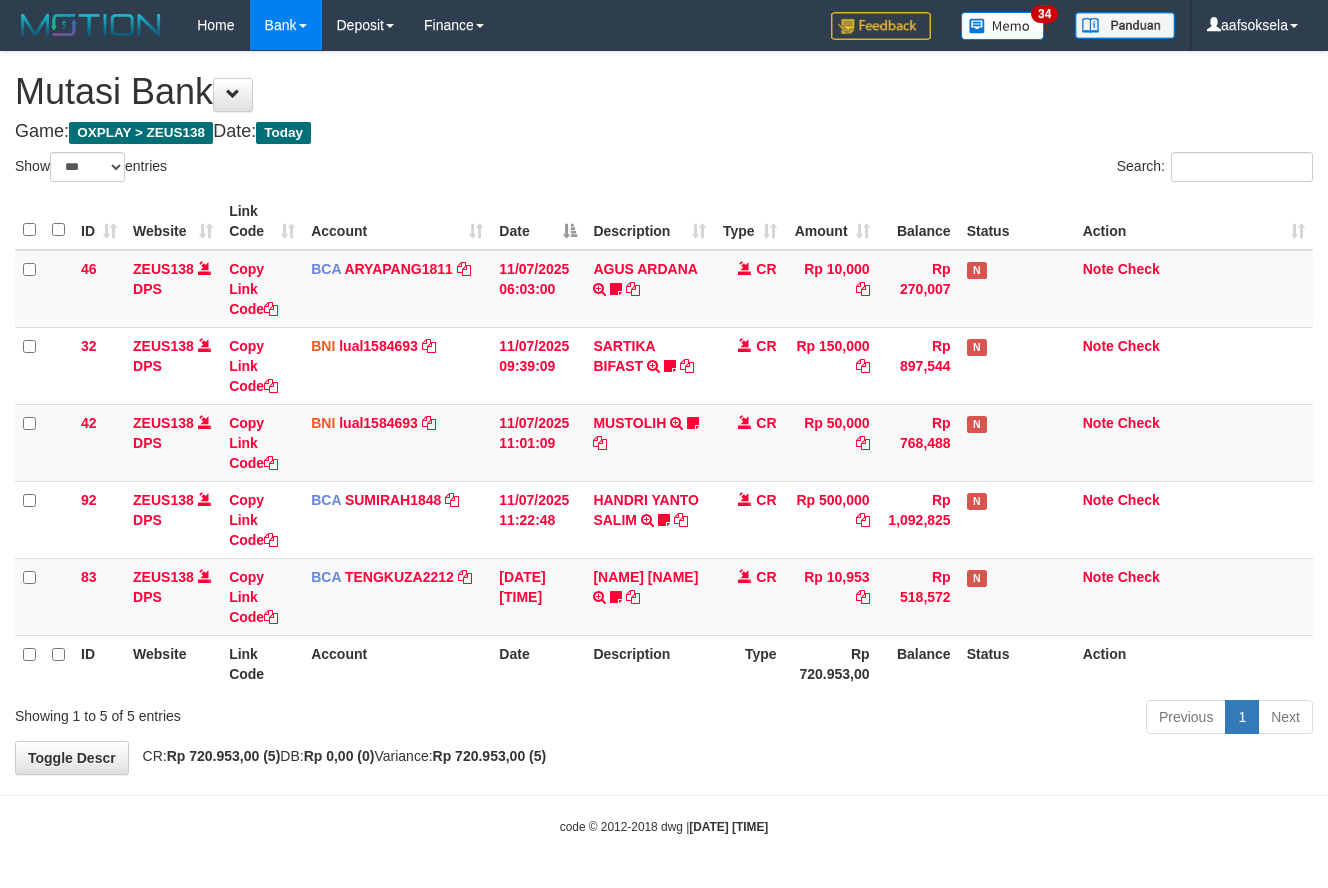 select on "***" 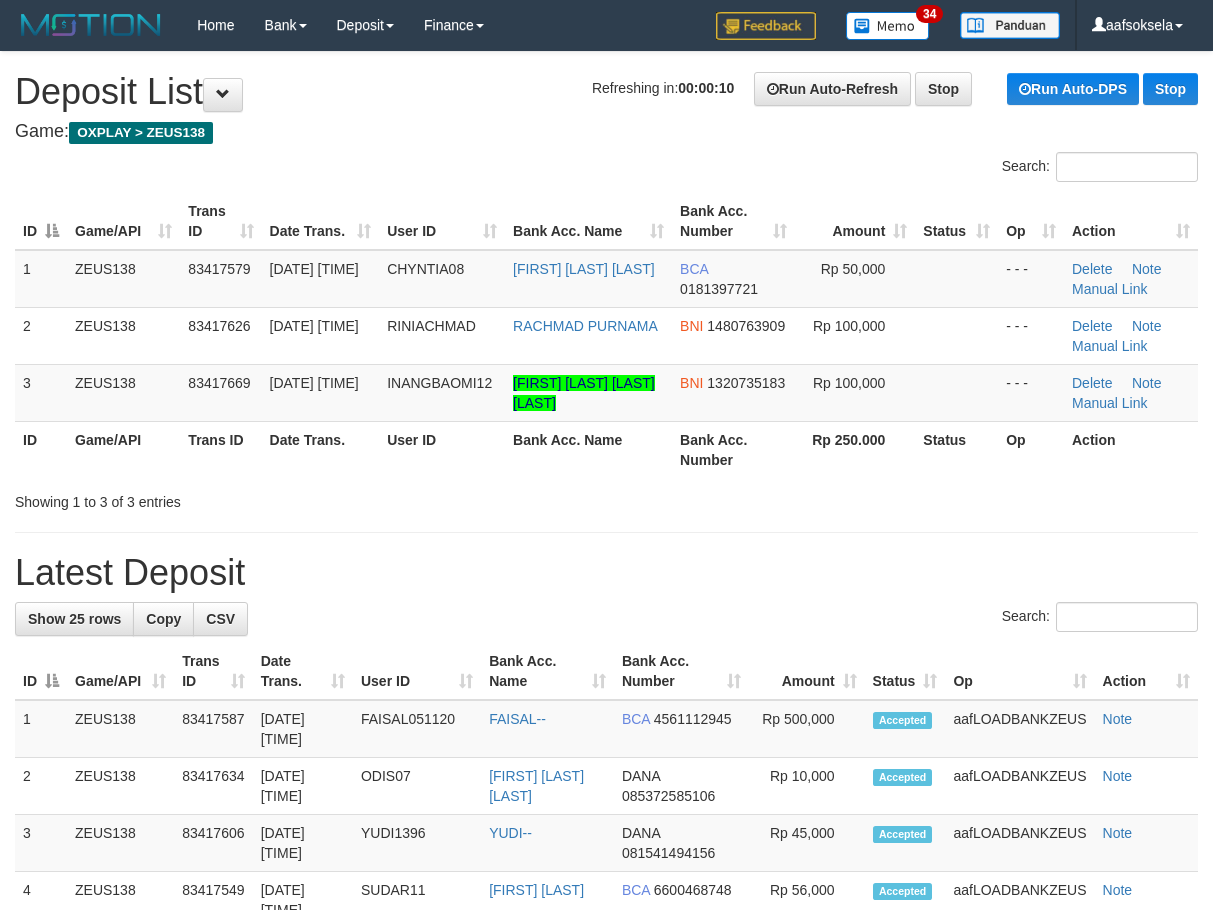 scroll, scrollTop: 0, scrollLeft: 0, axis: both 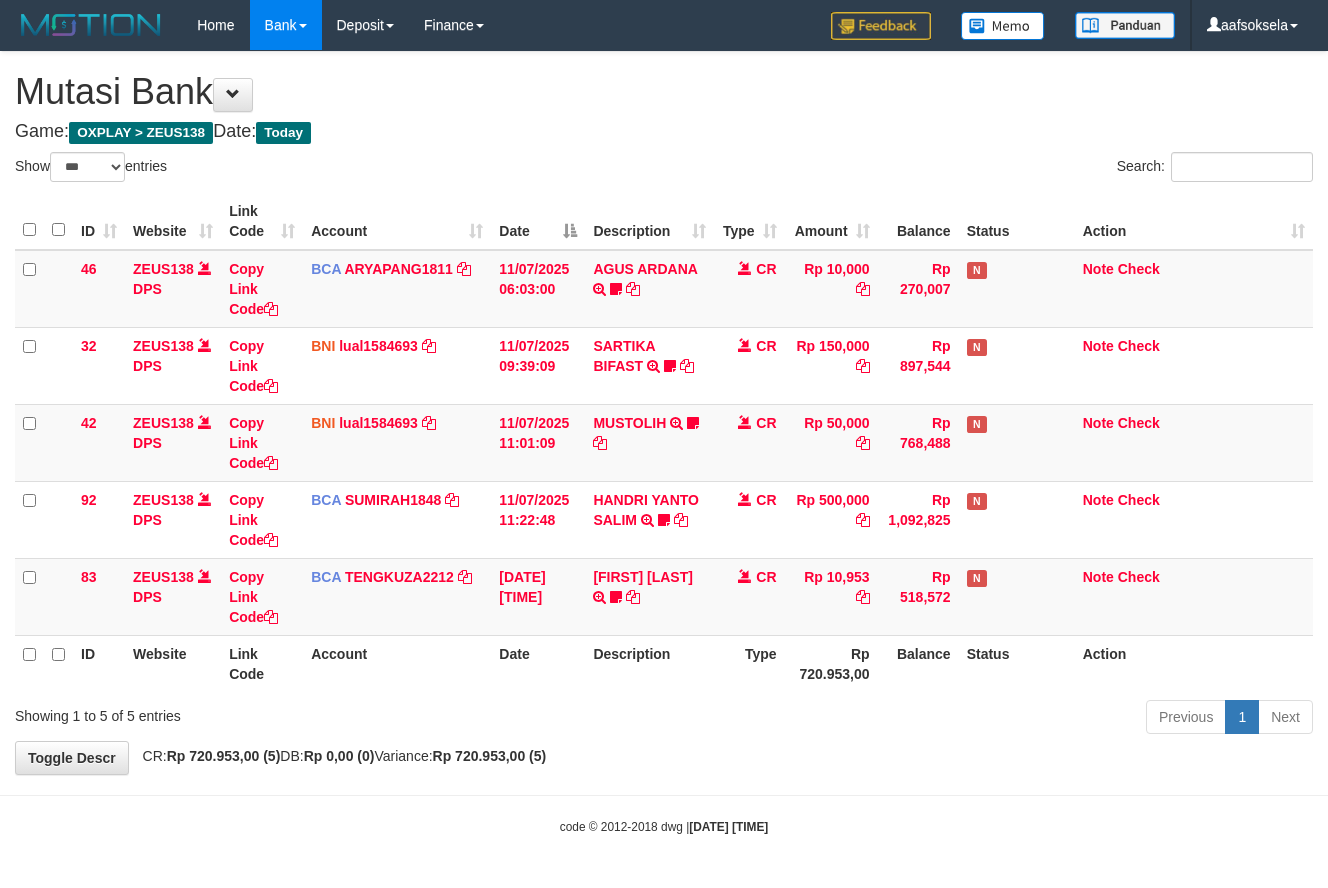 select on "***" 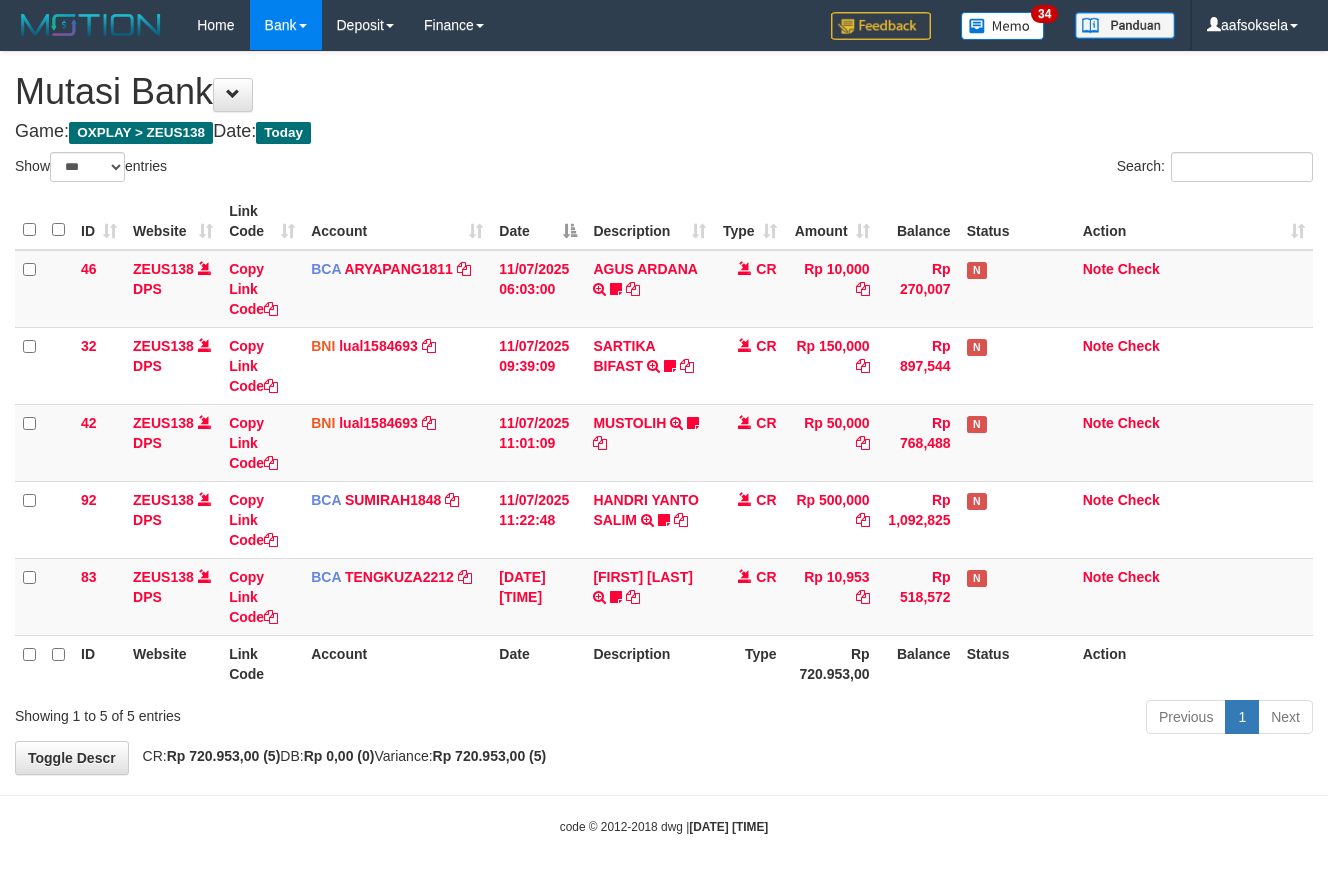 click on "Previous 1 Next" at bounding box center [940, 719] 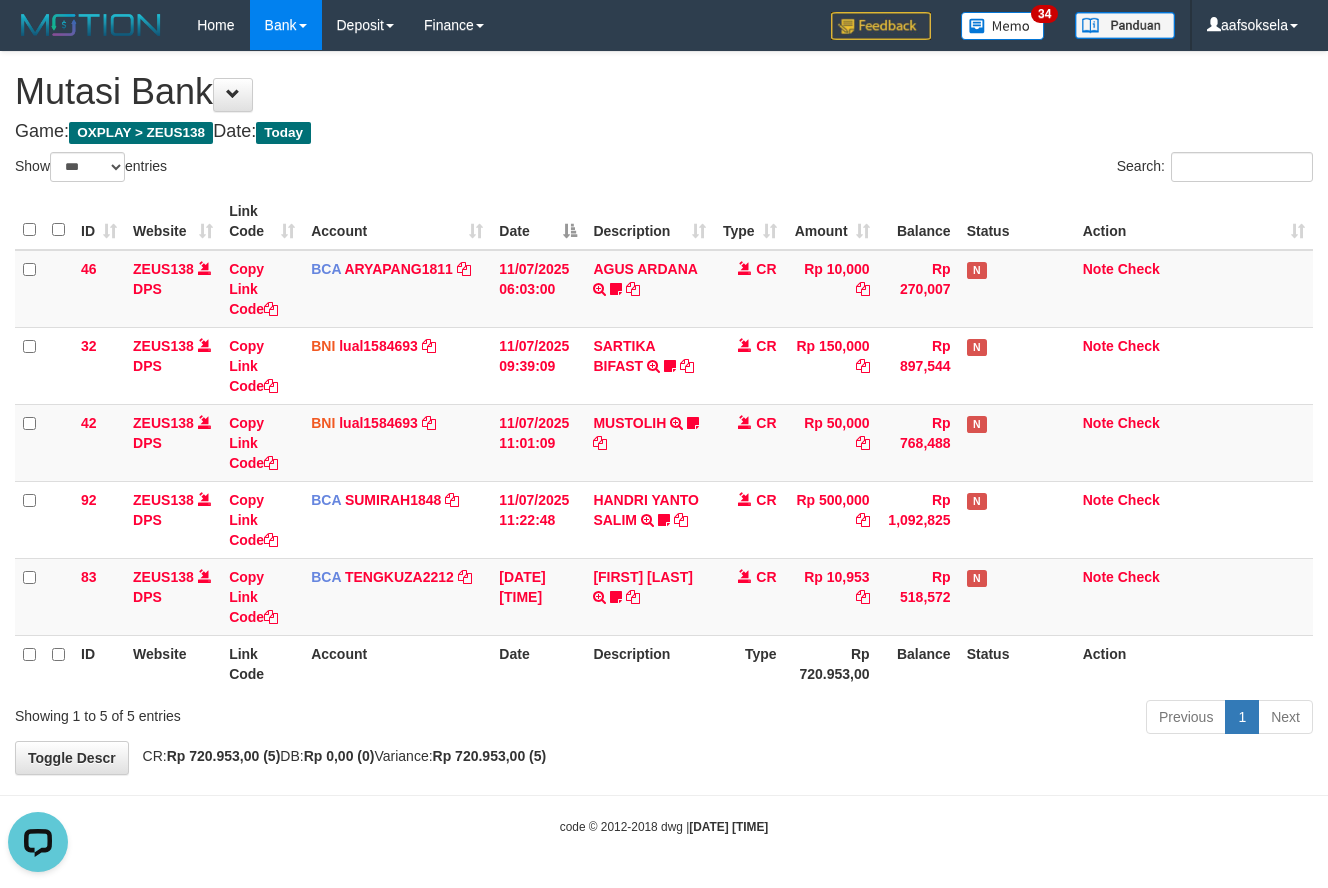 scroll, scrollTop: 0, scrollLeft: 0, axis: both 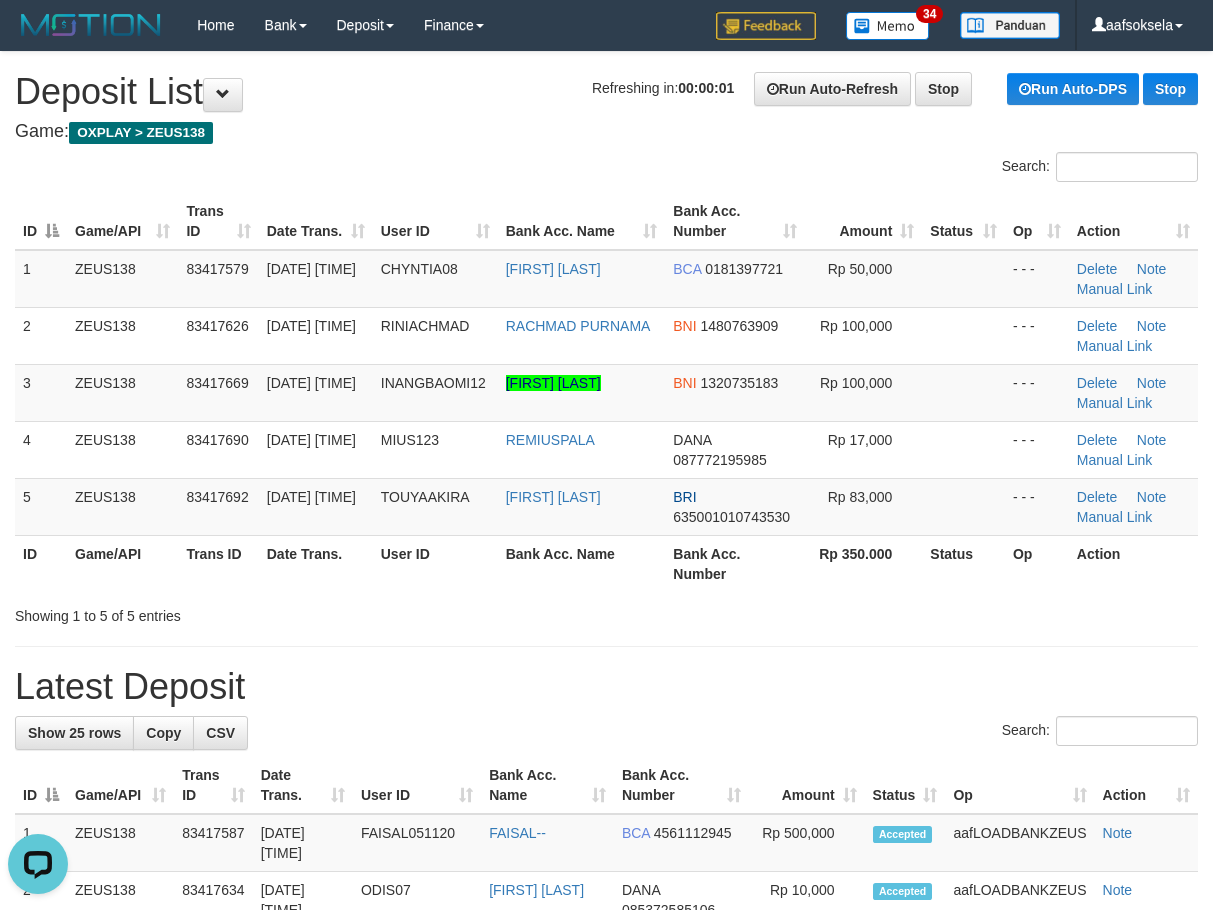 click on "**********" at bounding box center (606, 1212) 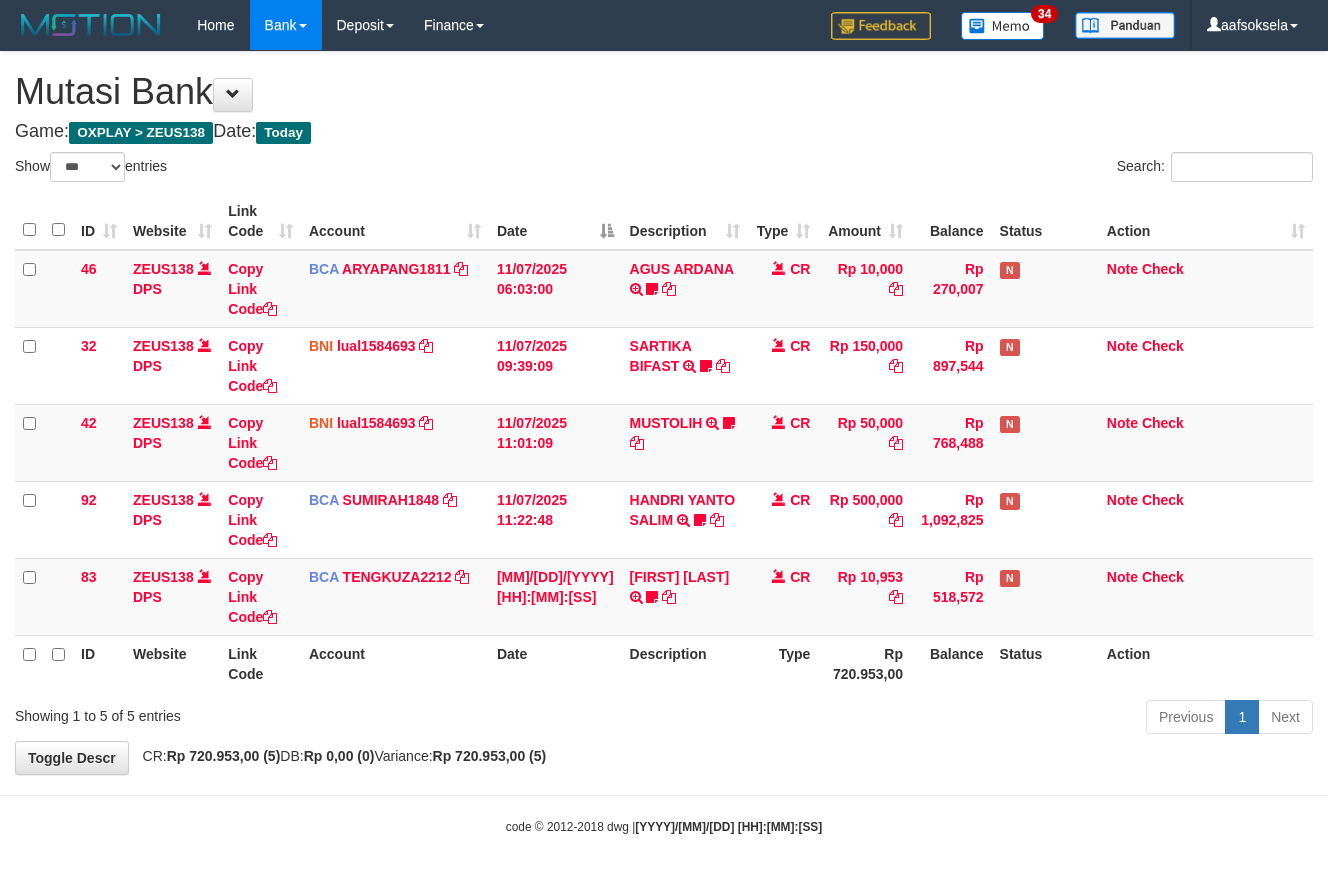 select on "***" 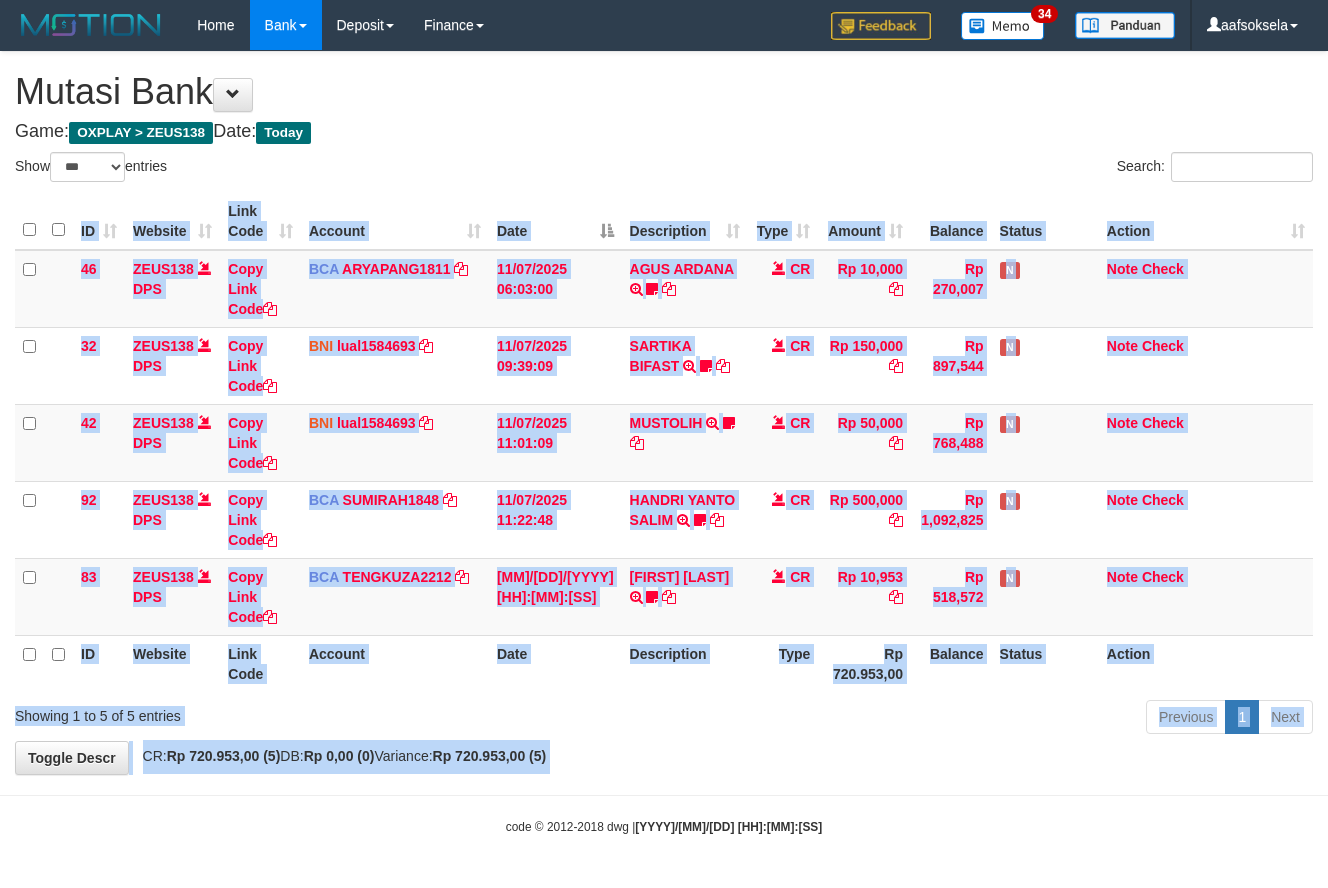 click on "Toggle navigation
Home
Bank
Account List
Mutasi Bank
Search
Sync
Note Mutasi
Deposit
DPS Fetch
DPS List
History
Note DPS
Finance
Financial Data
aafsoksela
My Profile
Log Out" at bounding box center (664, 443) 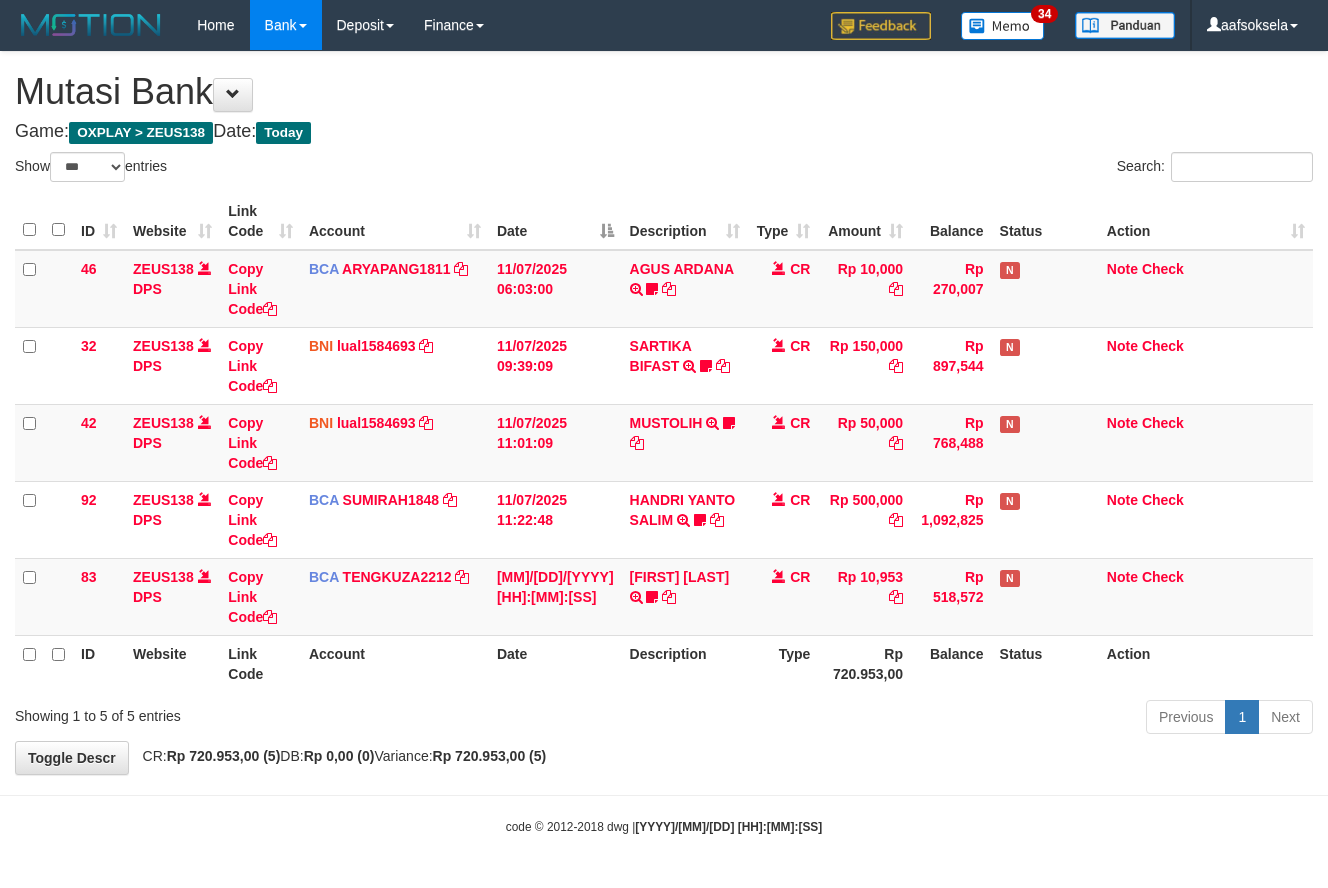select on "***" 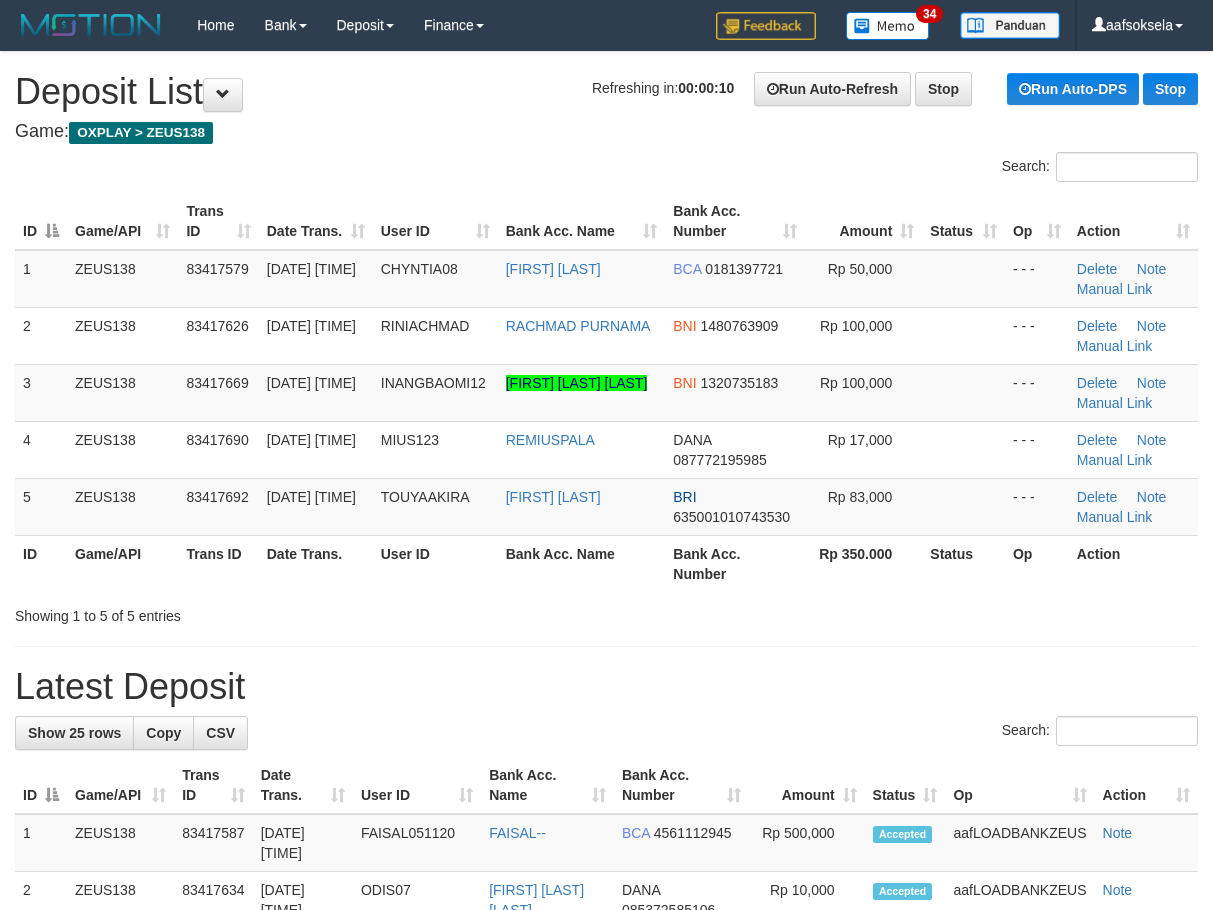 scroll, scrollTop: 0, scrollLeft: 0, axis: both 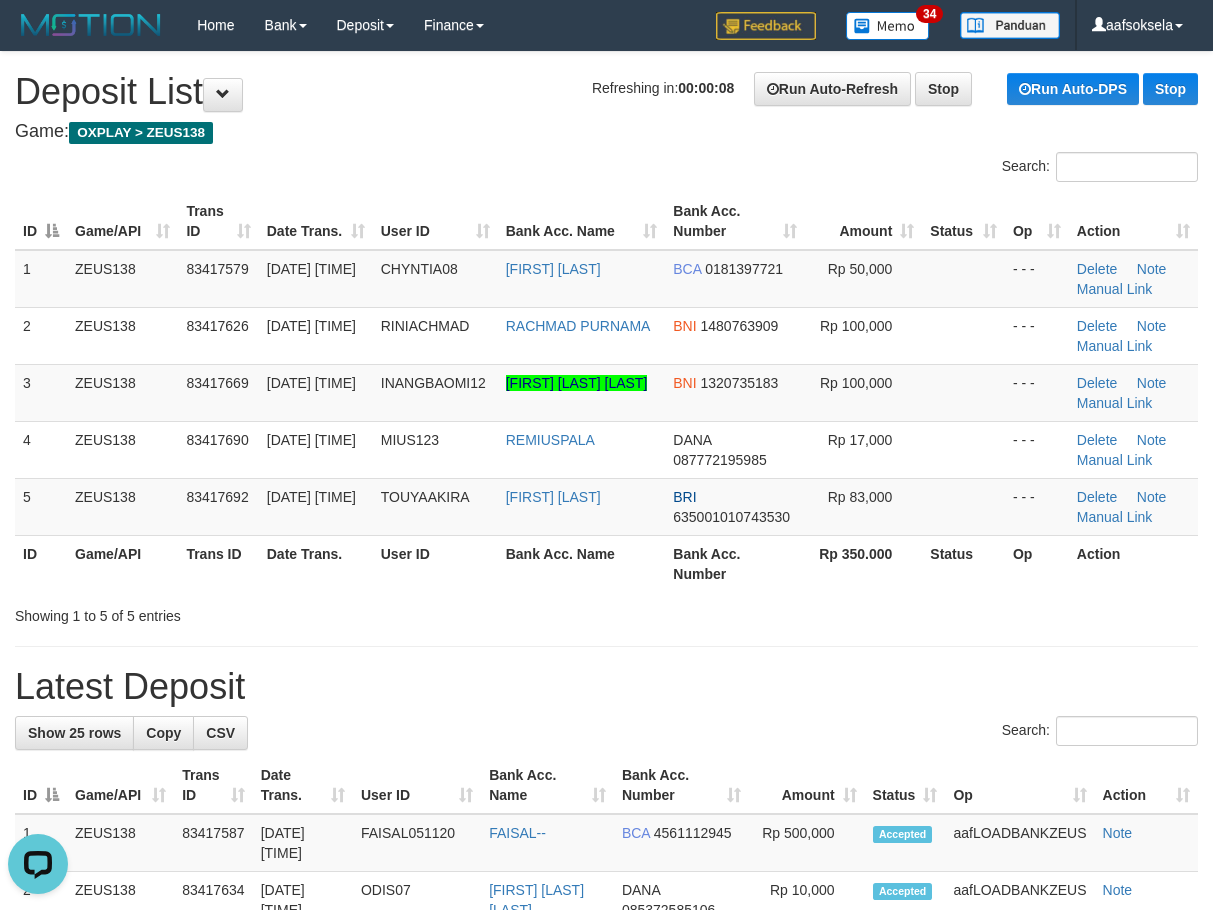 click on "**********" at bounding box center (606, 1212) 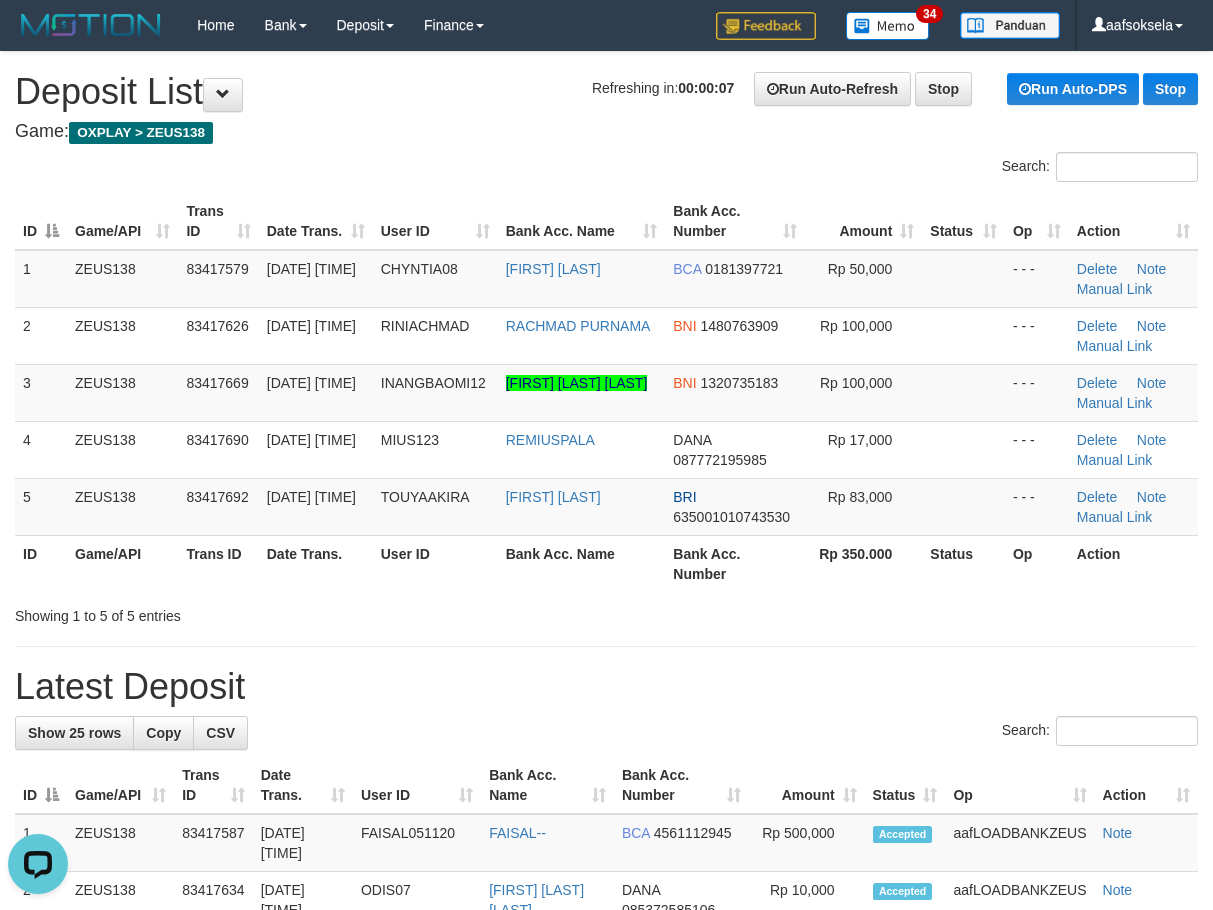 click on "**********" at bounding box center [606, 1212] 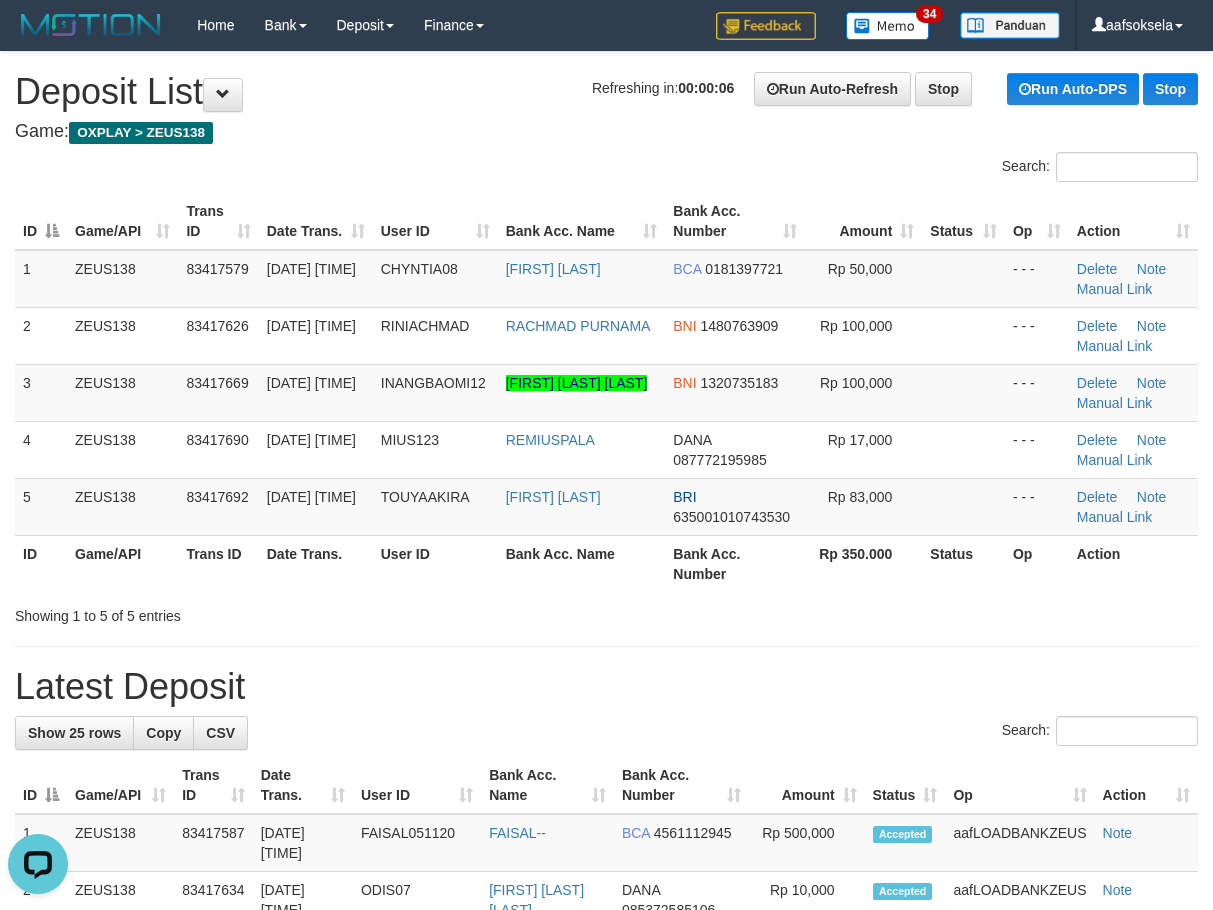 click on "**********" at bounding box center [606, 1212] 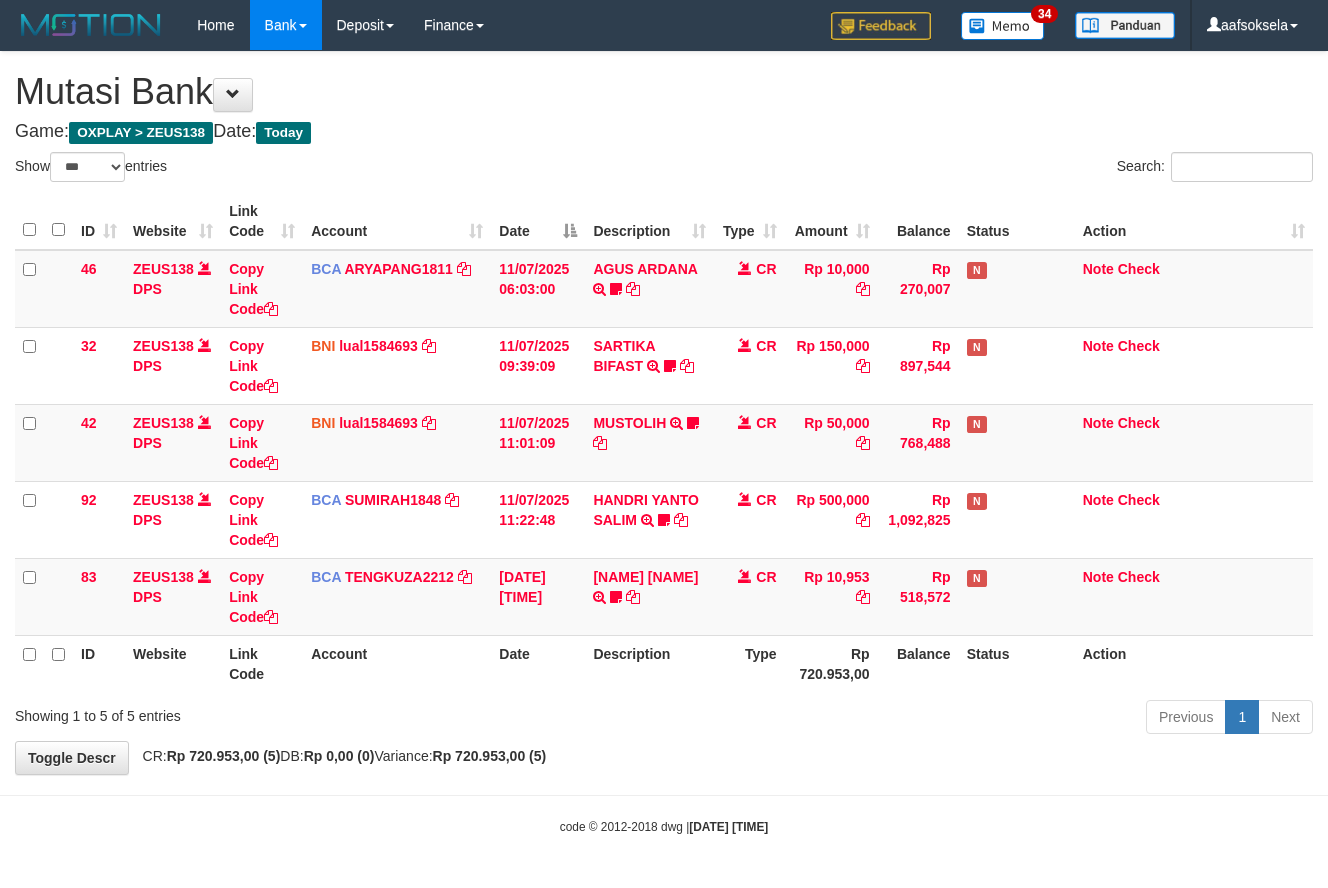 select on "***" 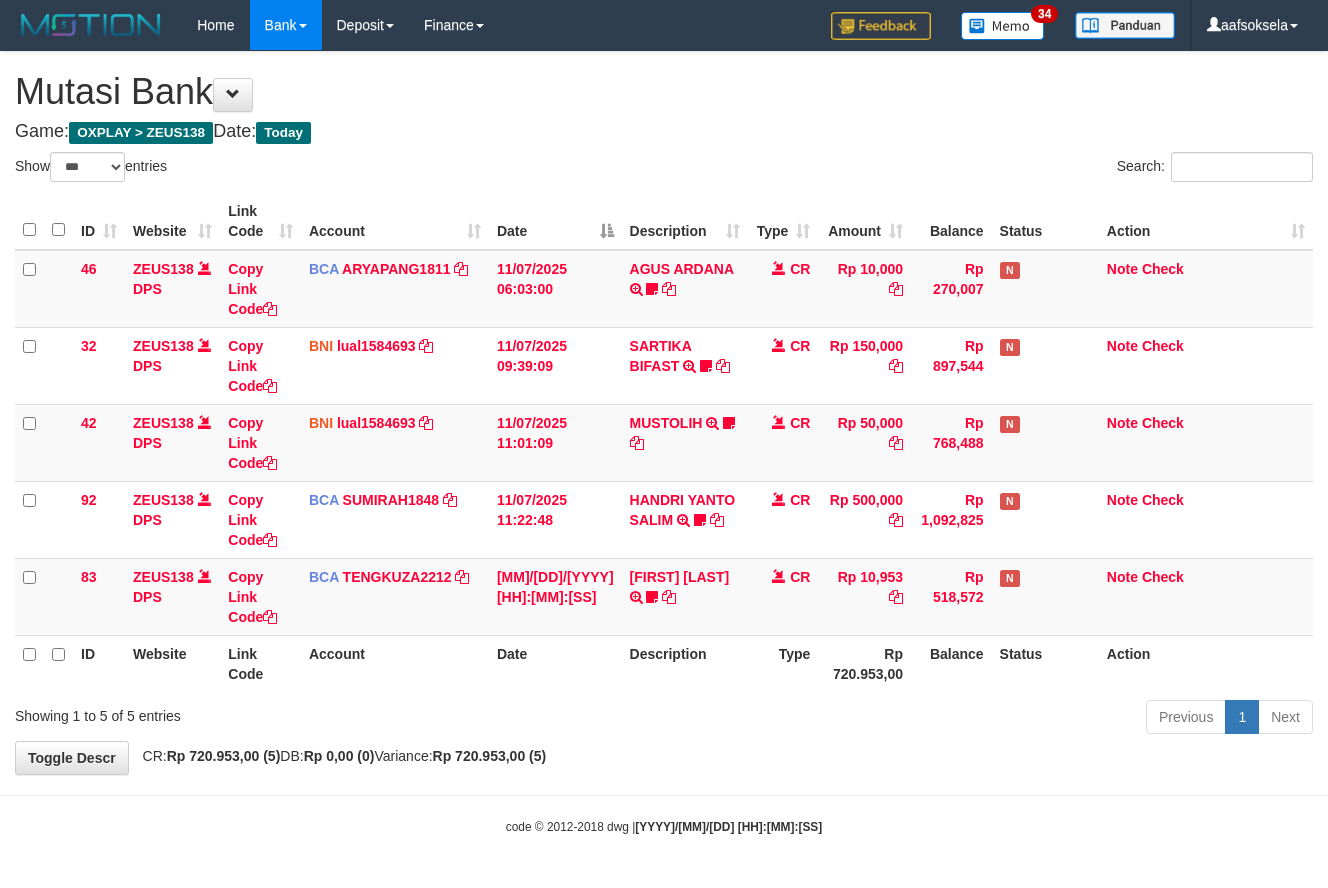select on "***" 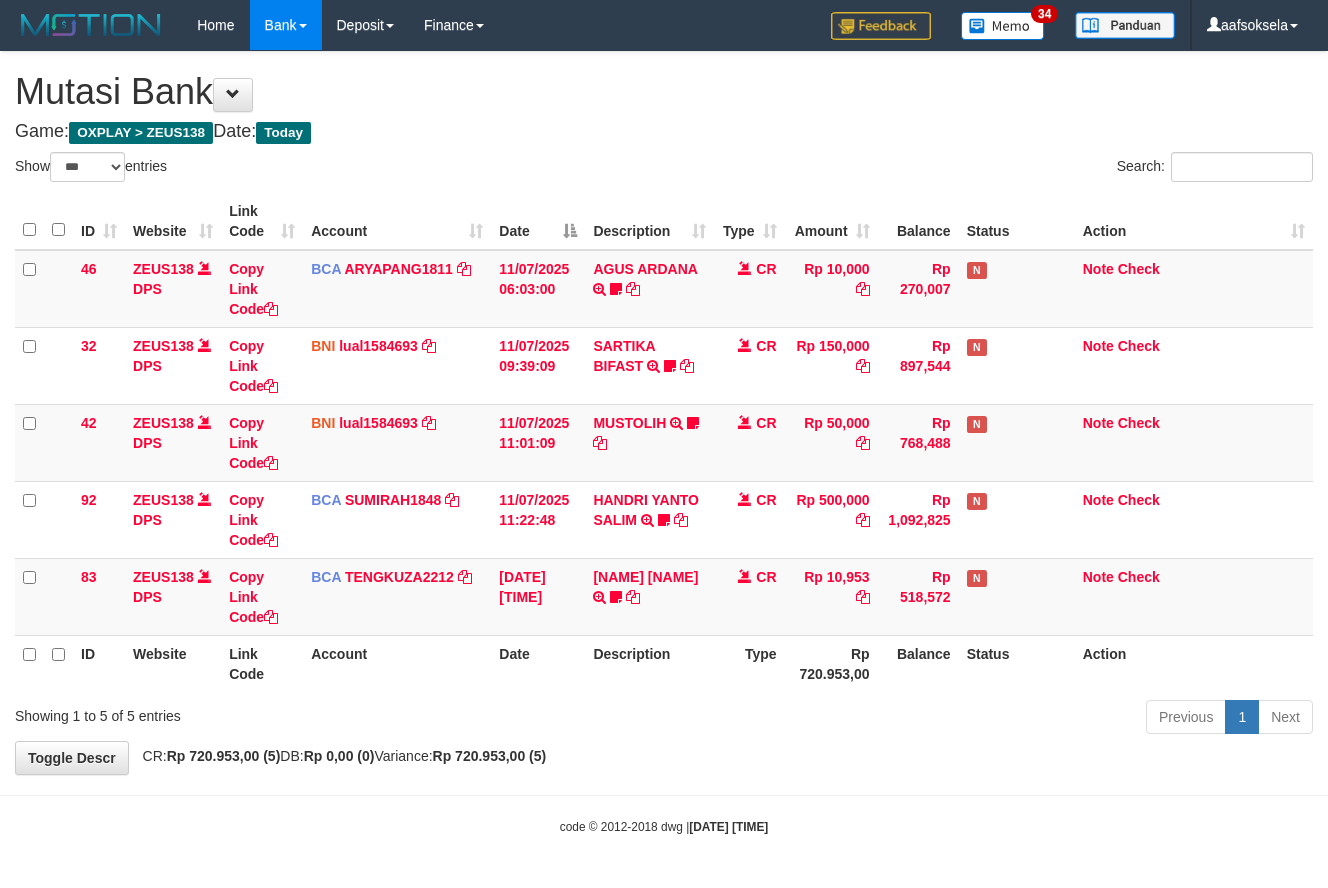 select on "***" 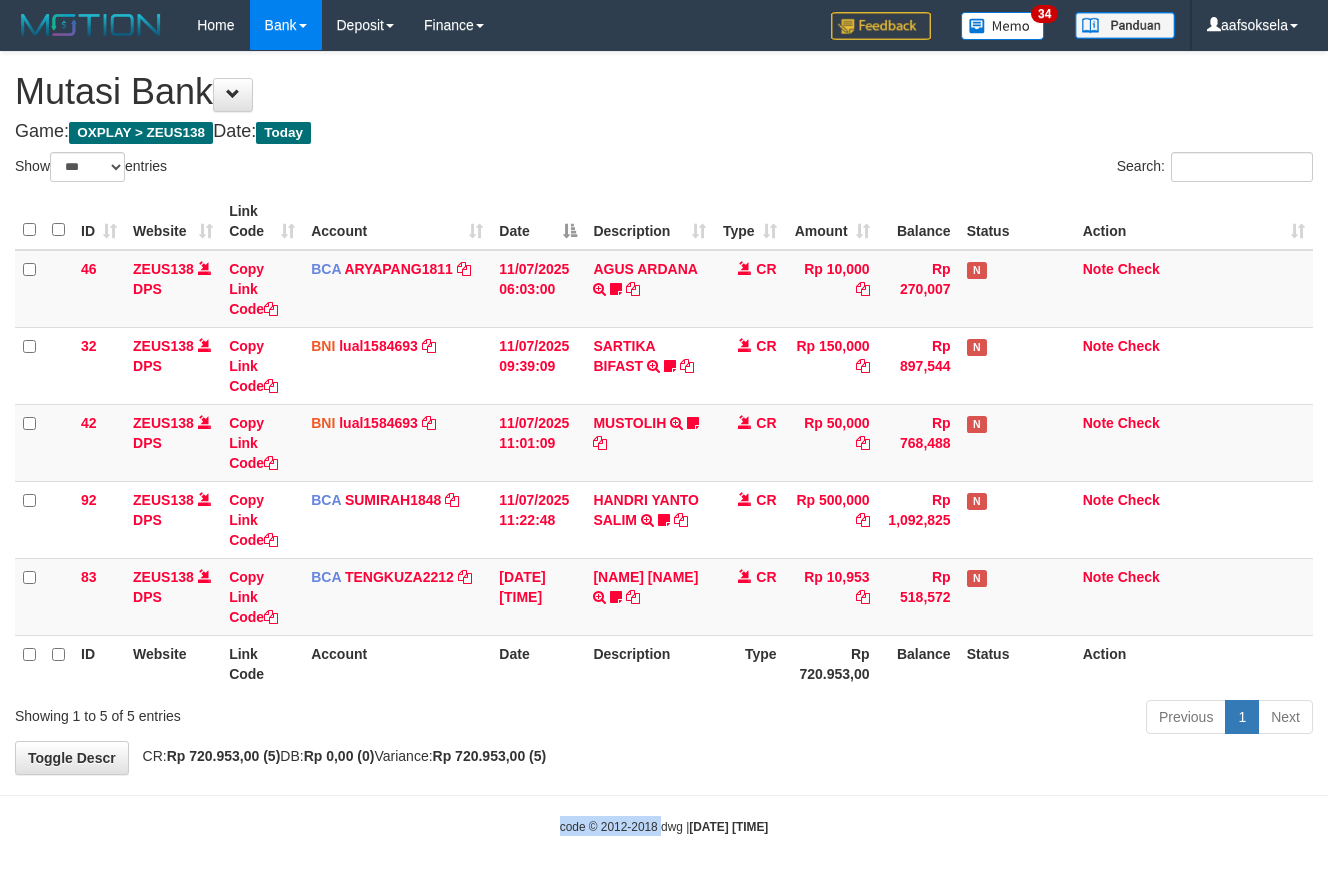 drag, startPoint x: 646, startPoint y: 794, endPoint x: 622, endPoint y: 819, distance: 34.655445 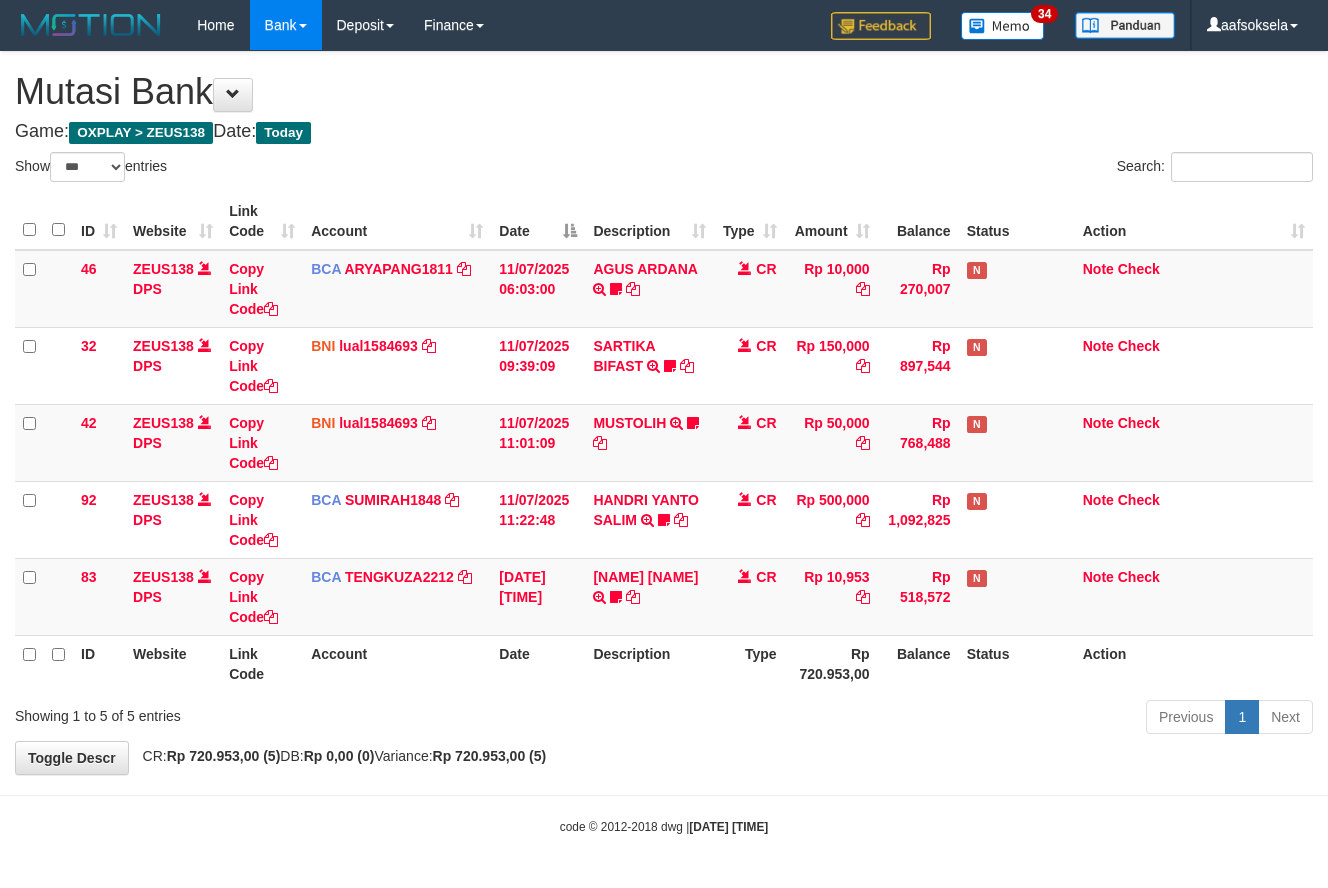 drag, startPoint x: 667, startPoint y: 762, endPoint x: 800, endPoint y: 759, distance: 133.03383 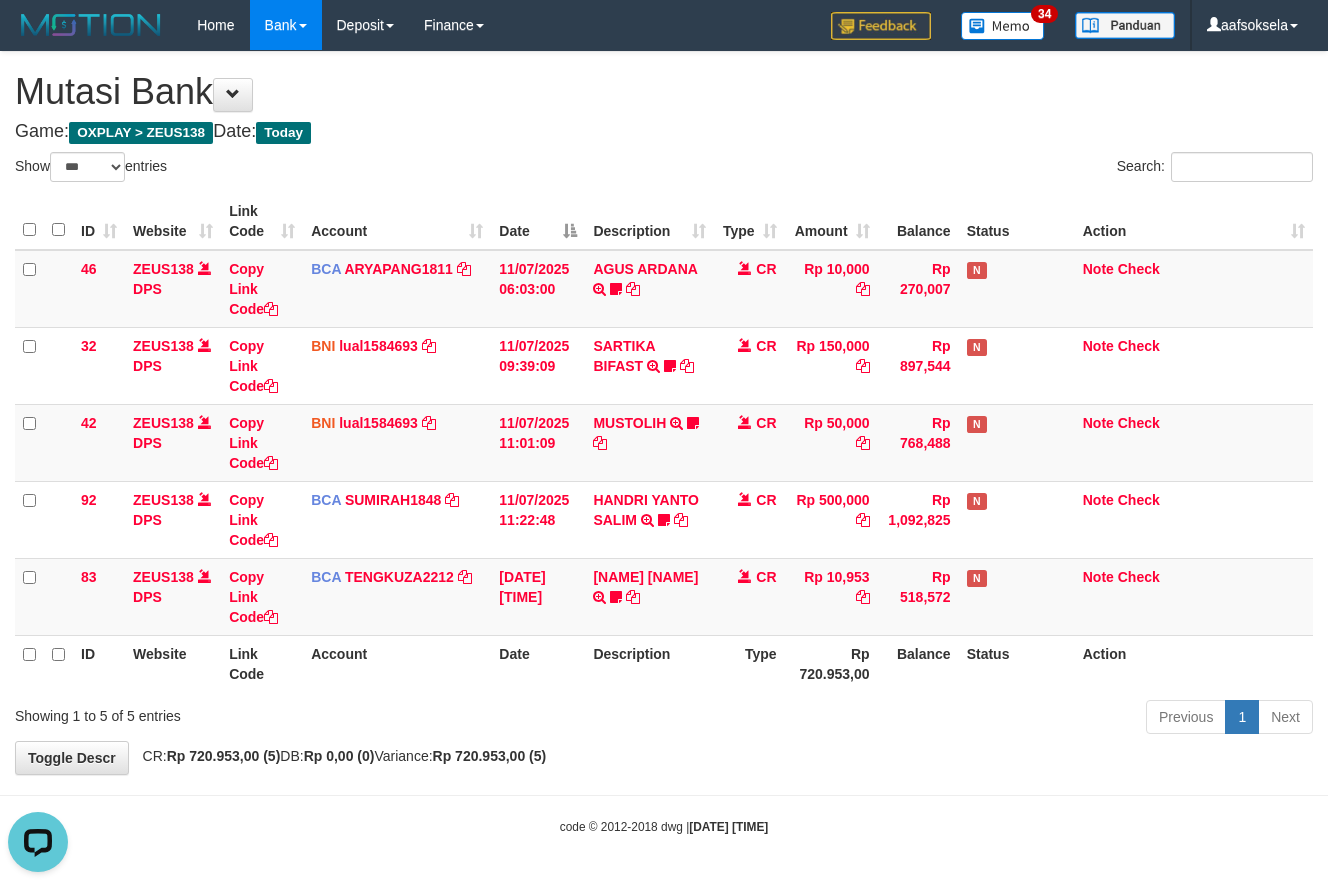 scroll, scrollTop: 0, scrollLeft: 0, axis: both 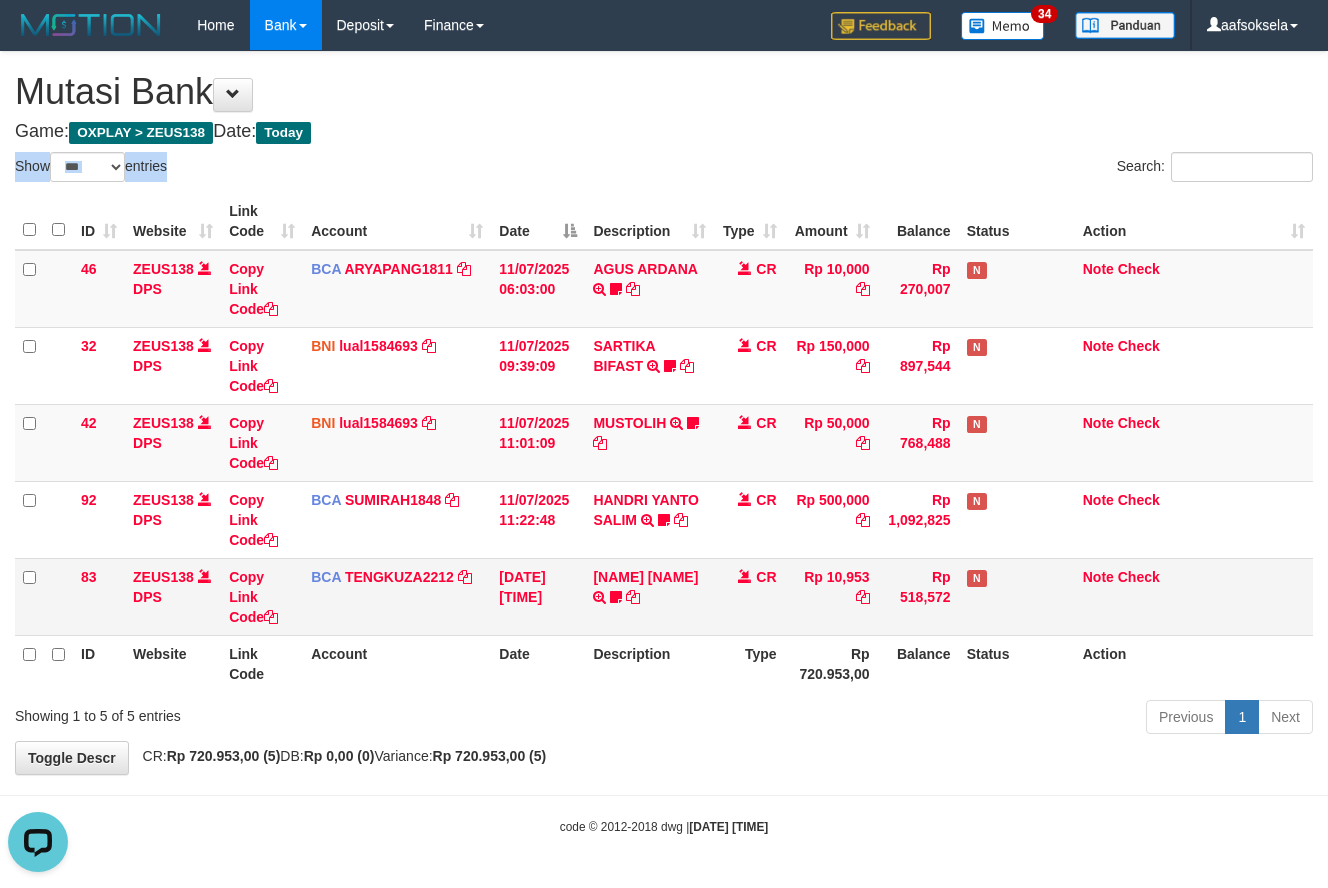 drag, startPoint x: 681, startPoint y: 139, endPoint x: 927, endPoint y: 607, distance: 528.71545 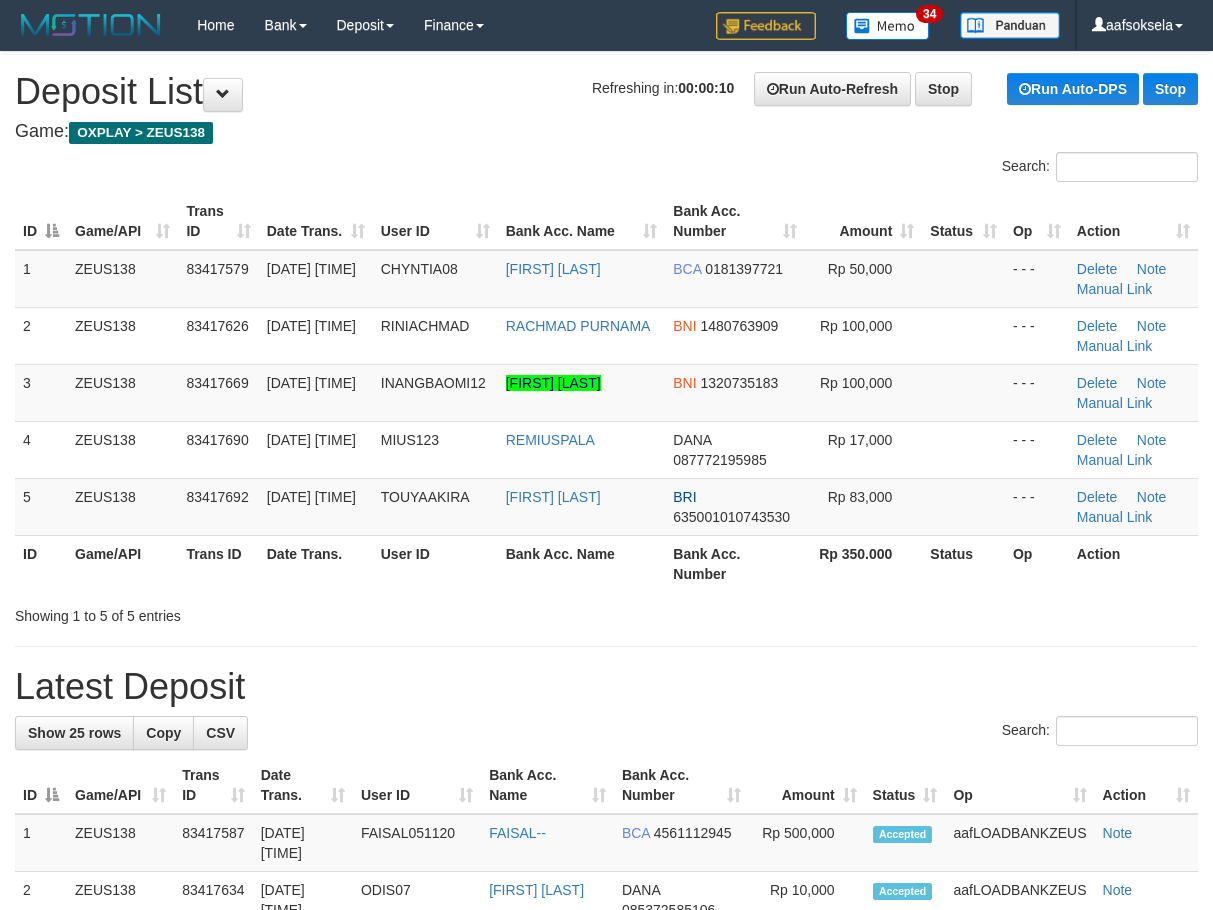 scroll, scrollTop: 0, scrollLeft: 0, axis: both 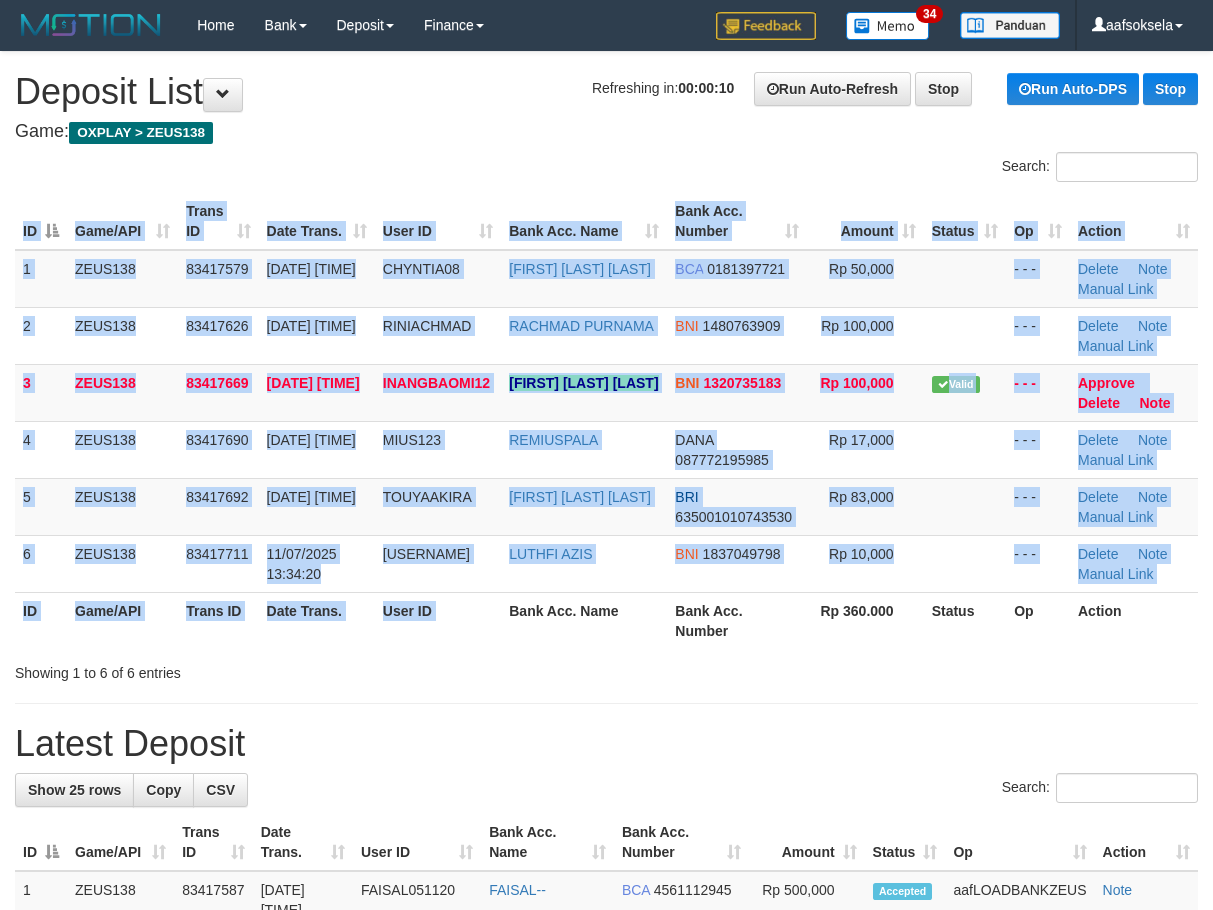 drag, startPoint x: 508, startPoint y: 647, endPoint x: 4, endPoint y: 708, distance: 507.67804 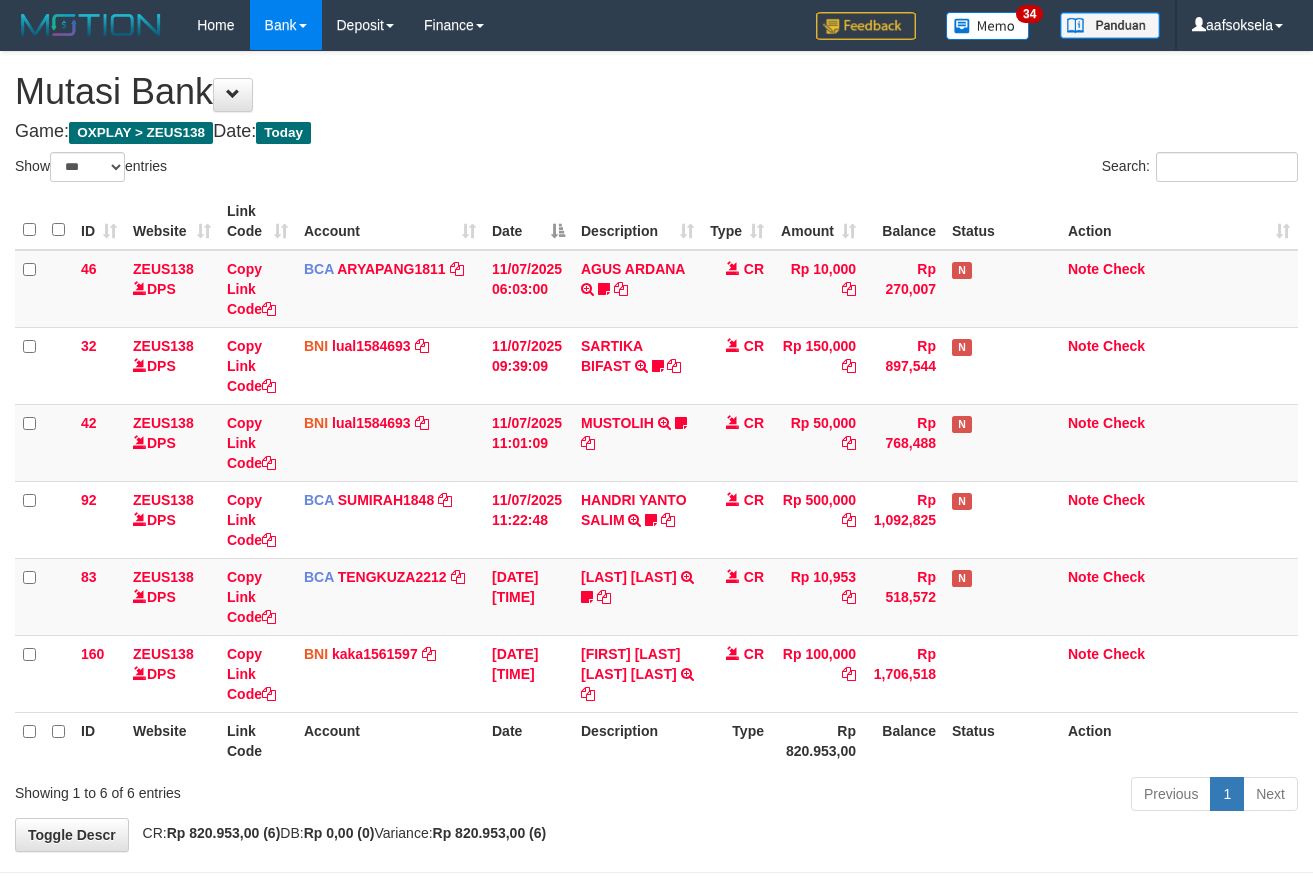 select on "***" 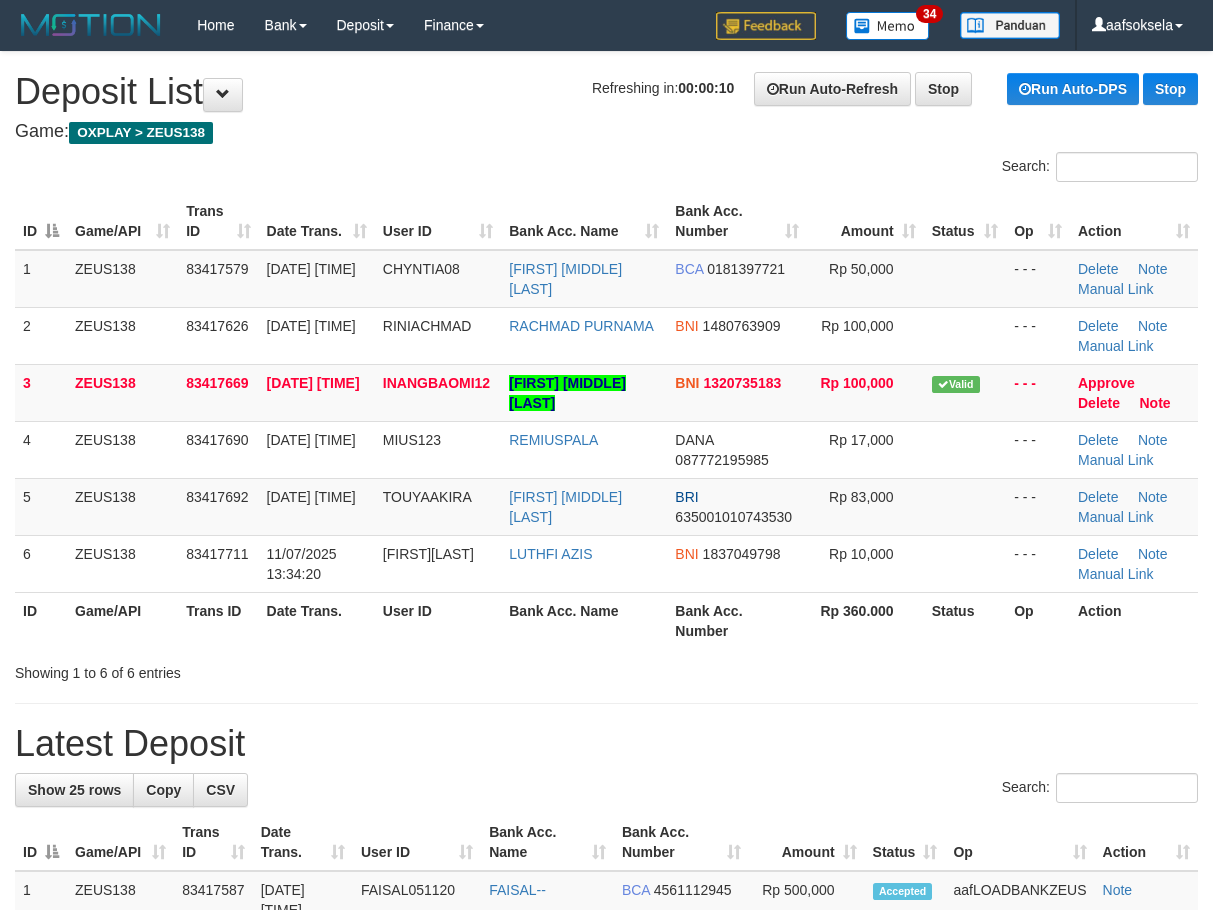 scroll, scrollTop: 0, scrollLeft: 0, axis: both 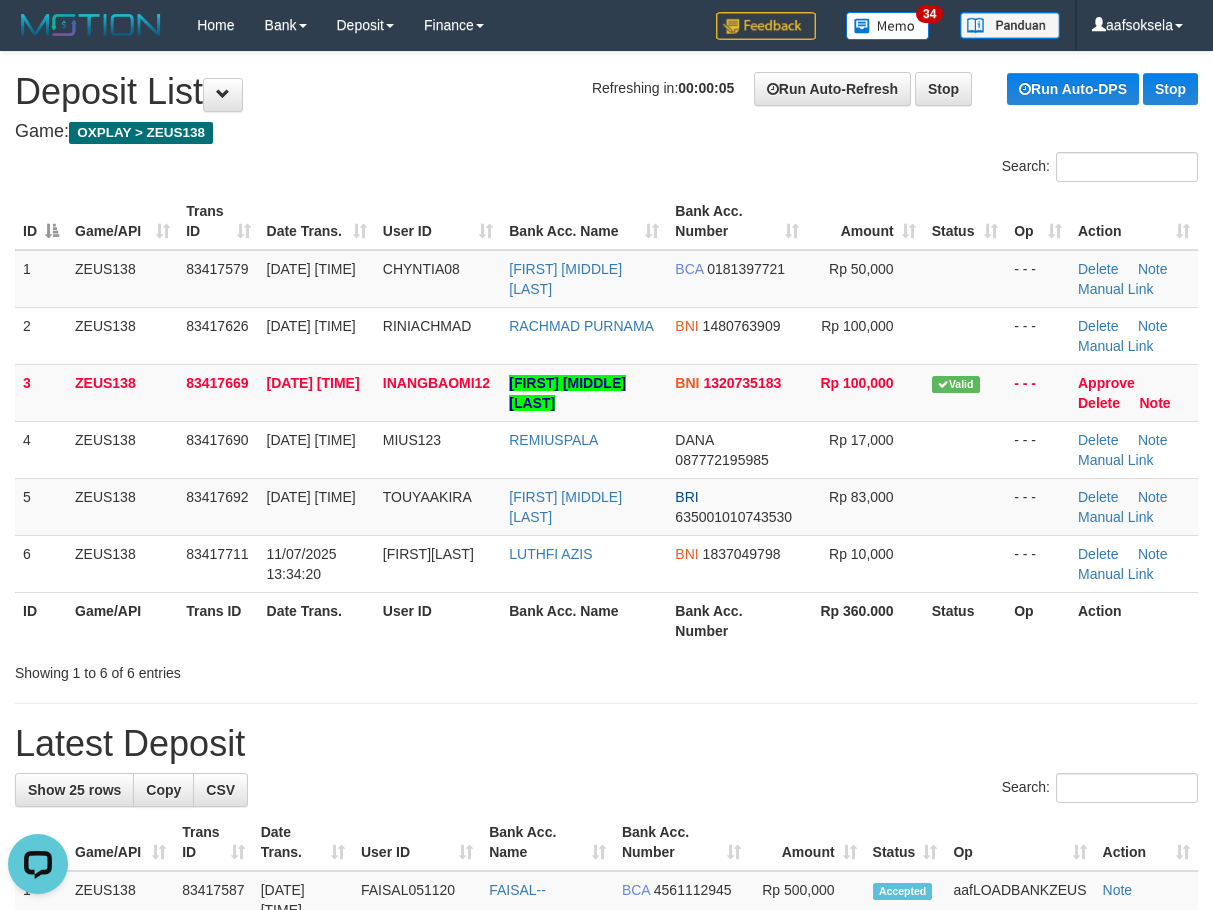 drag, startPoint x: 502, startPoint y: 667, endPoint x: 426, endPoint y: 707, distance: 85.883644 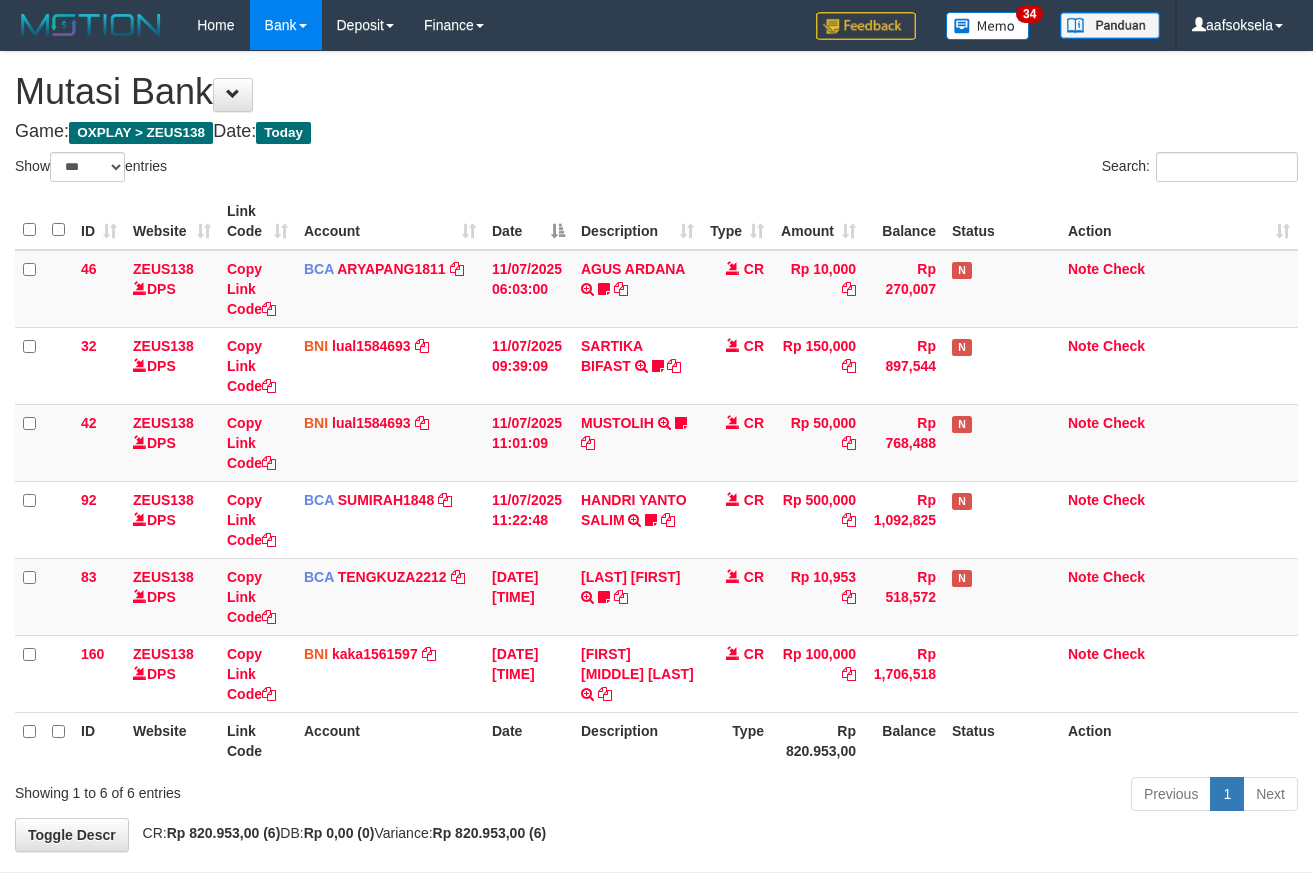 select on "***" 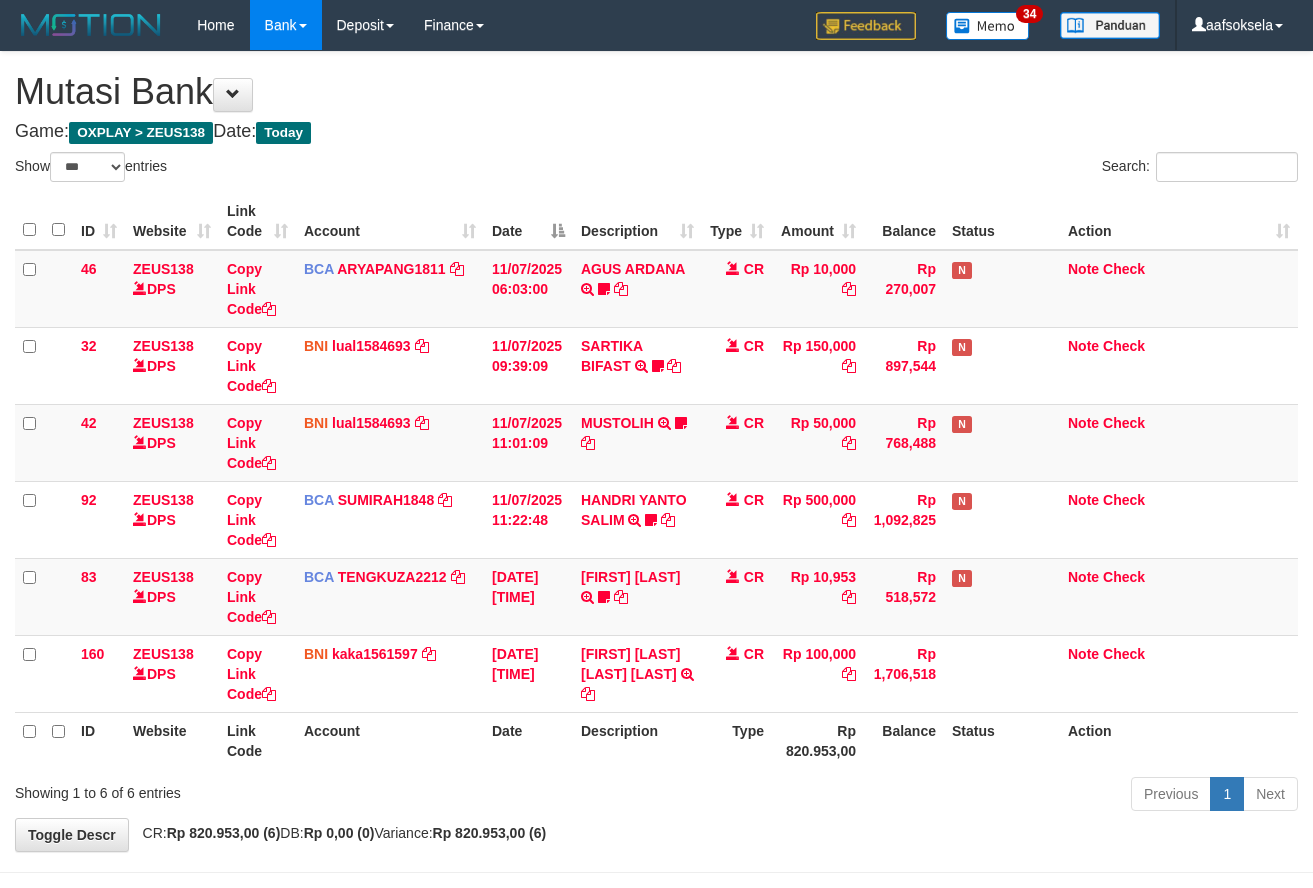 select on "***" 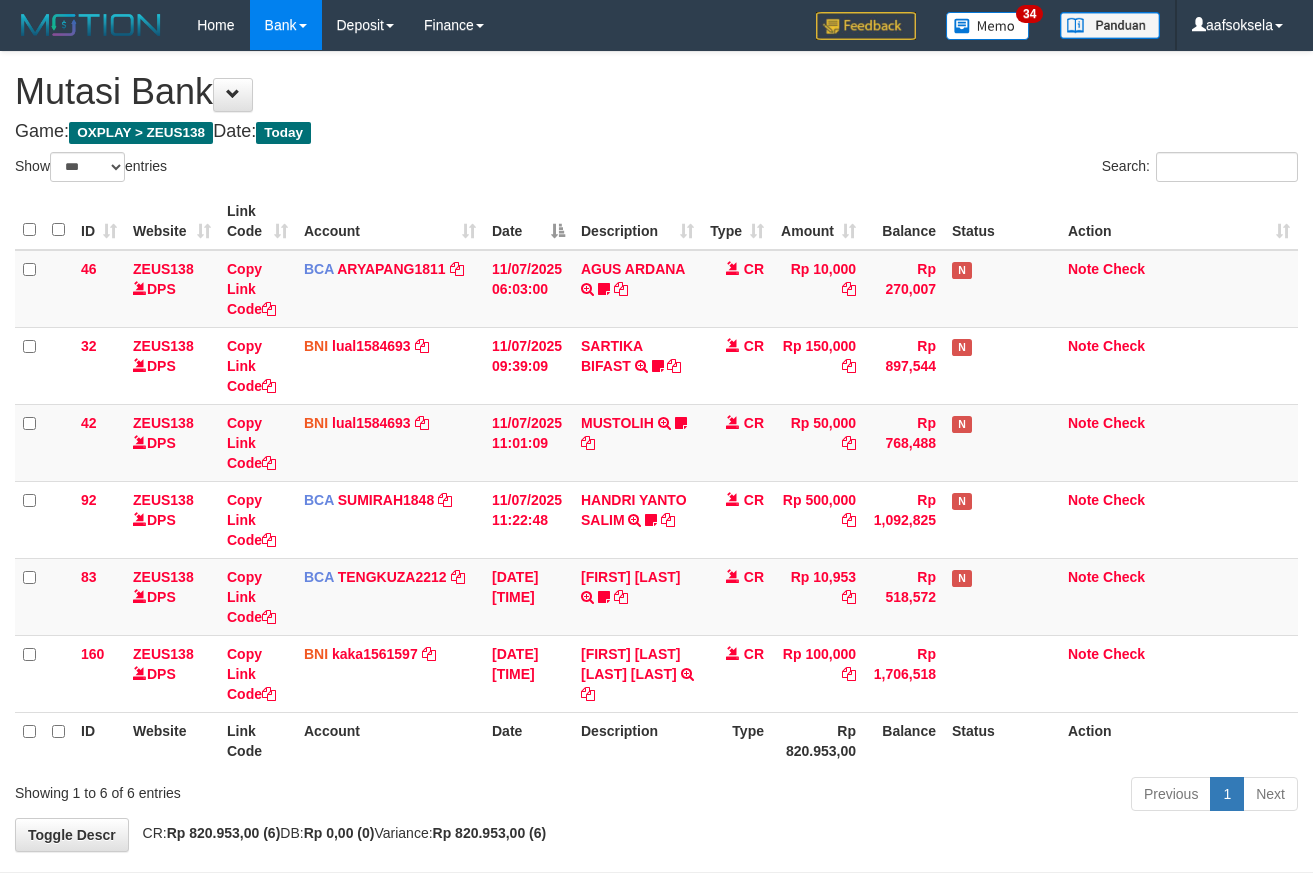 click on "Previous 1 Next" at bounding box center [930, 796] 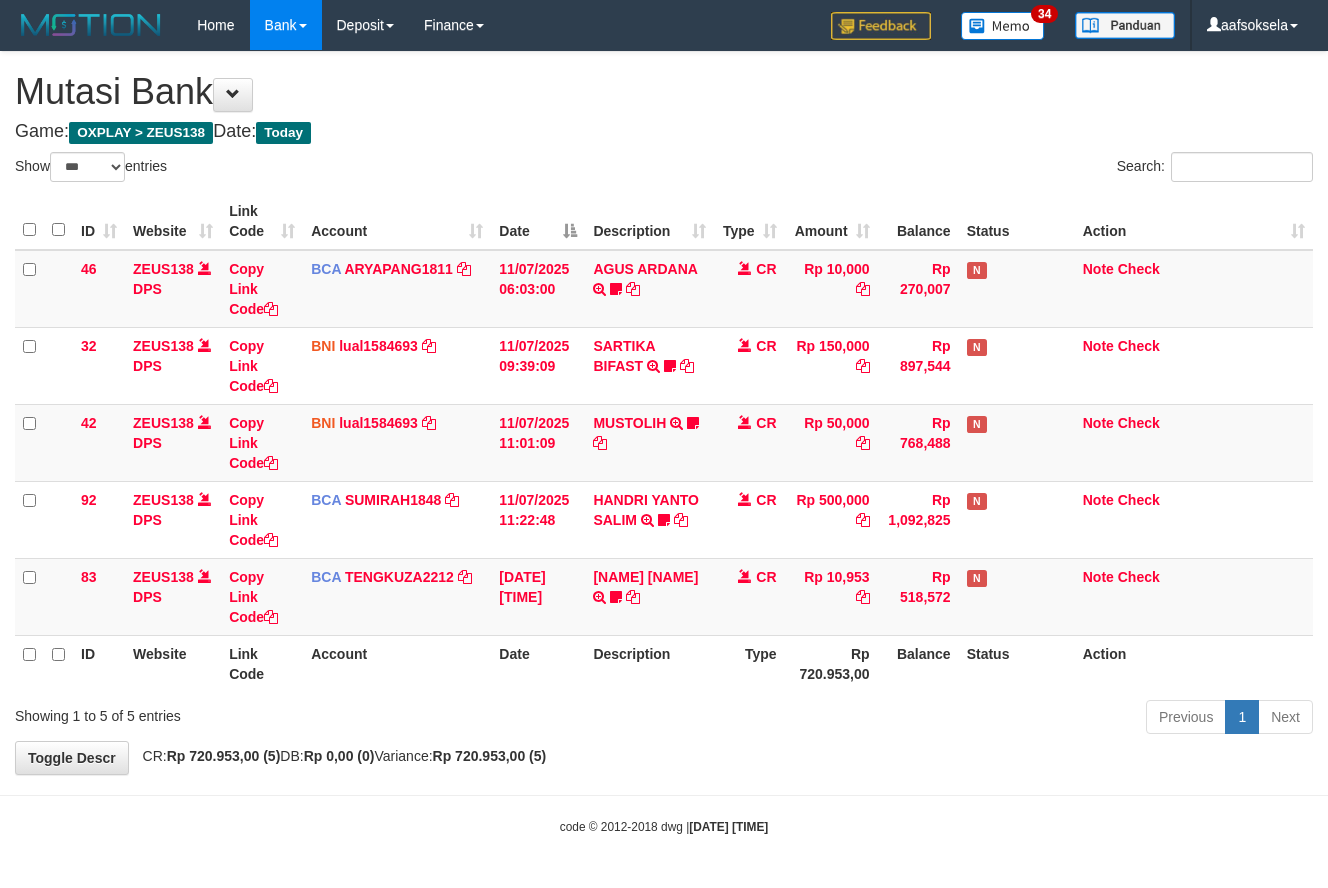select on "***" 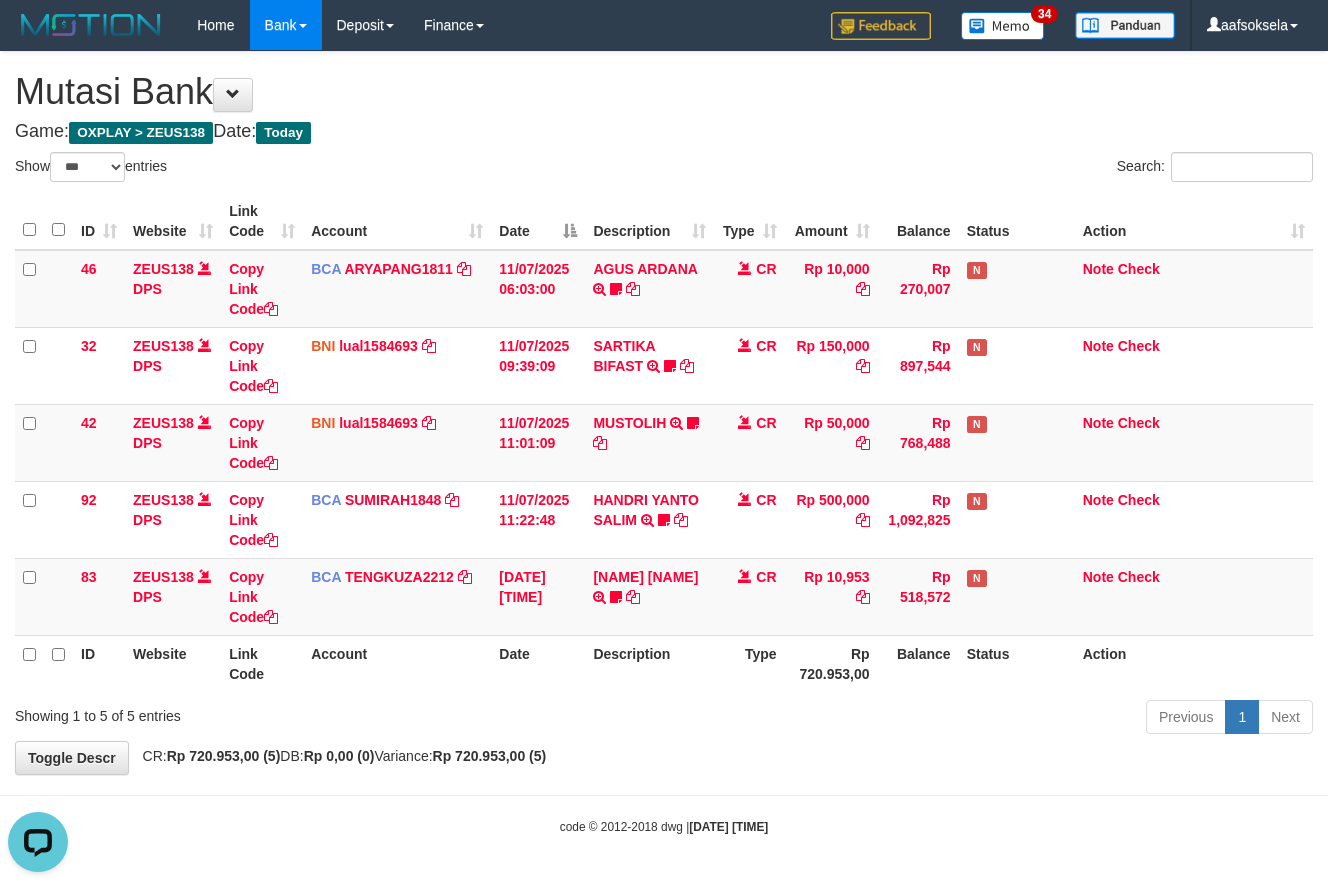 scroll, scrollTop: 0, scrollLeft: 0, axis: both 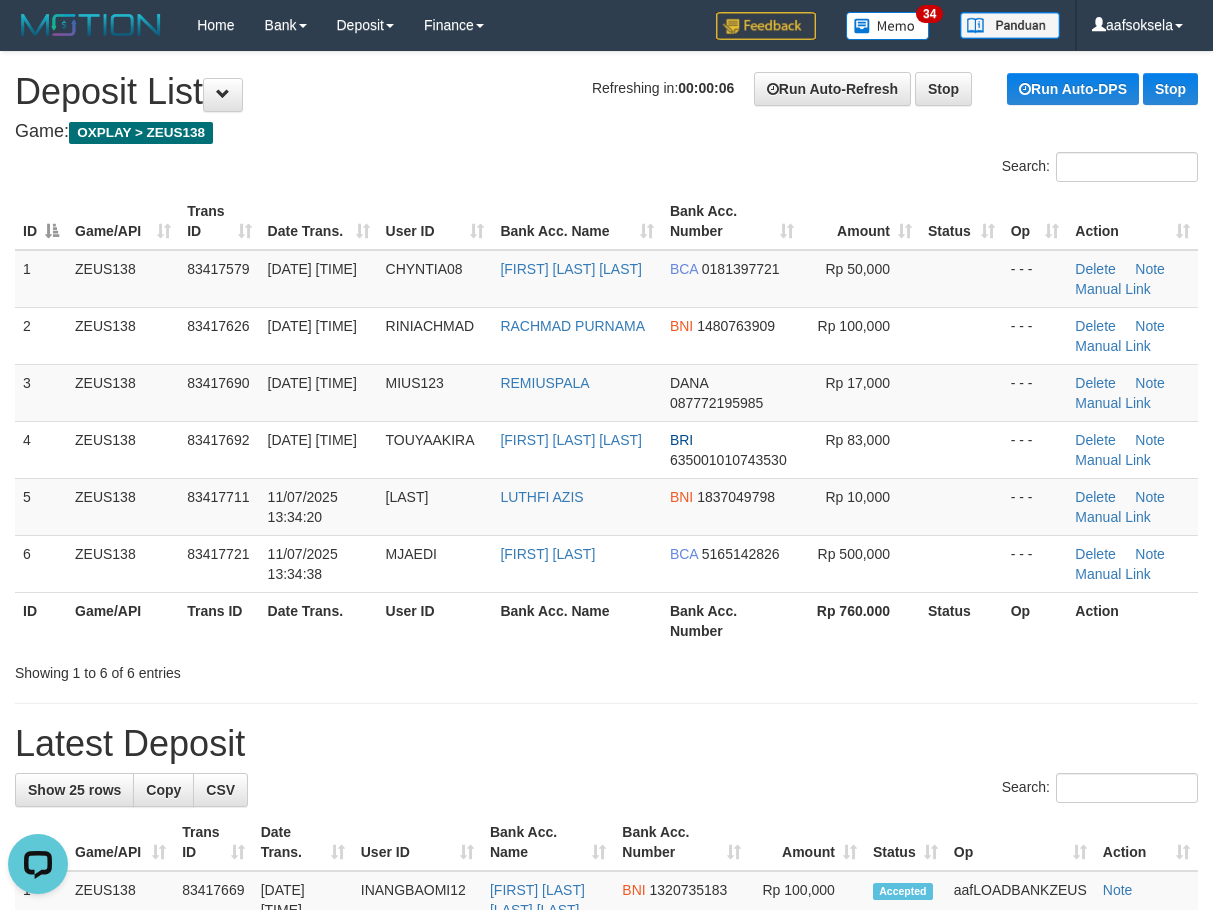 click on "Showing 1 to 6 of 6 entries" at bounding box center [606, 669] 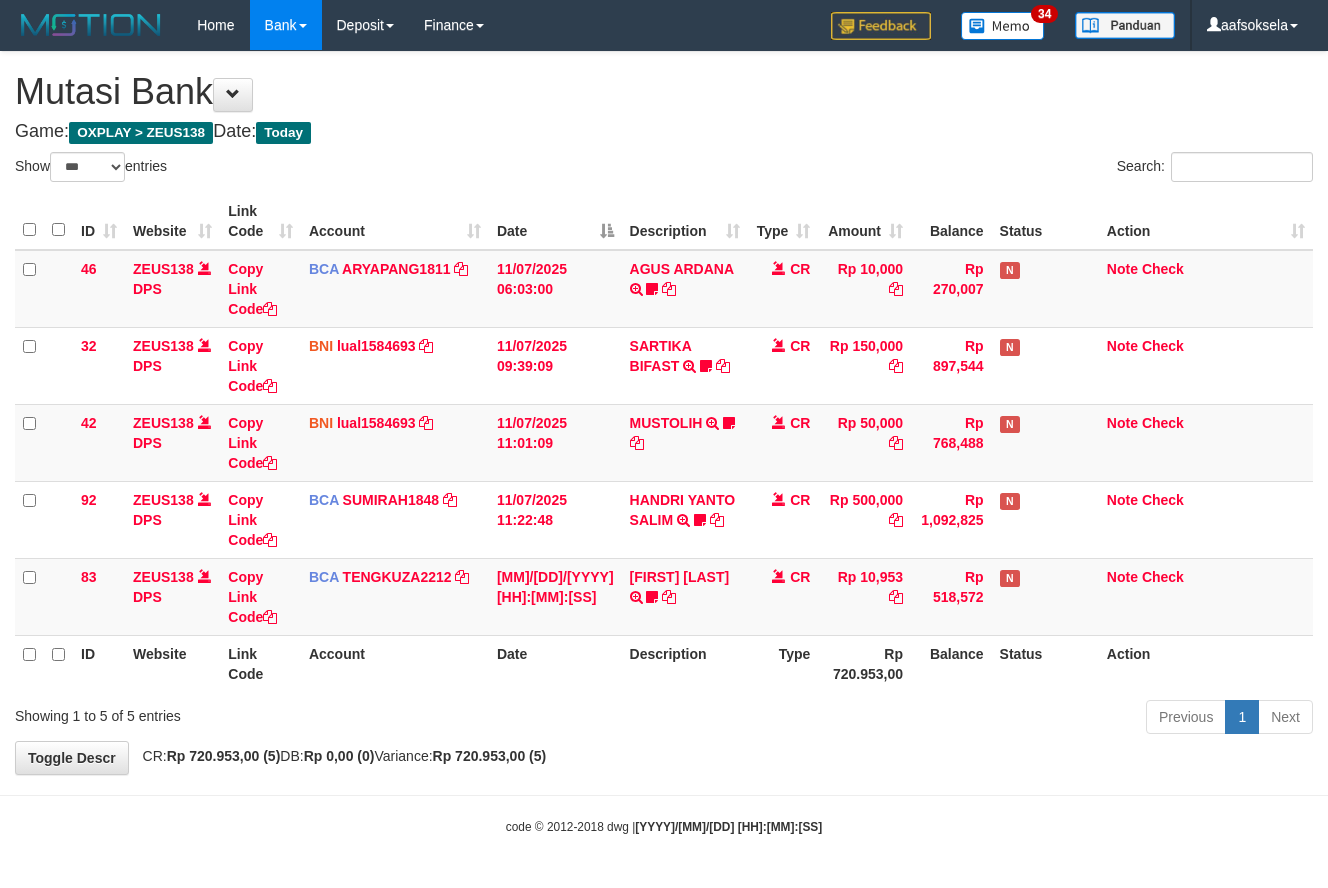 select on "***" 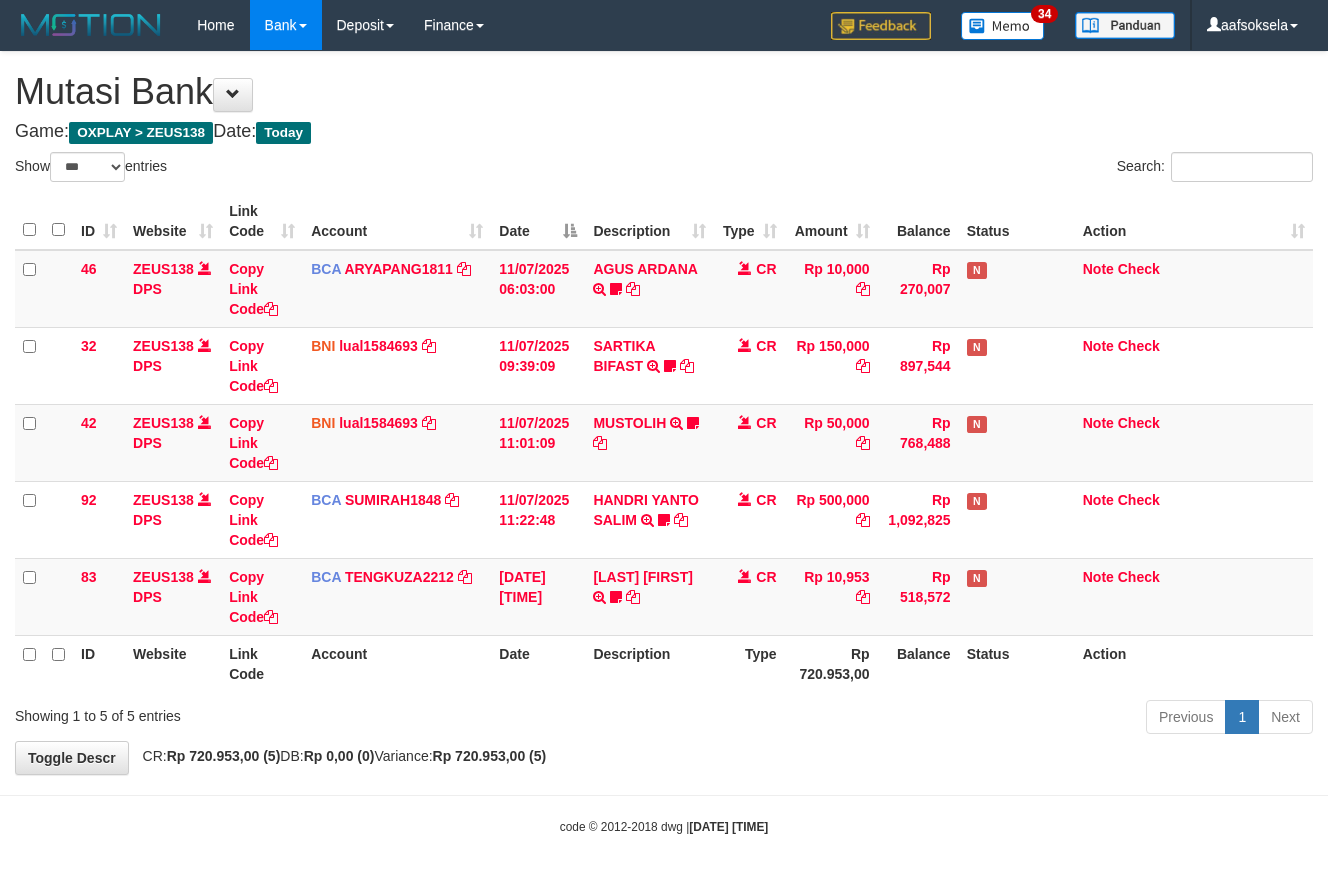 select on "***" 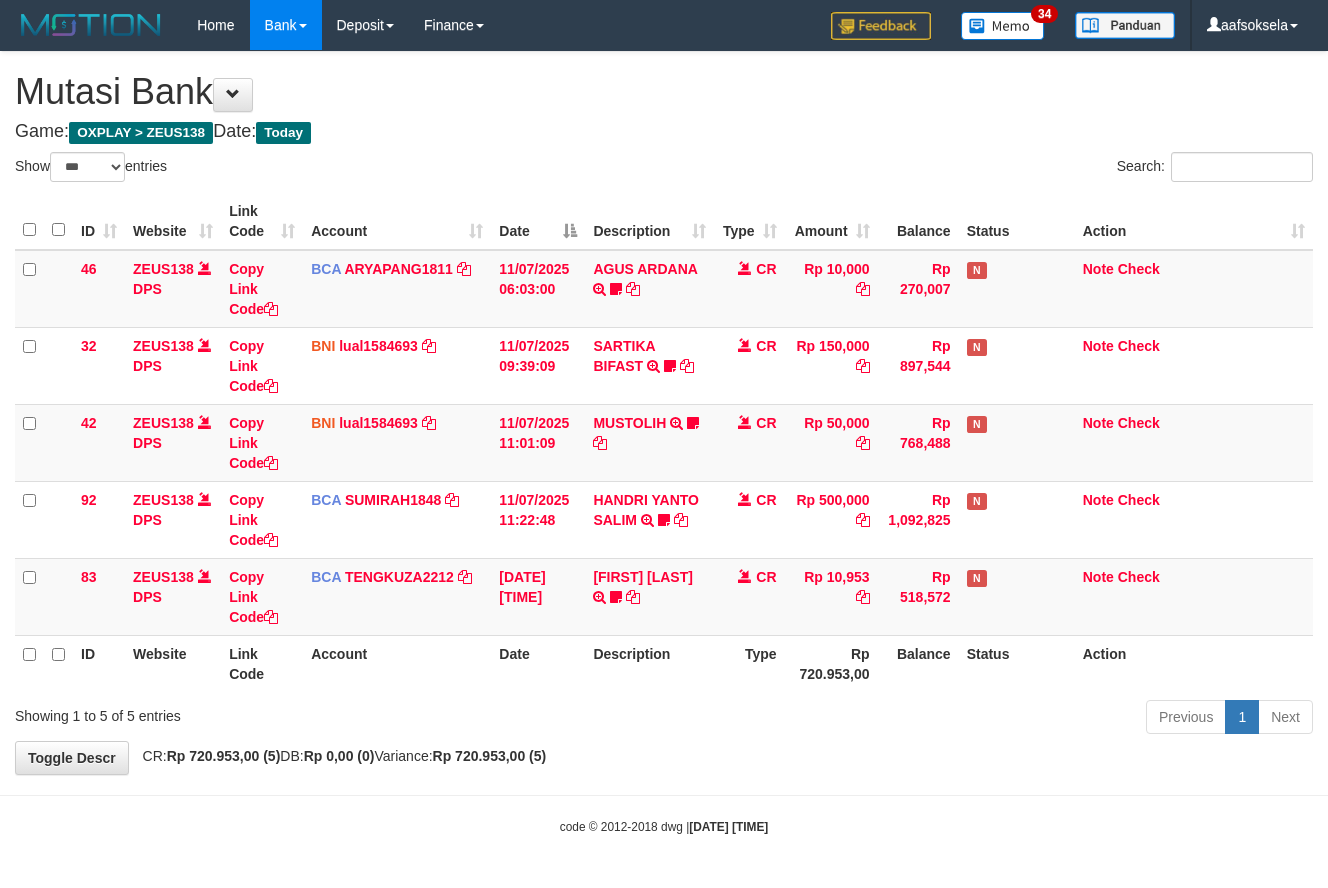 select on "***" 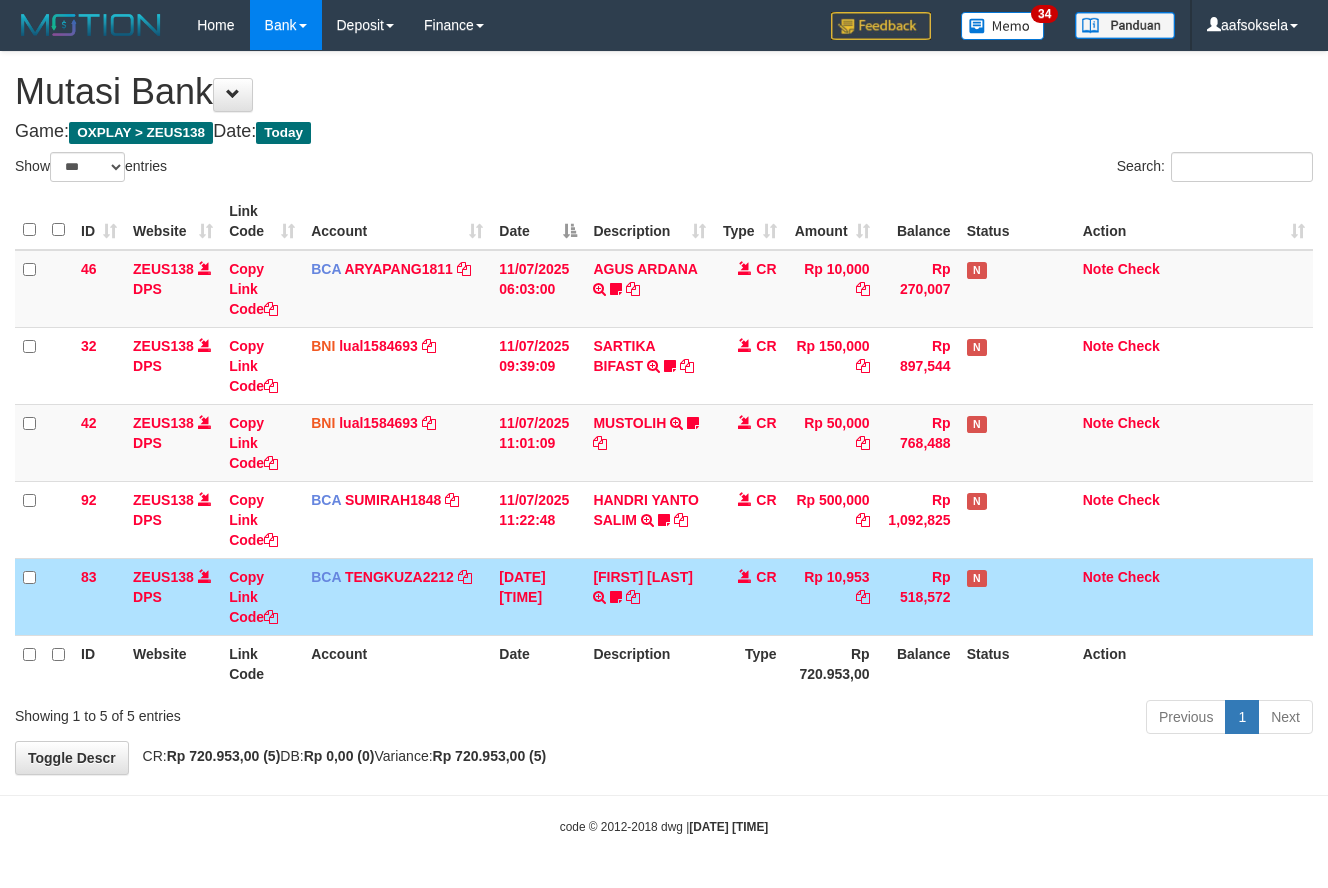select on "***" 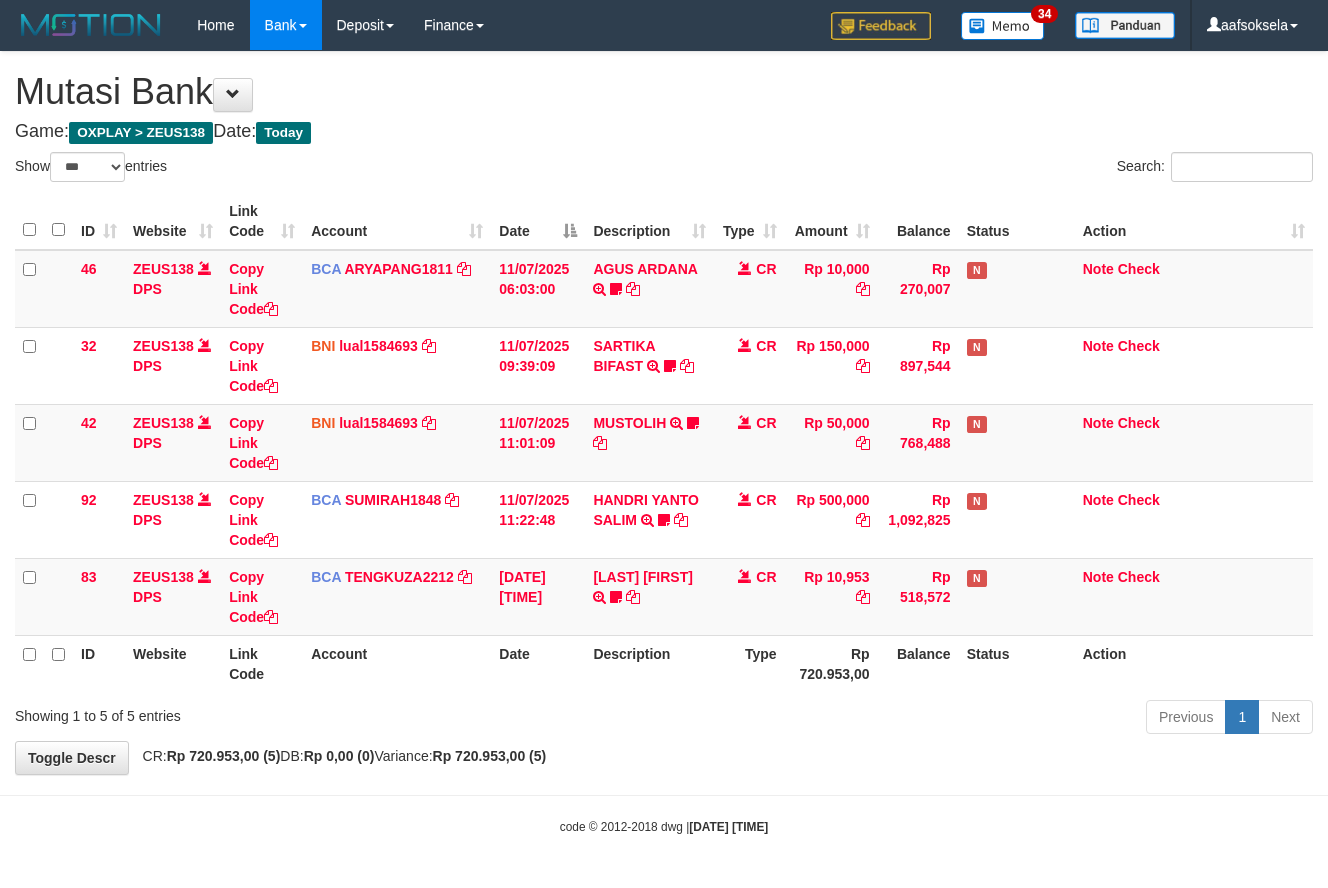 select on "***" 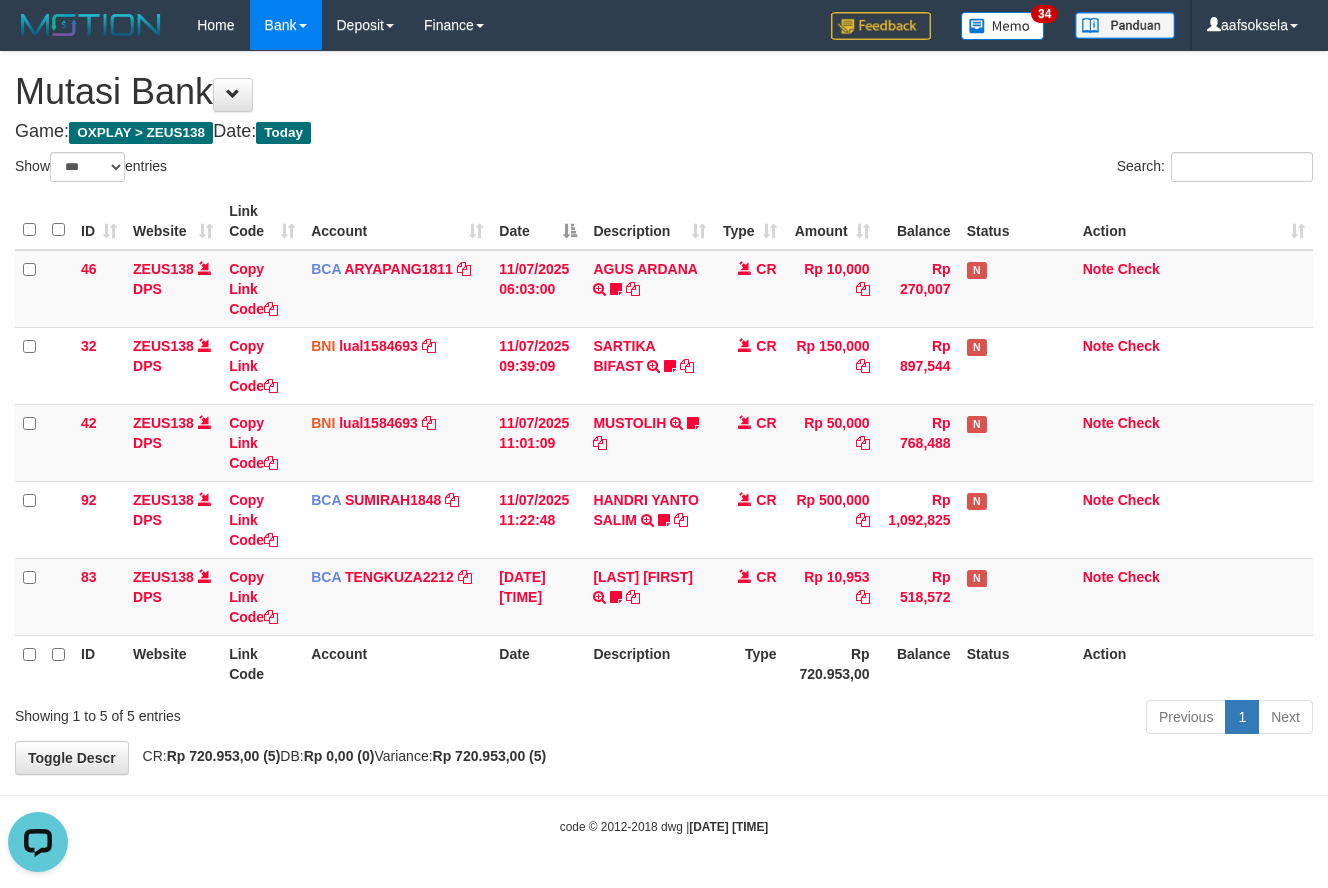 scroll, scrollTop: 0, scrollLeft: 0, axis: both 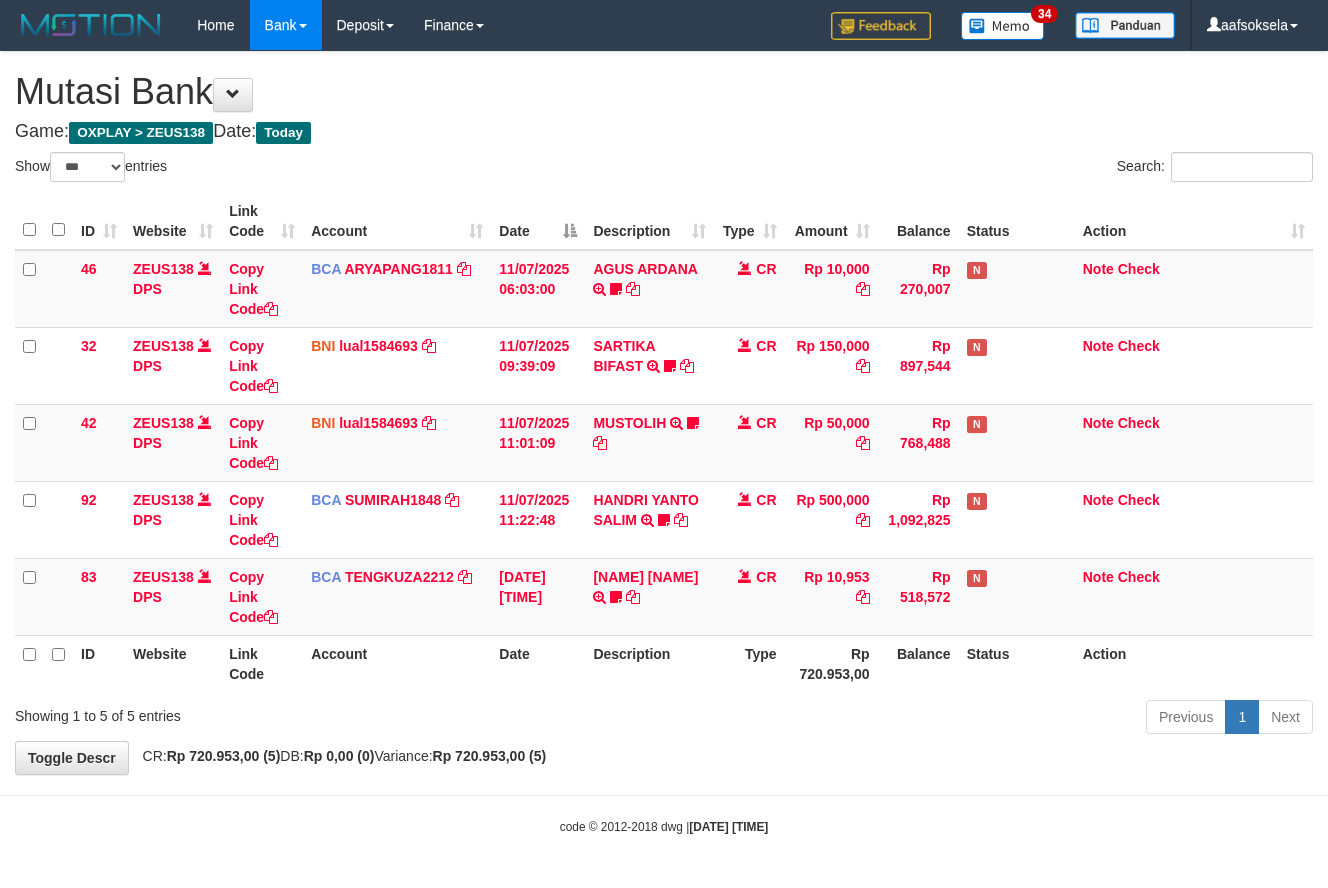 select on "***" 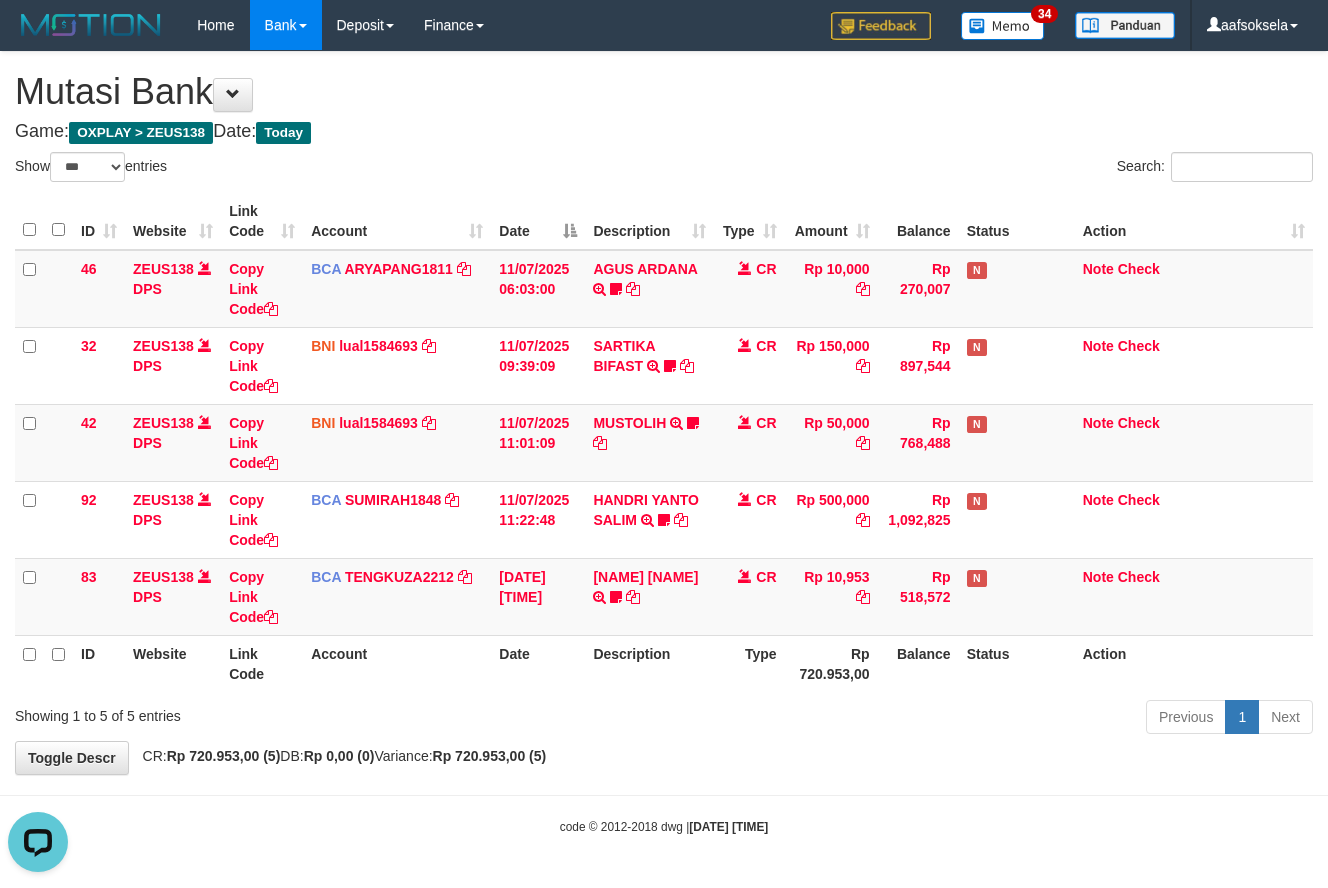 scroll, scrollTop: 0, scrollLeft: 0, axis: both 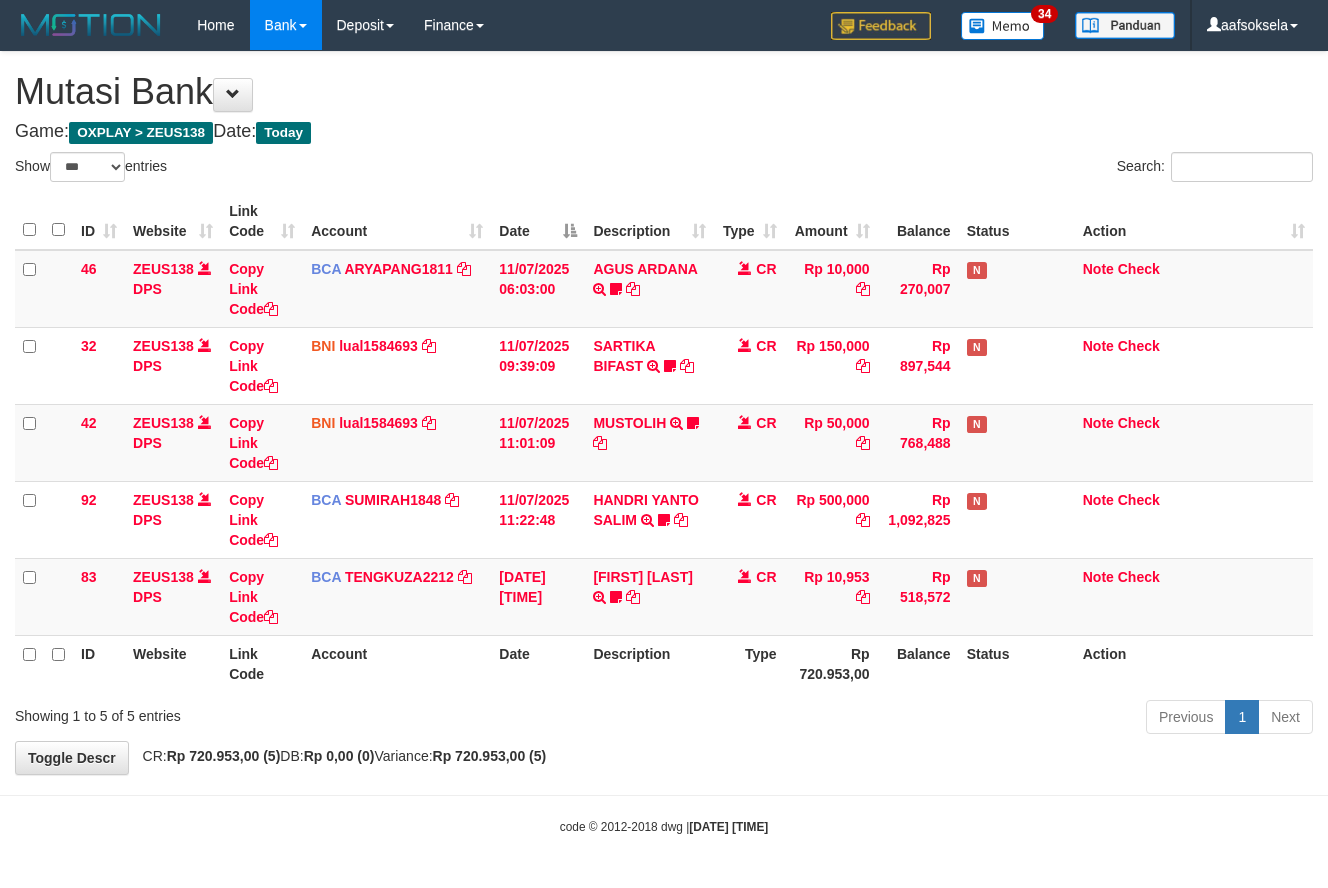 select on "***" 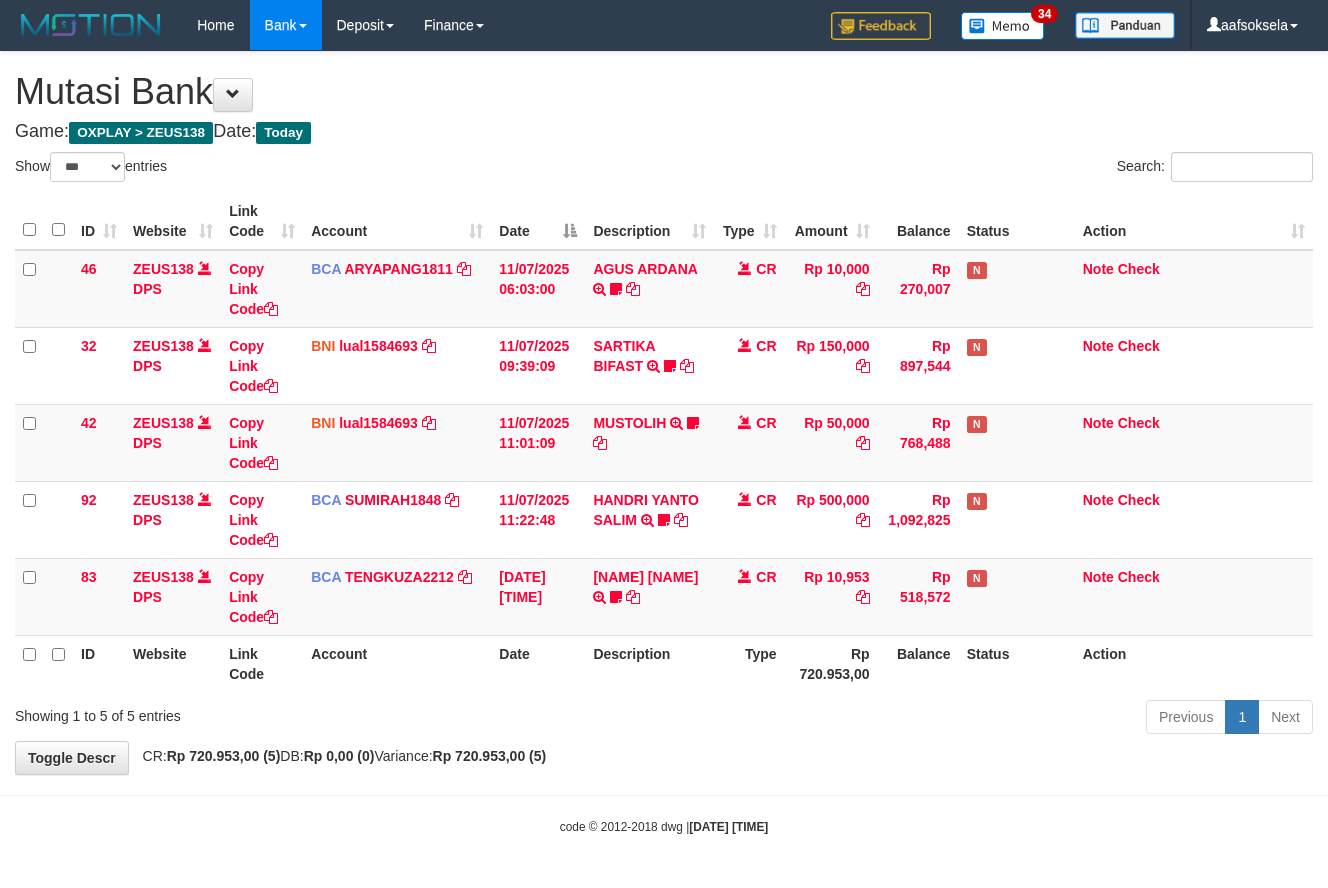 select on "***" 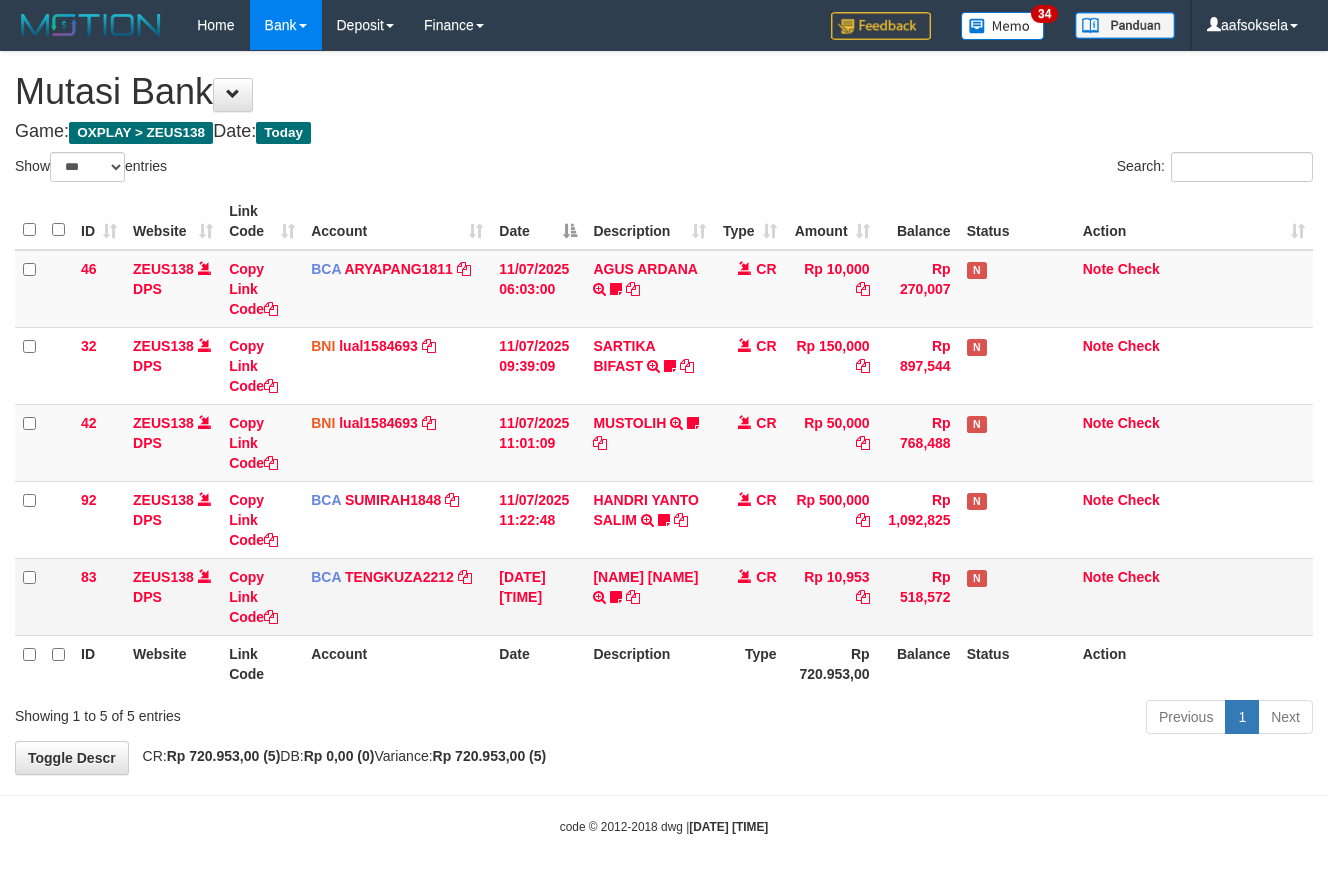 scroll, scrollTop: 0, scrollLeft: 0, axis: both 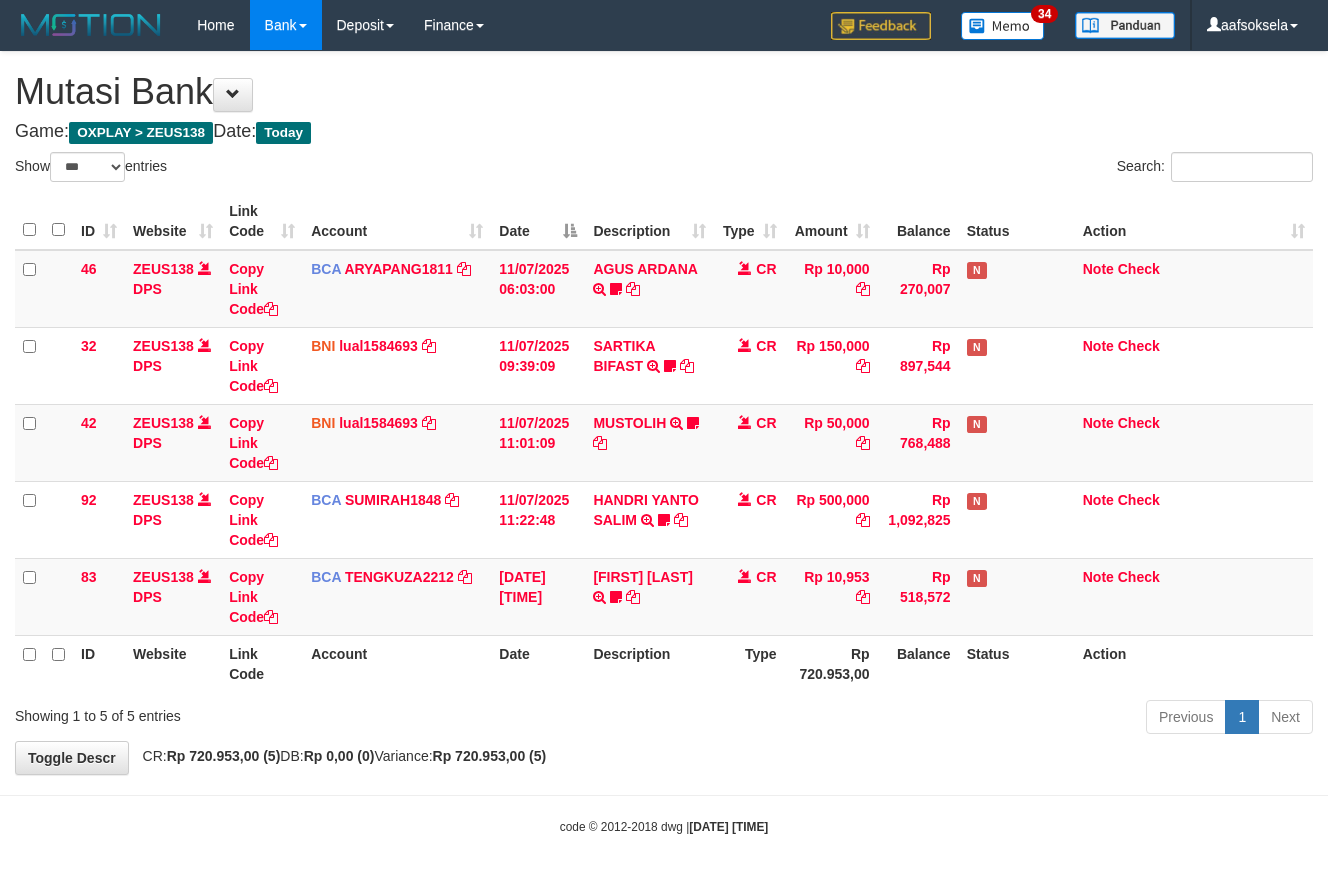 select on "***" 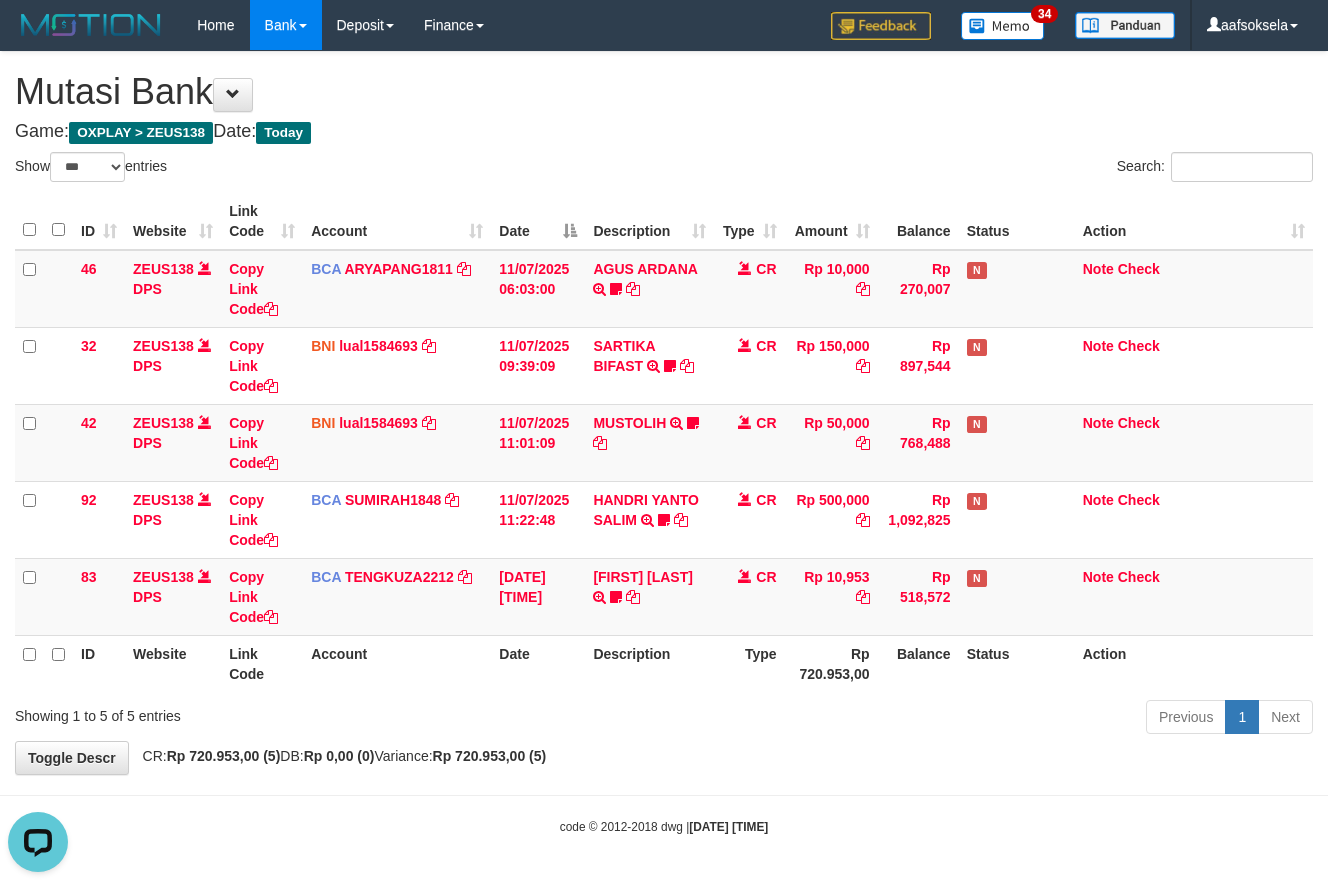 scroll, scrollTop: 0, scrollLeft: 0, axis: both 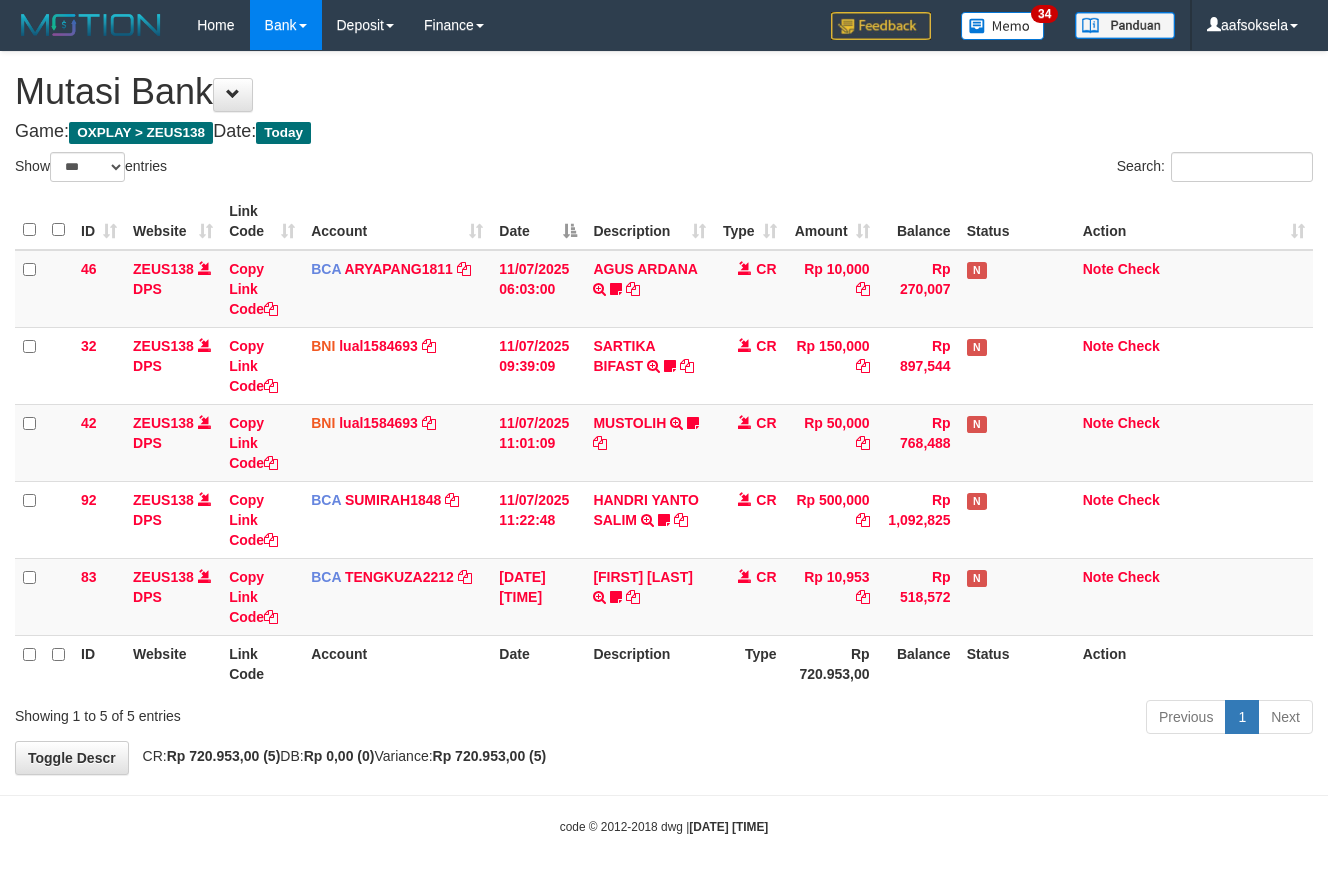 select on "***" 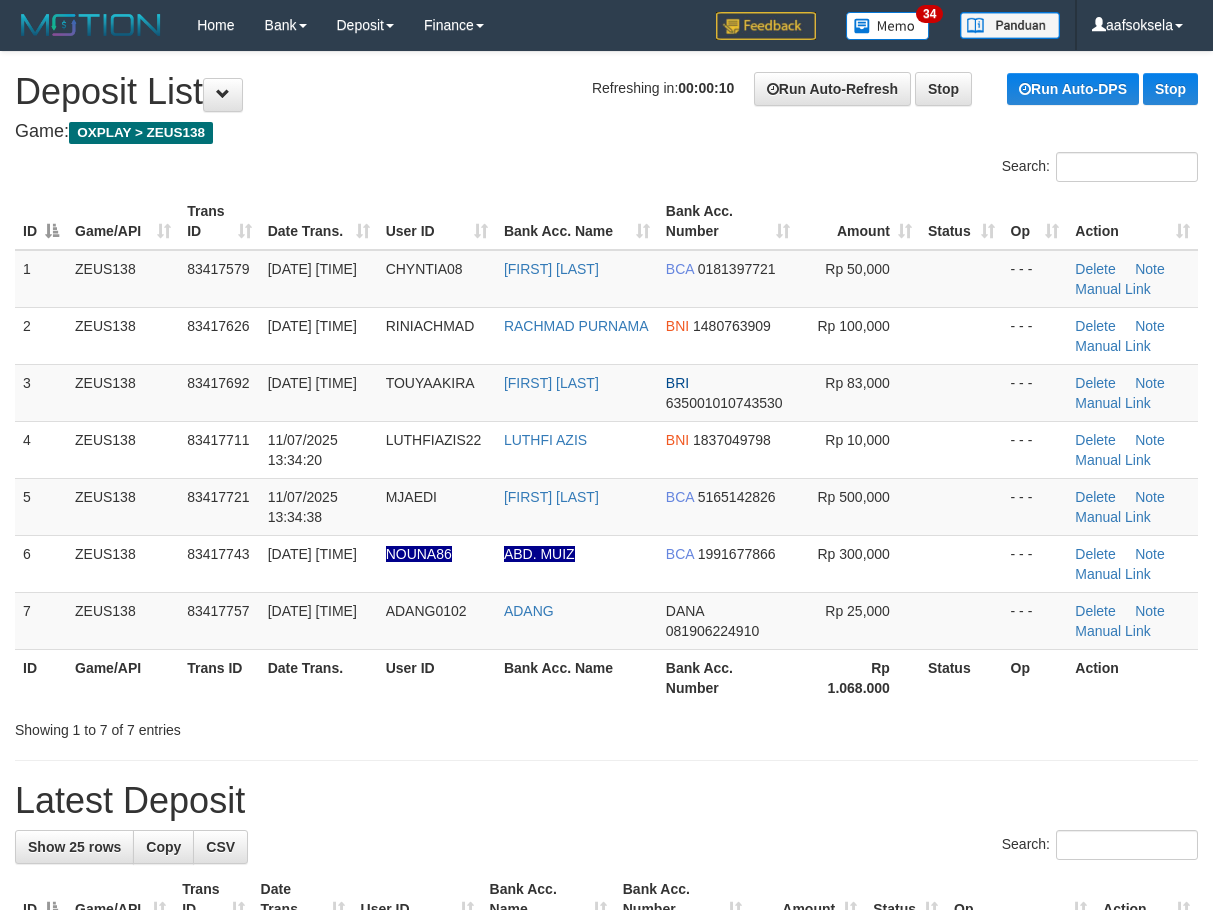 scroll, scrollTop: 0, scrollLeft: 0, axis: both 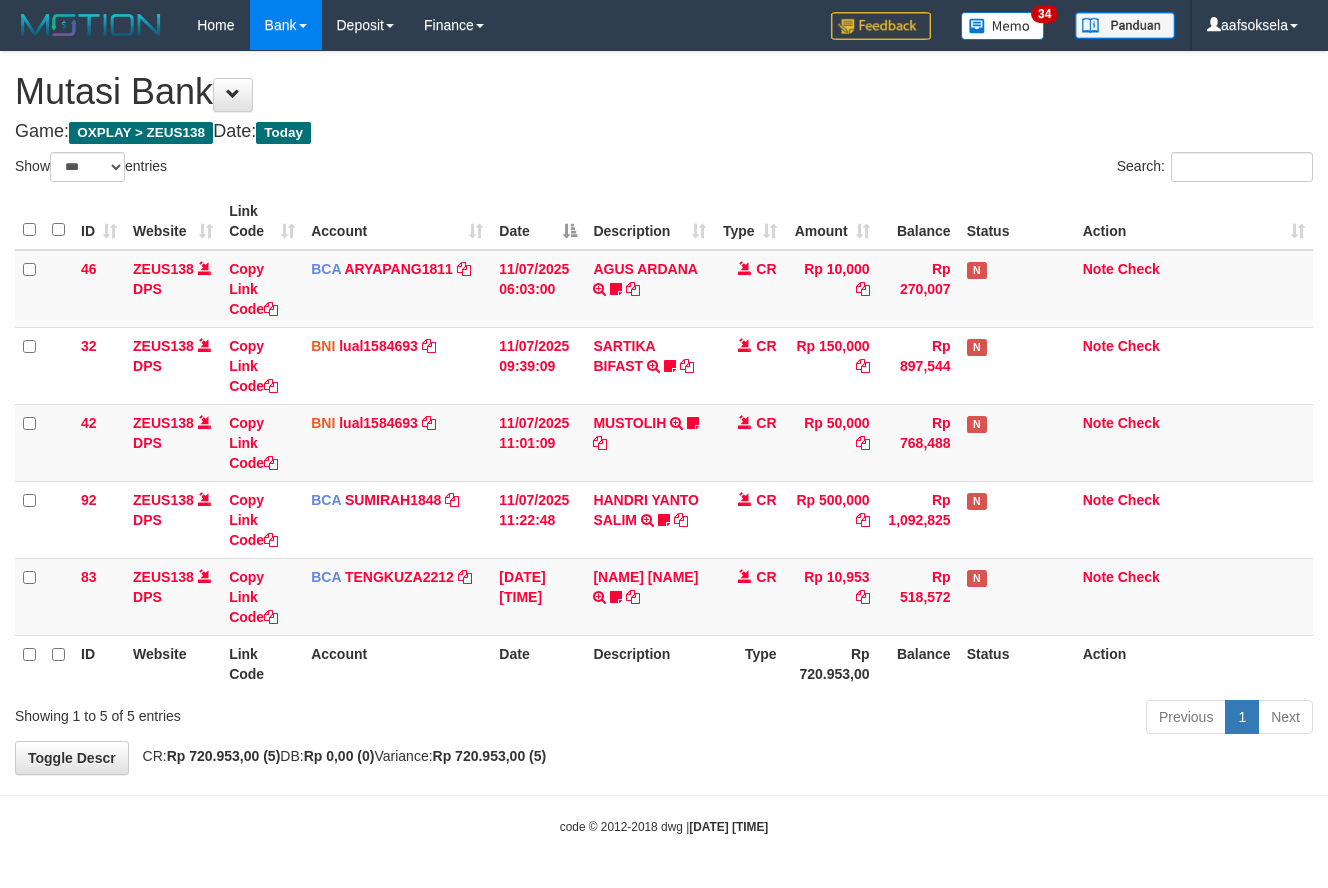select on "***" 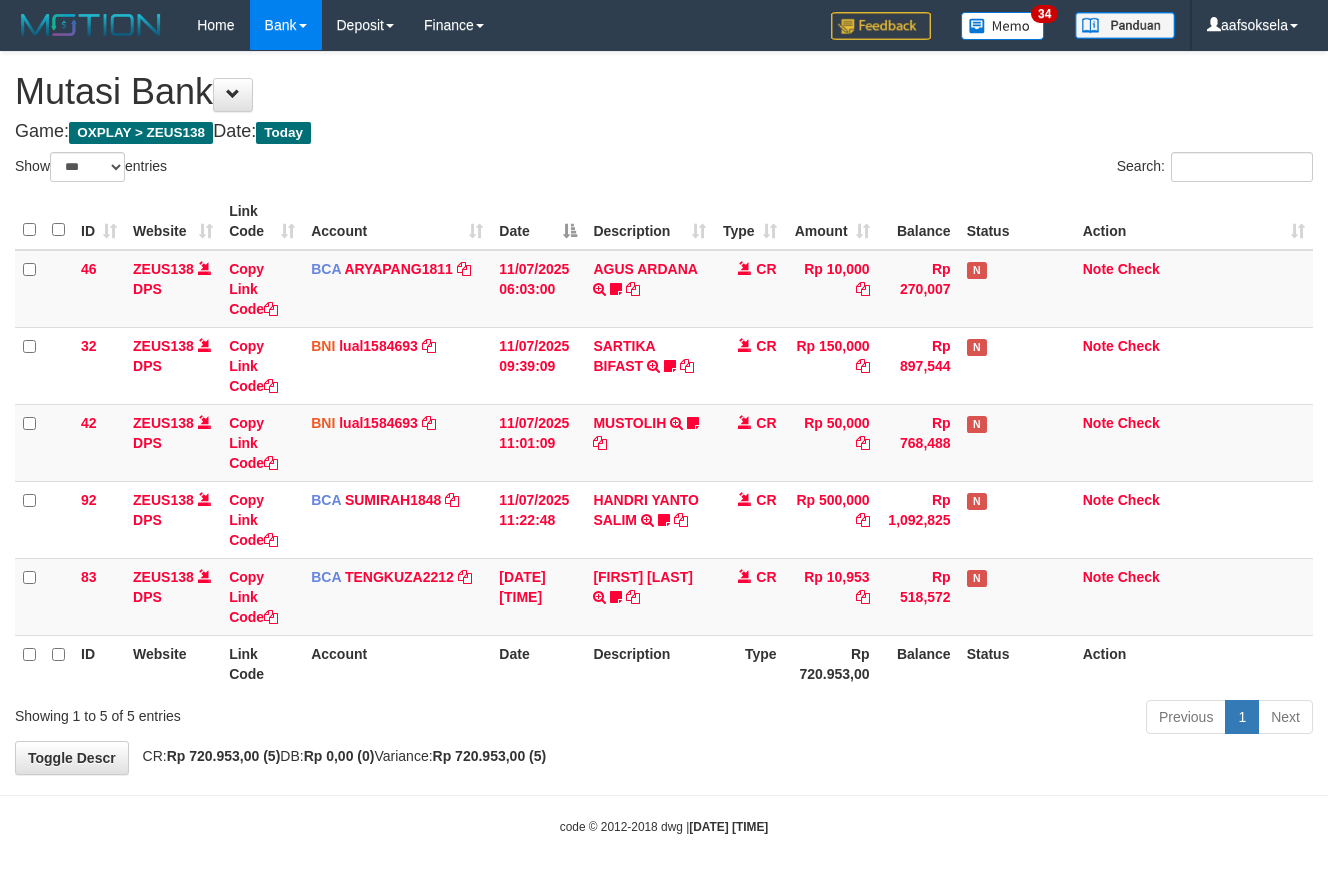 select on "***" 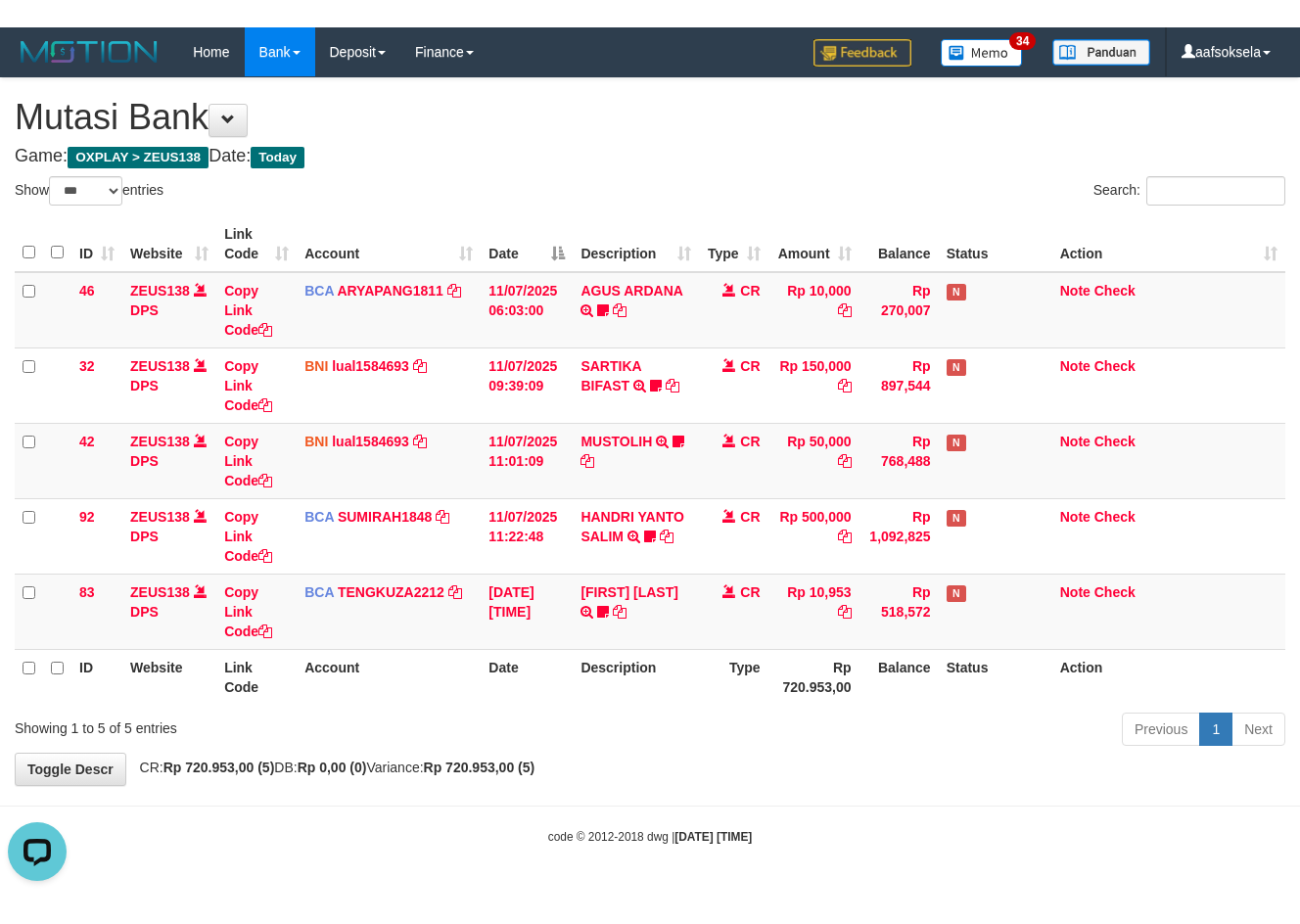 scroll, scrollTop: 0, scrollLeft: 0, axis: both 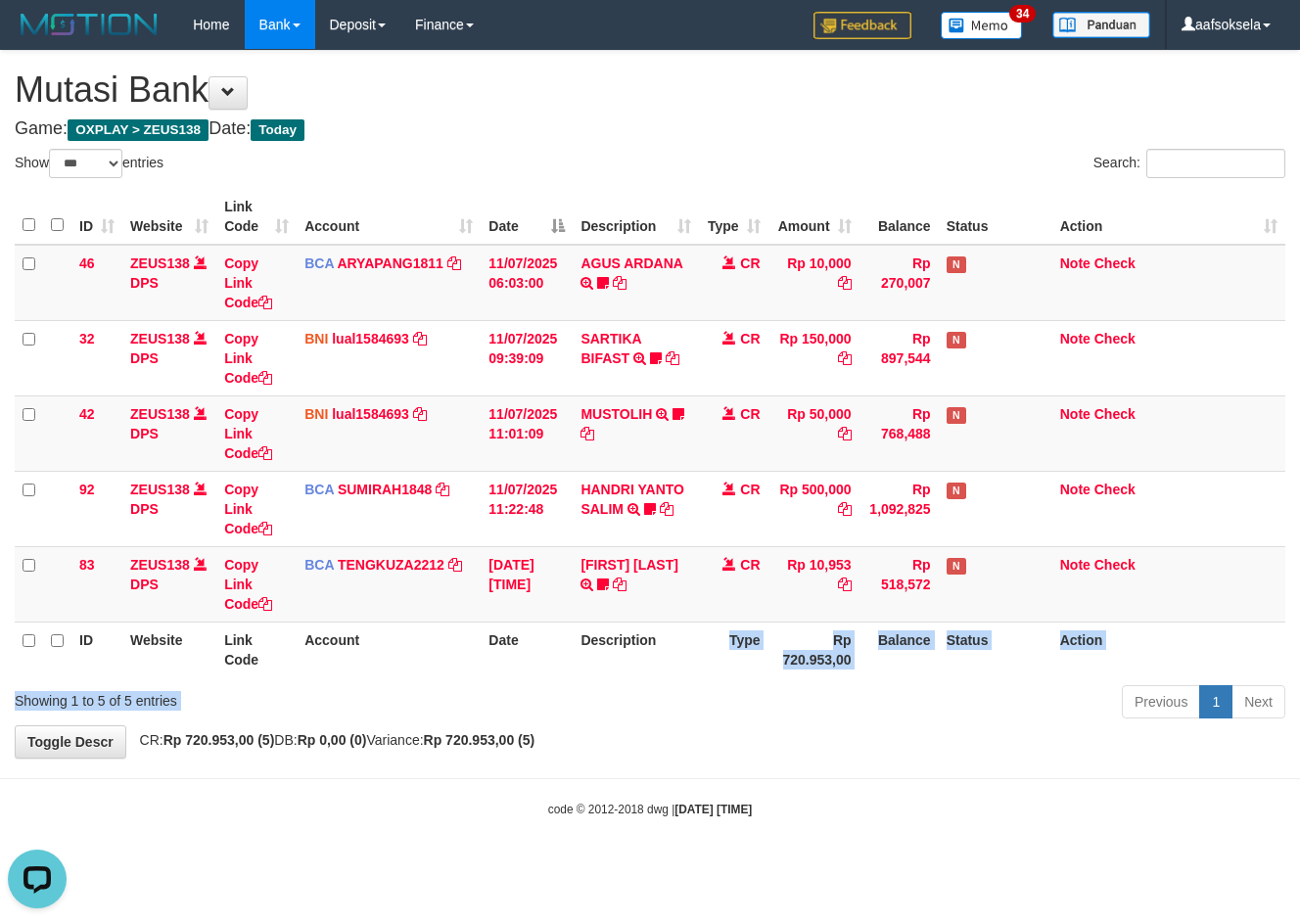 drag, startPoint x: 682, startPoint y: 677, endPoint x: 670, endPoint y: 676, distance: 12.041595 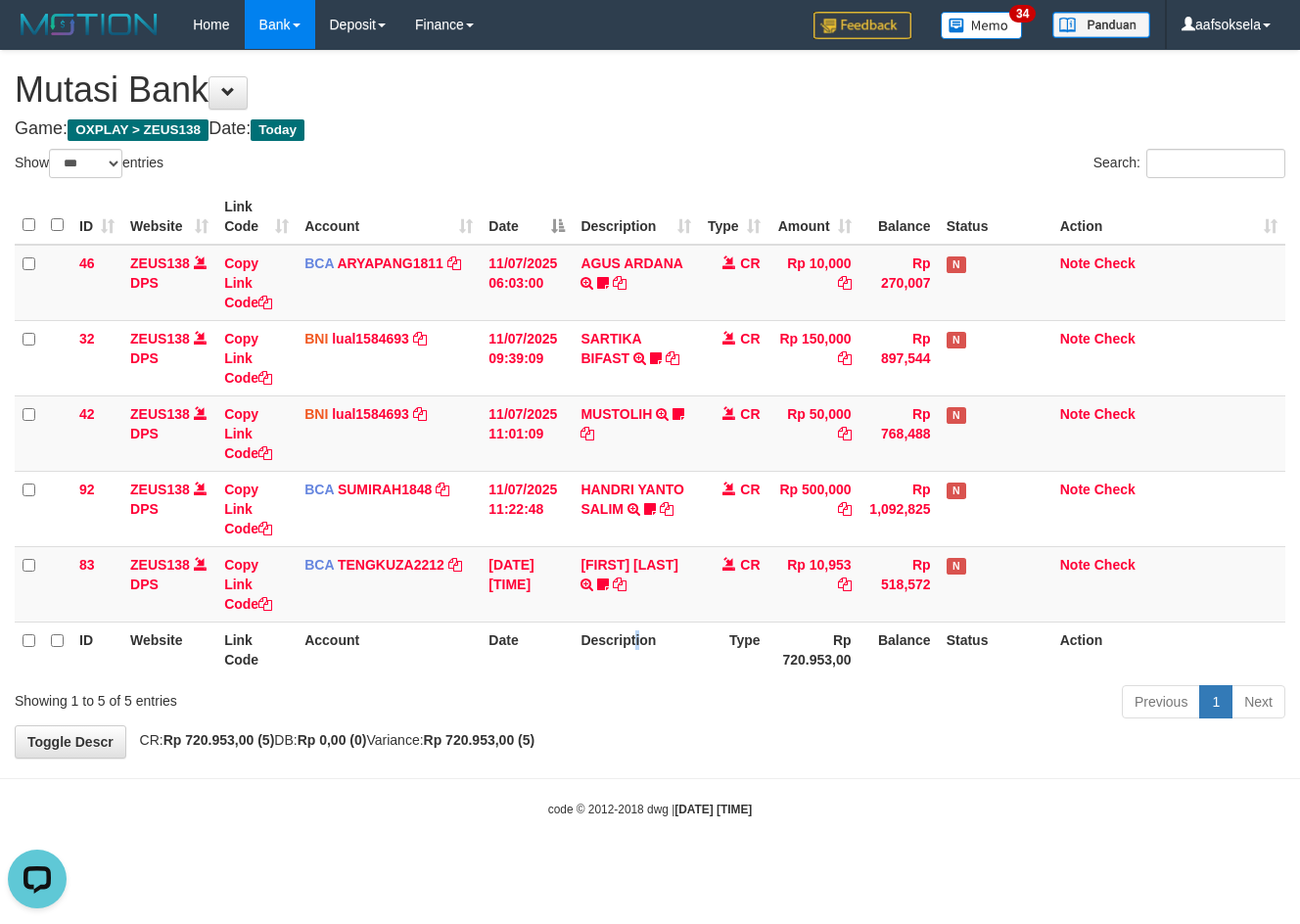 click on "Description" at bounding box center [635, 649] 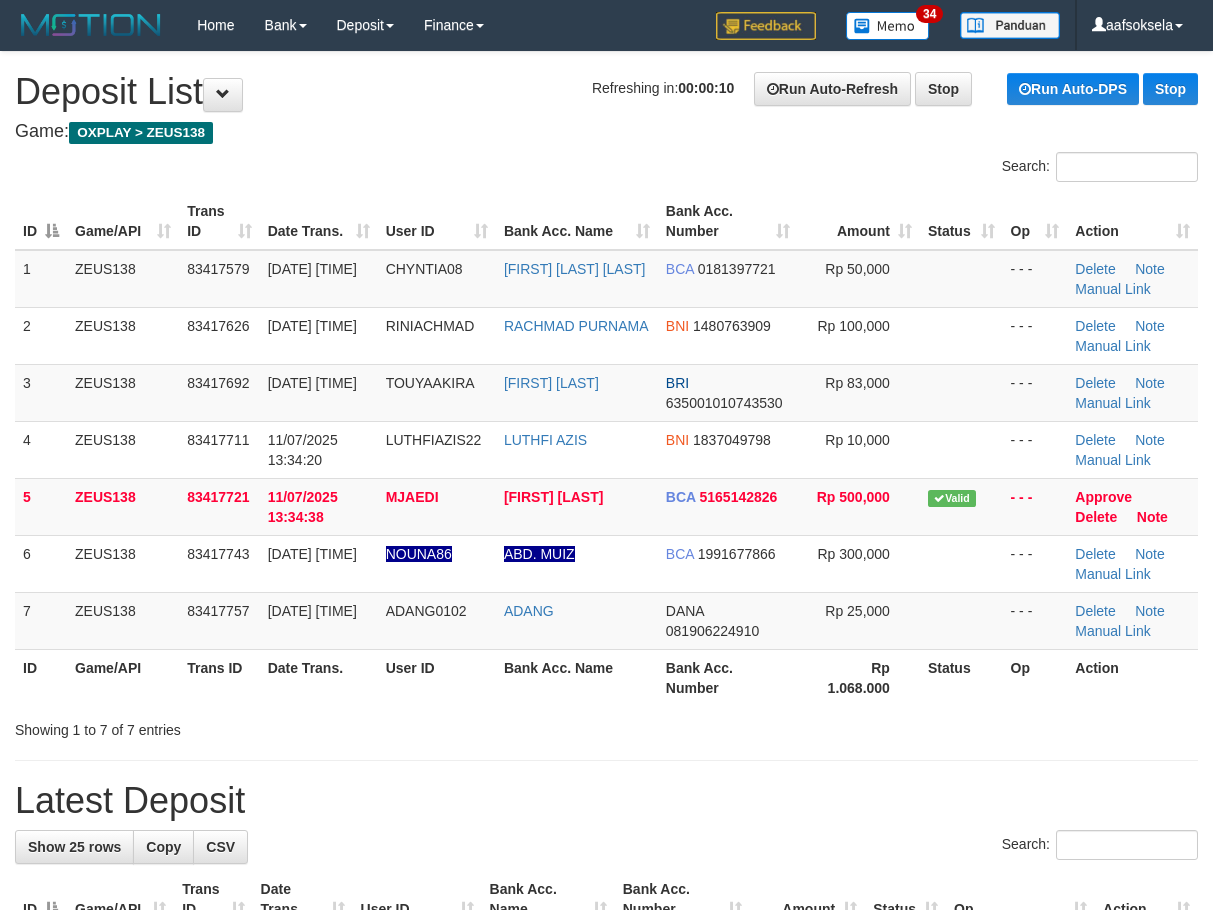 scroll, scrollTop: 0, scrollLeft: 0, axis: both 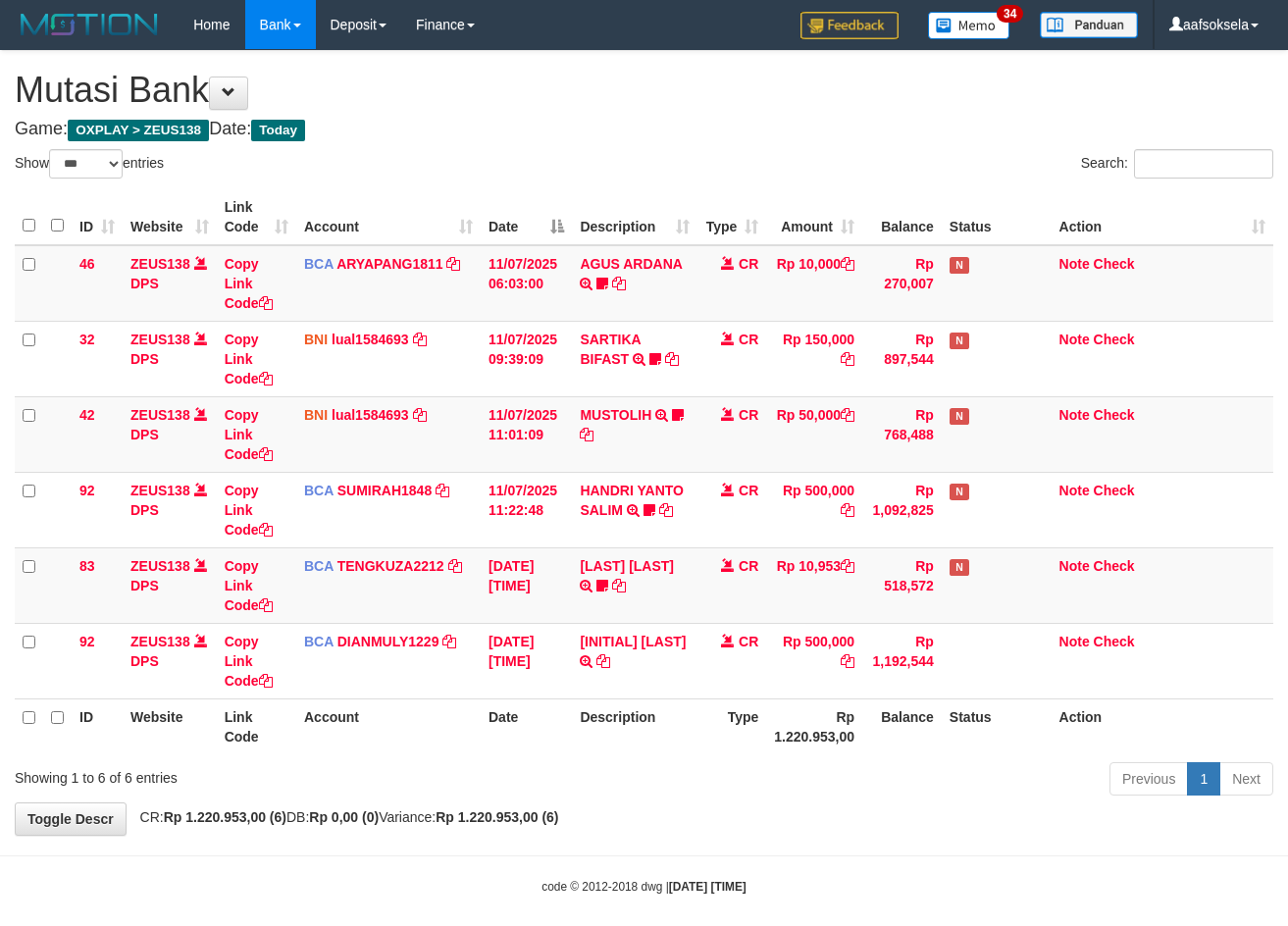 select on "***" 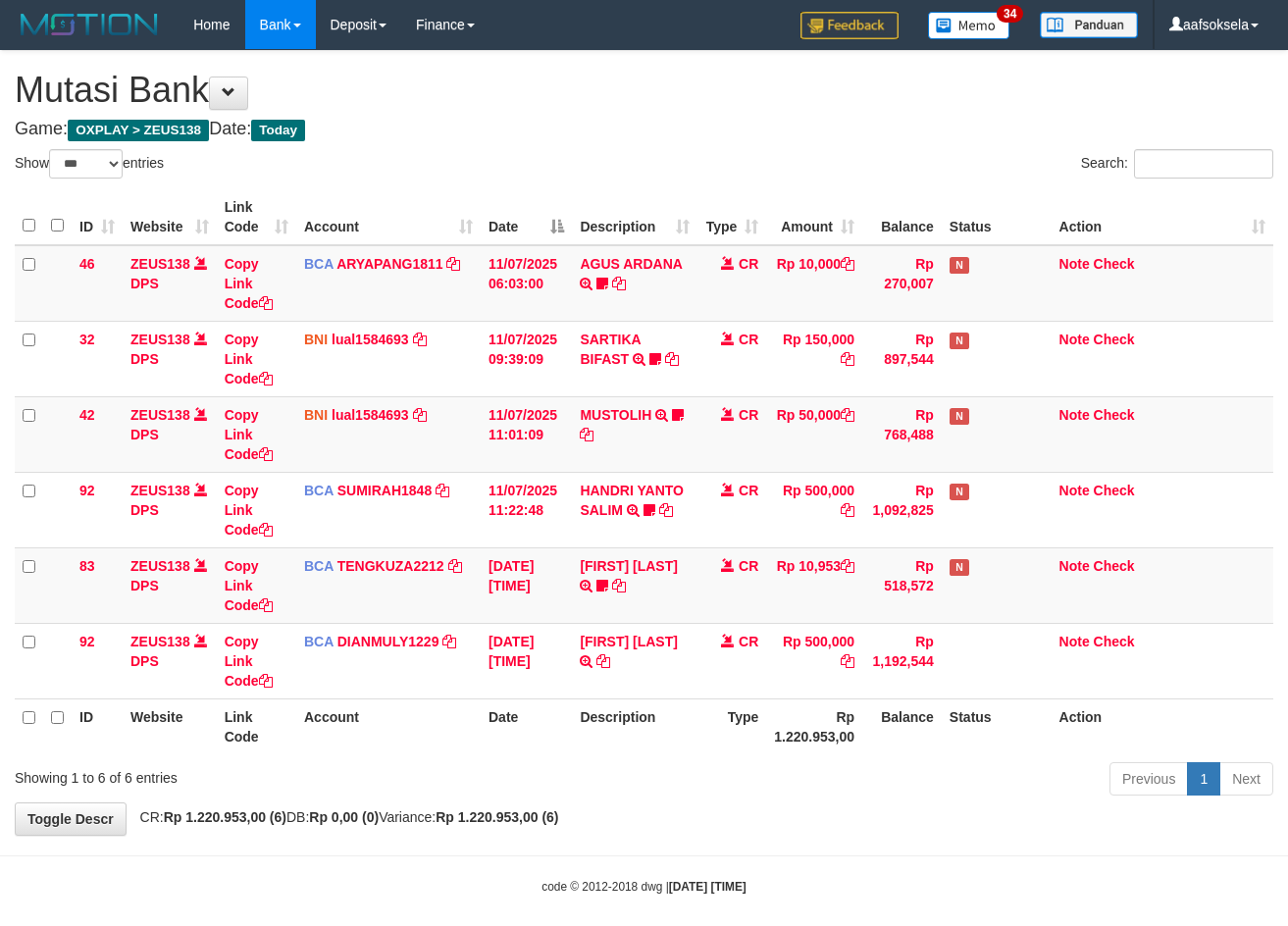 select on "***" 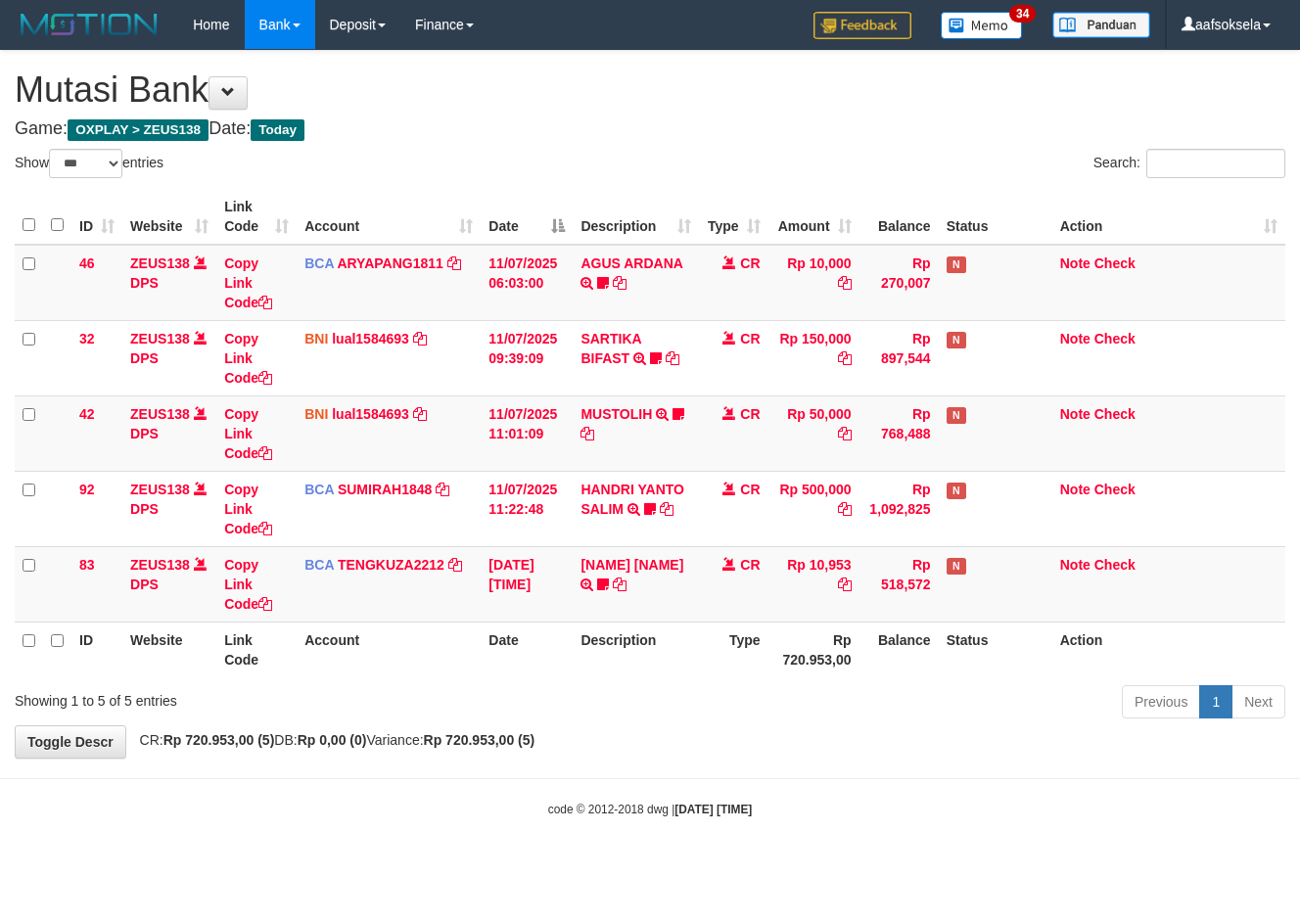 select on "***" 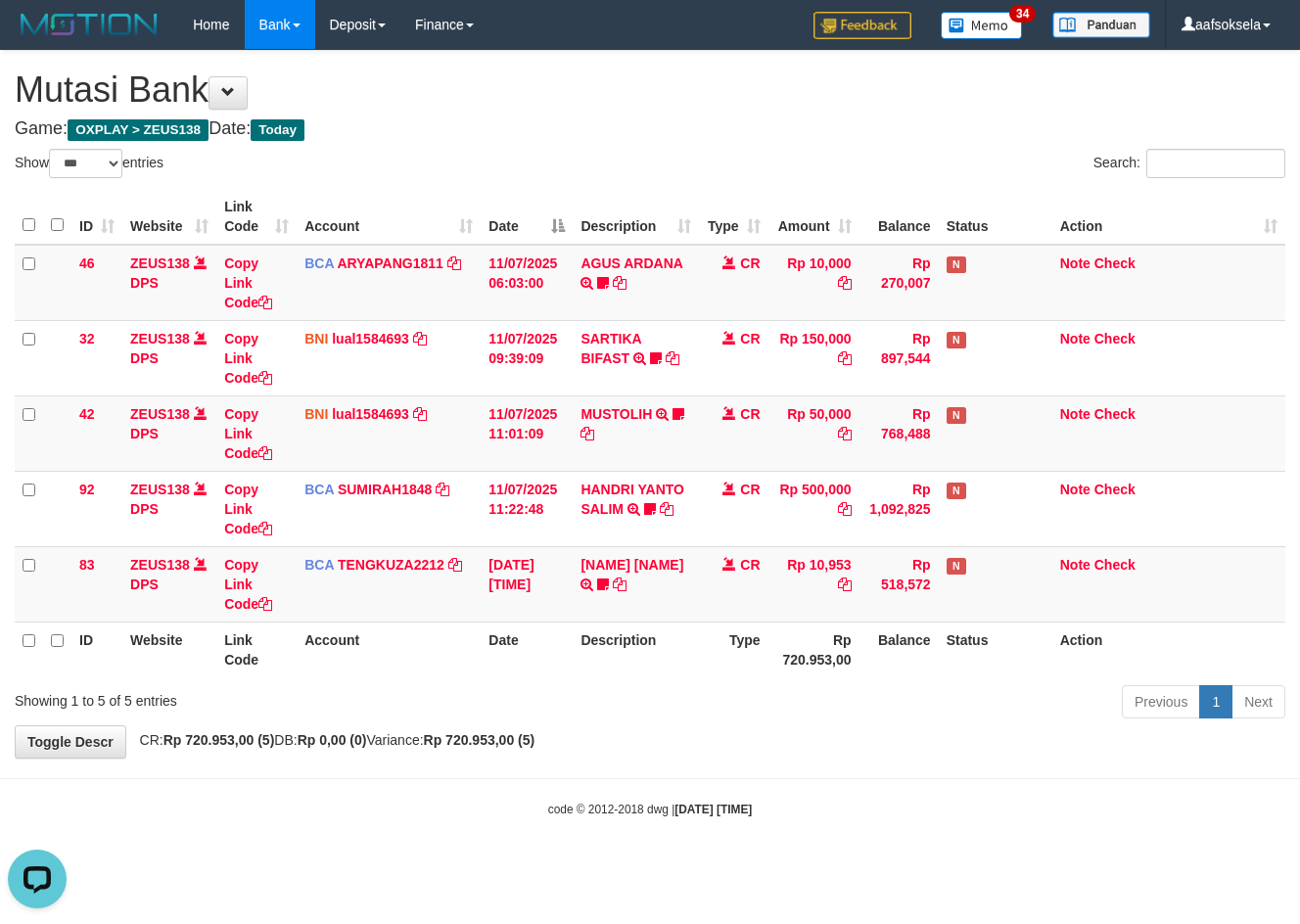 scroll, scrollTop: 0, scrollLeft: 0, axis: both 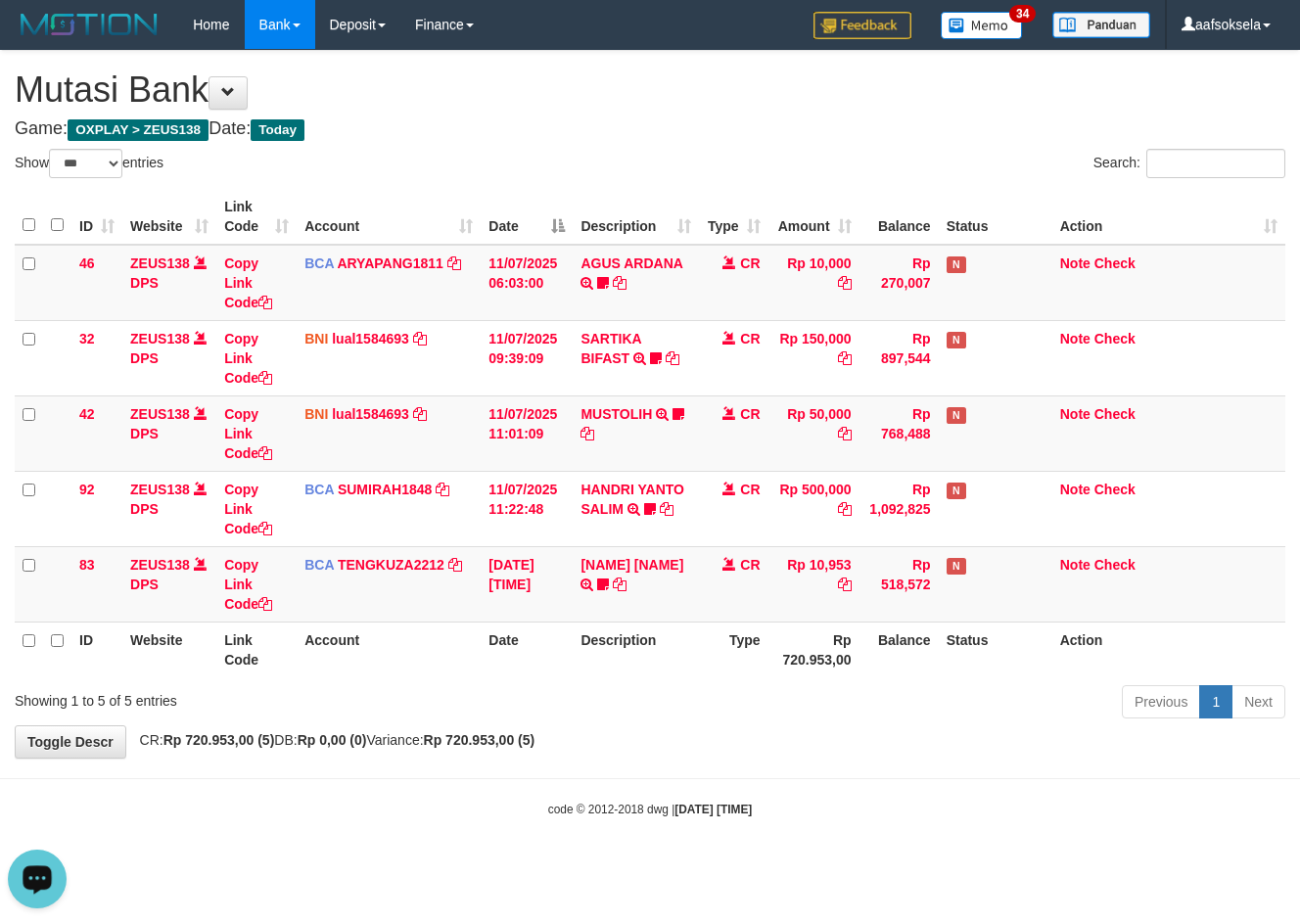 drag, startPoint x: 749, startPoint y: 740, endPoint x: 728, endPoint y: 707, distance: 39.115214 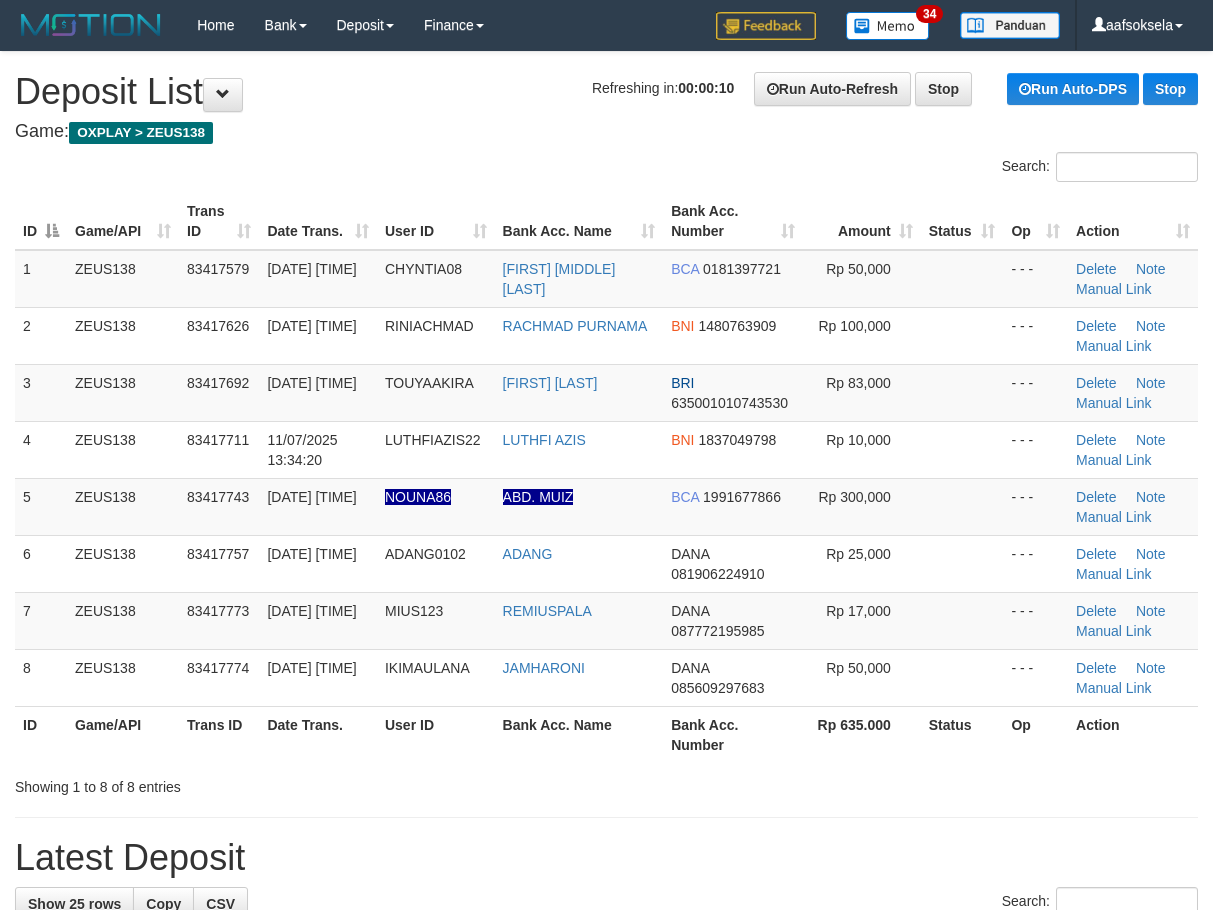 scroll, scrollTop: 0, scrollLeft: 0, axis: both 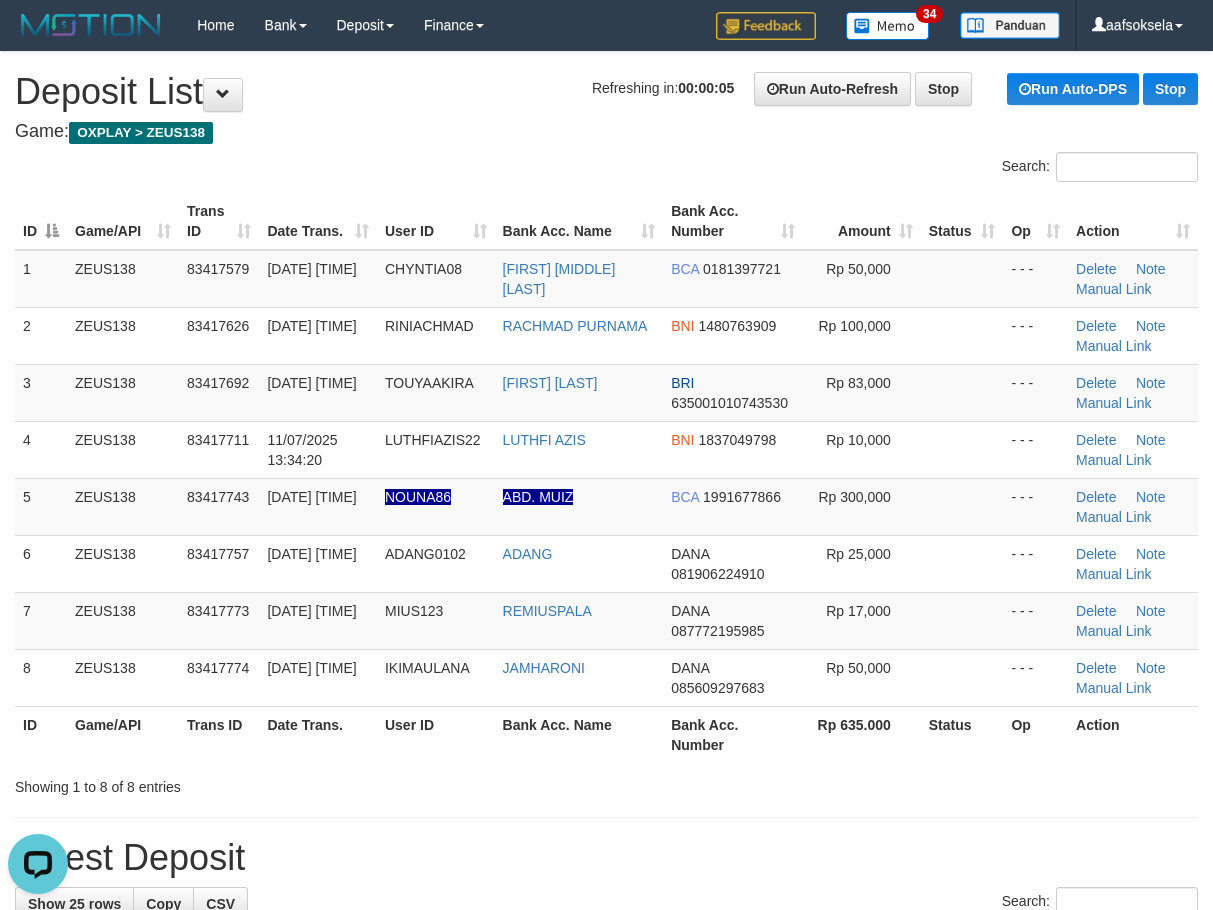 drag, startPoint x: 285, startPoint y: 742, endPoint x: 14, endPoint y: 732, distance: 271.18445 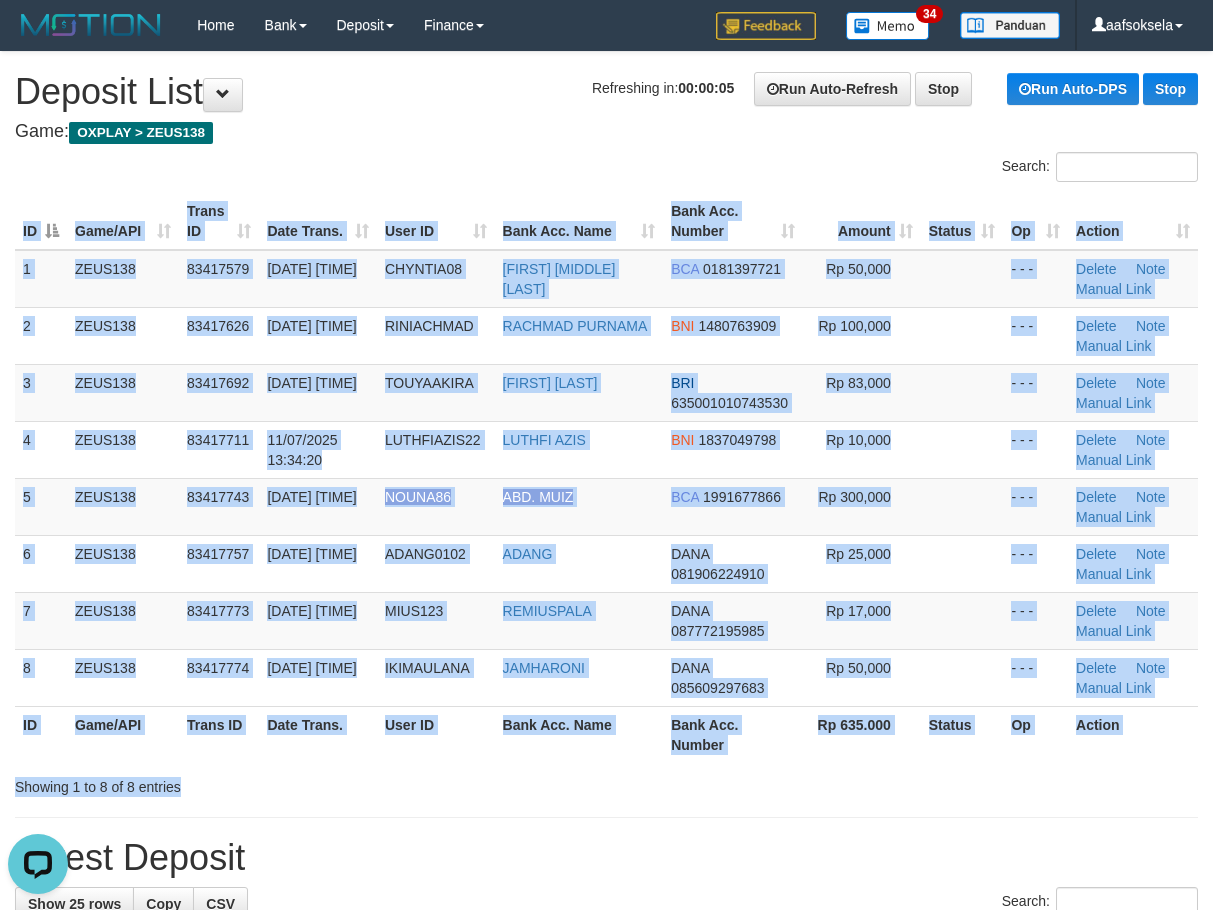 drag, startPoint x: 547, startPoint y: 771, endPoint x: 510, endPoint y: 780, distance: 38.078865 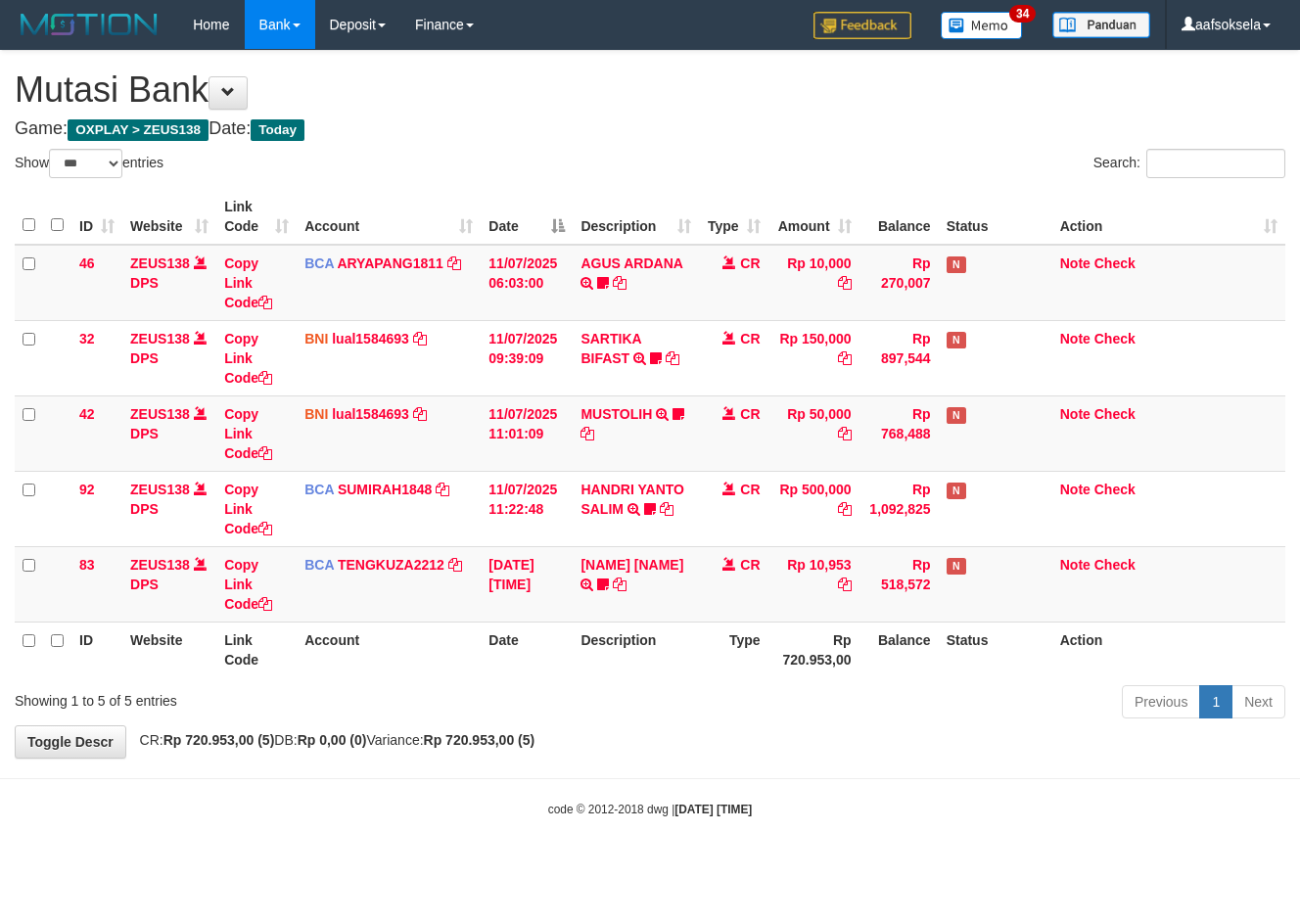 select on "***" 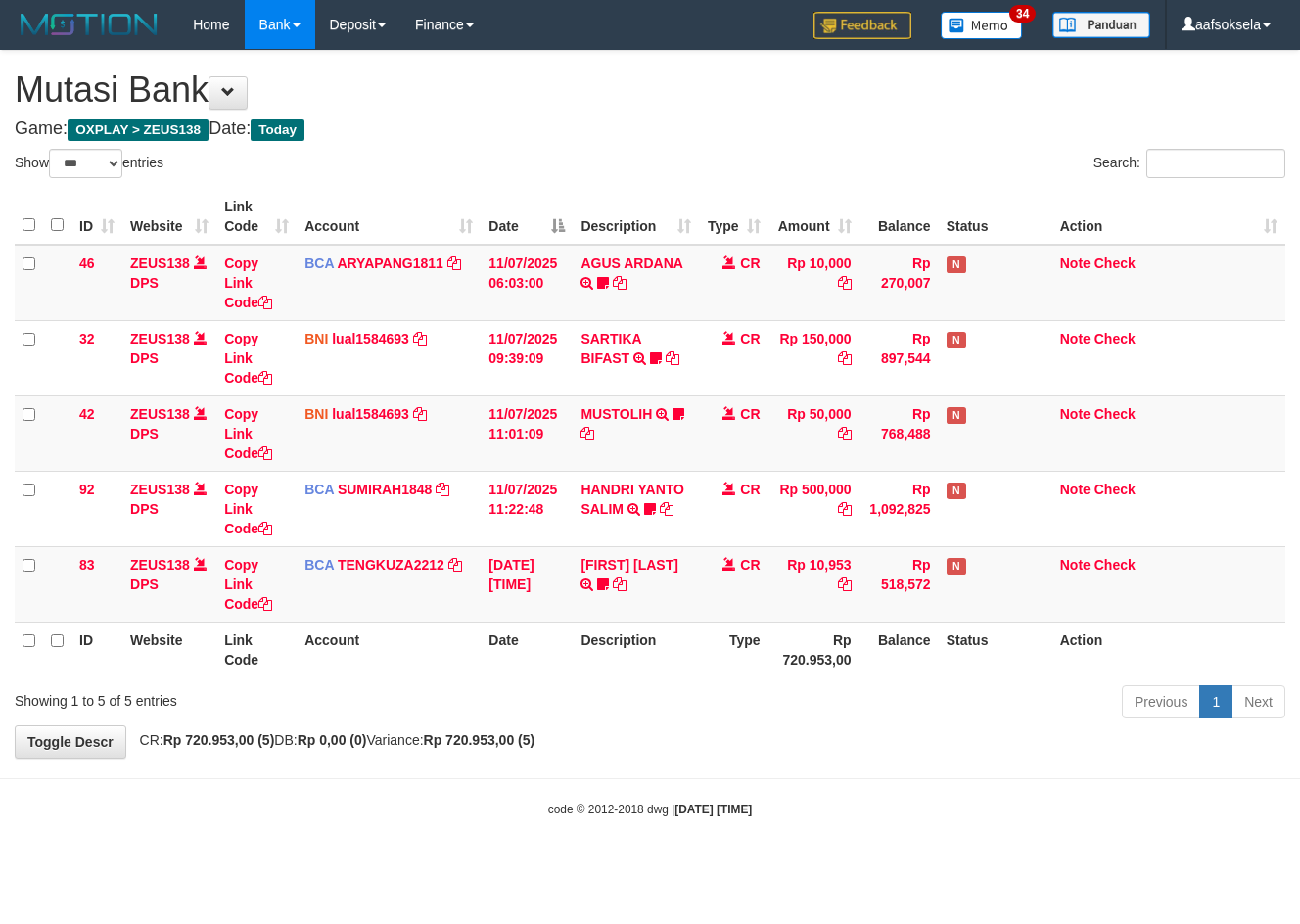 select on "***" 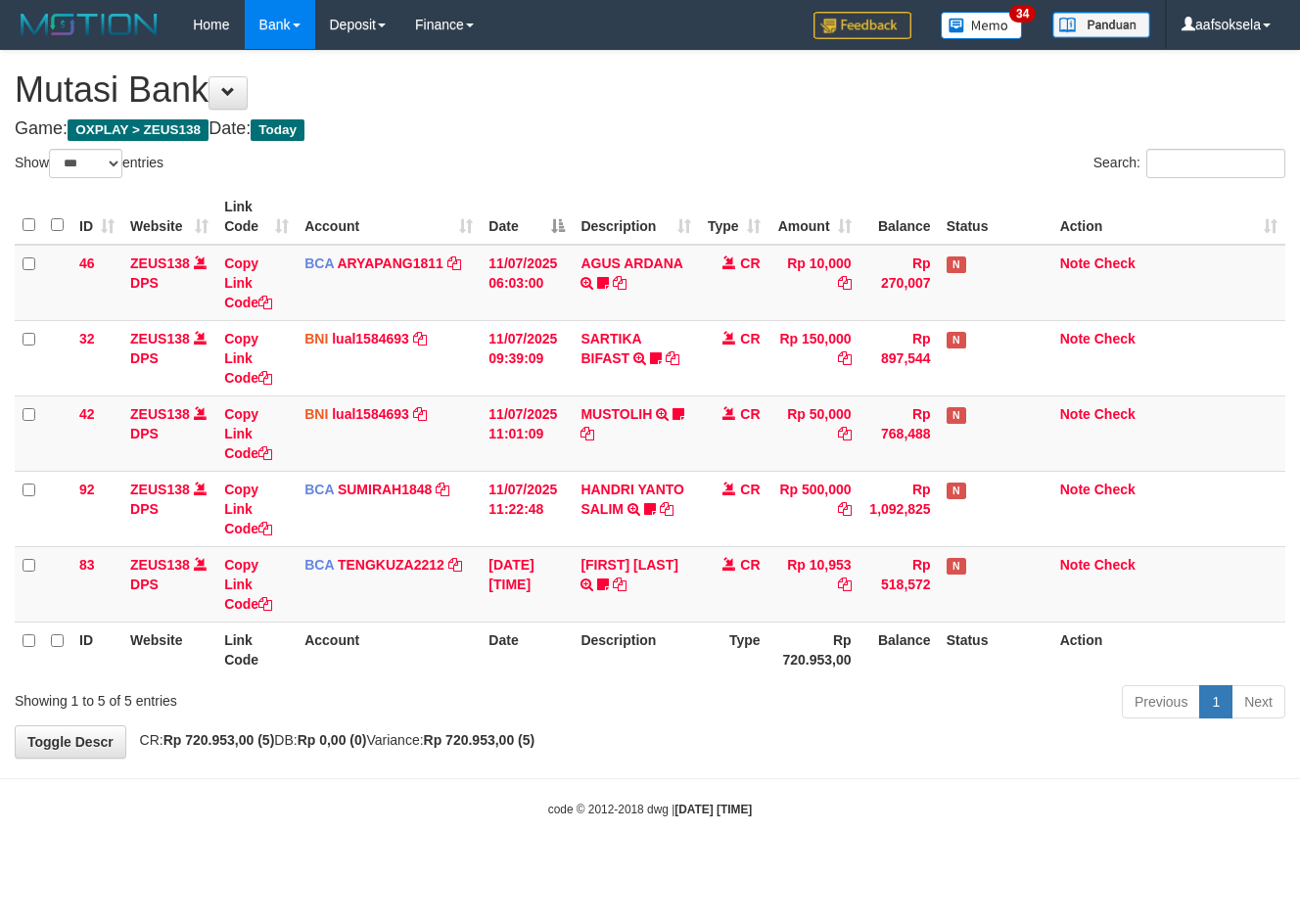 drag, startPoint x: 536, startPoint y: 728, endPoint x: 815, endPoint y: 777, distance: 283.27019 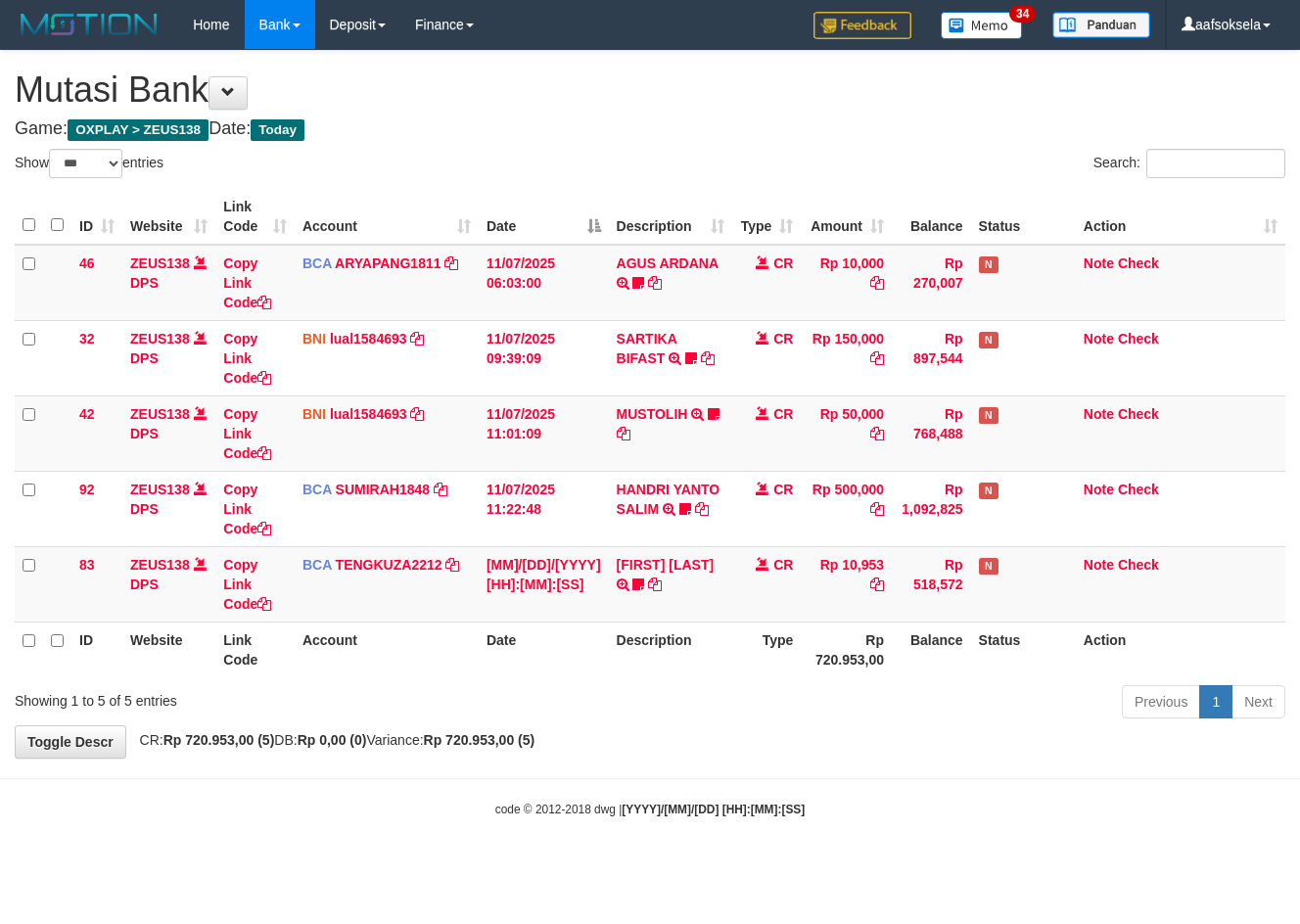 select on "***" 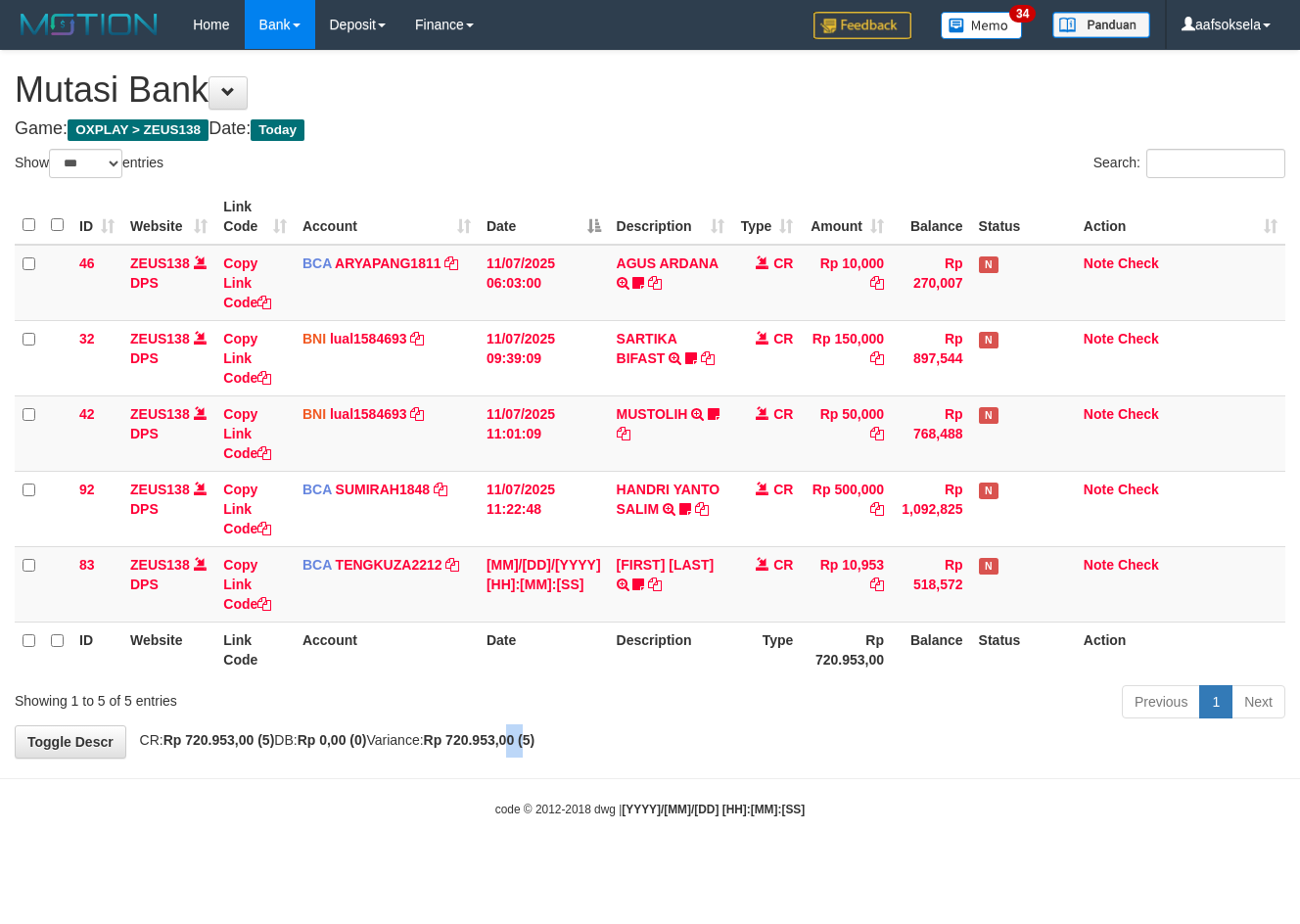 click on "**********" at bounding box center (650, 404) 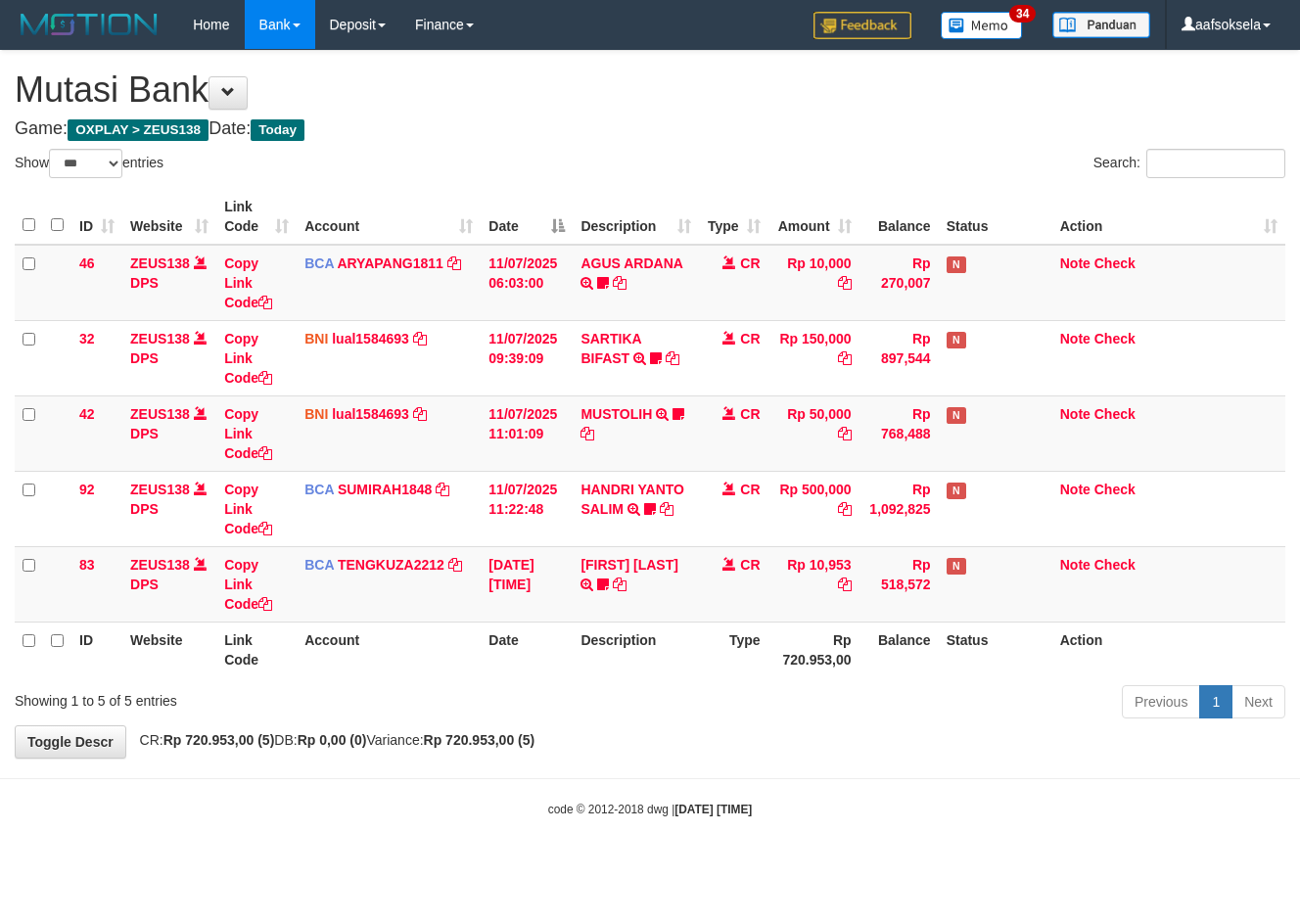 select on "***" 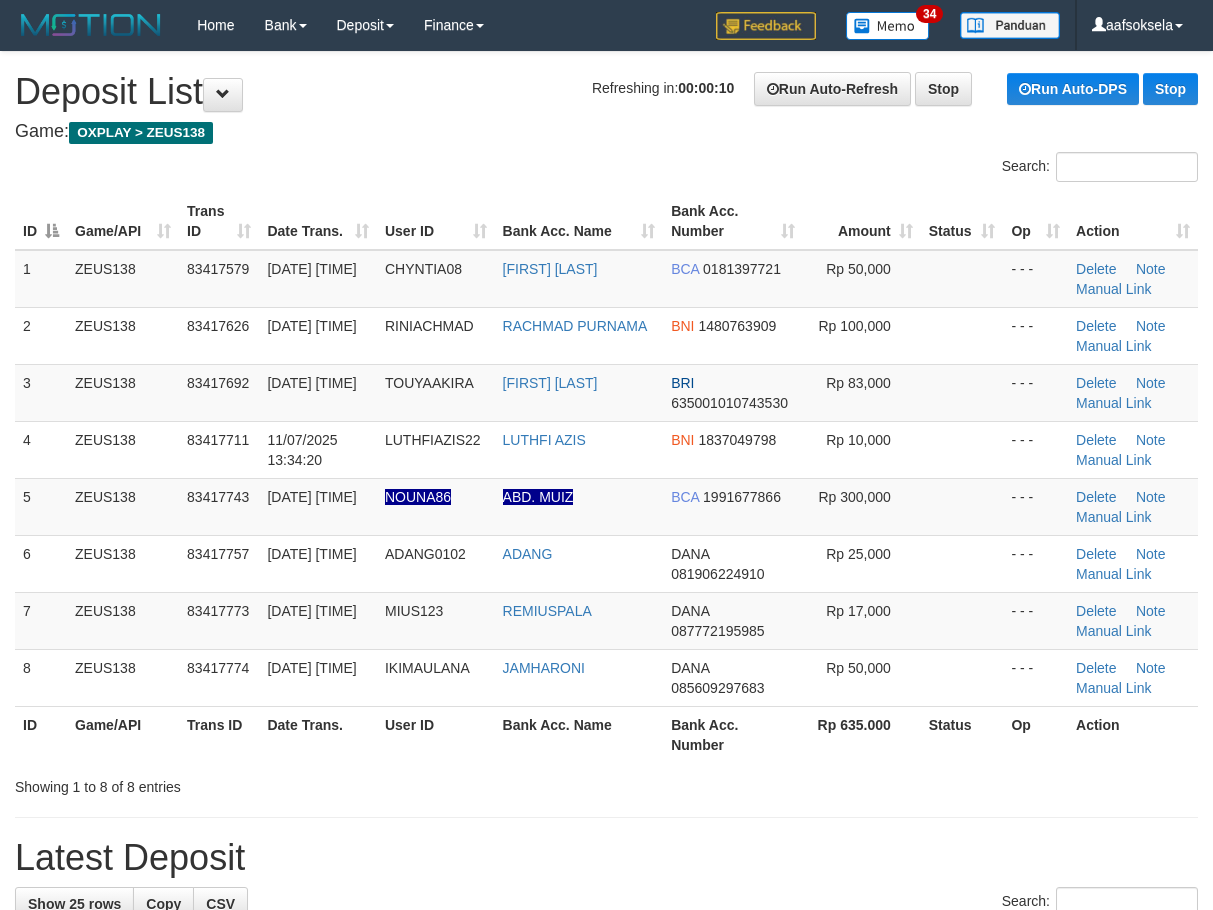 scroll, scrollTop: 0, scrollLeft: 0, axis: both 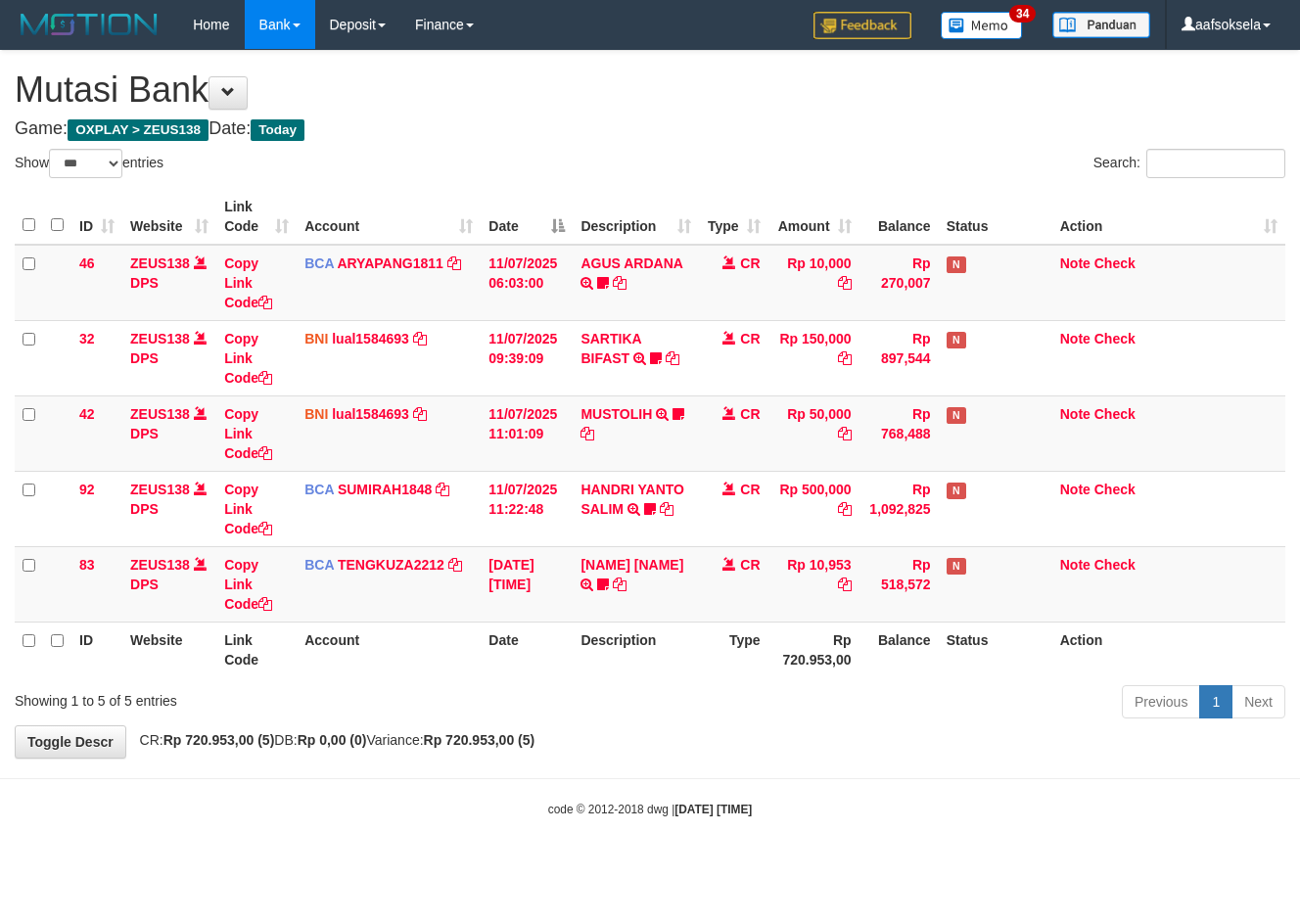 select on "***" 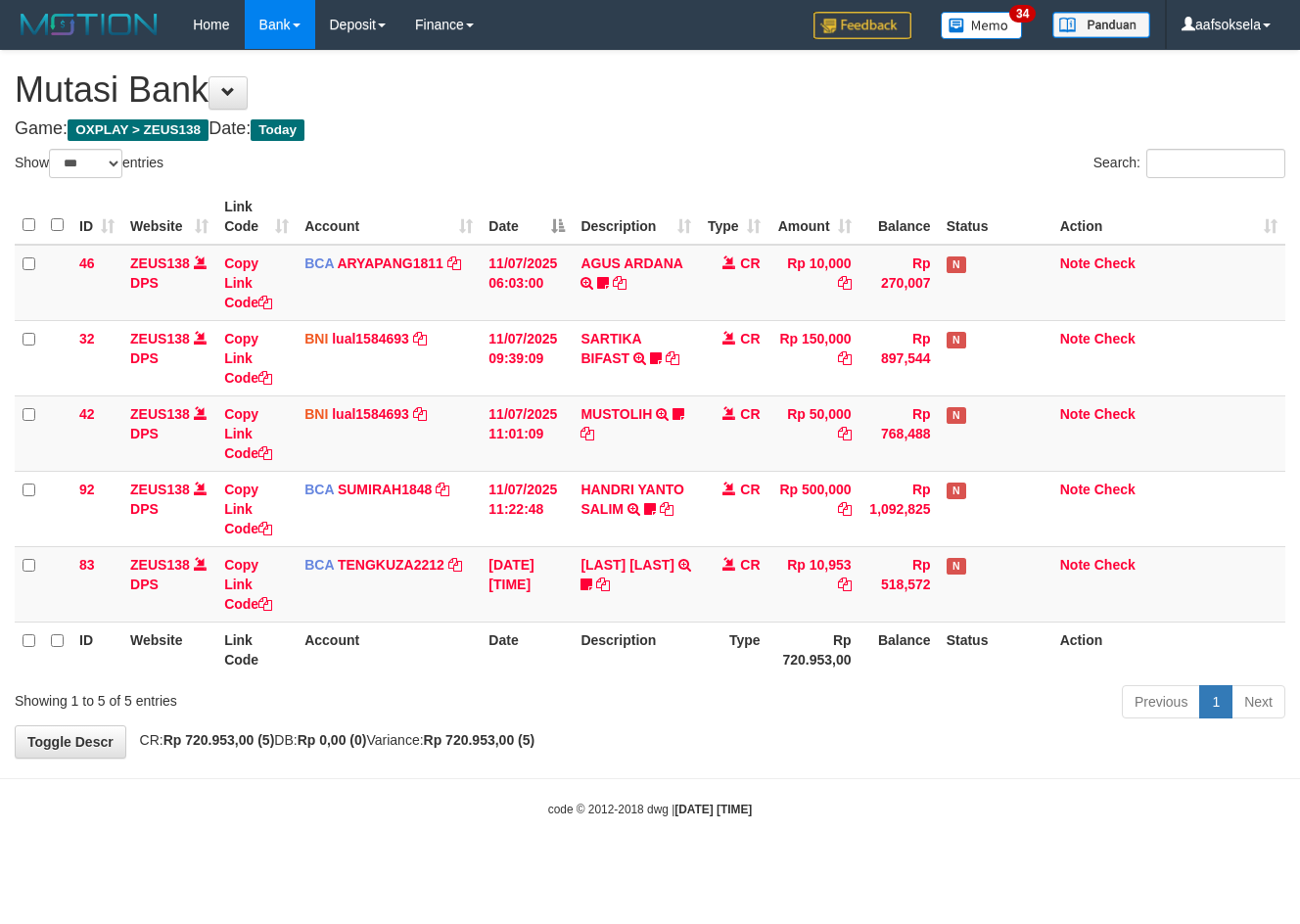 select on "***" 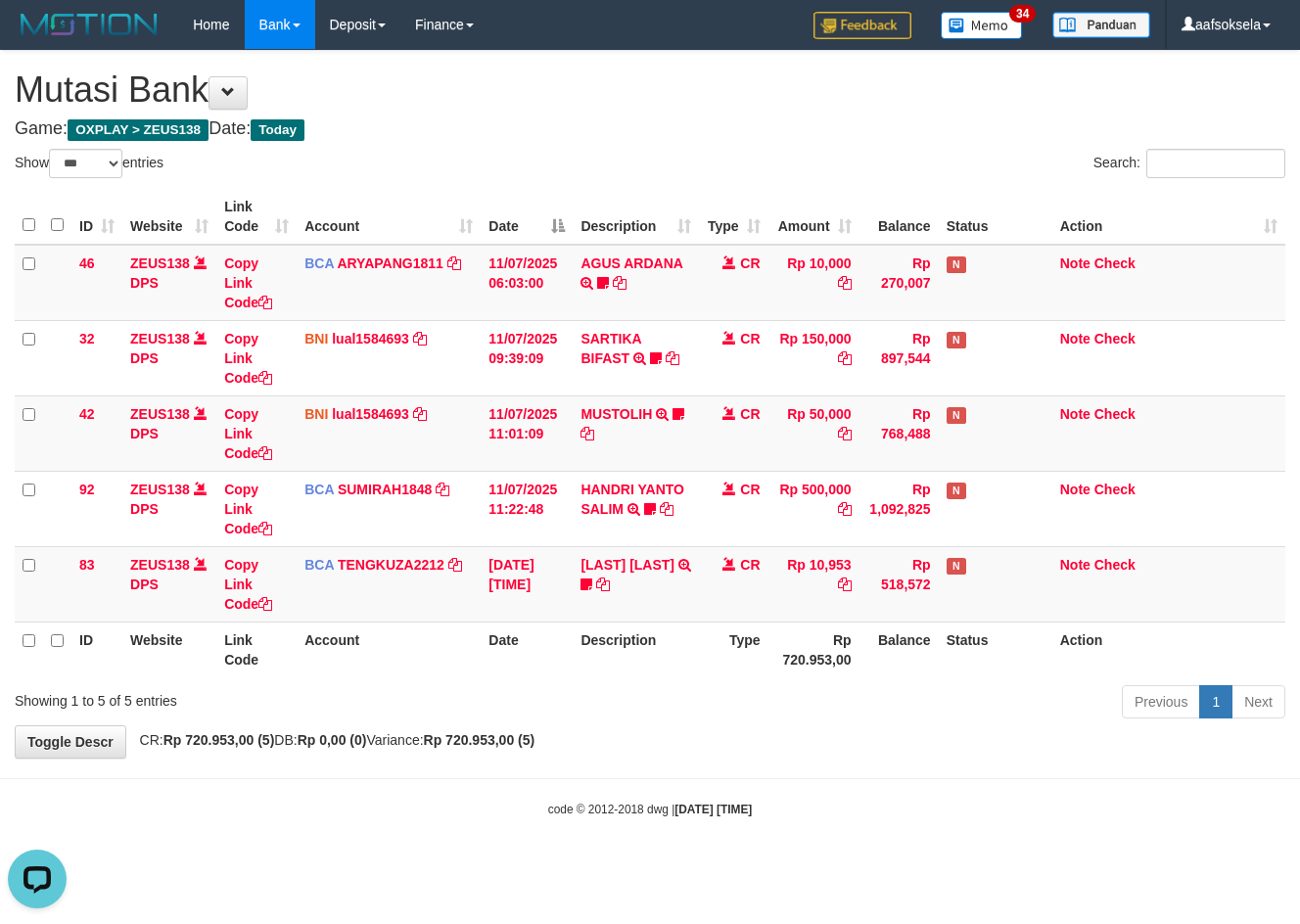 scroll, scrollTop: 0, scrollLeft: 0, axis: both 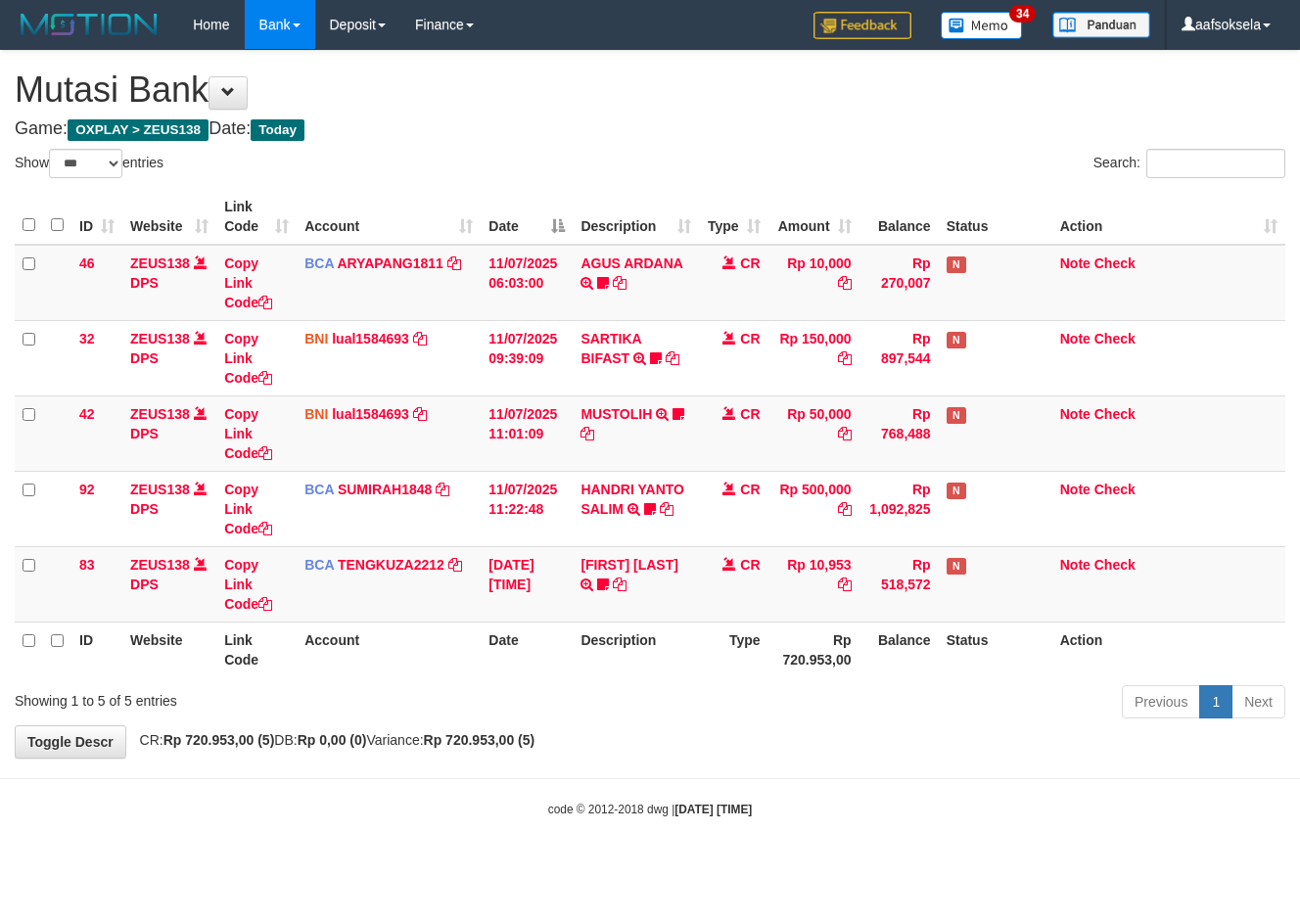 select on "***" 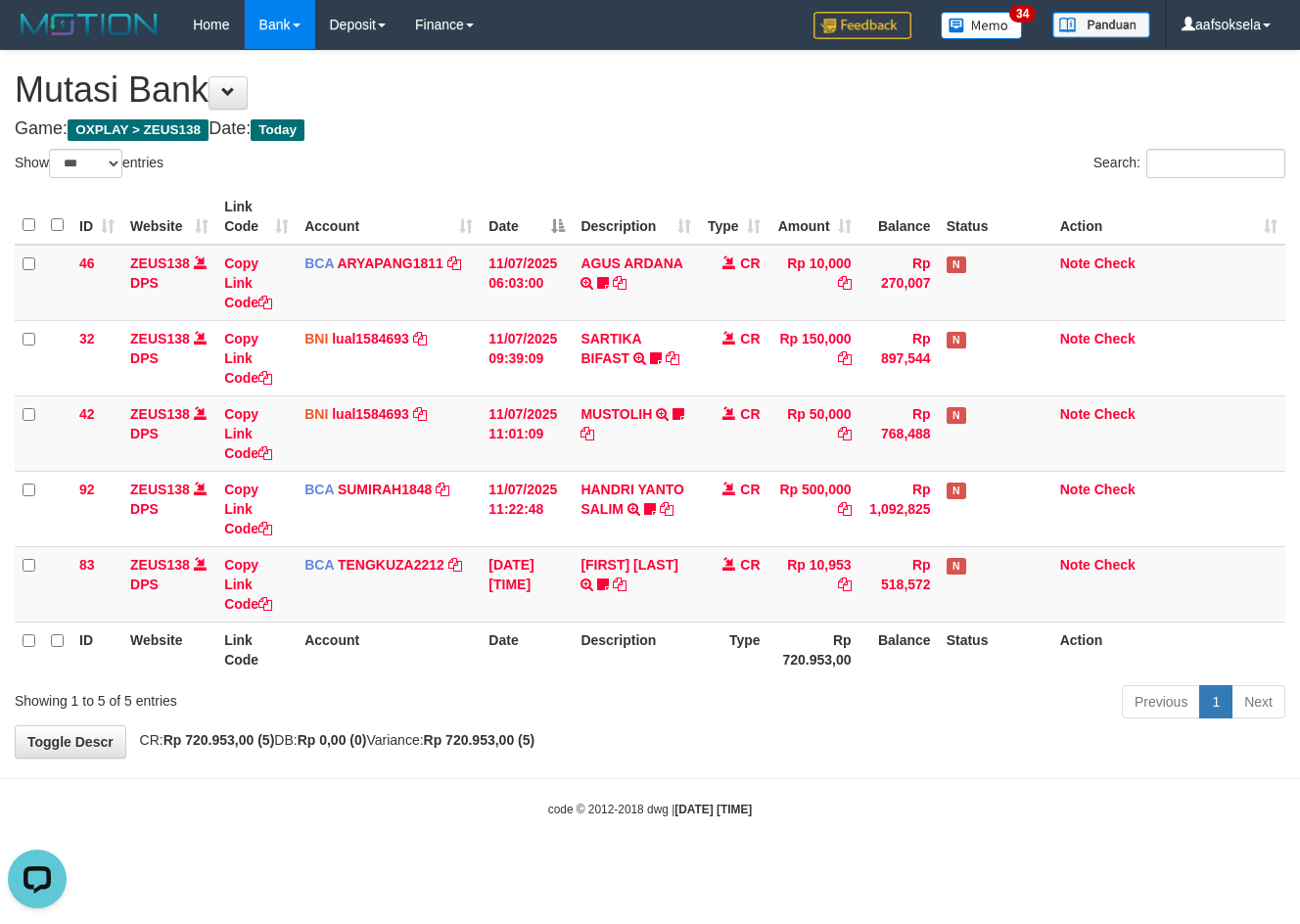 scroll, scrollTop: 0, scrollLeft: 0, axis: both 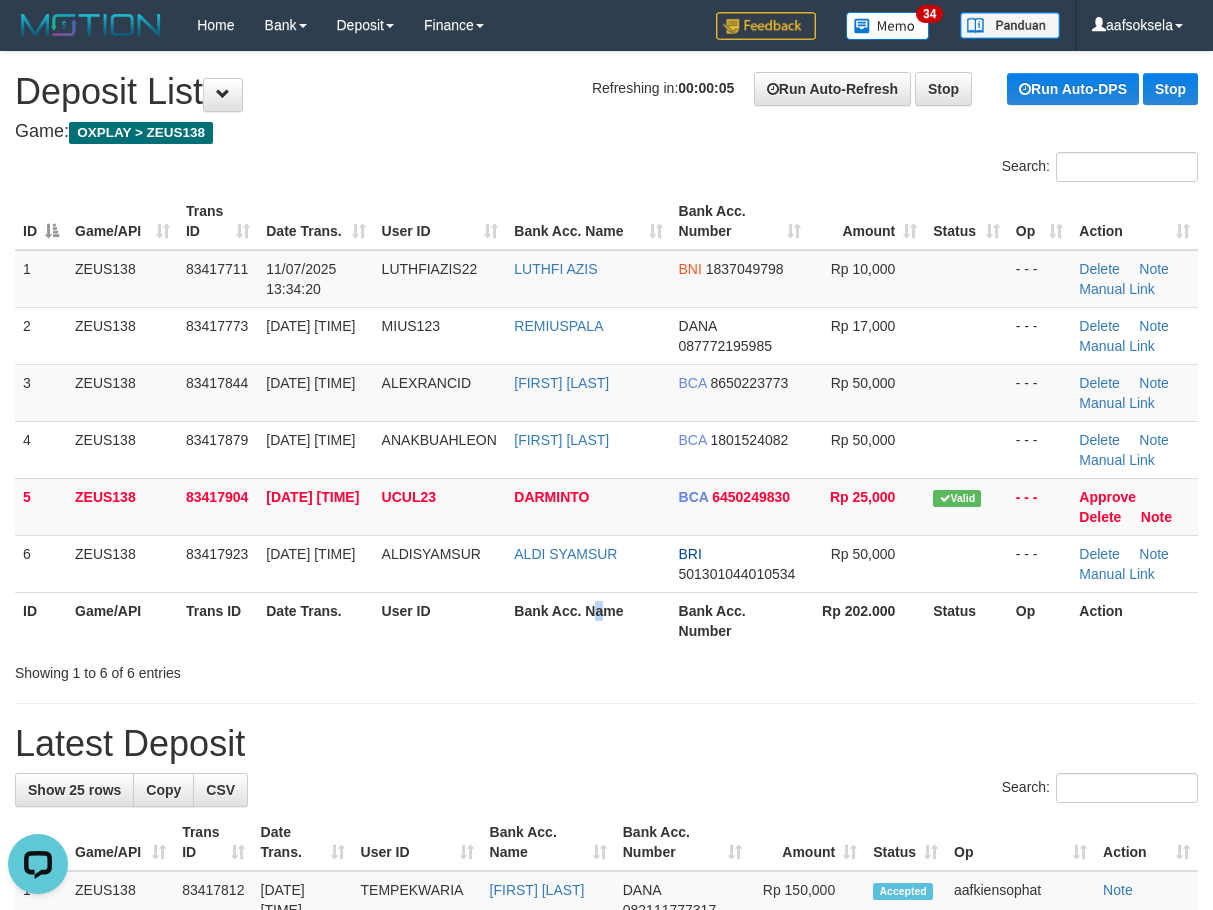 click on "Bank Acc. Name" at bounding box center [588, 620] 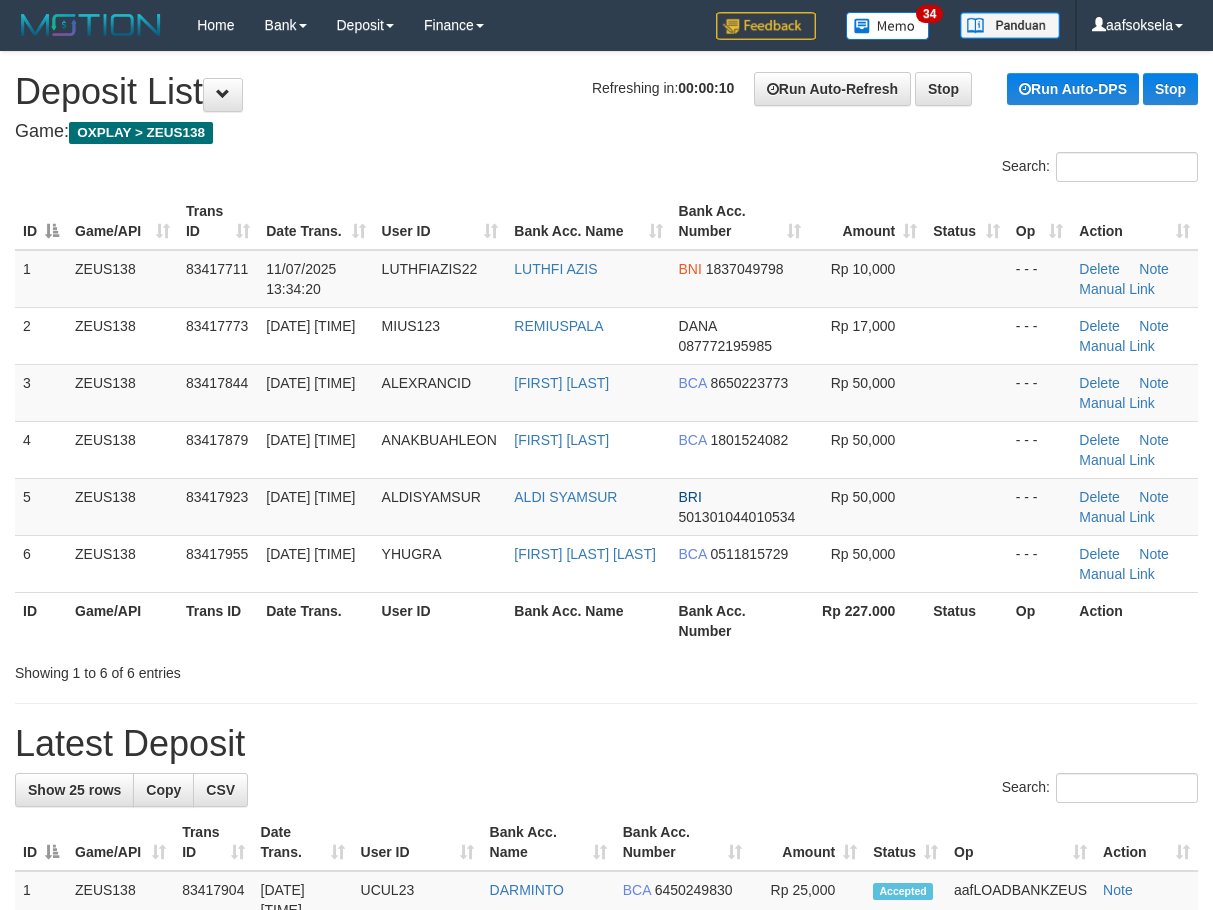 scroll, scrollTop: 0, scrollLeft: 0, axis: both 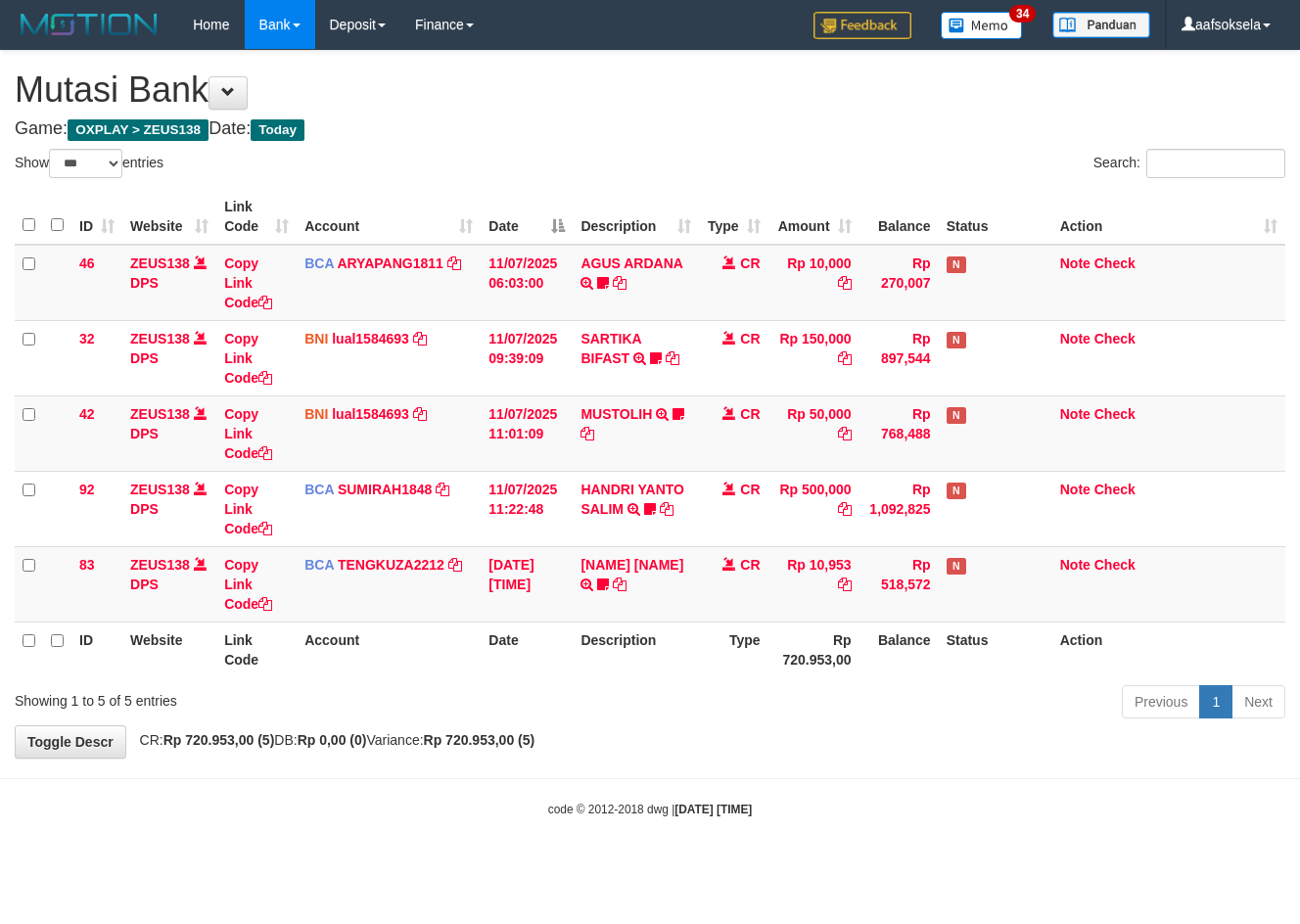 select on "***" 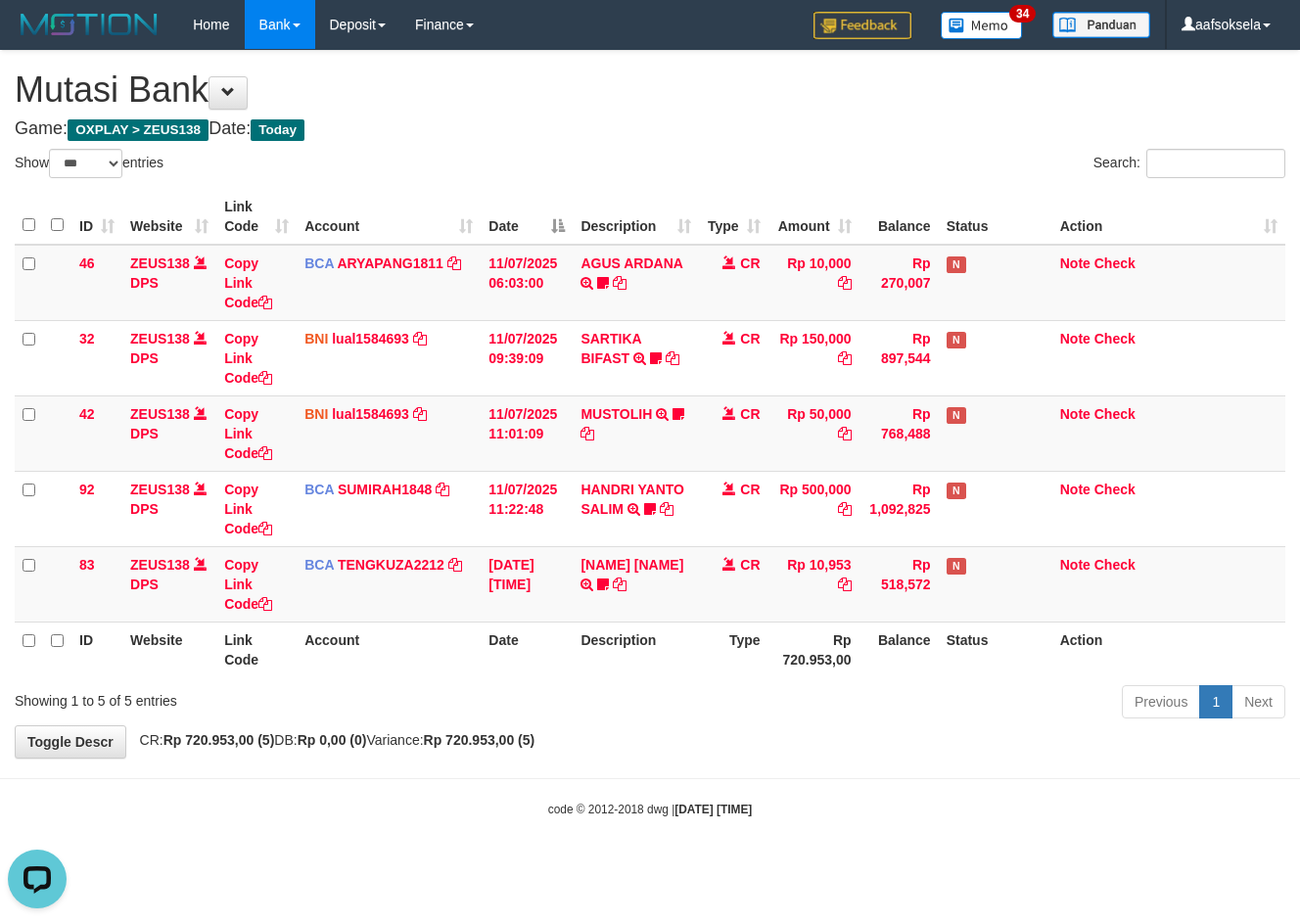 scroll, scrollTop: 0, scrollLeft: 0, axis: both 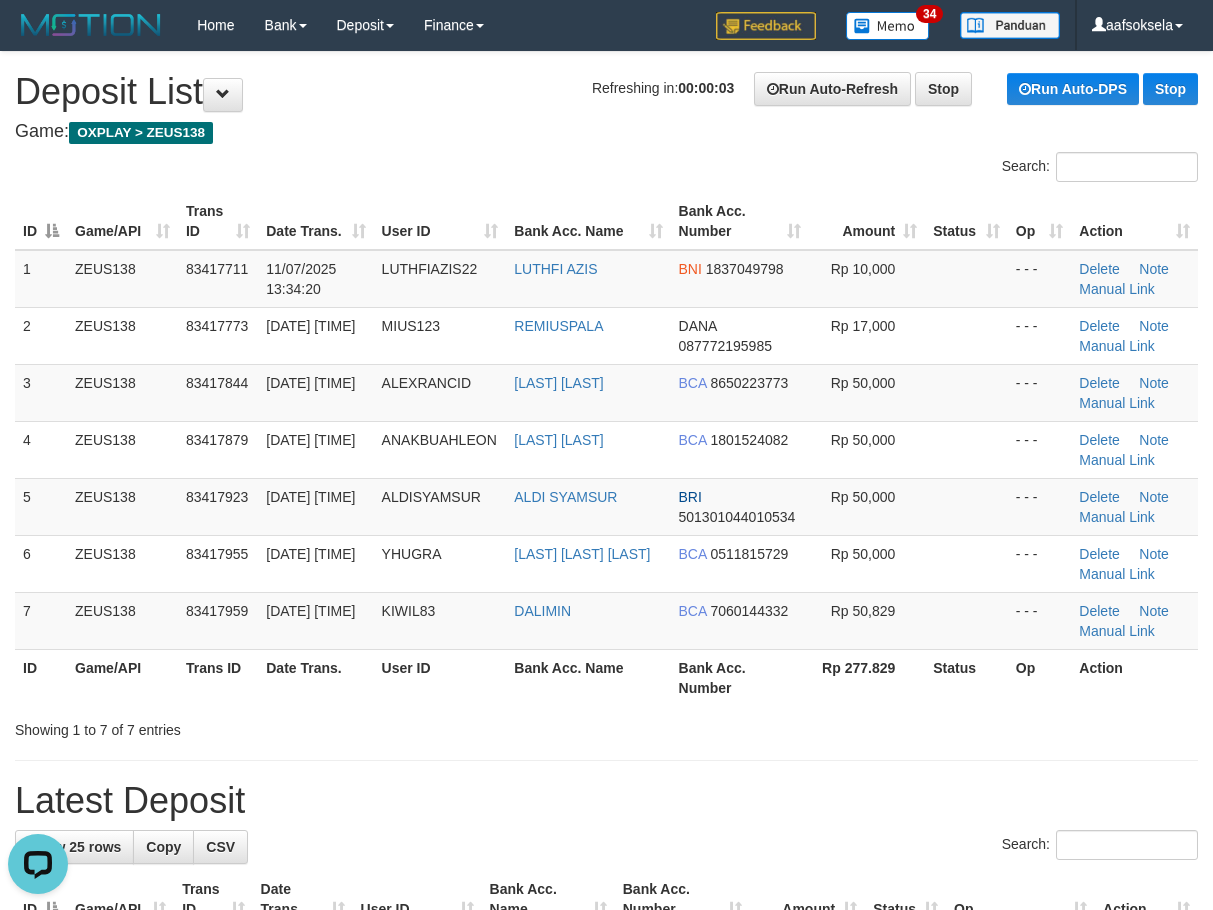 drag, startPoint x: 686, startPoint y: 737, endPoint x: 220, endPoint y: 827, distance: 474.61142 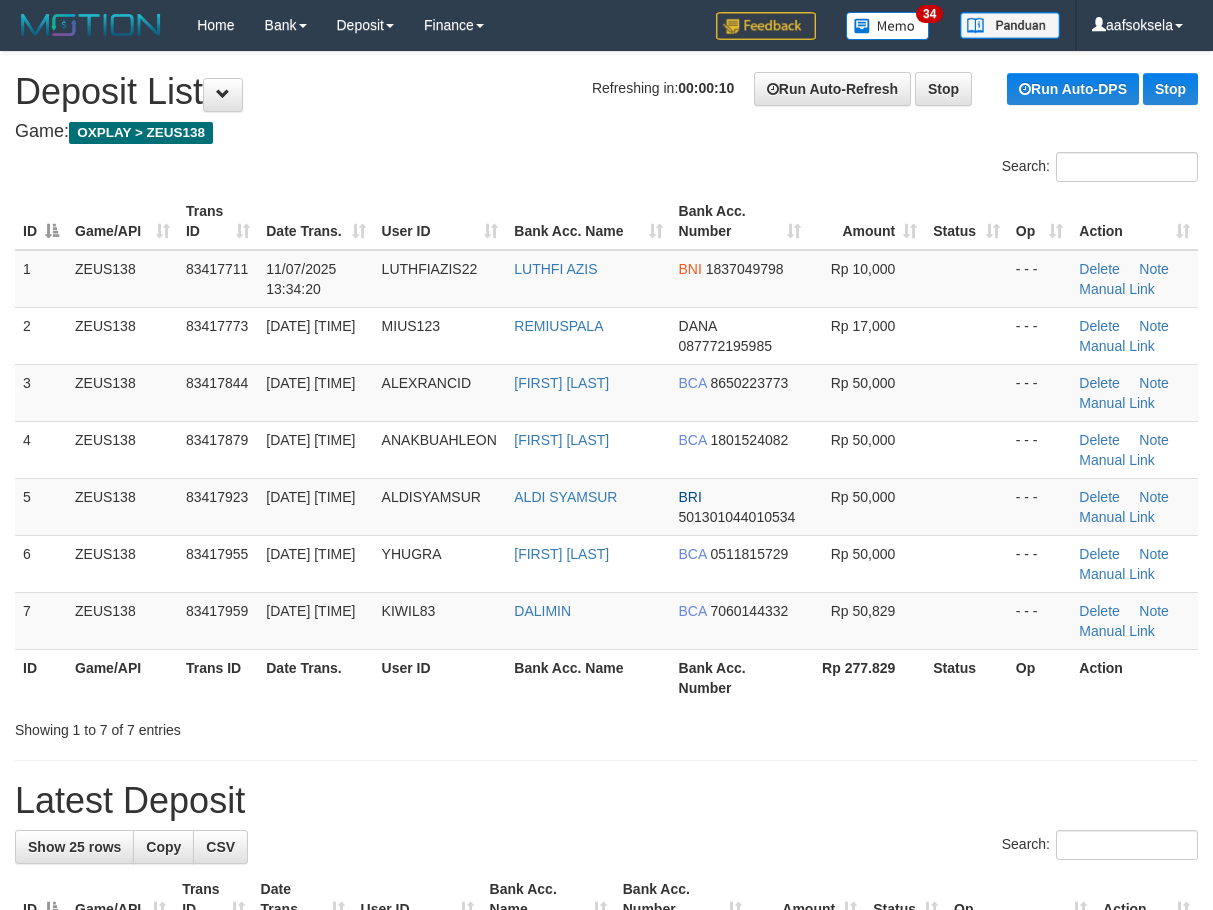 scroll, scrollTop: 0, scrollLeft: 0, axis: both 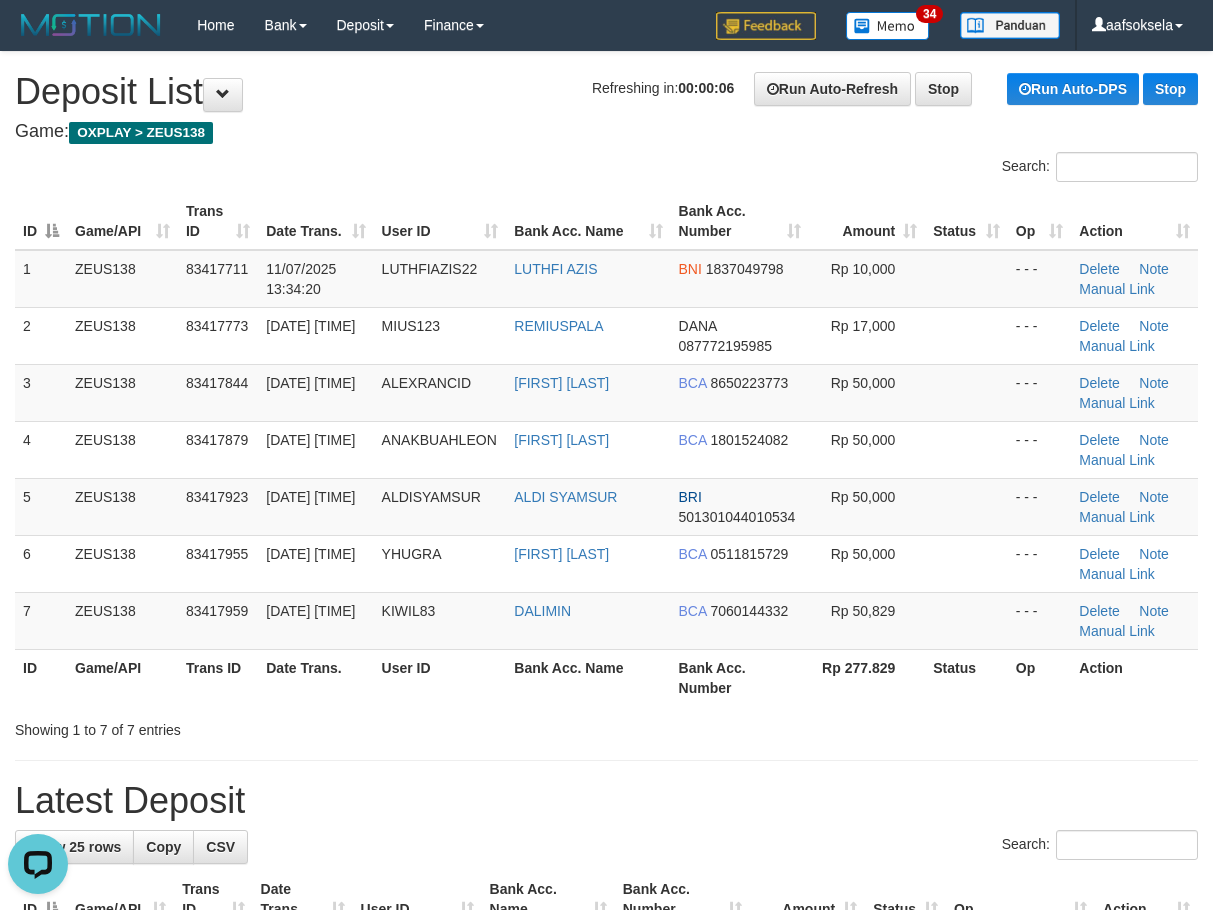drag, startPoint x: 774, startPoint y: 741, endPoint x: 242, endPoint y: 772, distance: 532.9024 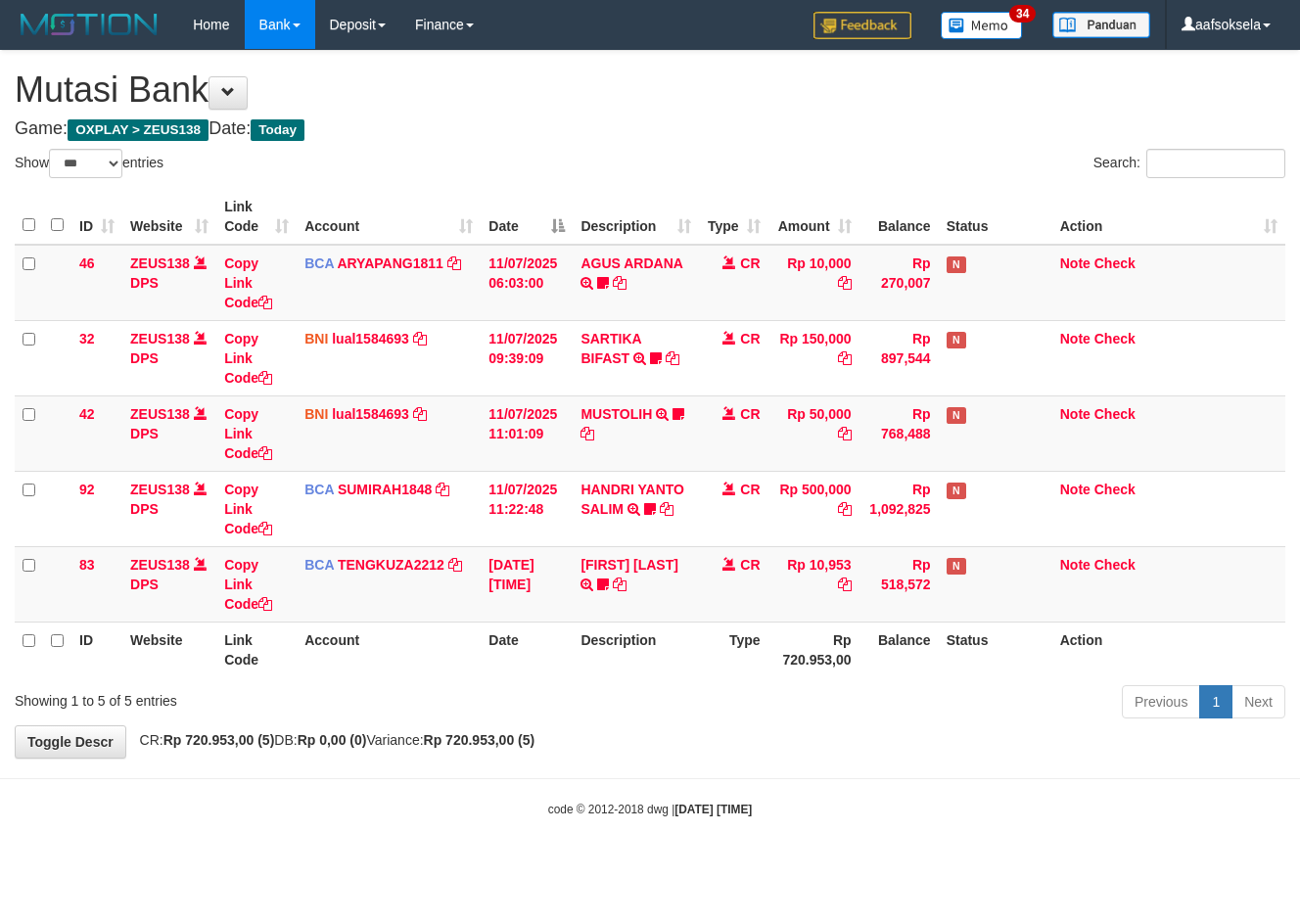 select on "***" 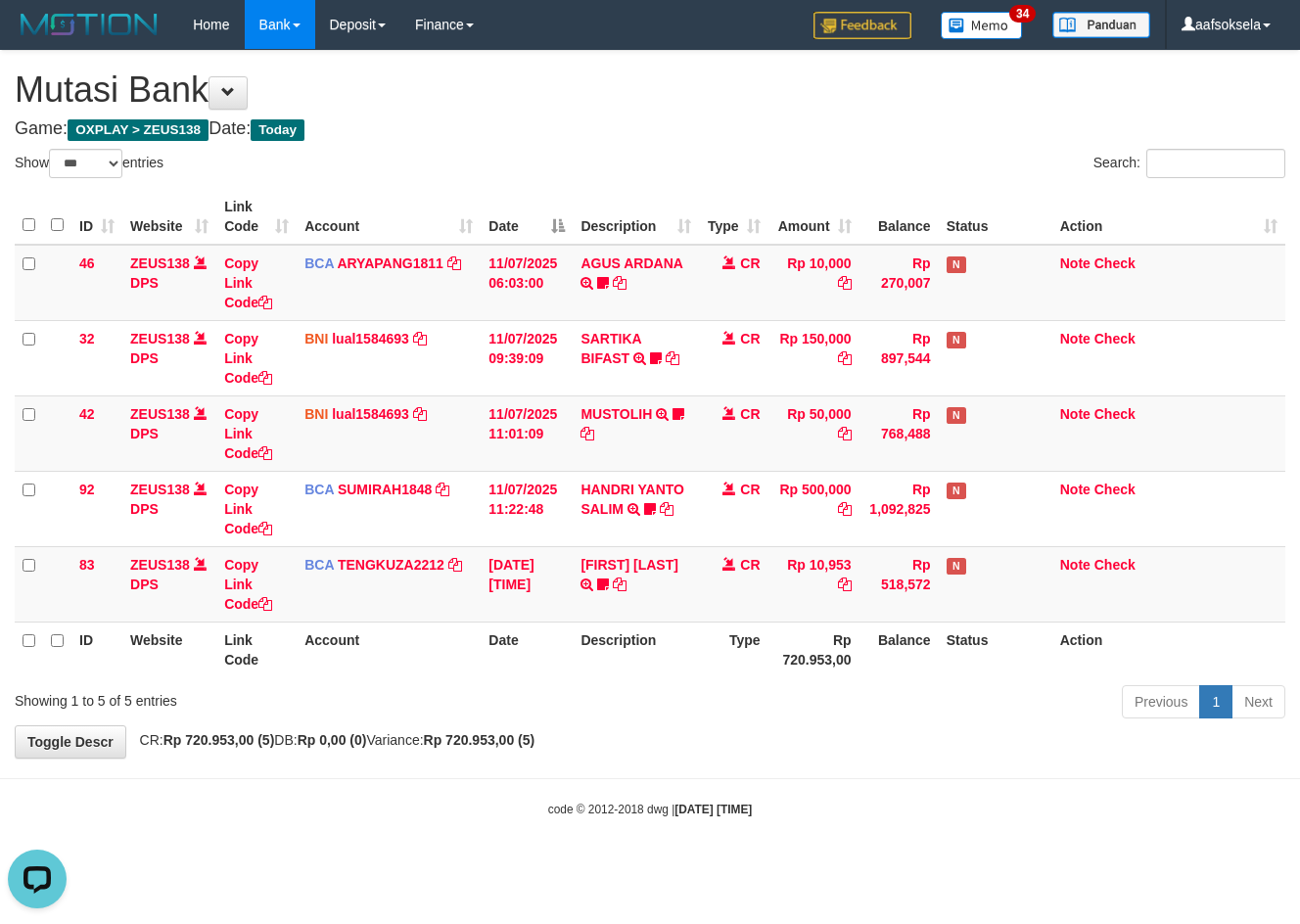 scroll, scrollTop: 0, scrollLeft: 0, axis: both 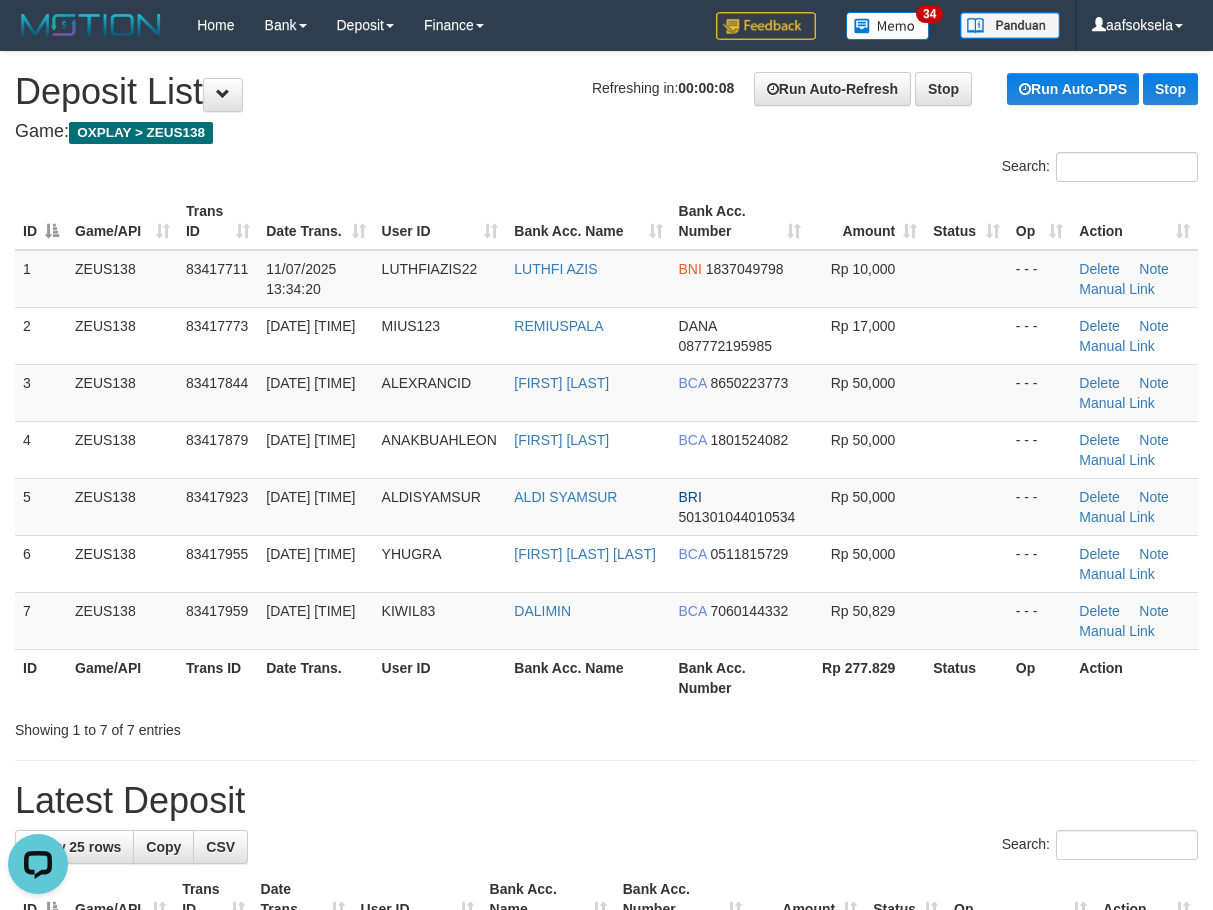 click on "User ID" at bounding box center (440, 677) 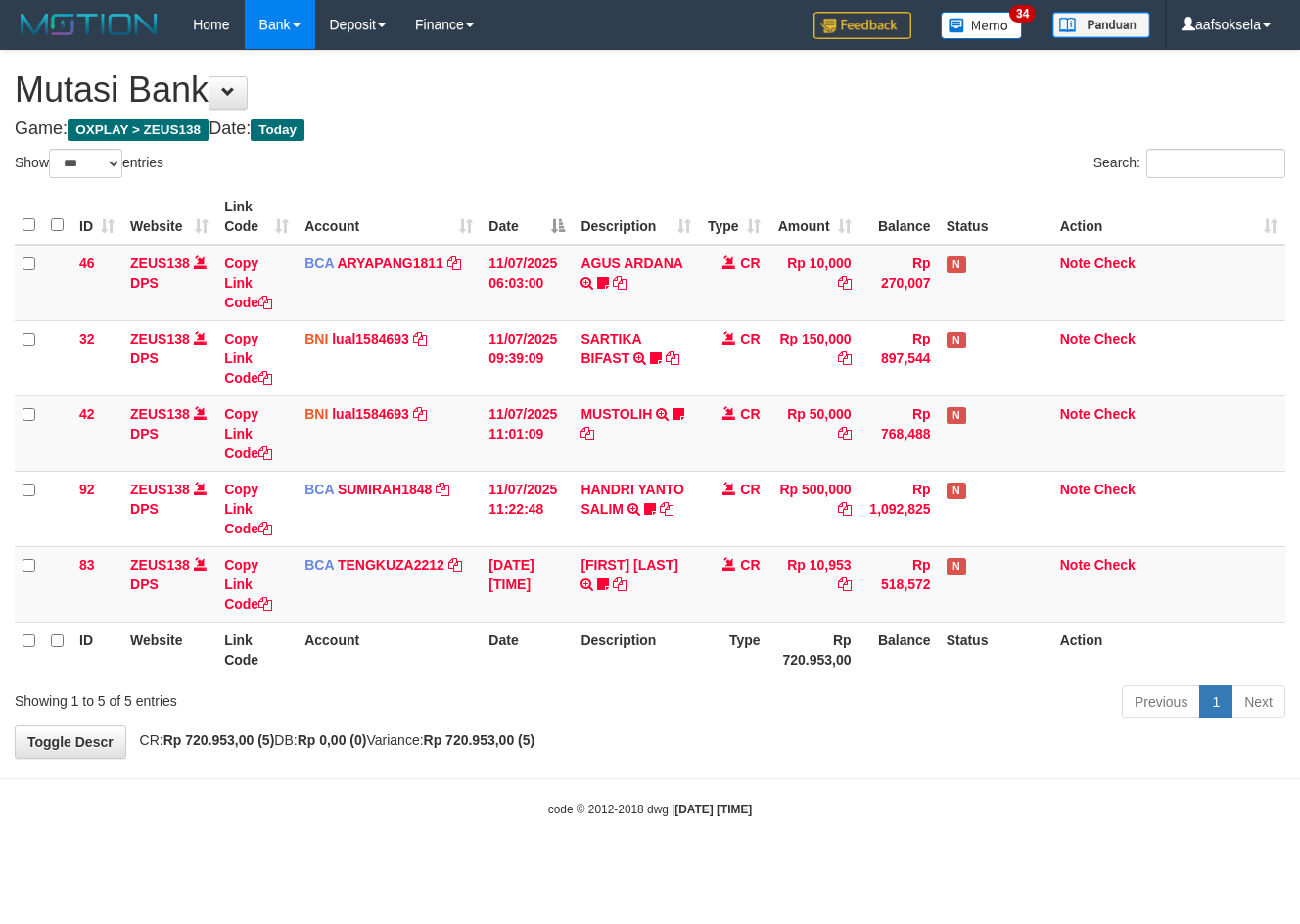 select on "***" 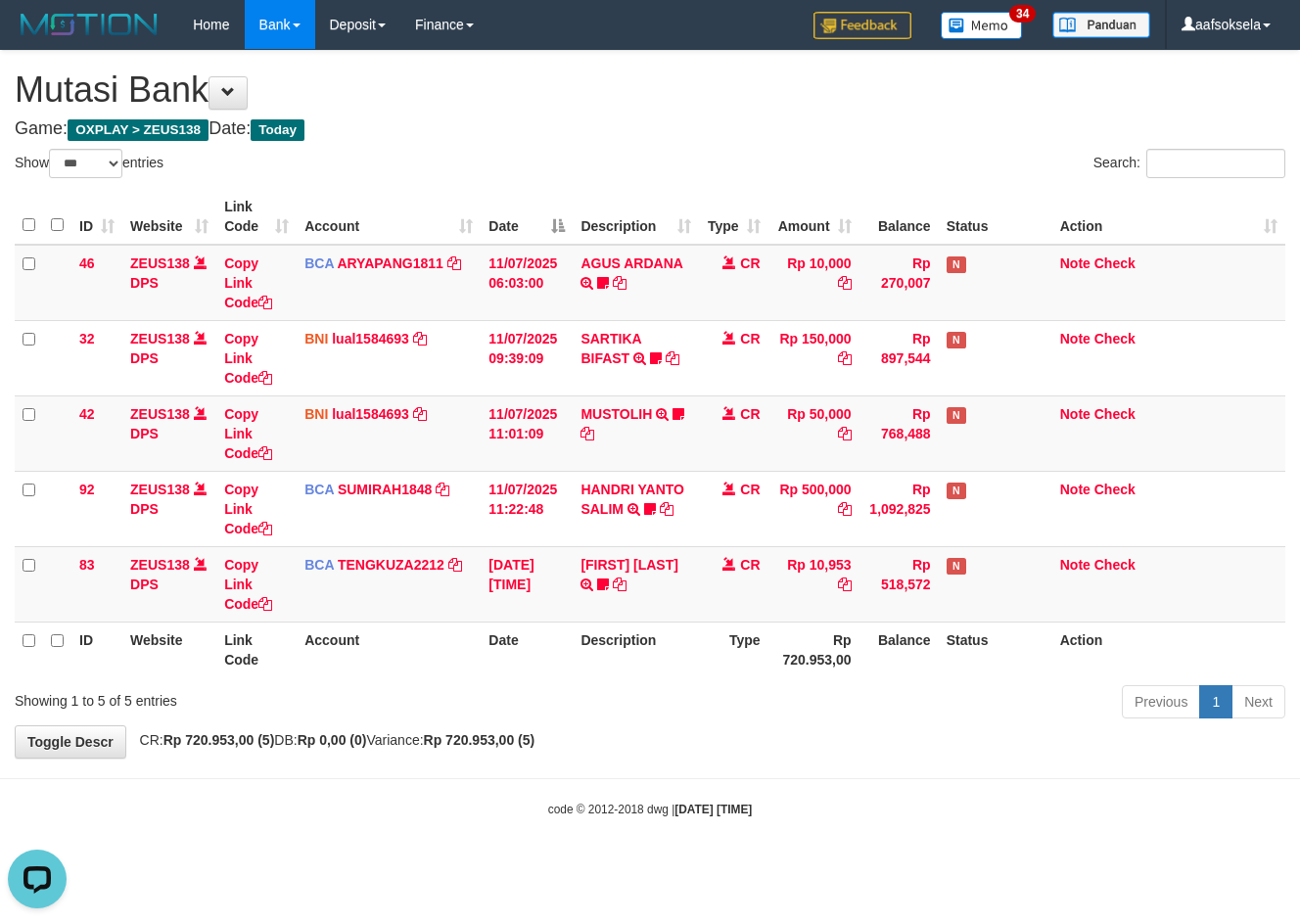 scroll, scrollTop: 0, scrollLeft: 0, axis: both 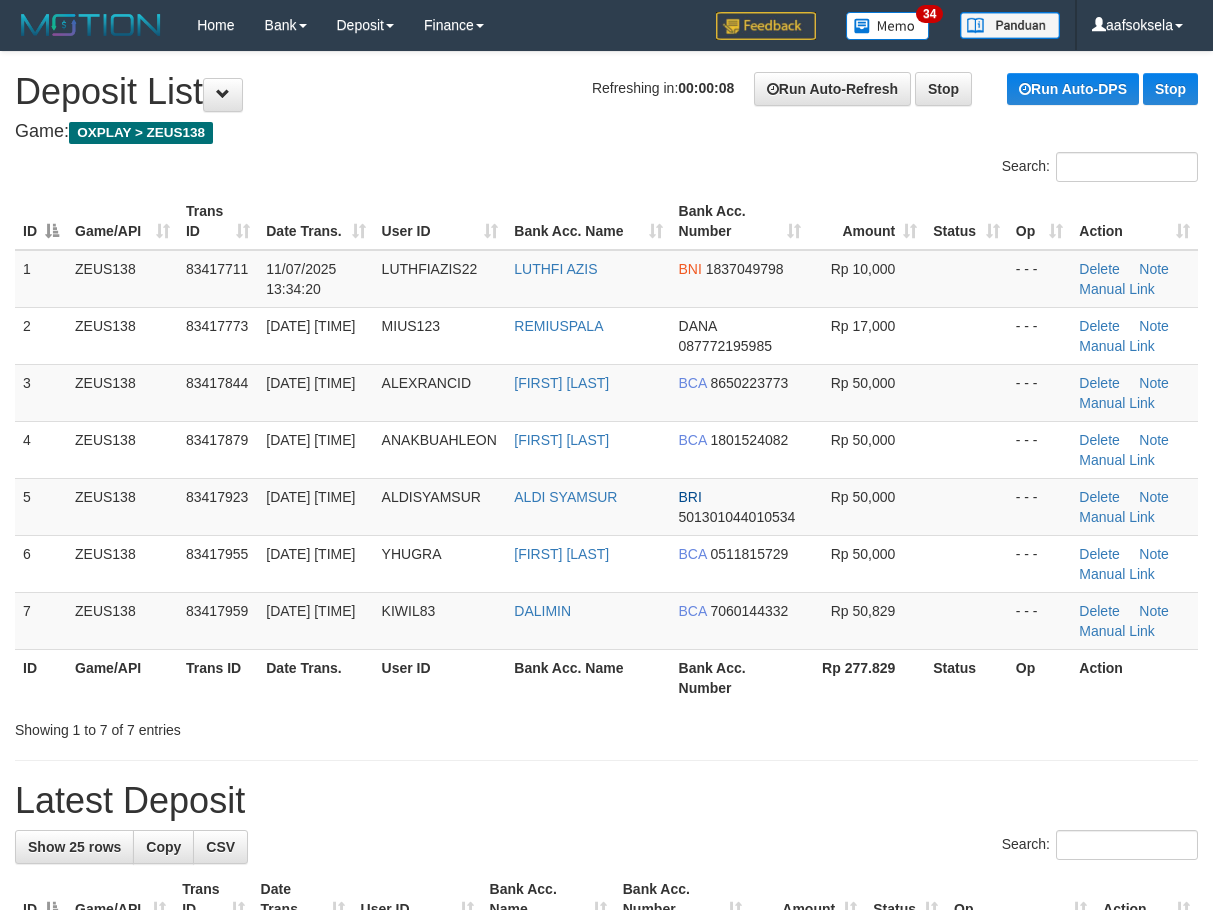 click on "**********" at bounding box center [606, 1269] 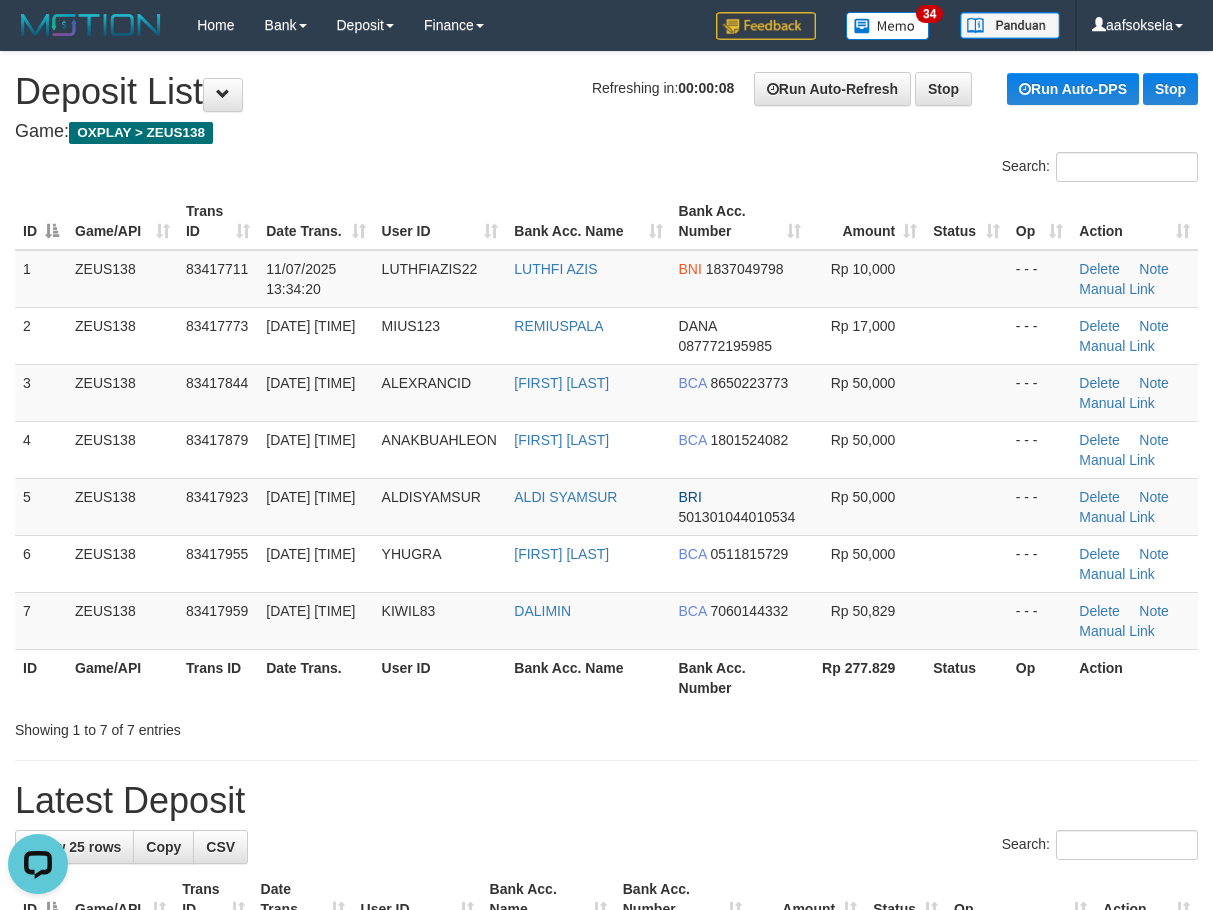 scroll, scrollTop: 0, scrollLeft: 0, axis: both 